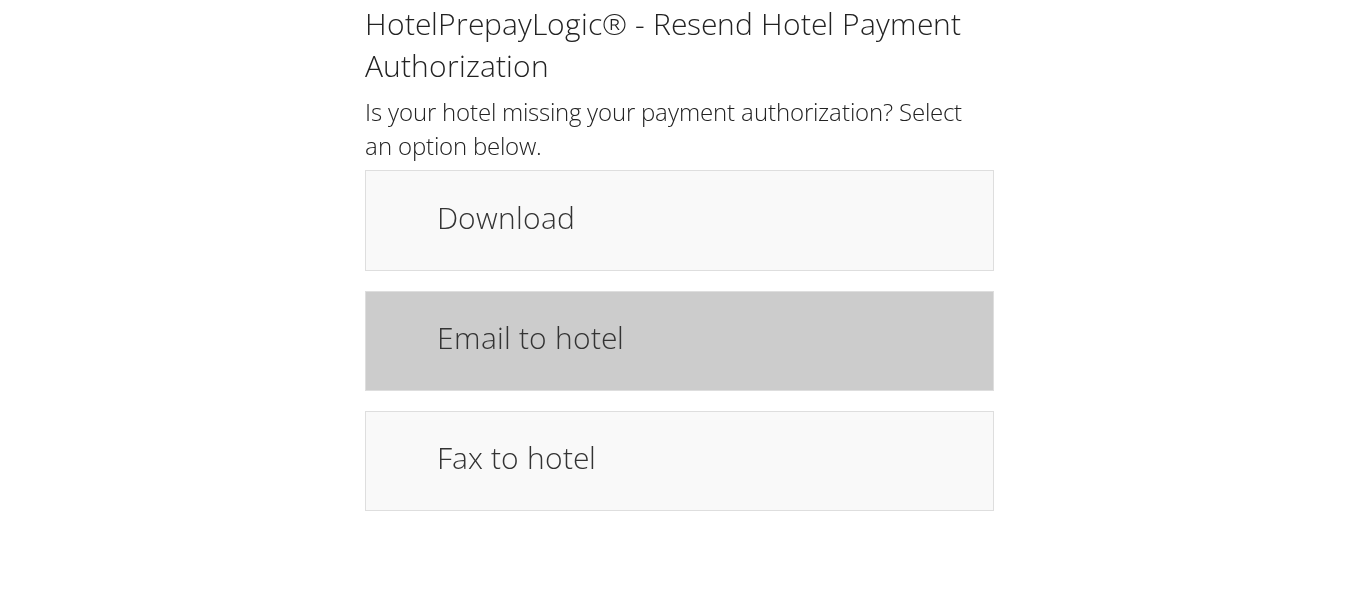 scroll, scrollTop: 0, scrollLeft: 0, axis: both 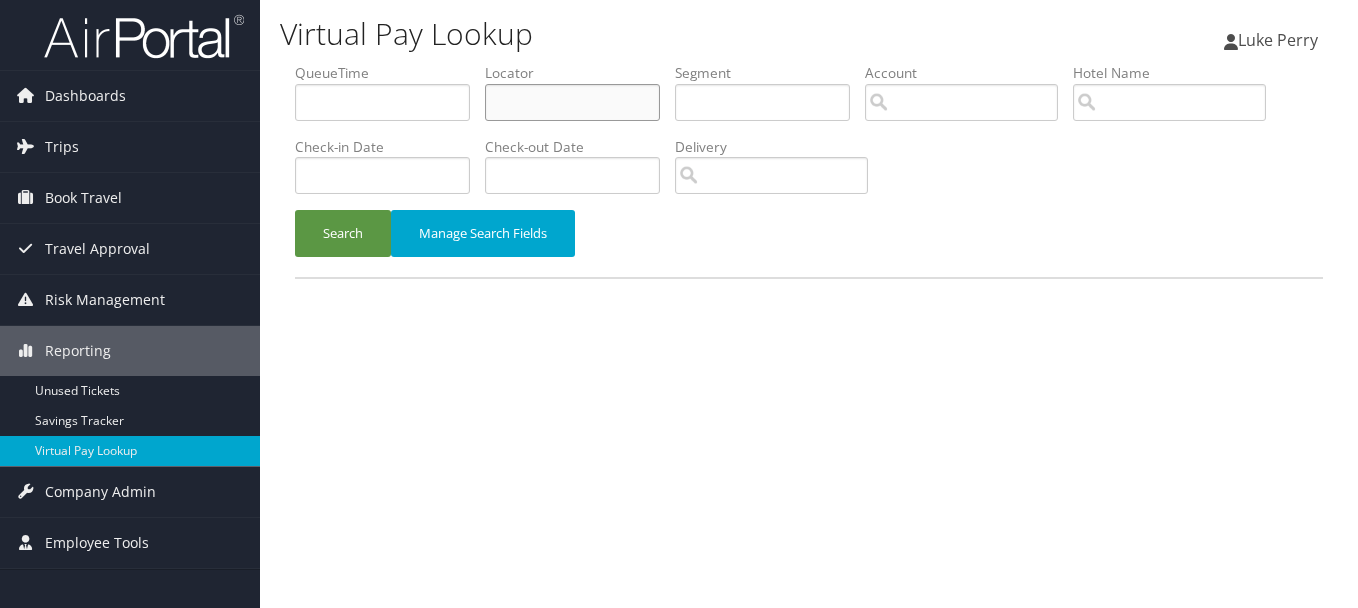 click at bounding box center (572, 102) 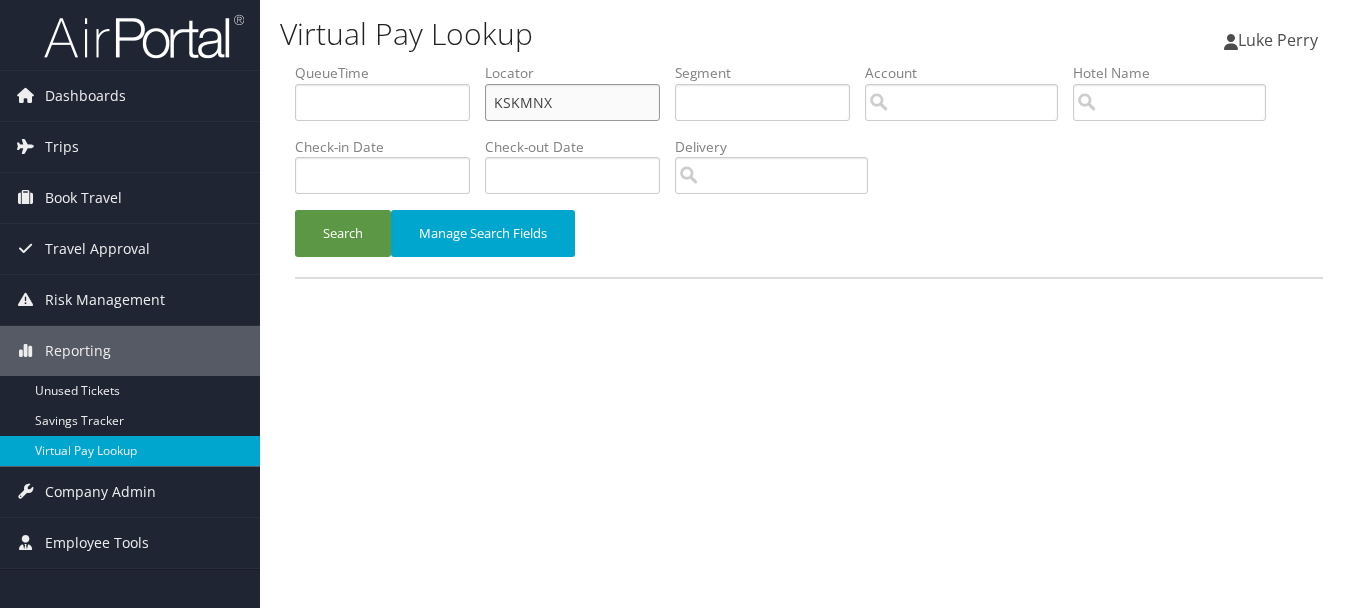type on "KSKMNX" 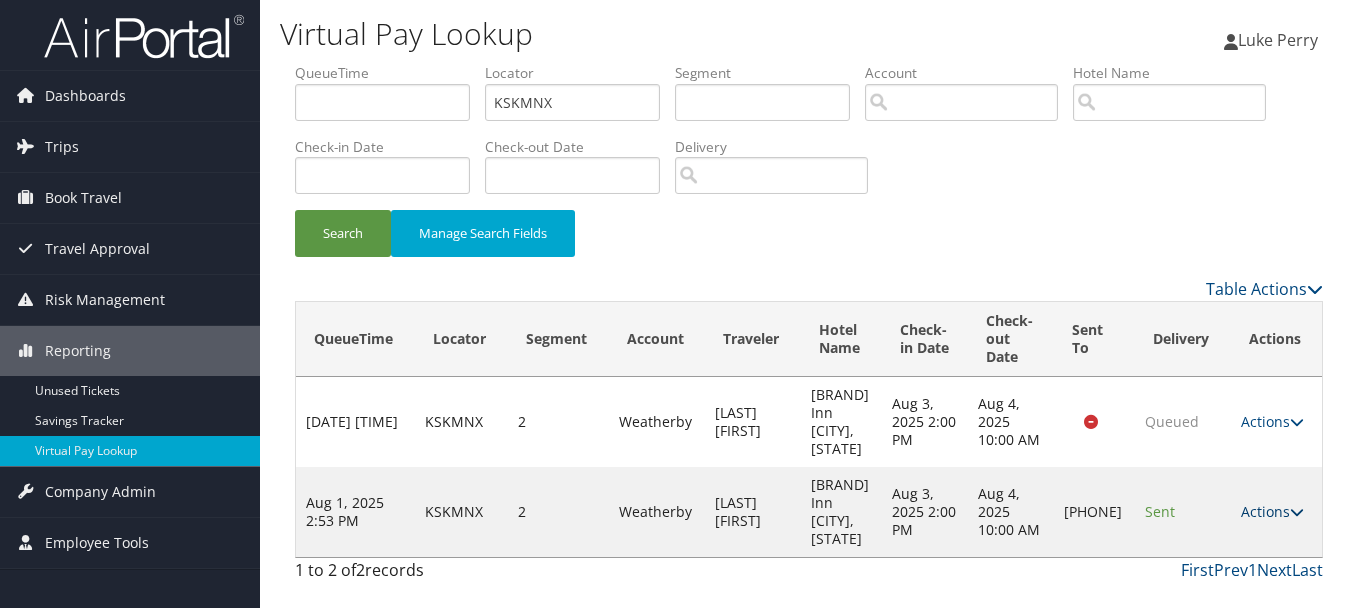 click on "Actions" at bounding box center (1272, 511) 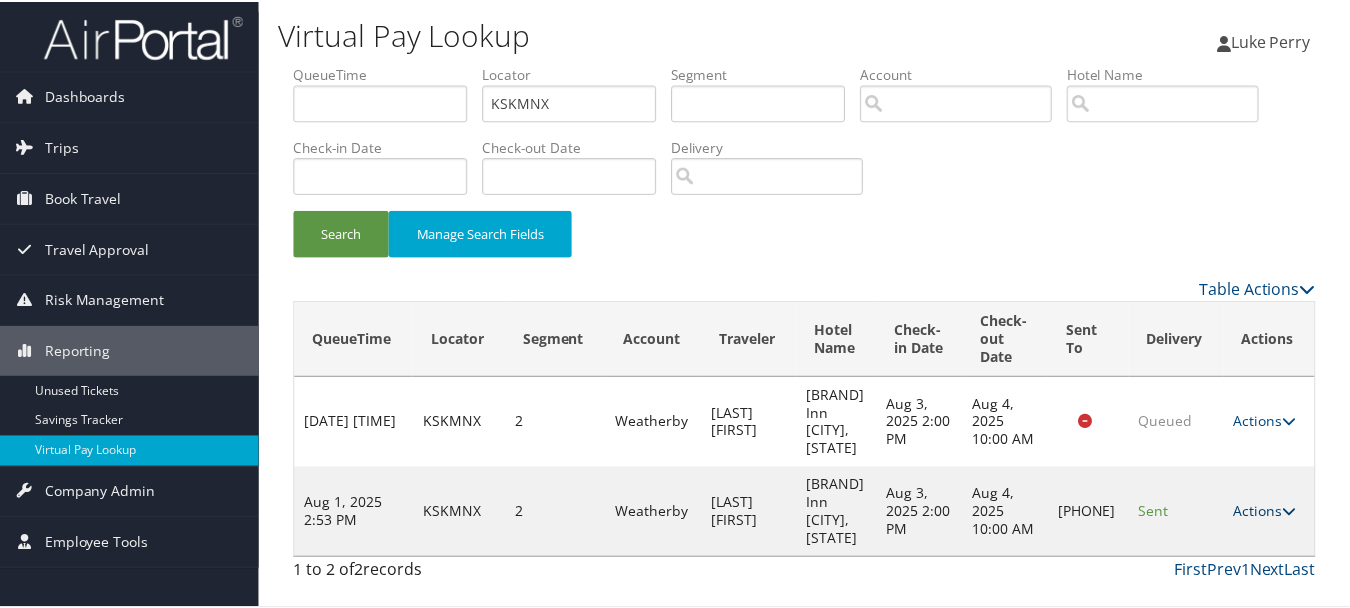 scroll, scrollTop: 53, scrollLeft: 0, axis: vertical 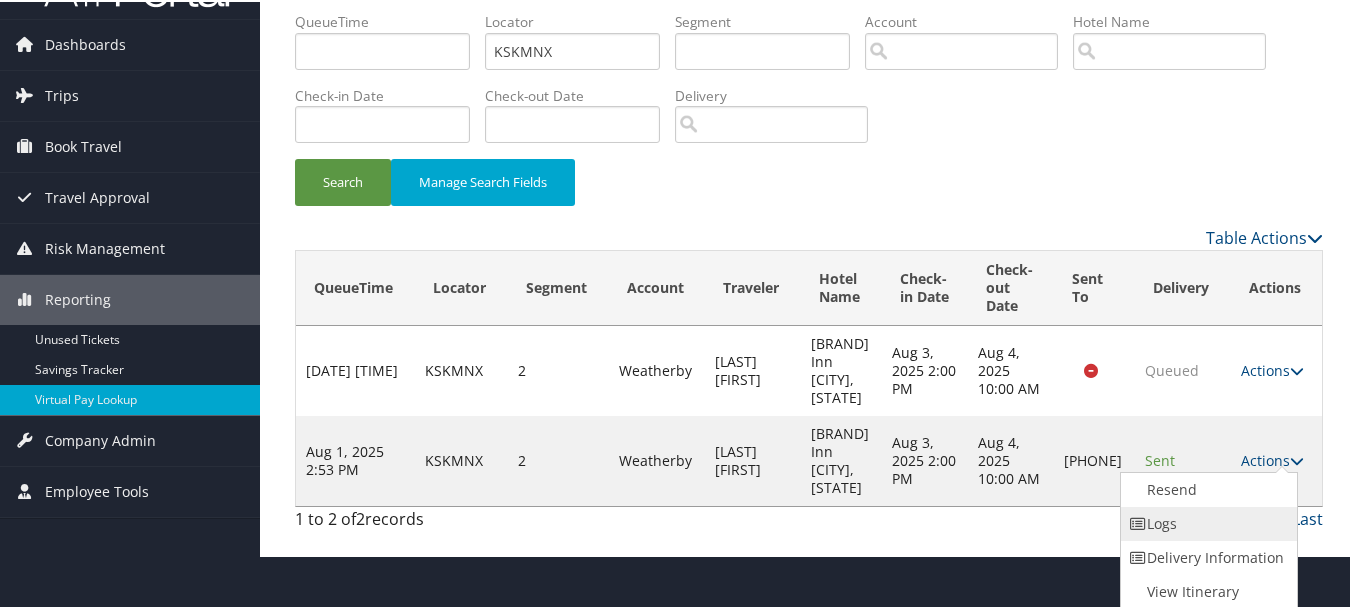 click on "Logs" at bounding box center (1206, 522) 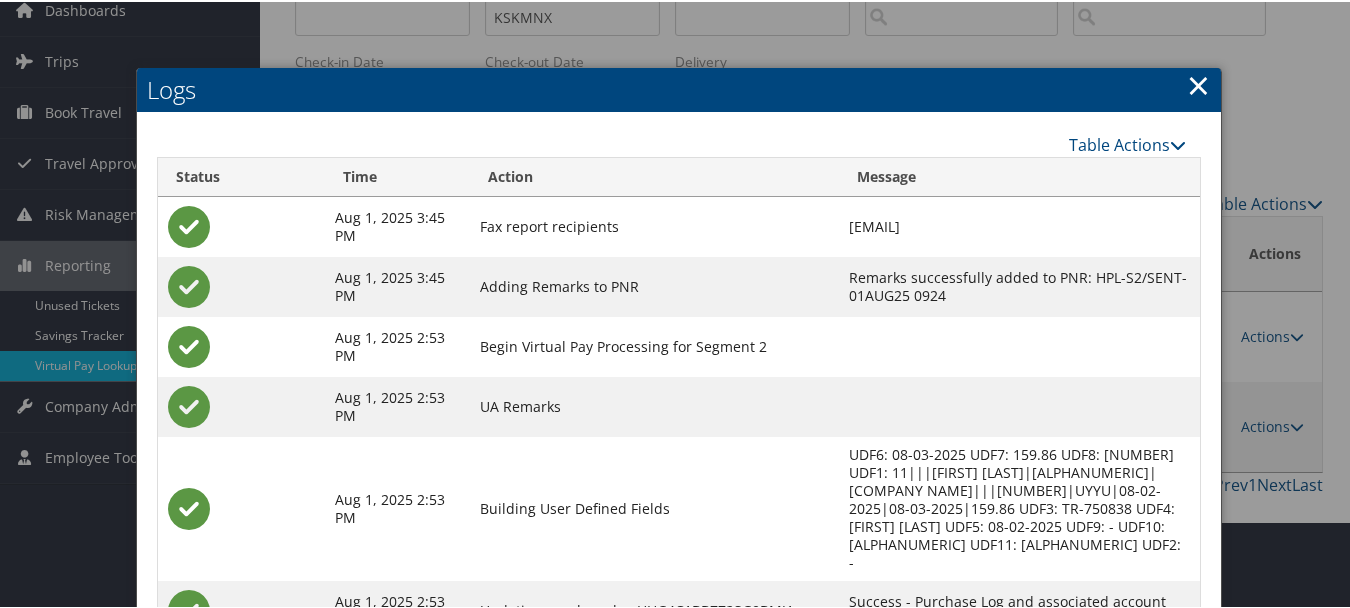 scroll, scrollTop: 258, scrollLeft: 0, axis: vertical 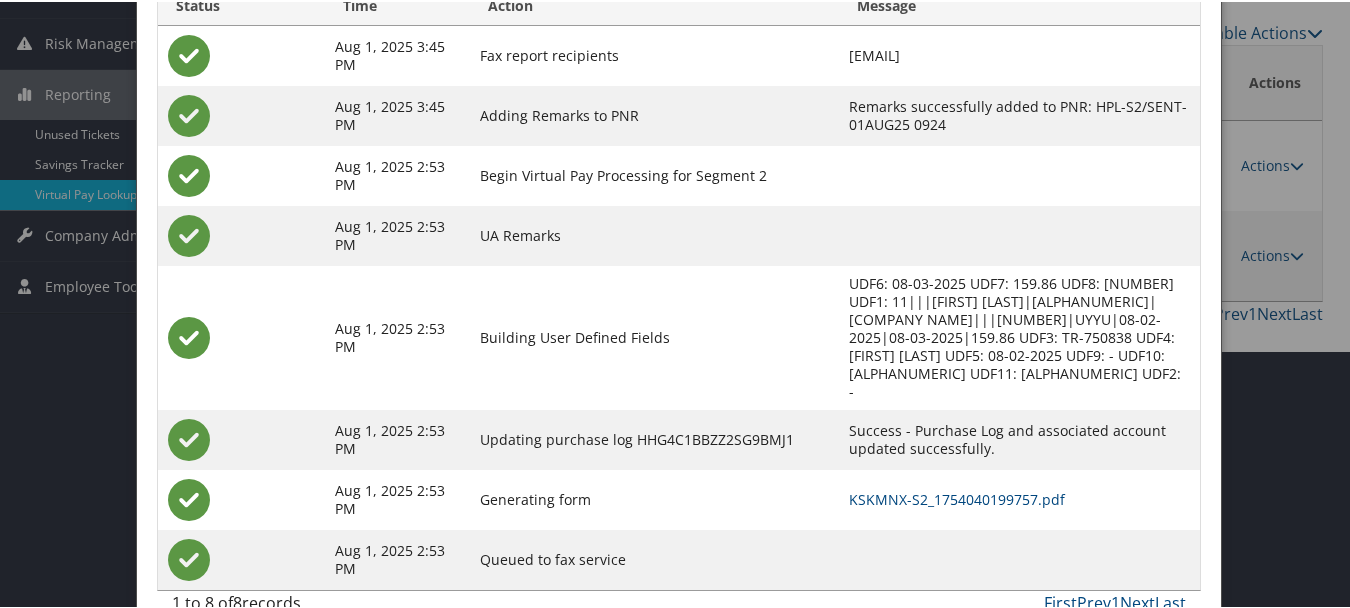 click on "KSKMNX-S2_1754040199757.pdf" at bounding box center (1020, 498) 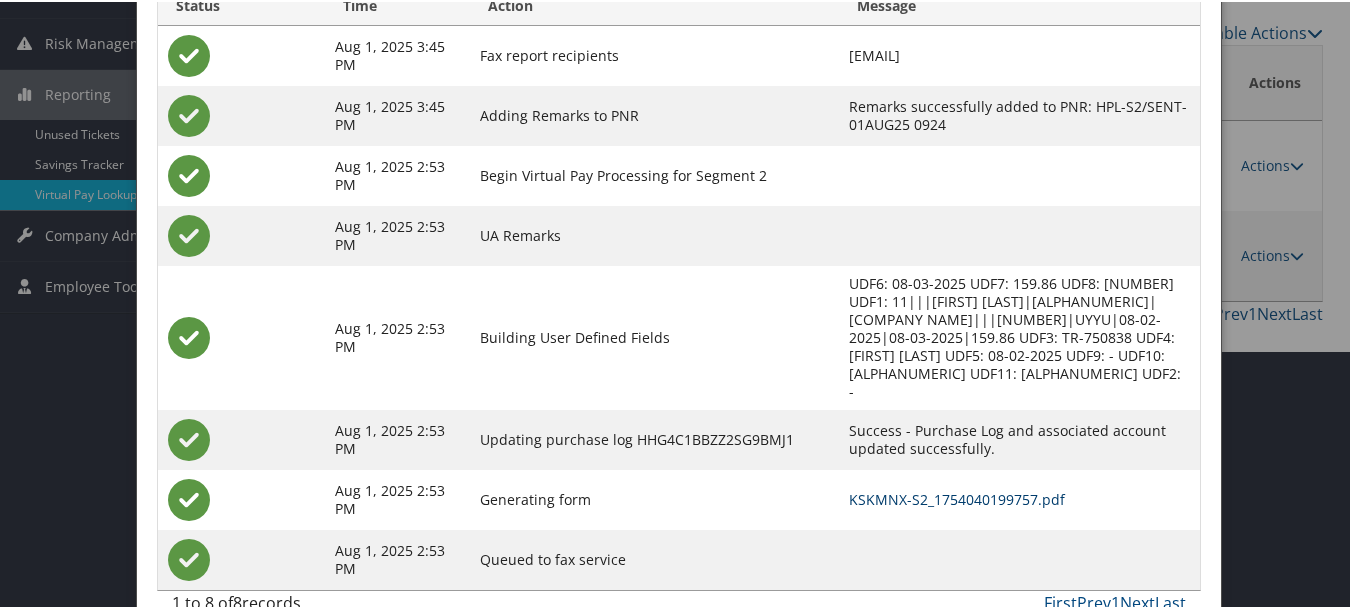 click on "KSKMNX-S2_1754040199757.pdf" at bounding box center [958, 497] 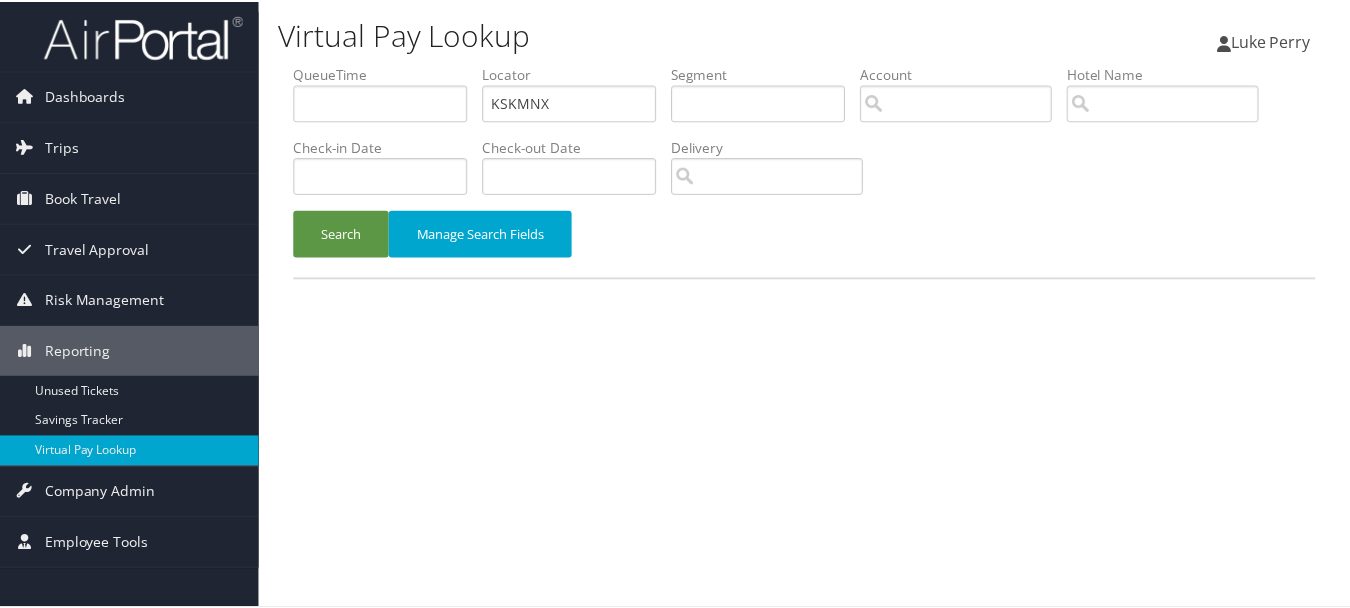 scroll, scrollTop: 0, scrollLeft: 0, axis: both 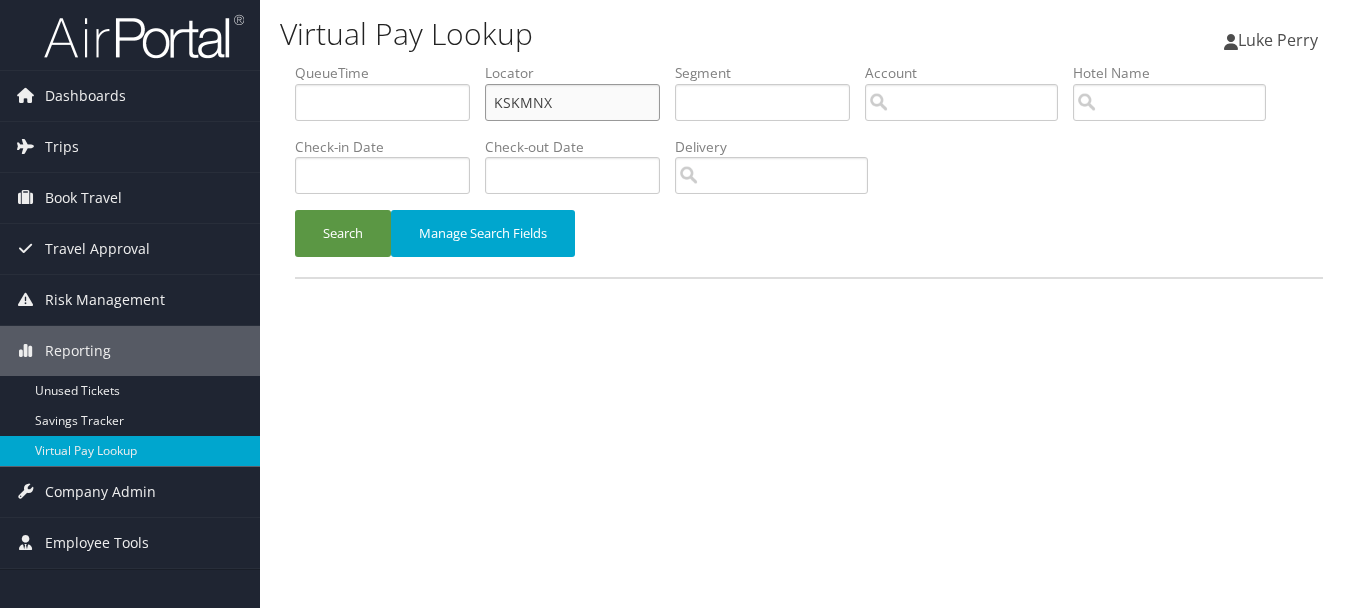 drag, startPoint x: 603, startPoint y: 115, endPoint x: 444, endPoint y: 112, distance: 159.0283 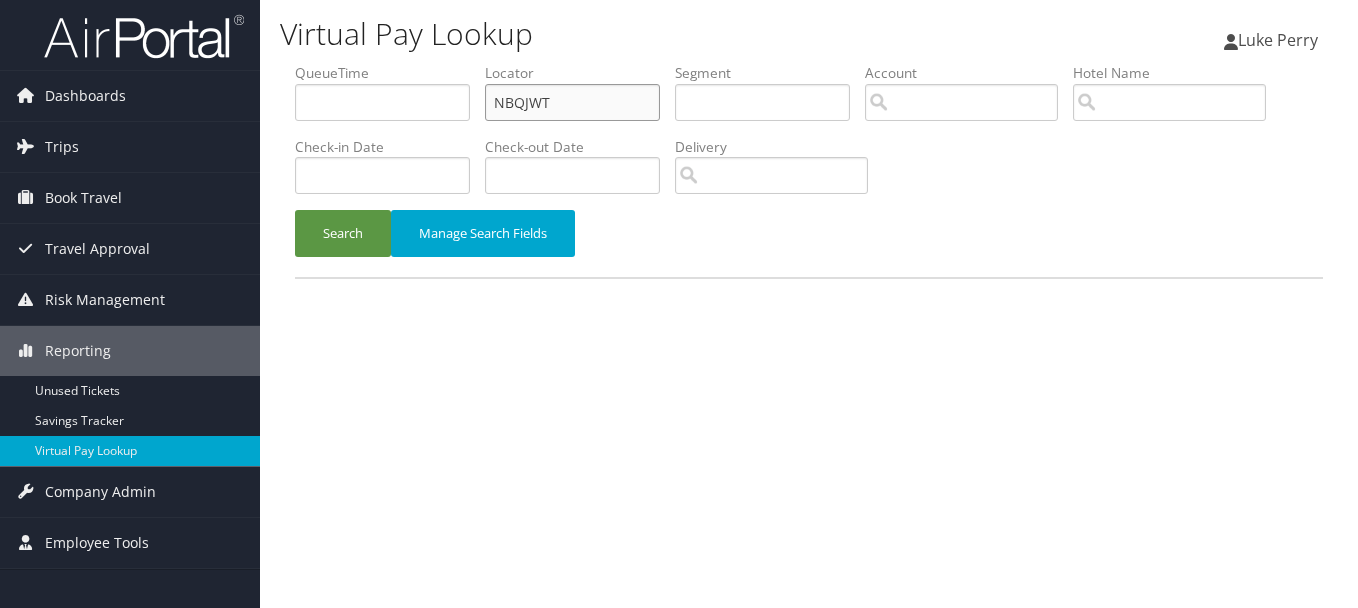 click on "Search" at bounding box center (343, 233) 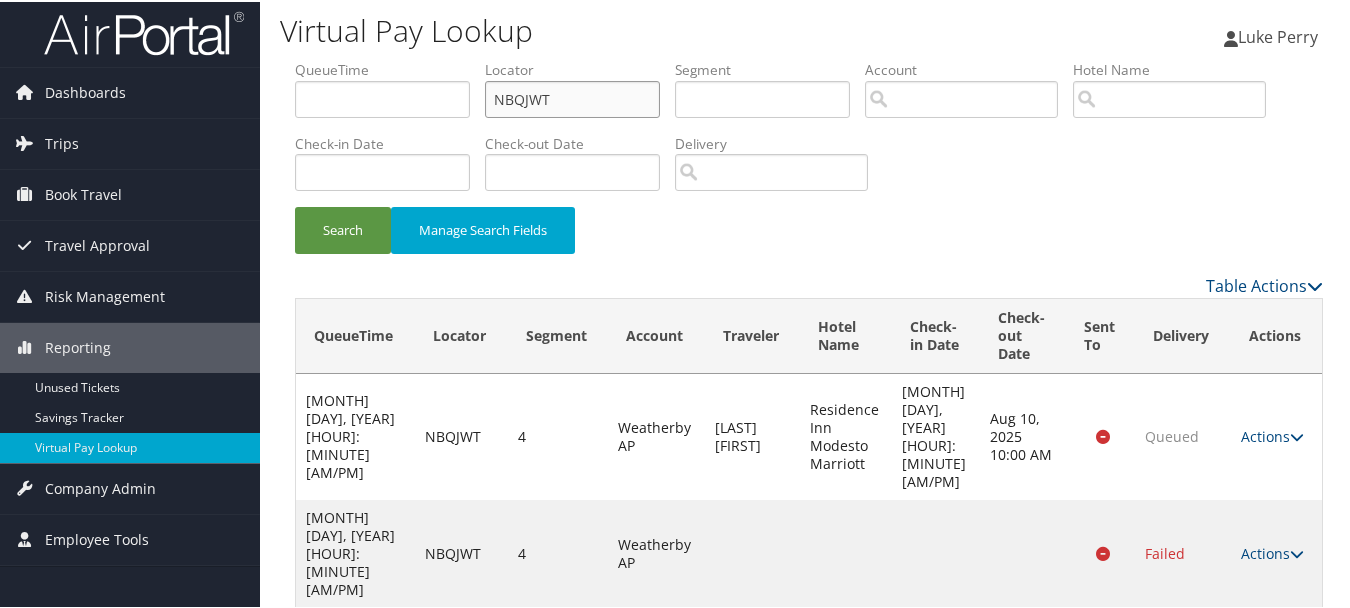 scroll, scrollTop: 38, scrollLeft: 0, axis: vertical 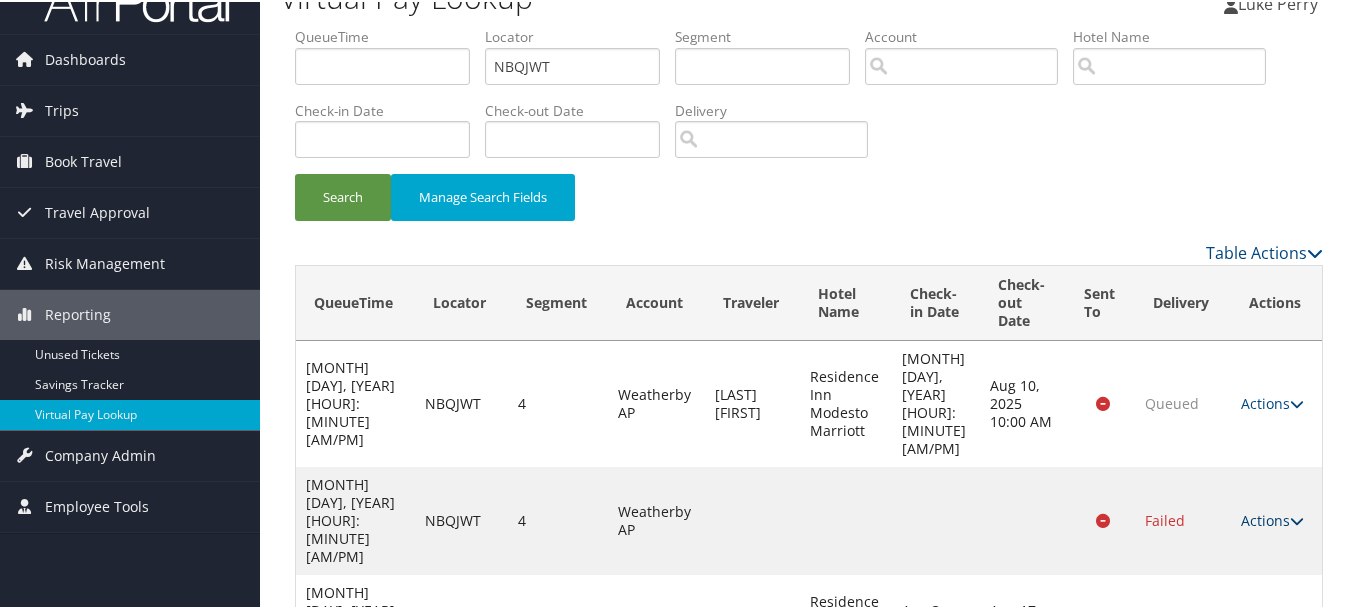 click on "Actions" at bounding box center (1272, 518) 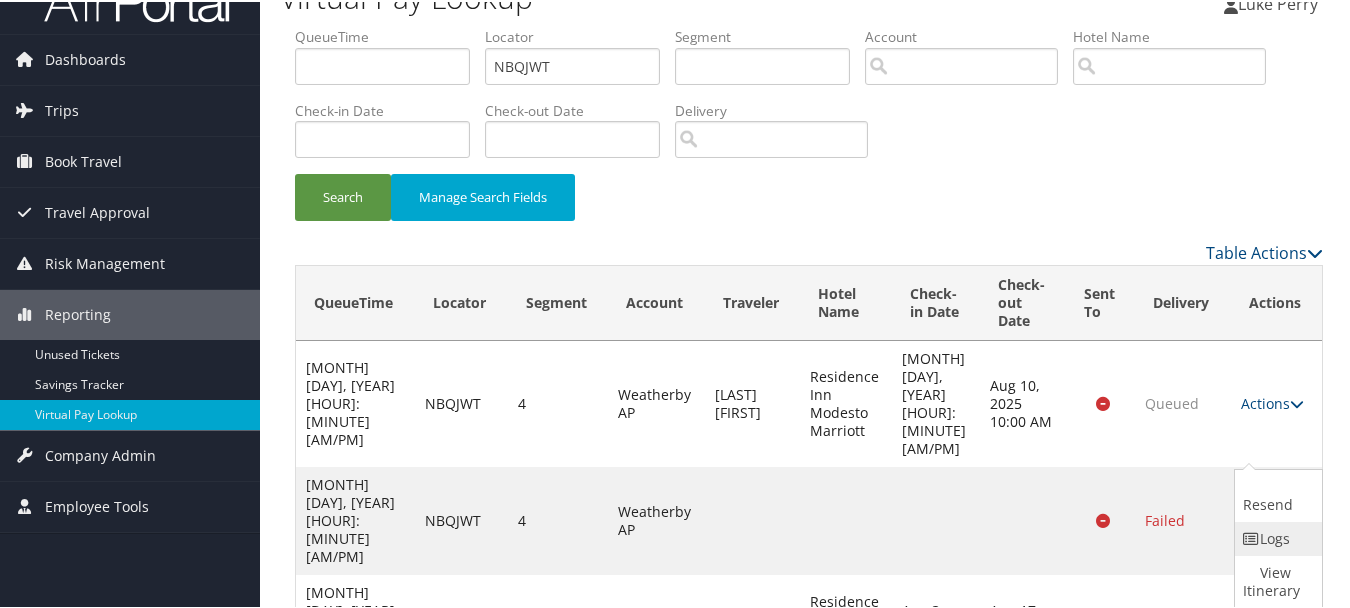 click on "Logs" at bounding box center (1276, 537) 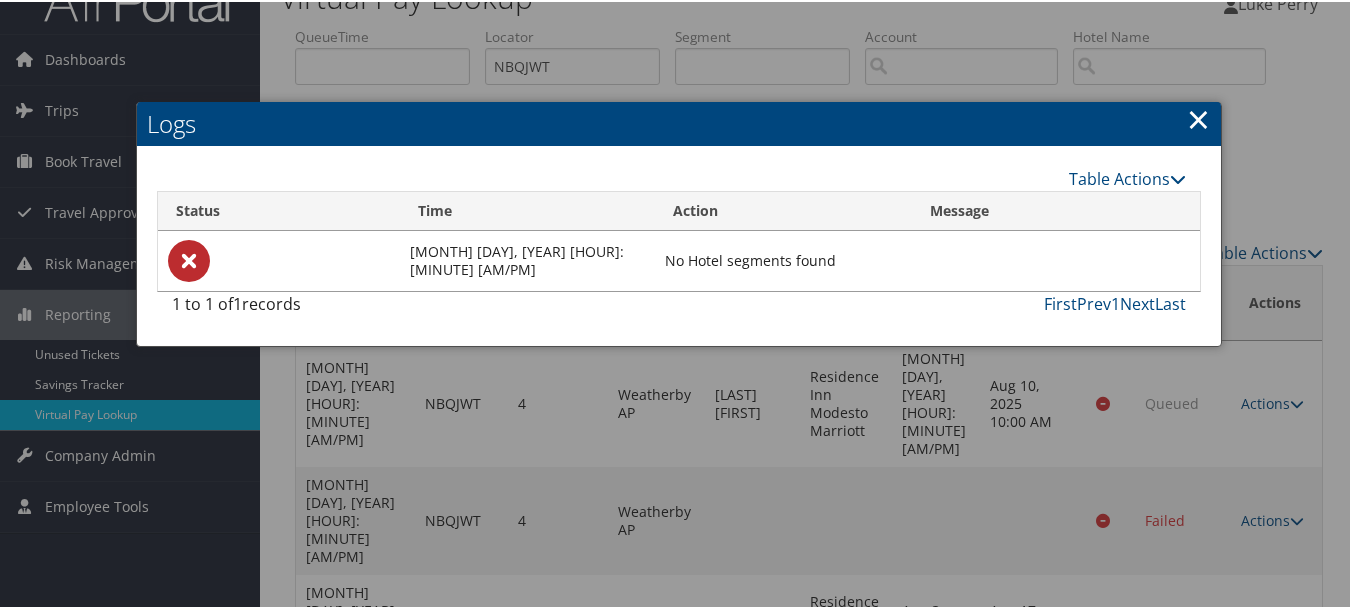 click at bounding box center [679, 304] 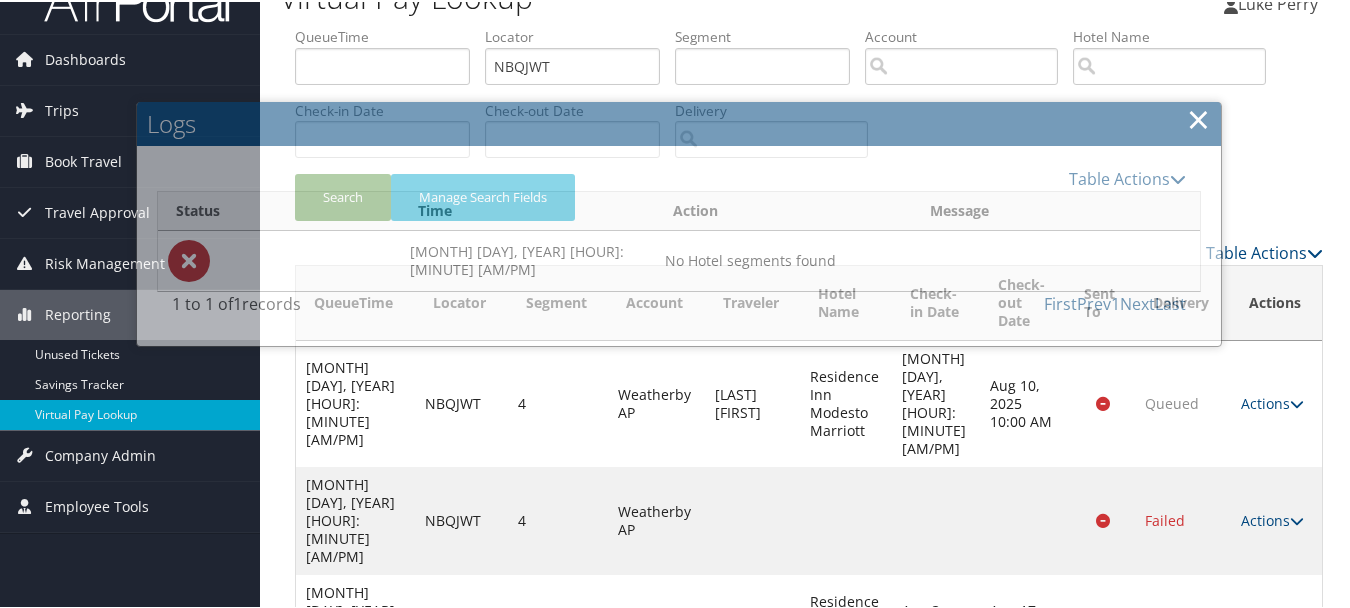 click on "Logs" at bounding box center (679, 122) 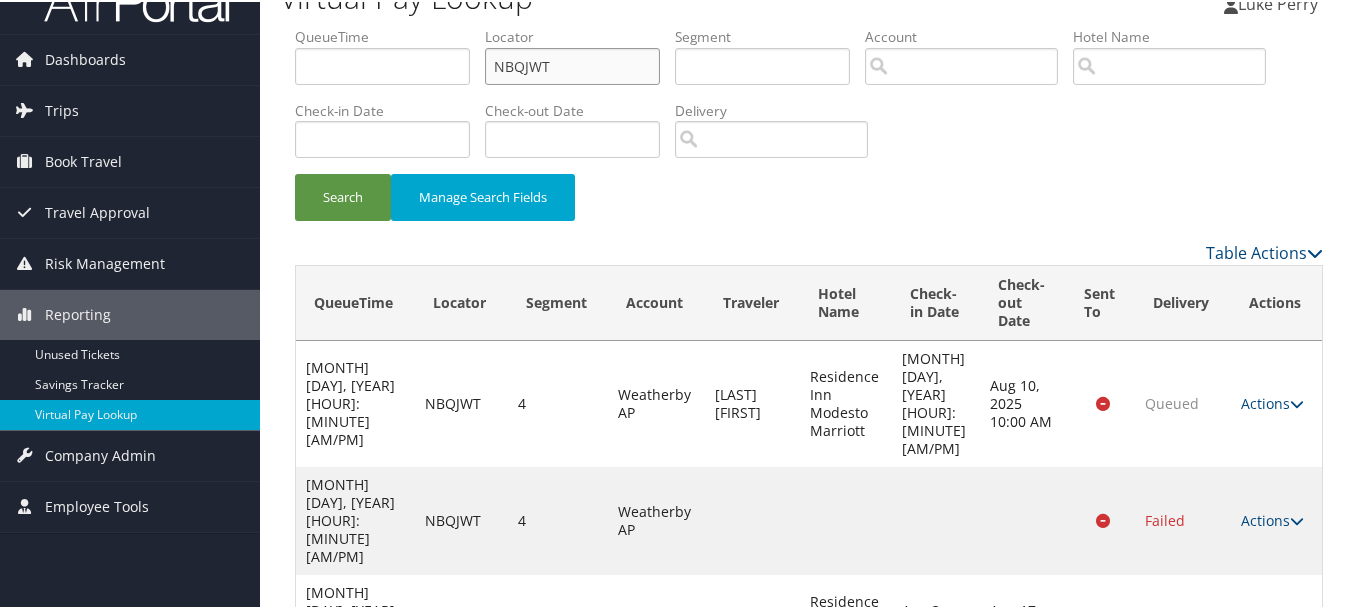 drag, startPoint x: 599, startPoint y: 67, endPoint x: 332, endPoint y: 46, distance: 267.82455 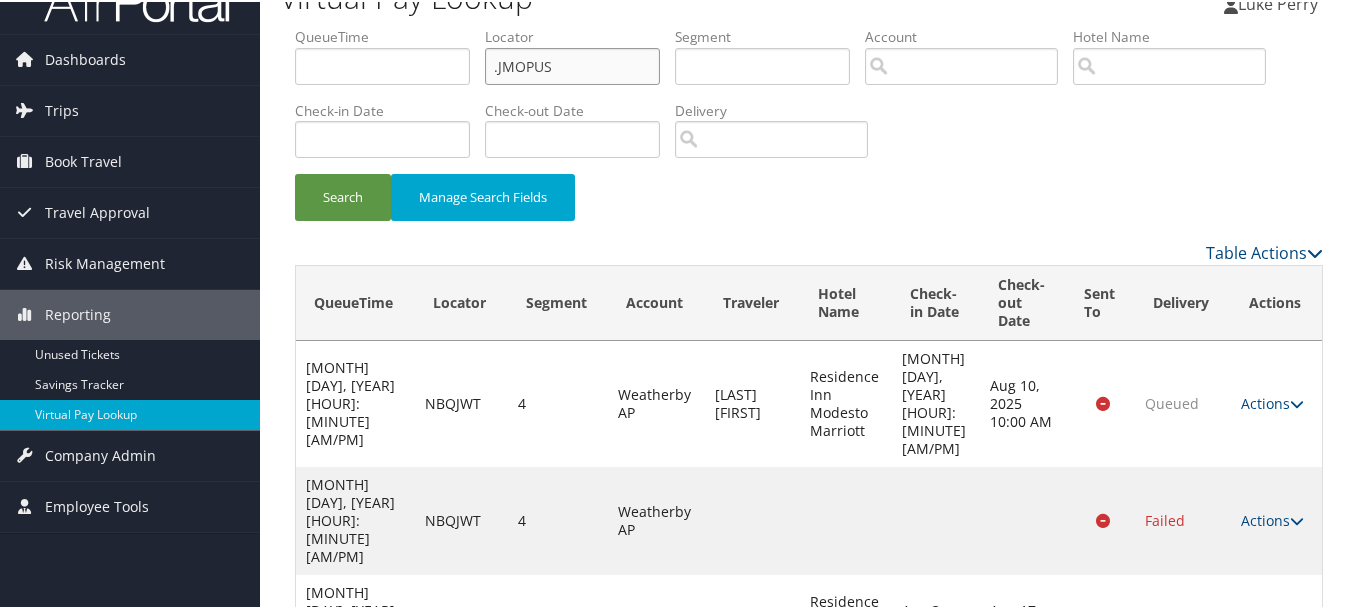 click on "Search" at bounding box center [343, 195] 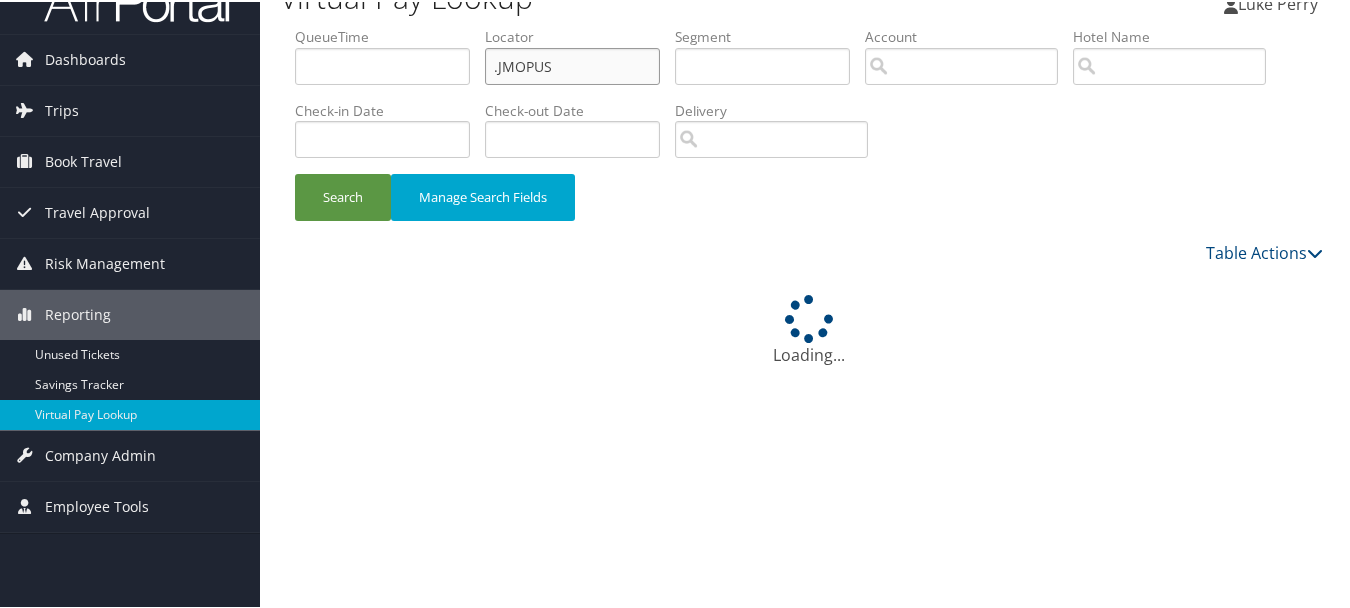scroll, scrollTop: 0, scrollLeft: 0, axis: both 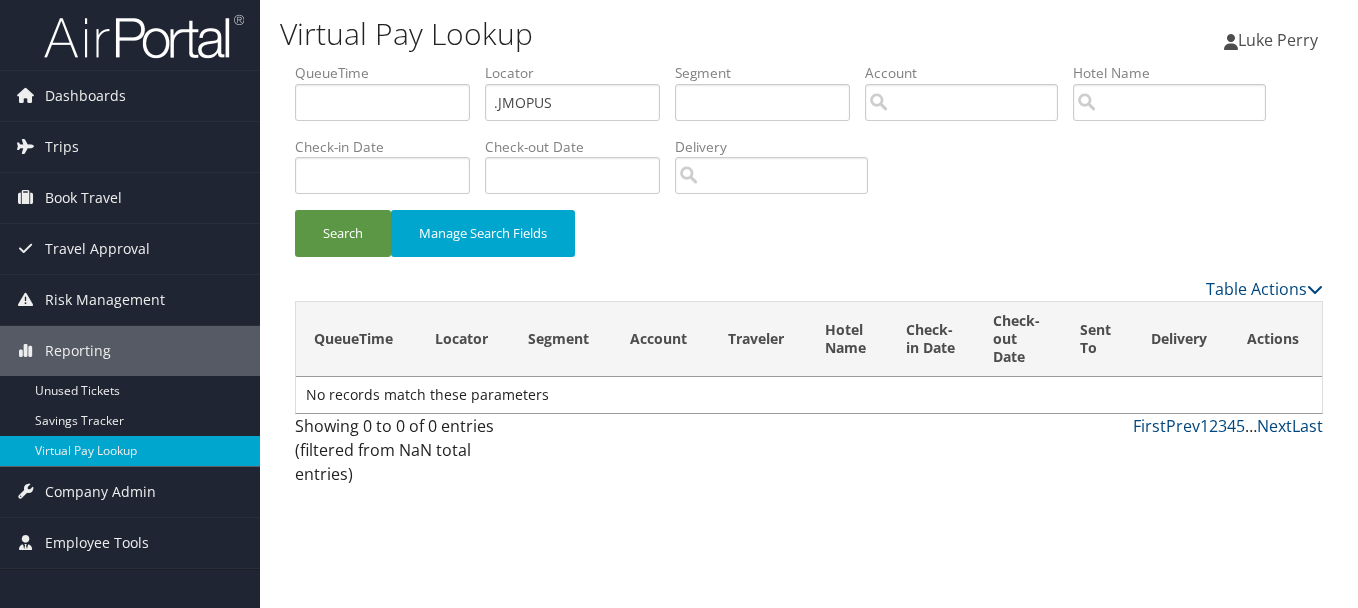 click on "Virtual Pay Lookup
Luke Perry
Luke Perry
My Settings
Travel Agency Contacts
View Travel Profile
Give Feedback
Sign Out
1" at bounding box center [809, 304] 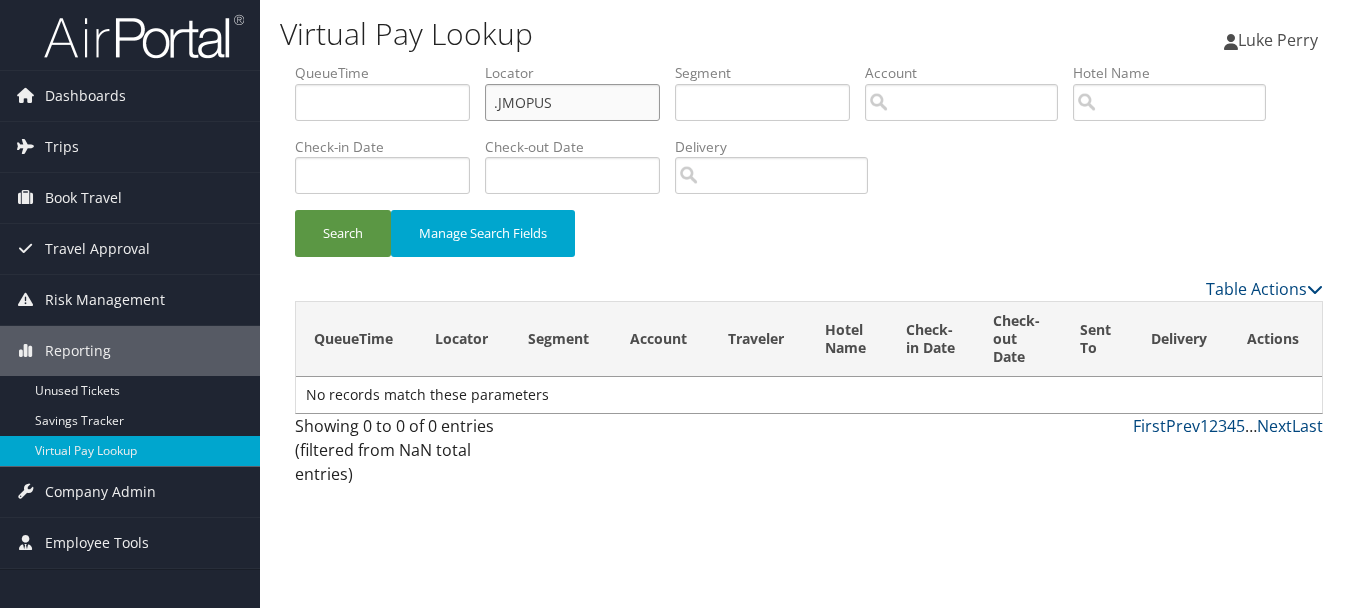click on ".JMOPUS" at bounding box center [572, 102] 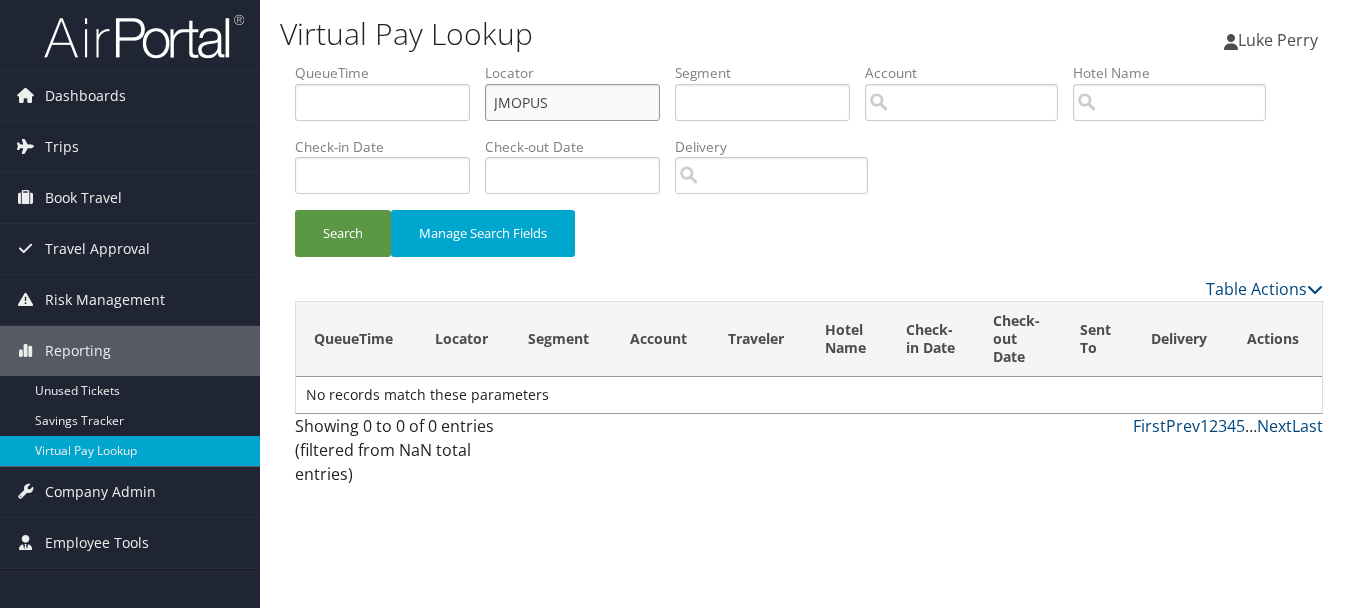 type on "JMOPUS" 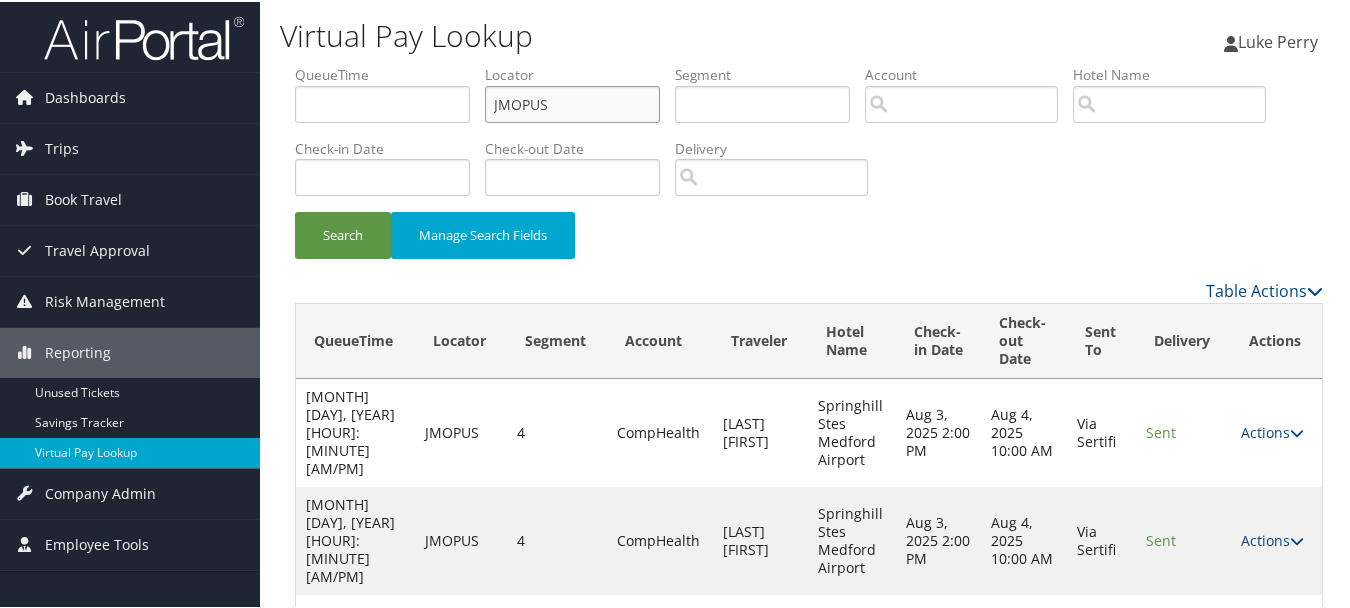 scroll, scrollTop: 74, scrollLeft: 0, axis: vertical 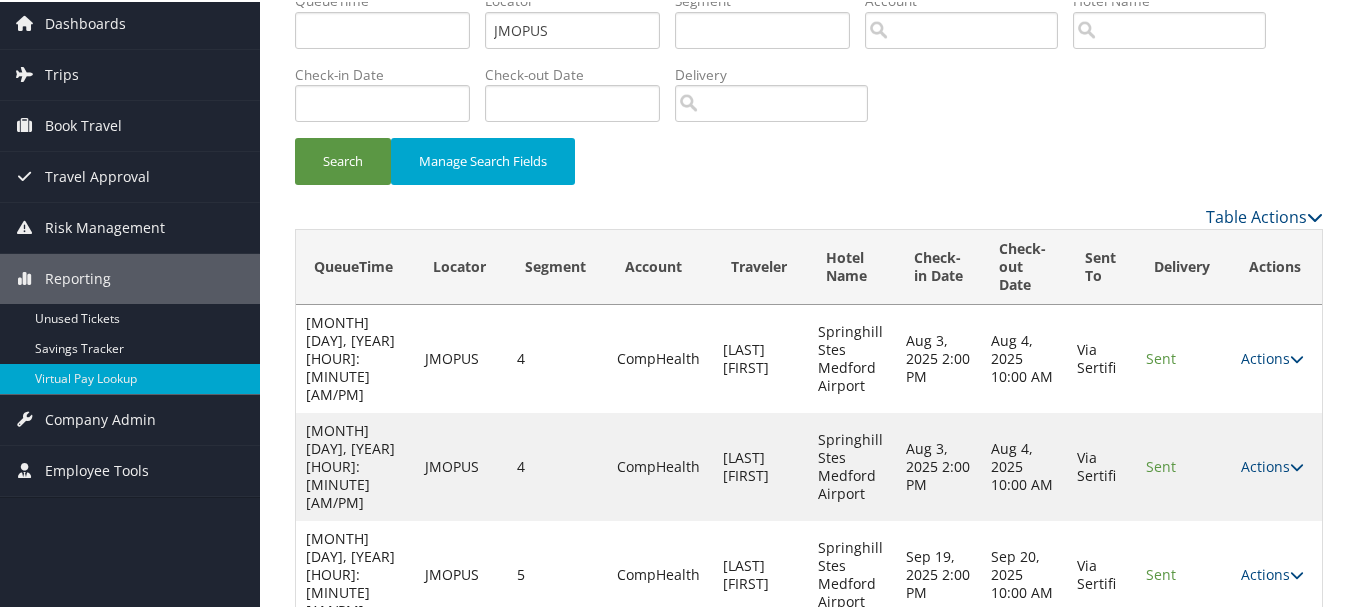 click on "Actions   Resend  Logs  View Itinerary" at bounding box center [1276, 573] 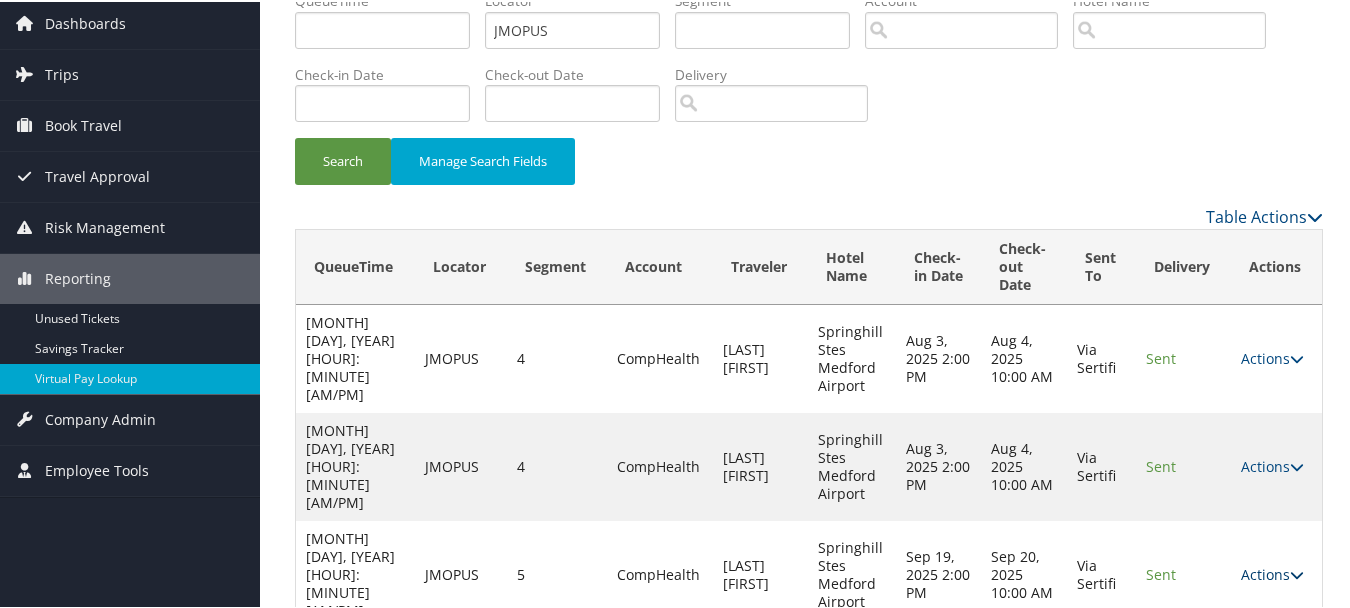 click on "Actions" at bounding box center (1272, 572) 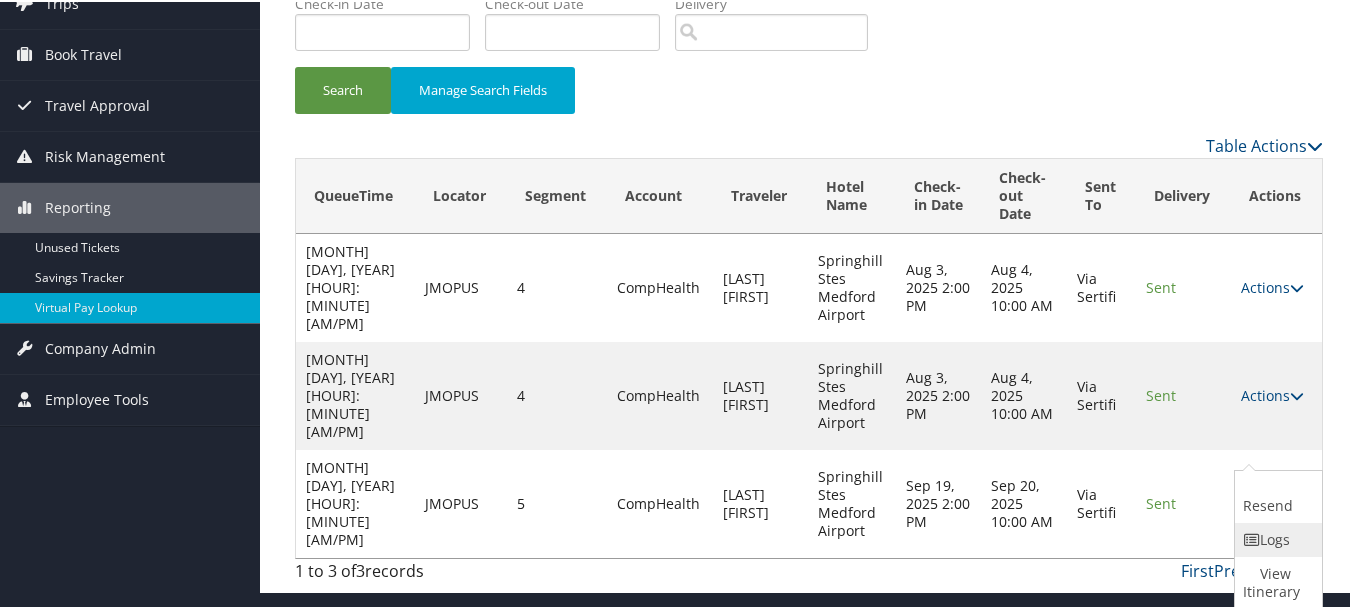 click on "Logs" at bounding box center [1276, 538] 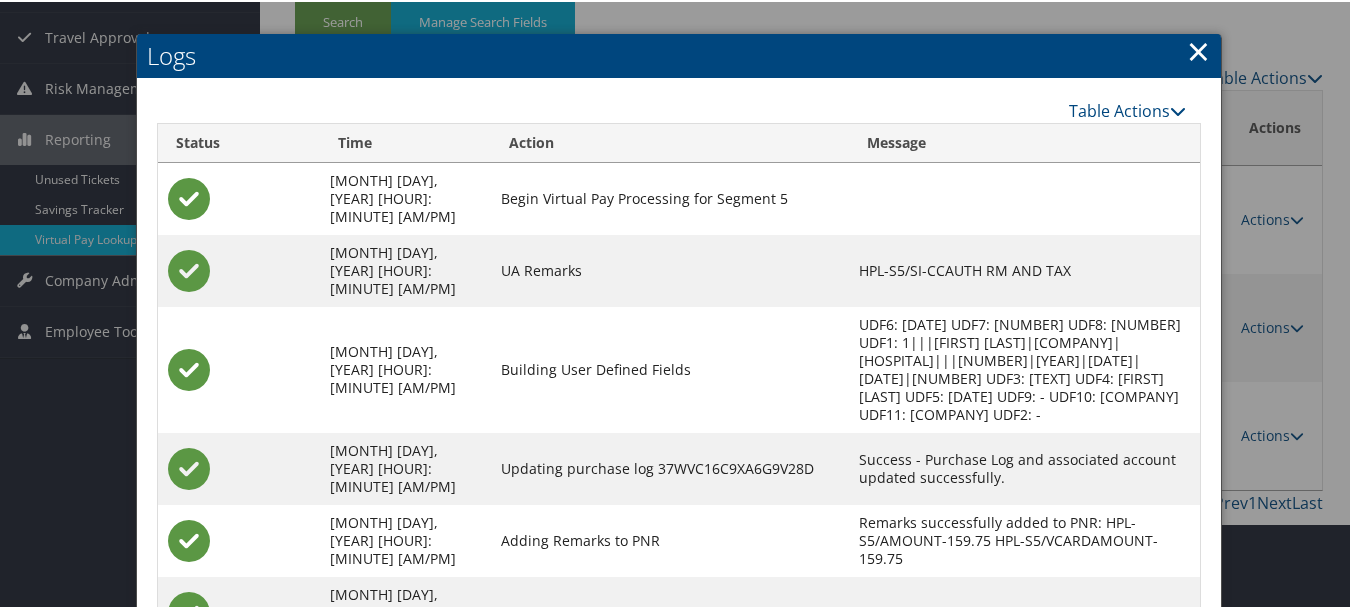 scroll, scrollTop: 350, scrollLeft: 0, axis: vertical 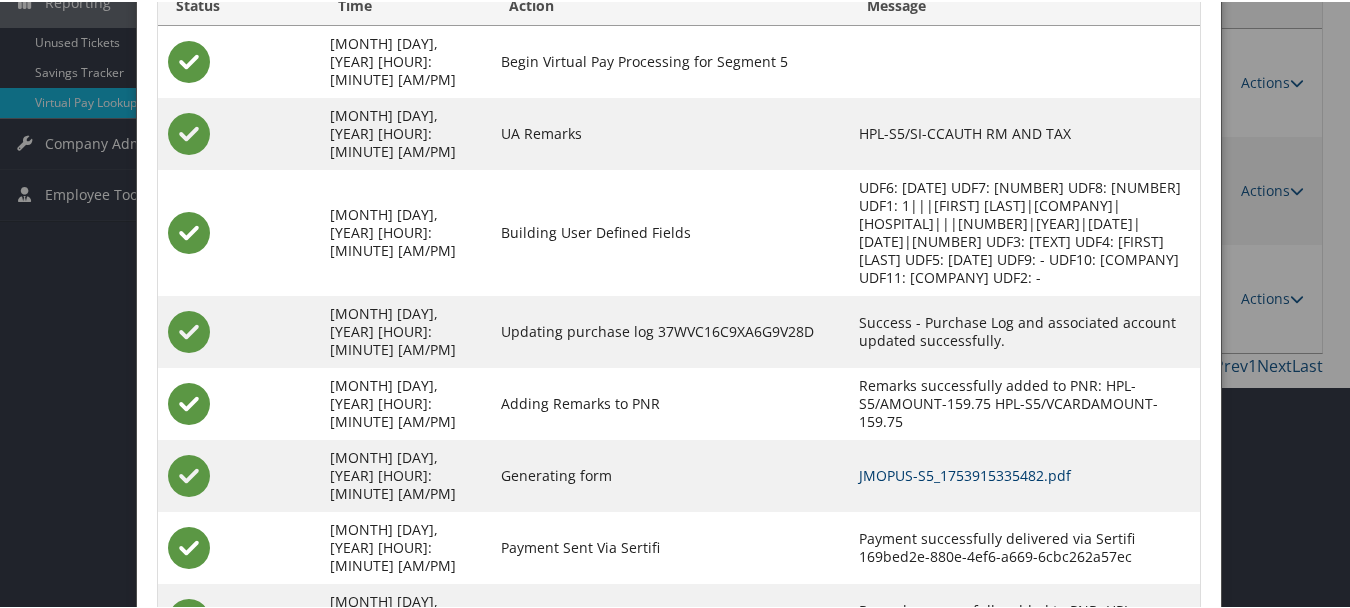 click on "JMOPUS-S5_1753915335482.pdf" at bounding box center [965, 473] 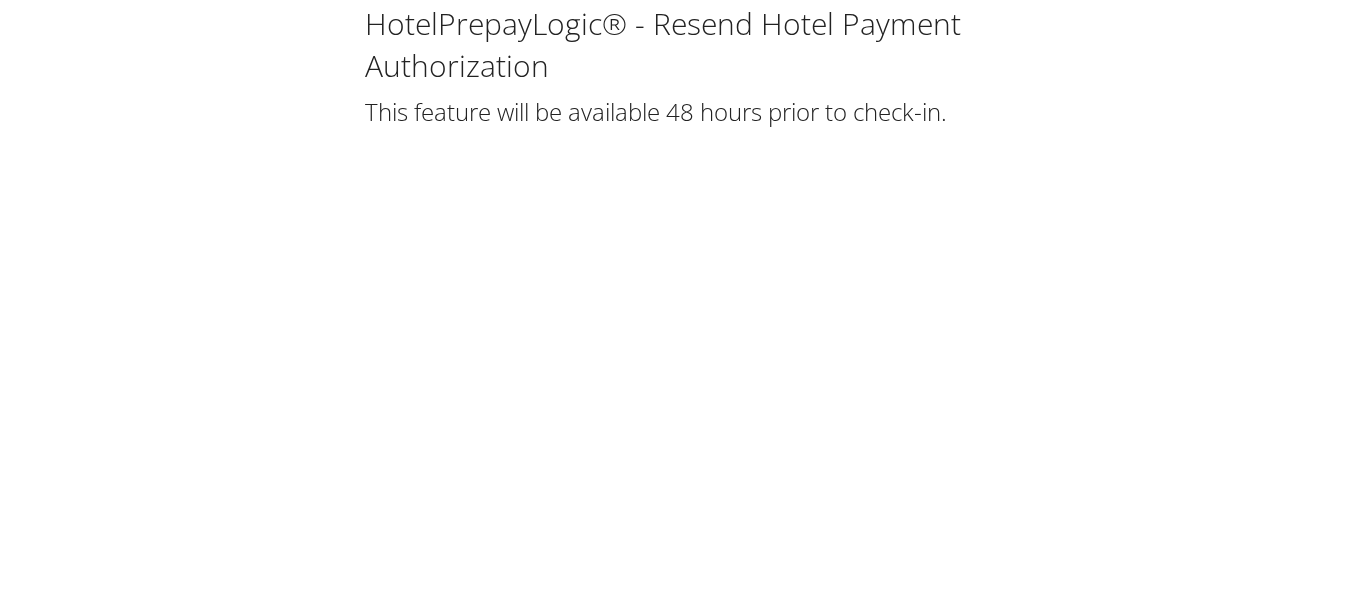 scroll, scrollTop: 0, scrollLeft: 0, axis: both 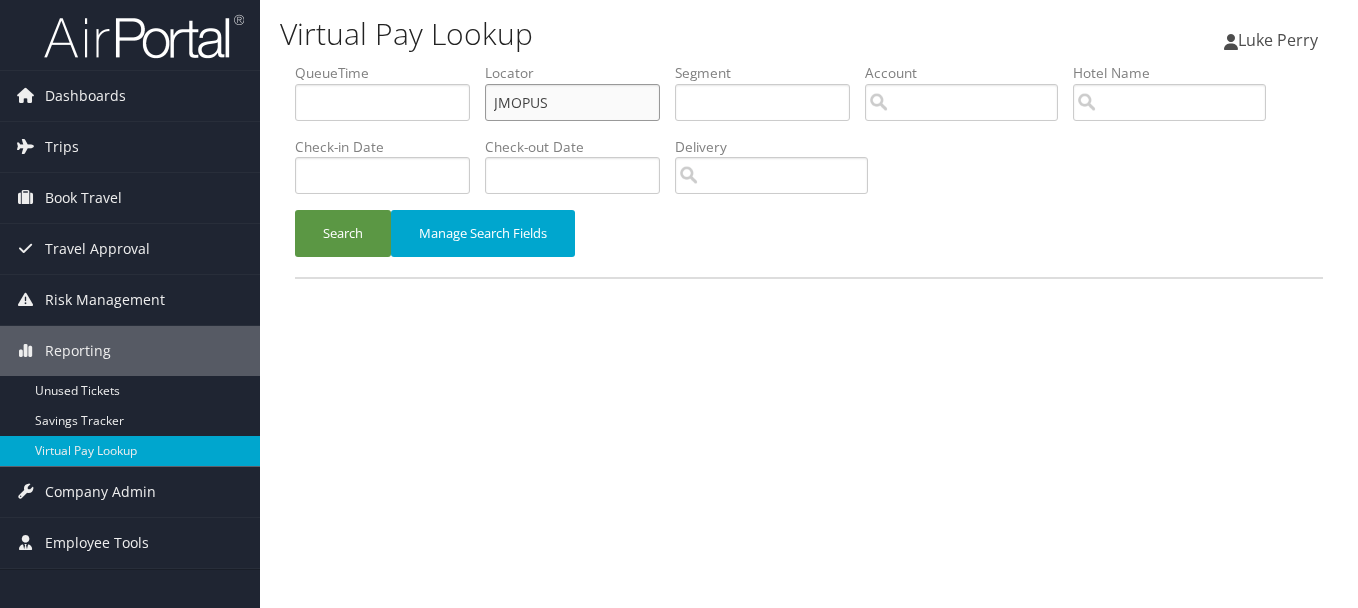 drag, startPoint x: 632, startPoint y: 93, endPoint x: 423, endPoint y: 85, distance: 209.15306 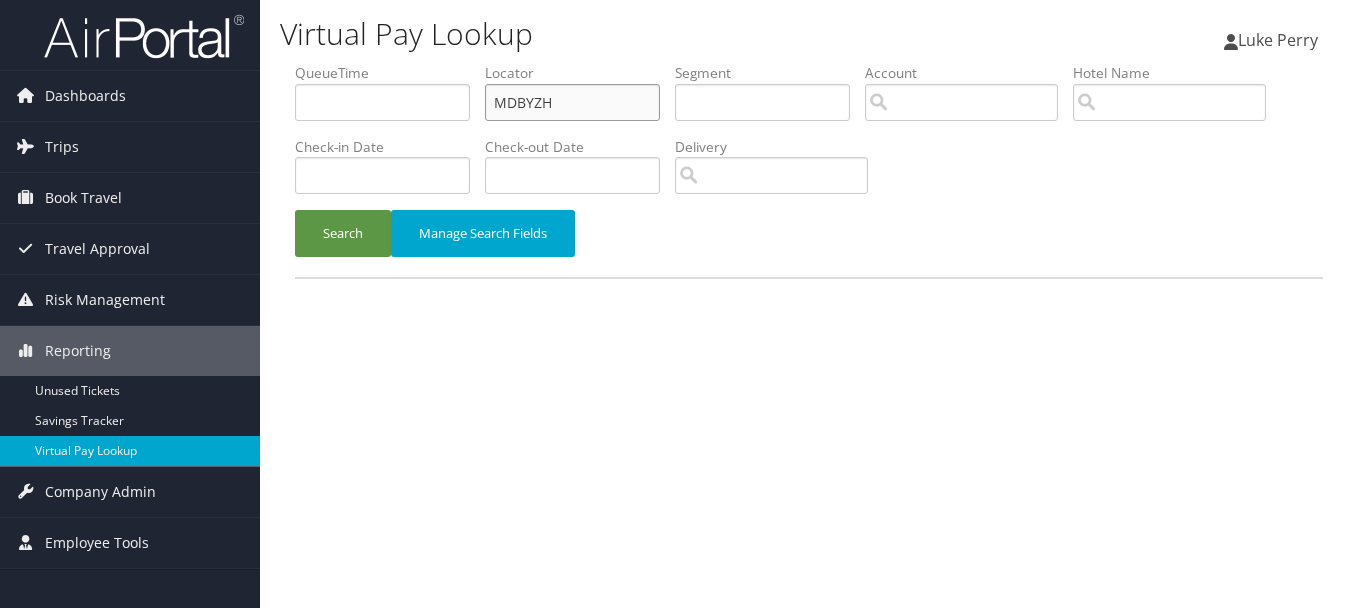 type on "MDBYZH" 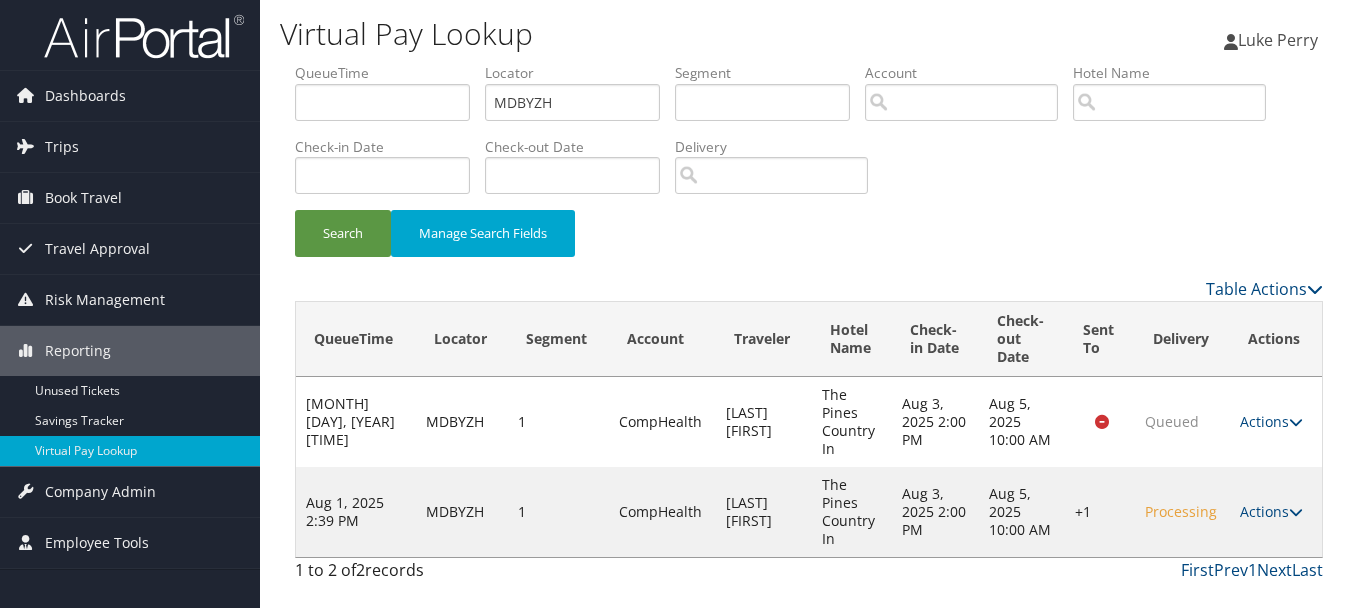 click on "Actions   Resend  Logs  Delivery Information  View Itinerary" at bounding box center [1276, 512] 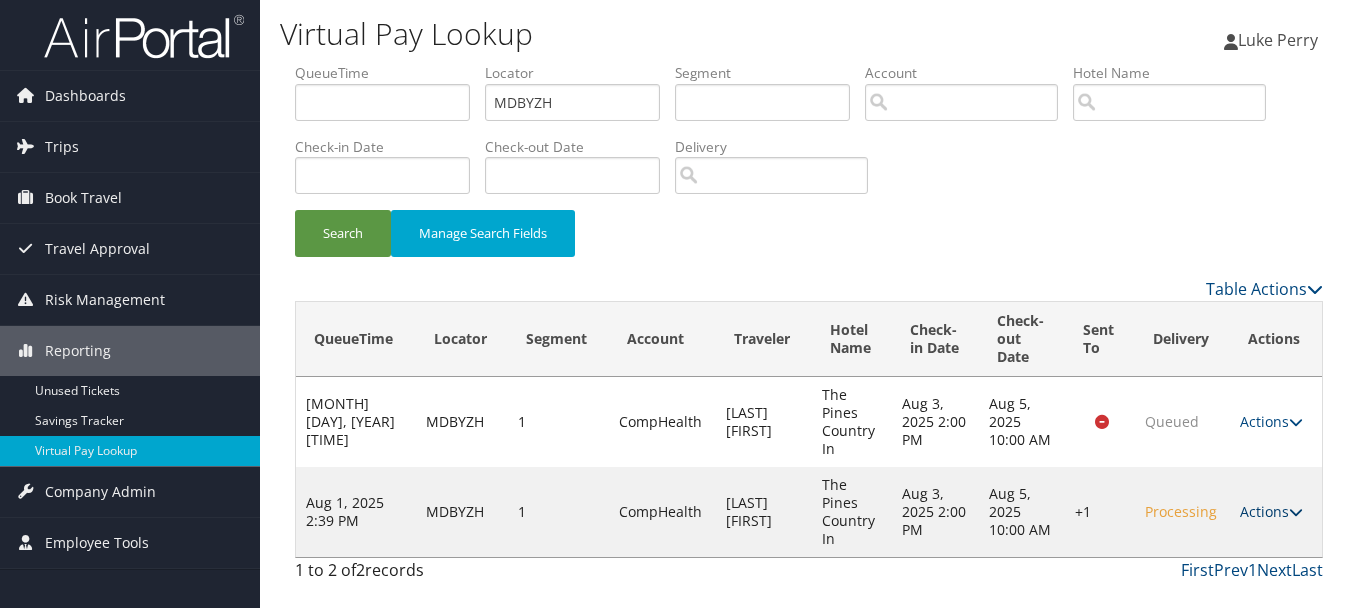 click on "Actions" at bounding box center (1271, 511) 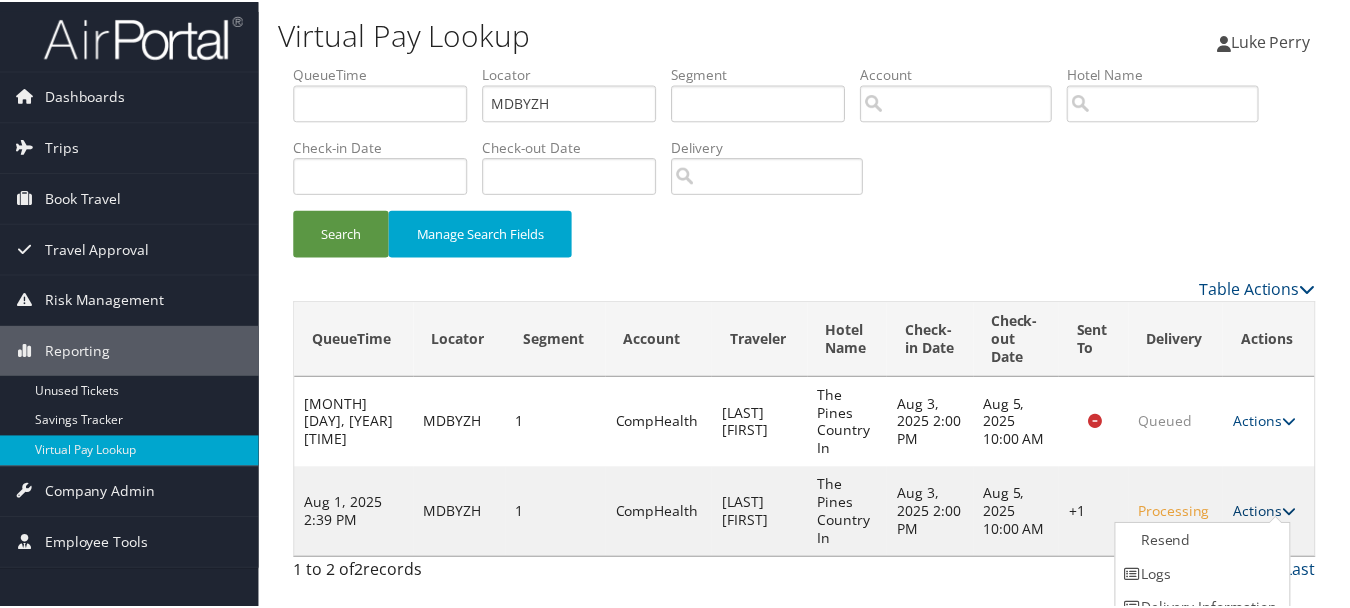scroll, scrollTop: 53, scrollLeft: 0, axis: vertical 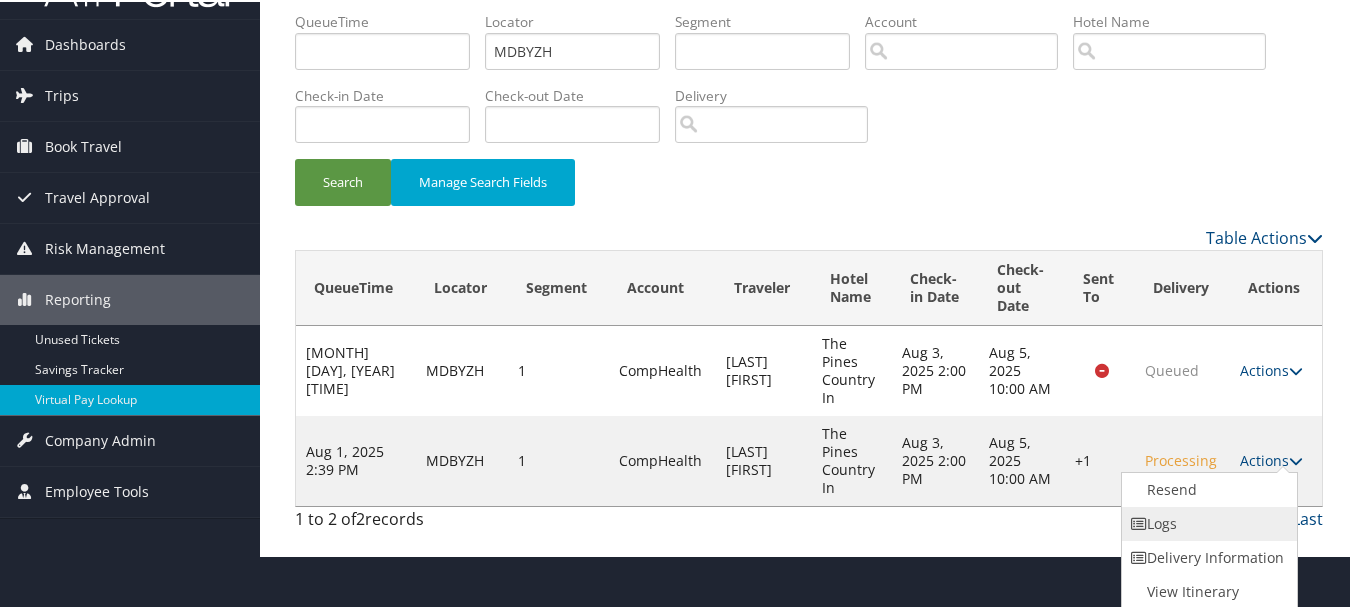 click on "Logs" at bounding box center [1207, 522] 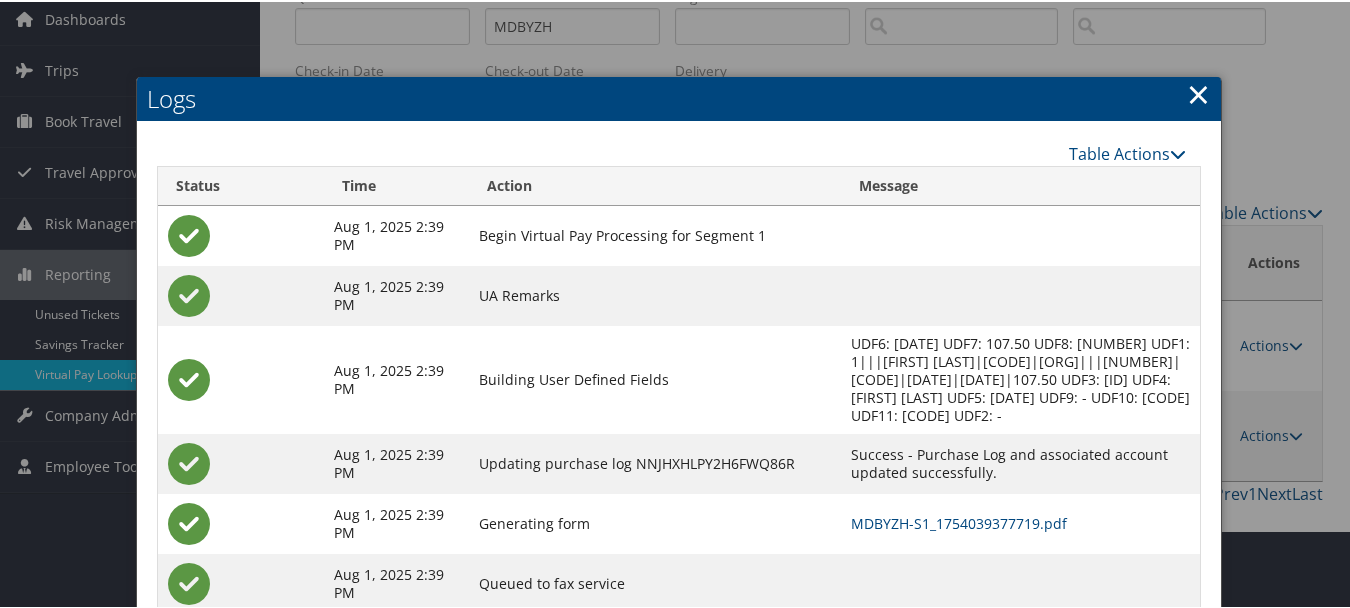 scroll, scrollTop: 138, scrollLeft: 0, axis: vertical 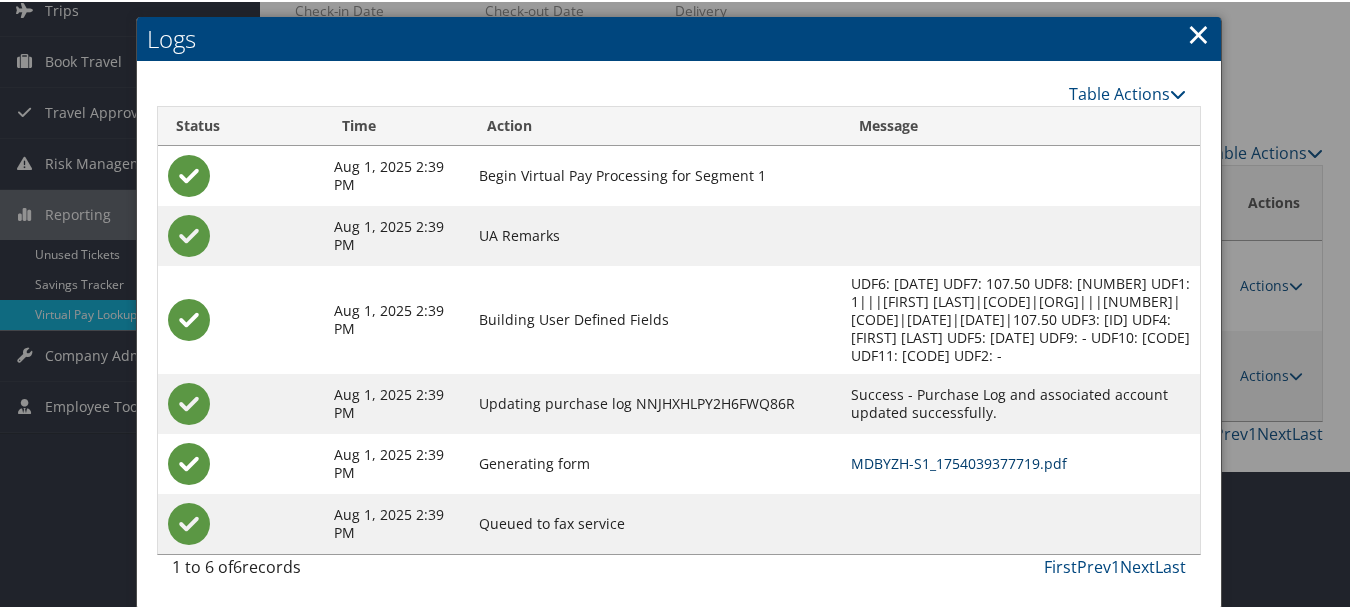 click on "MDBYZH-S1_1754039377719.pdf" at bounding box center [959, 461] 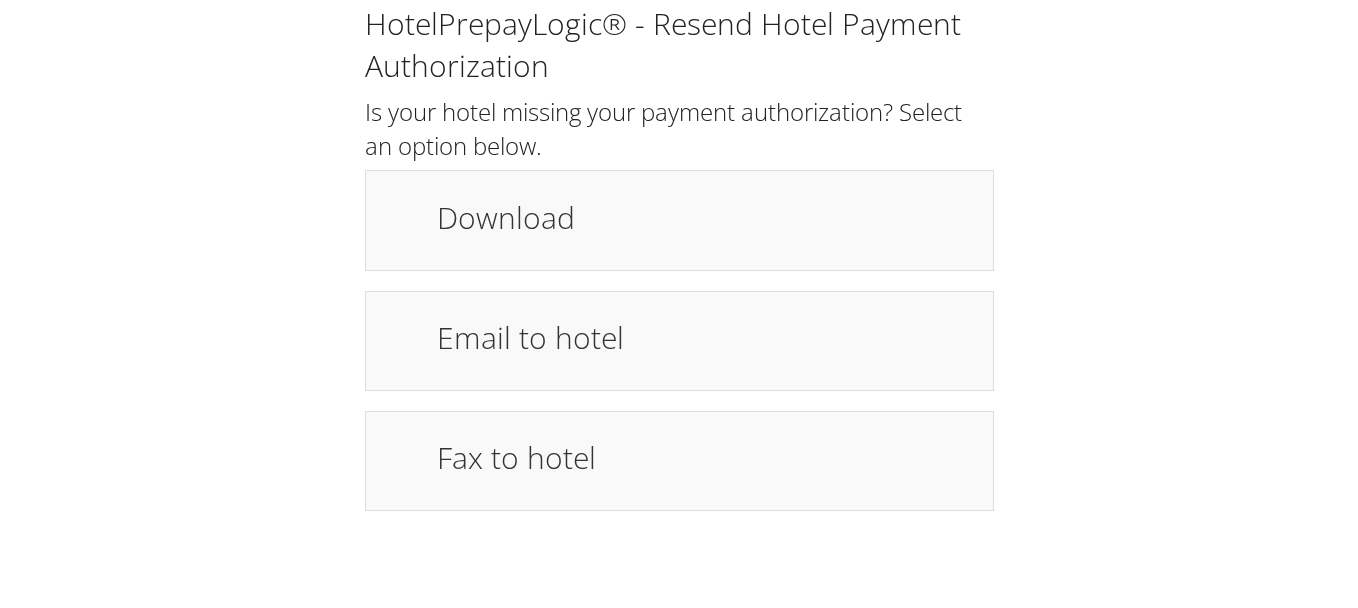 scroll, scrollTop: 0, scrollLeft: 0, axis: both 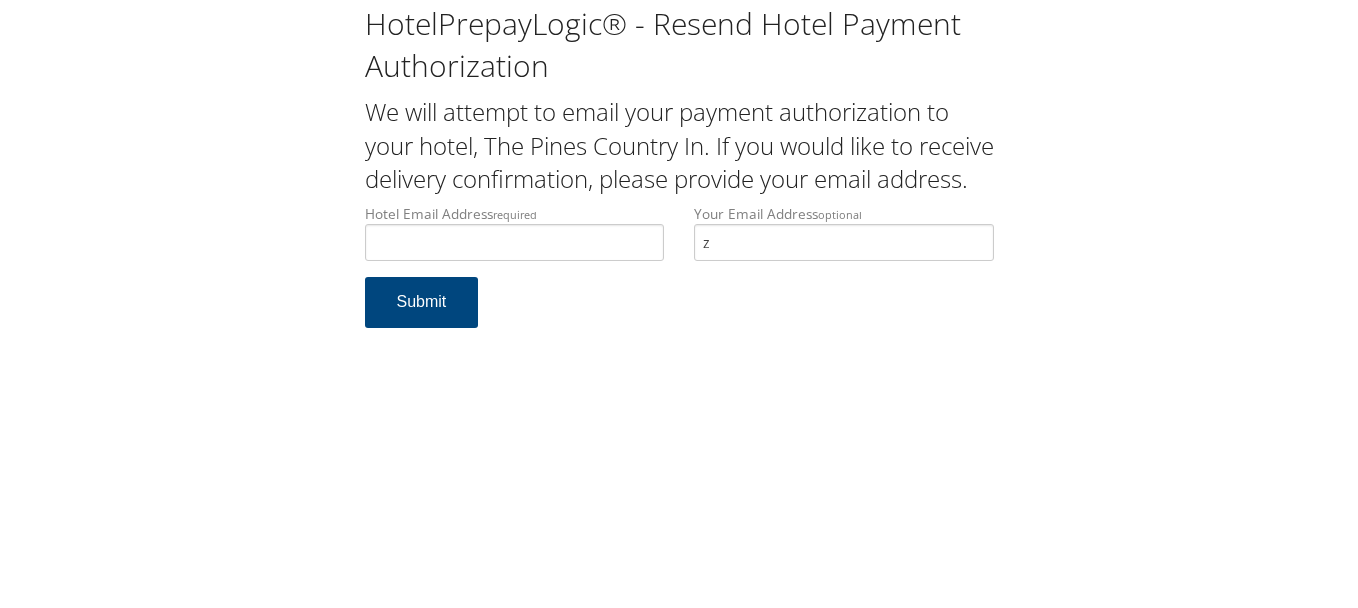 type on "z" 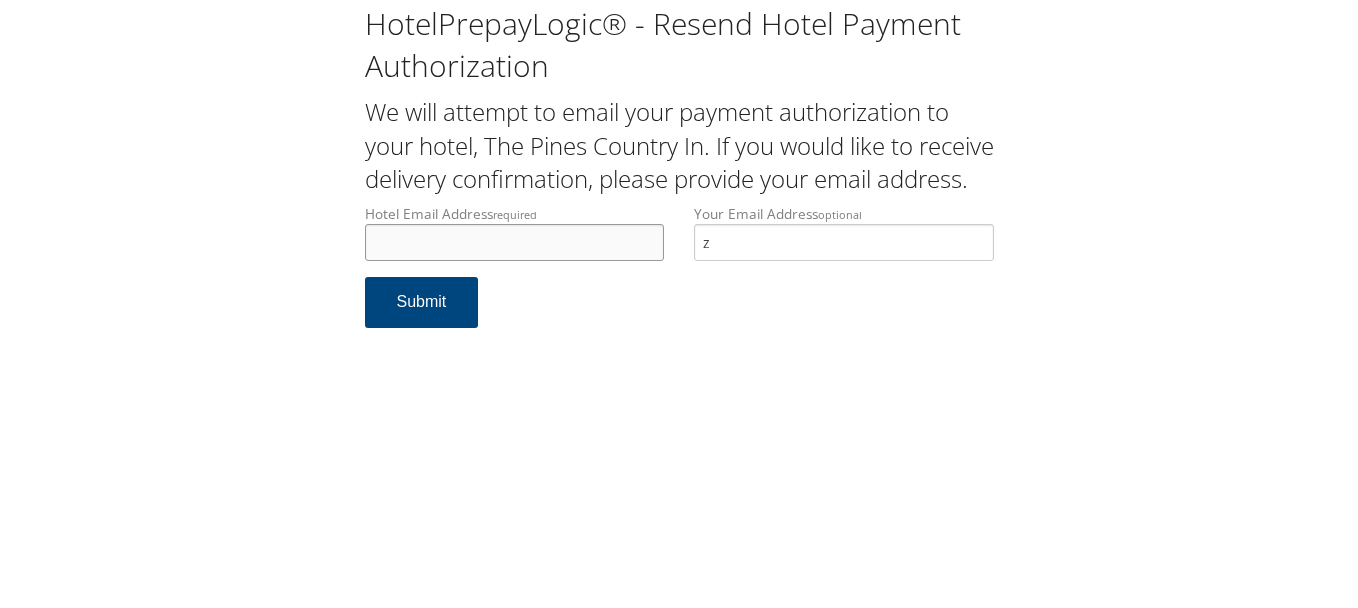 type on "~" 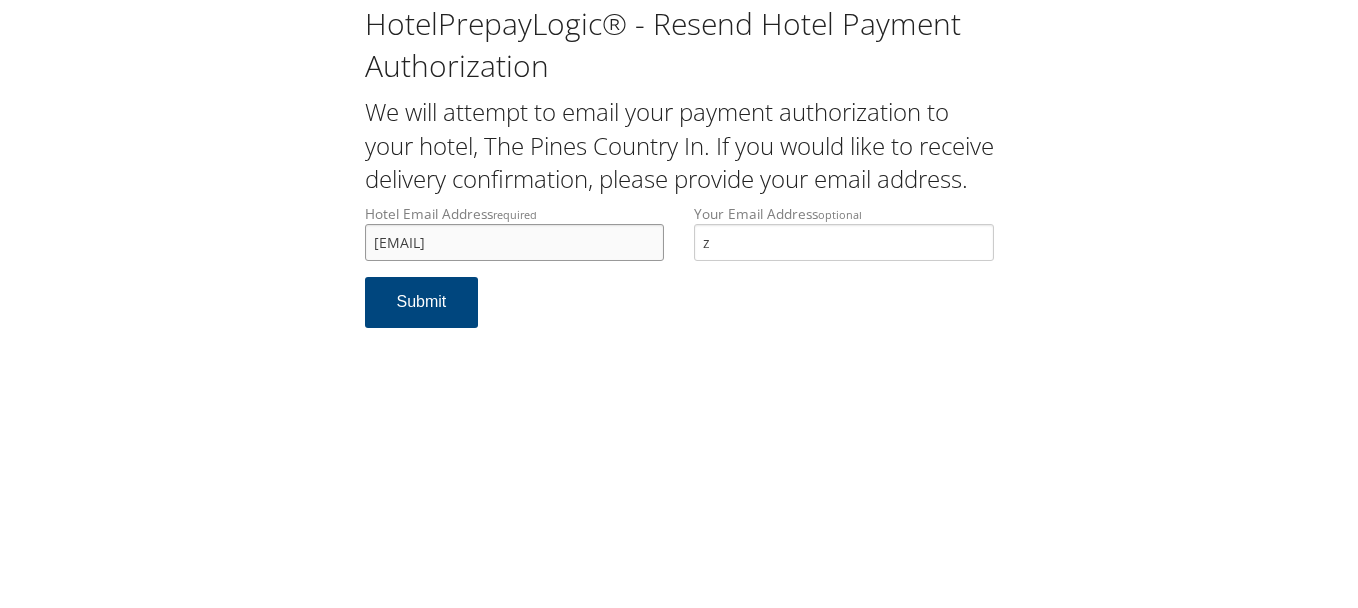 type on "[EMAIL]" 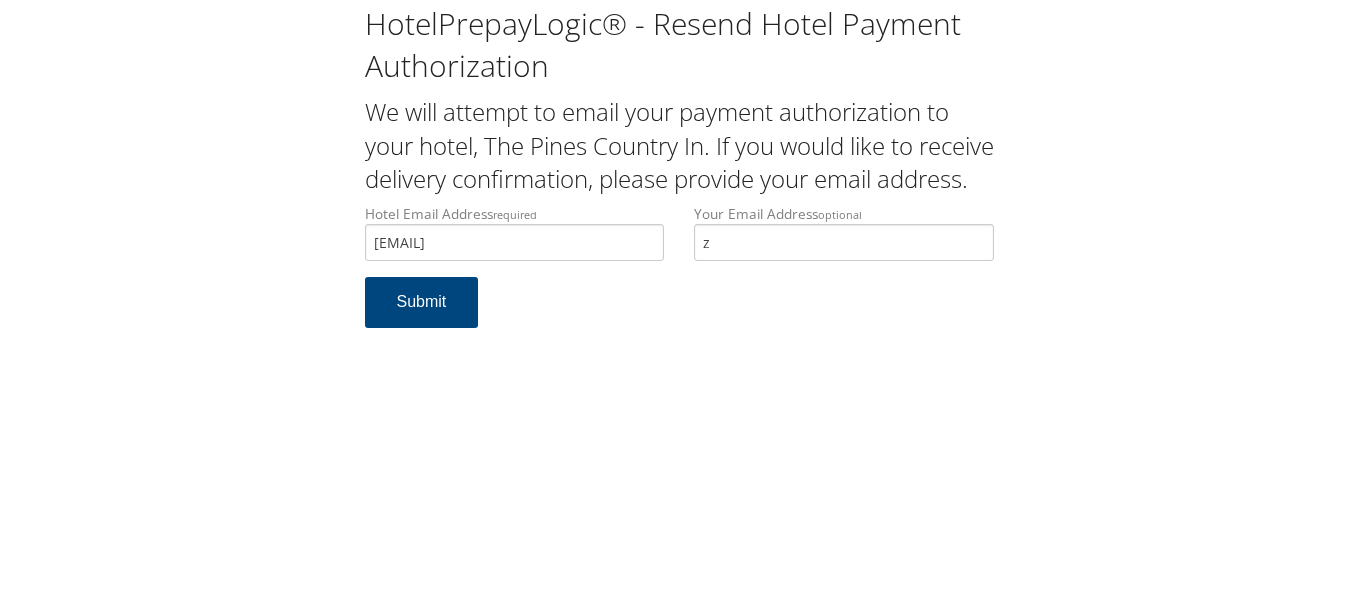 click on "HotelPrepayLogic® - Resend Hotel Payment Authorization
We will attempt to email your payment authorization to your hotel, The Pines Country In.
If you would like to receive delivery confirmation, please provide your email address.
Hotel Email Address  required
[EMAIL]
Hotel email address is required
Your Email Address  optional
[EMAIL]
Submit" at bounding box center (679, 304) 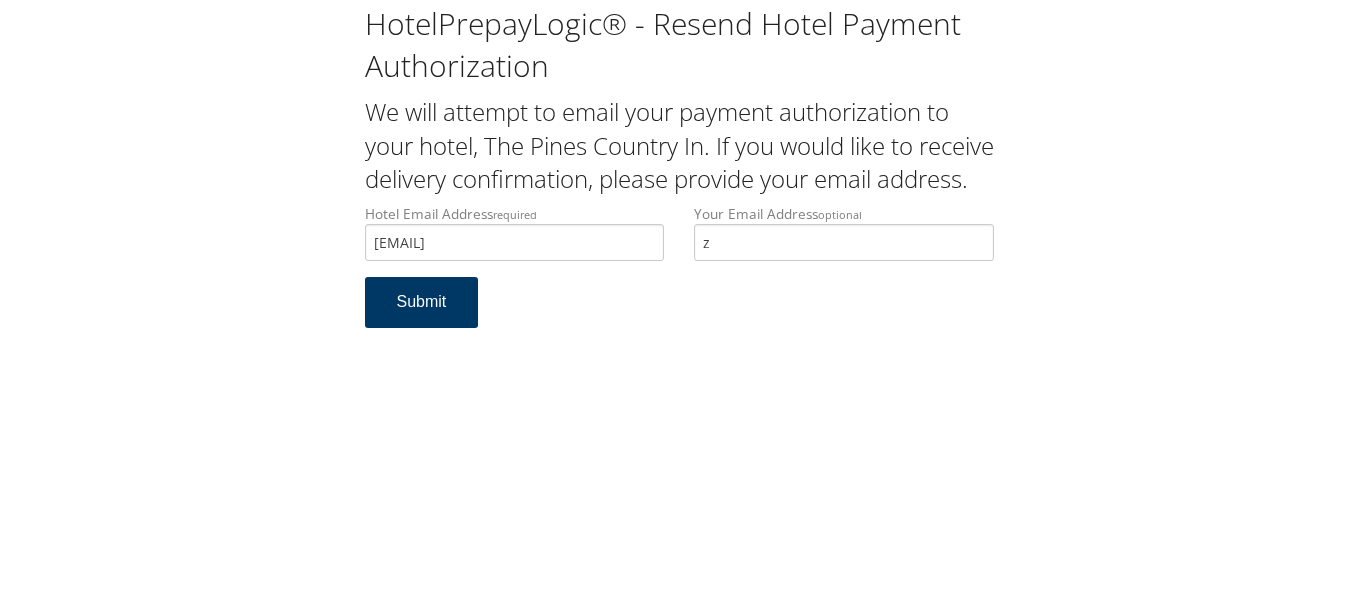 click on "Submit" at bounding box center (422, 302) 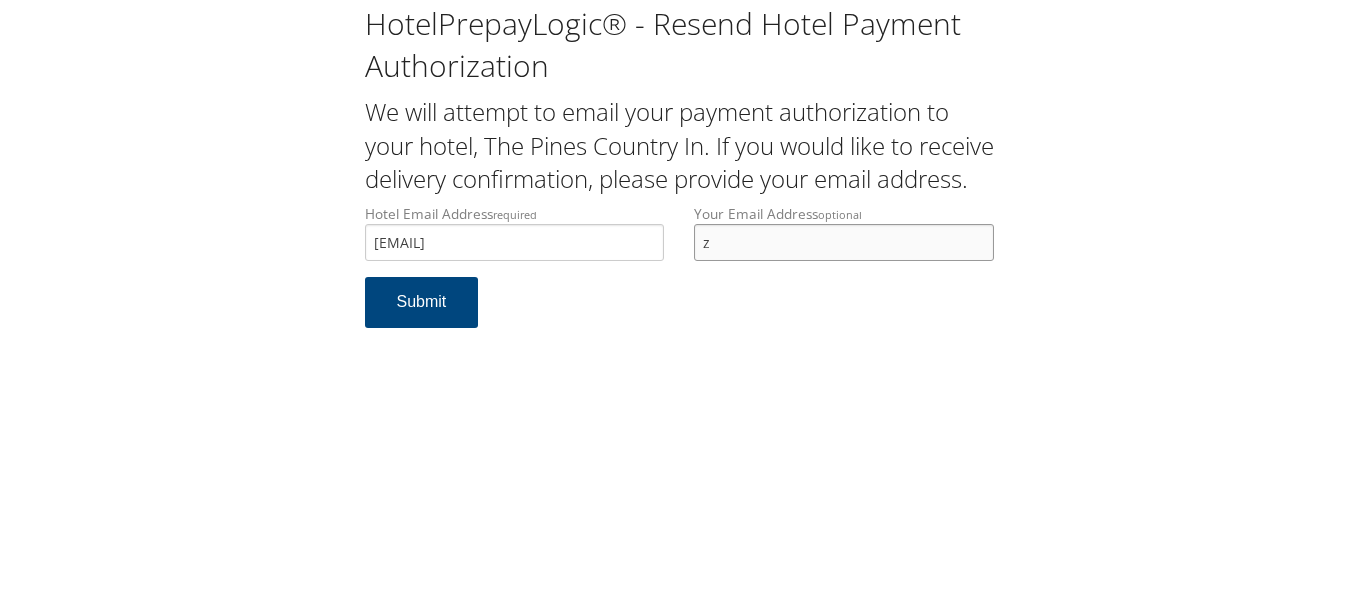 click on "z" at bounding box center (844, 242) 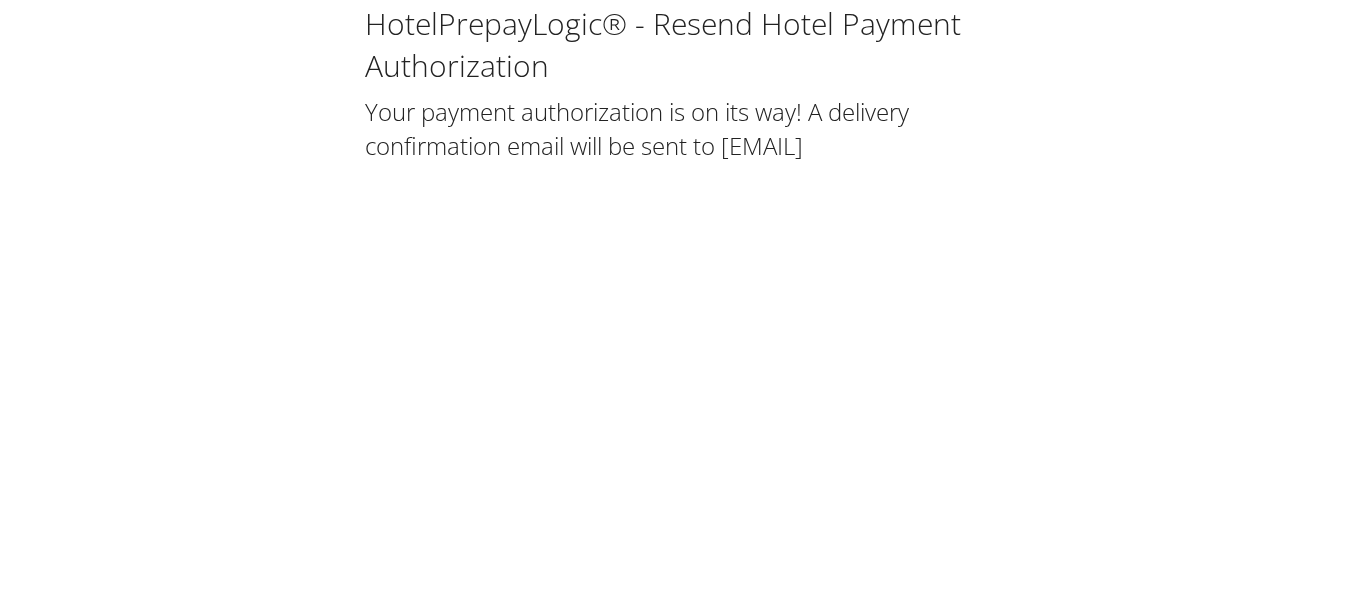 scroll, scrollTop: 0, scrollLeft: 0, axis: both 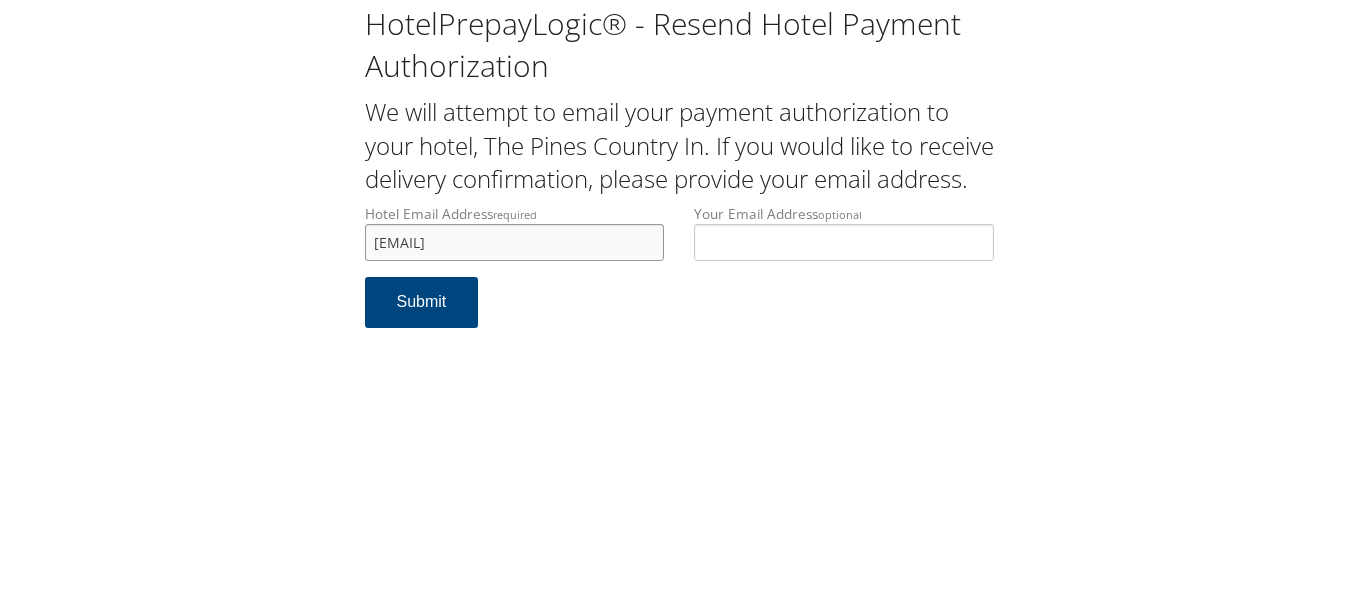 drag, startPoint x: 636, startPoint y: 281, endPoint x: 352, endPoint y: 272, distance: 284.14258 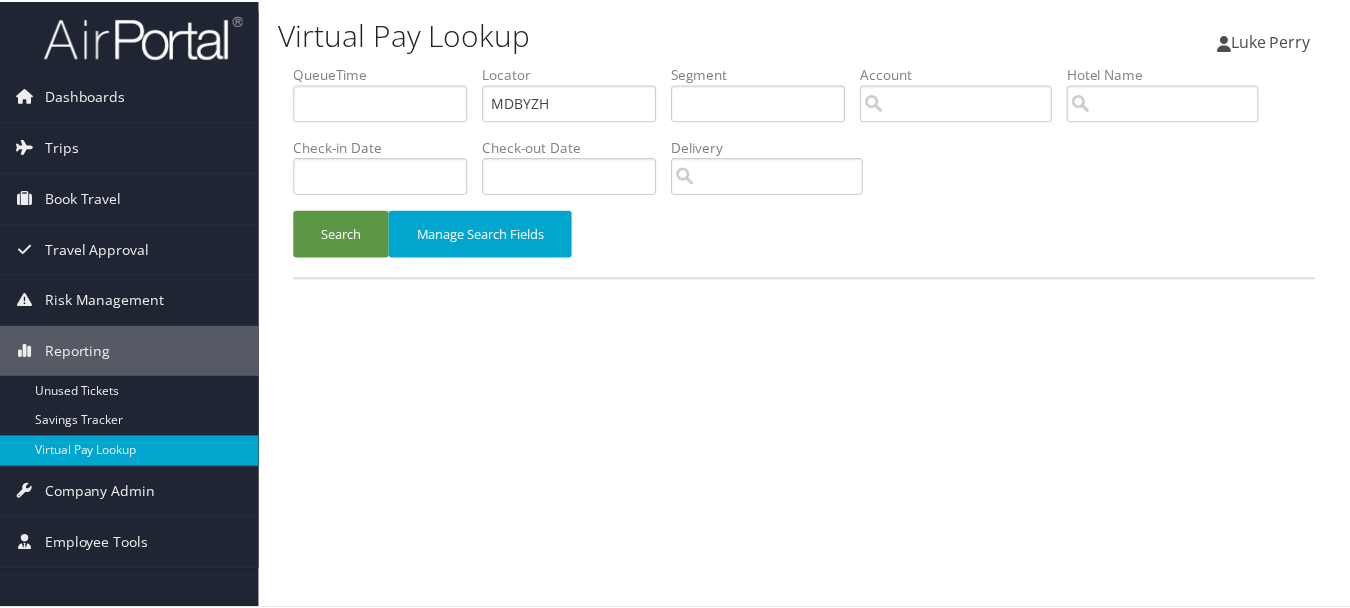 scroll, scrollTop: 0, scrollLeft: 0, axis: both 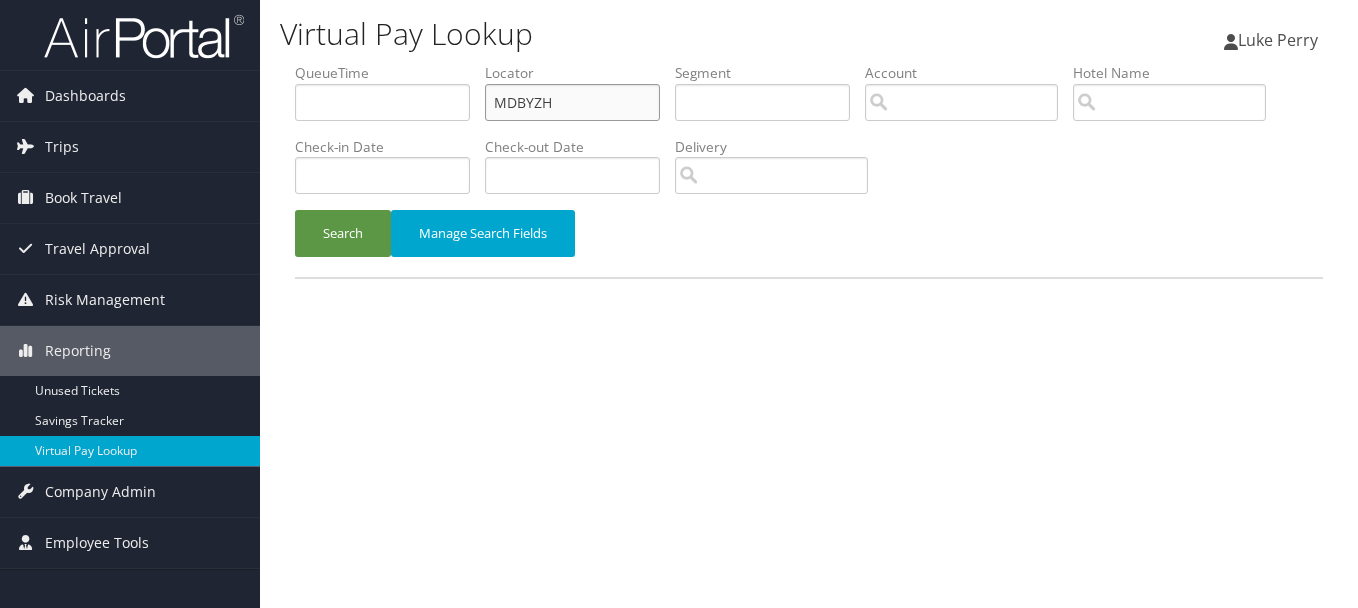 drag, startPoint x: 573, startPoint y: 106, endPoint x: 280, endPoint y: 92, distance: 293.3343 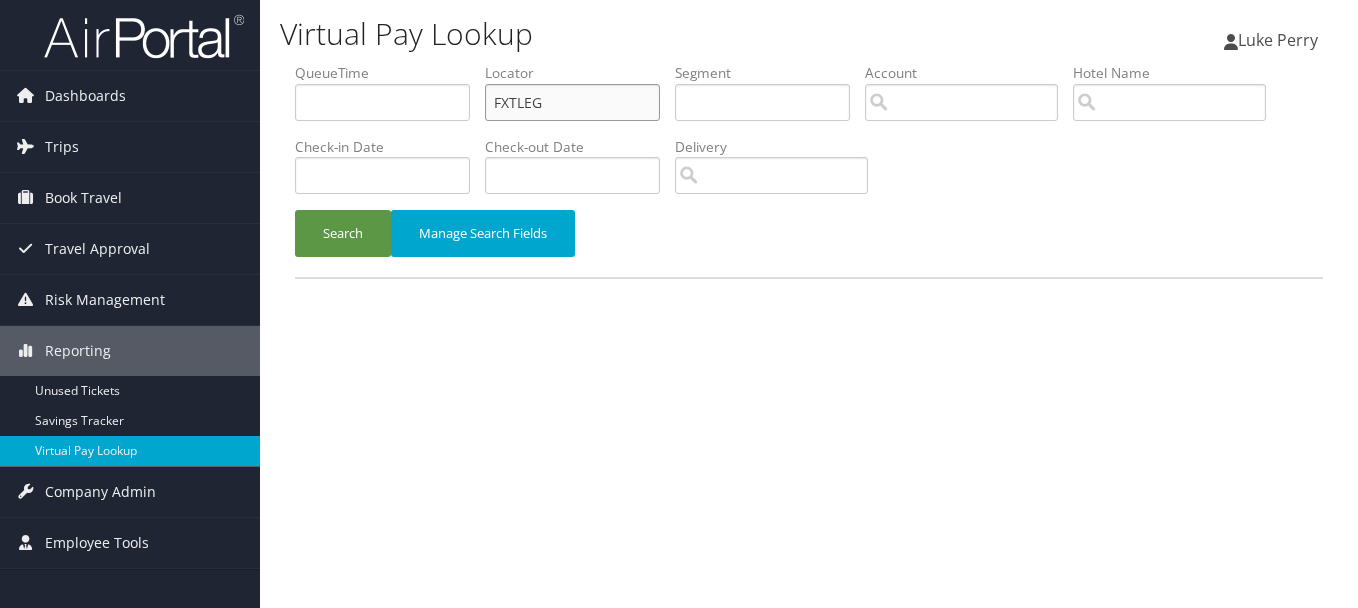 type on "FXTLEG" 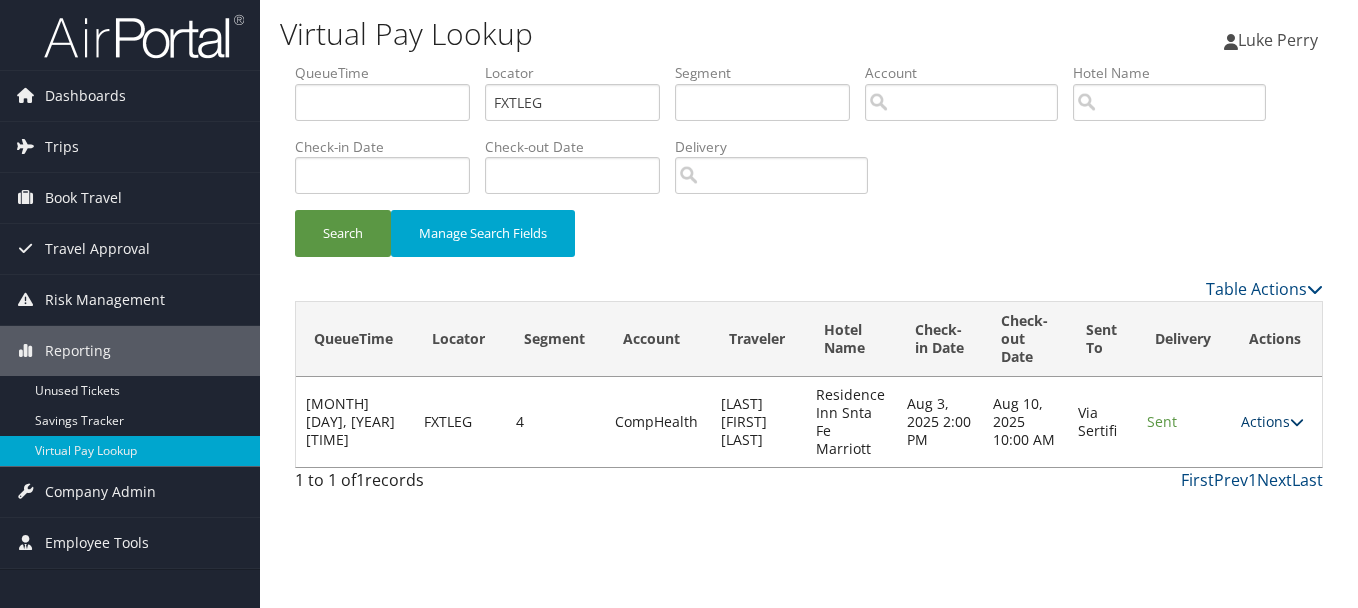 click on "Actions" at bounding box center [1272, 421] 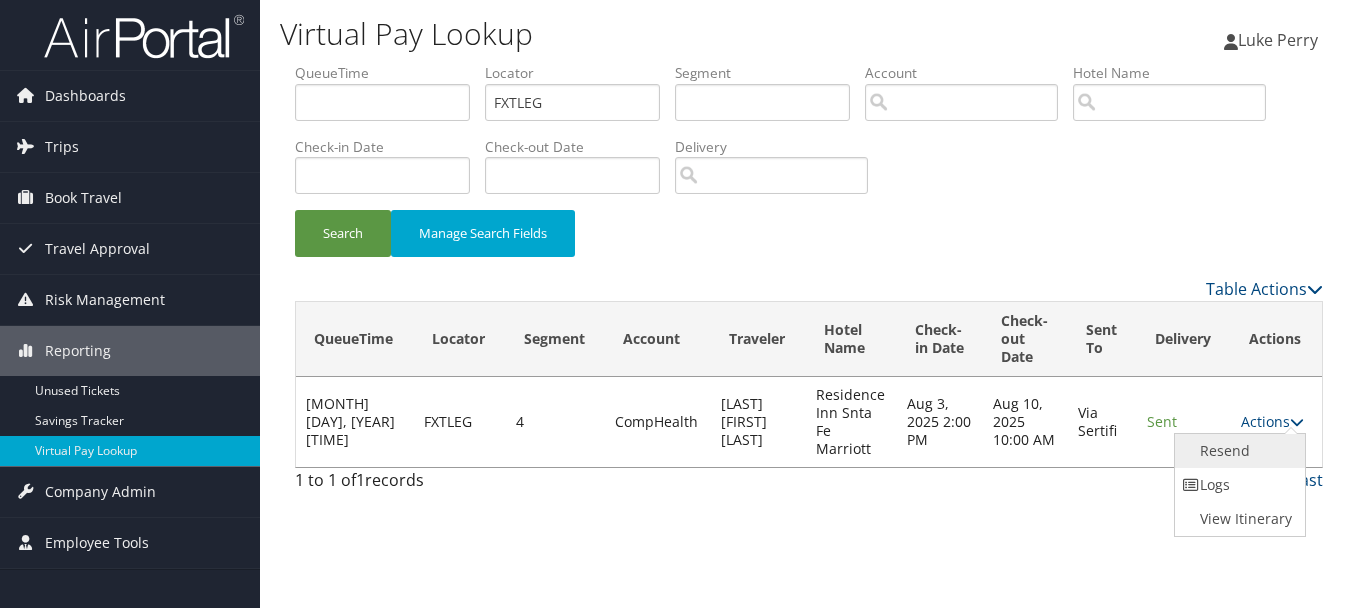 click on "Resend" at bounding box center (1238, 451) 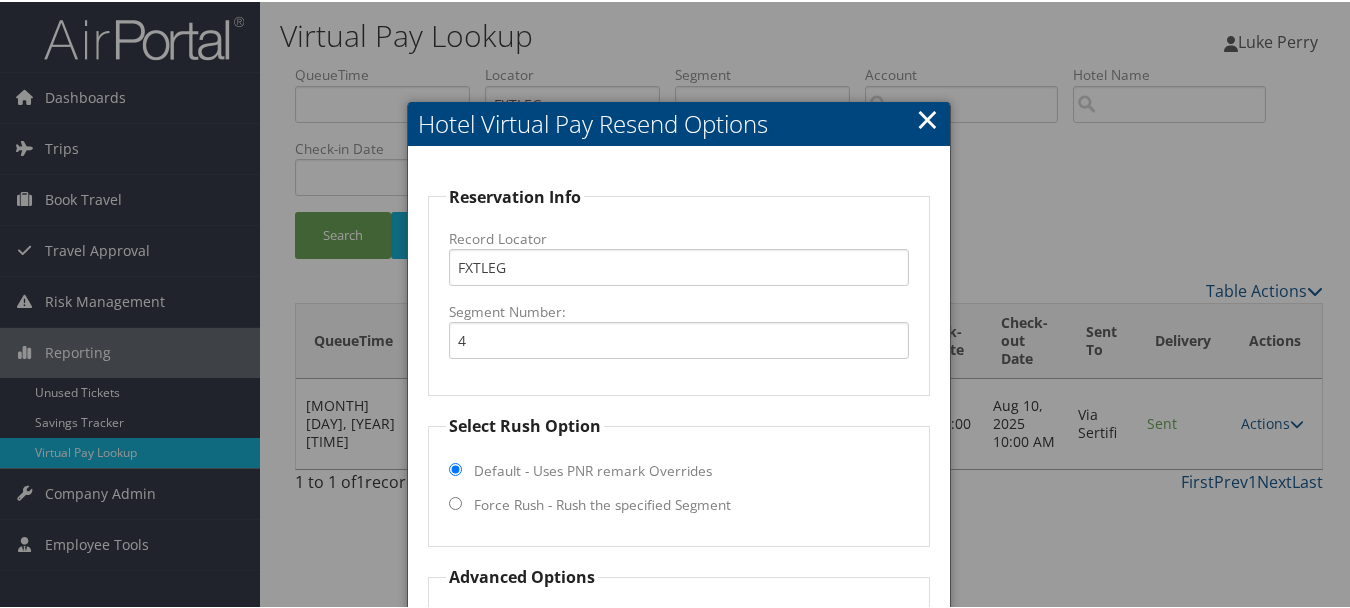 click on "×" at bounding box center [927, 117] 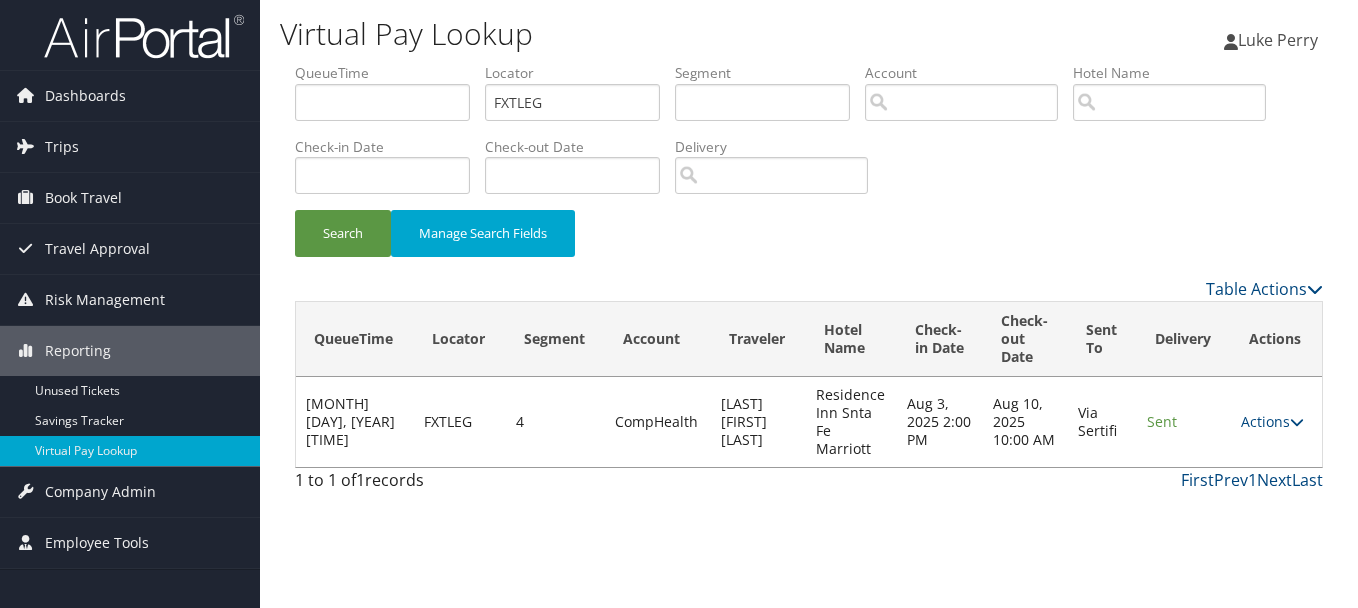click on "Actions   Resend  Logs  View Itinerary" at bounding box center (1276, 422) 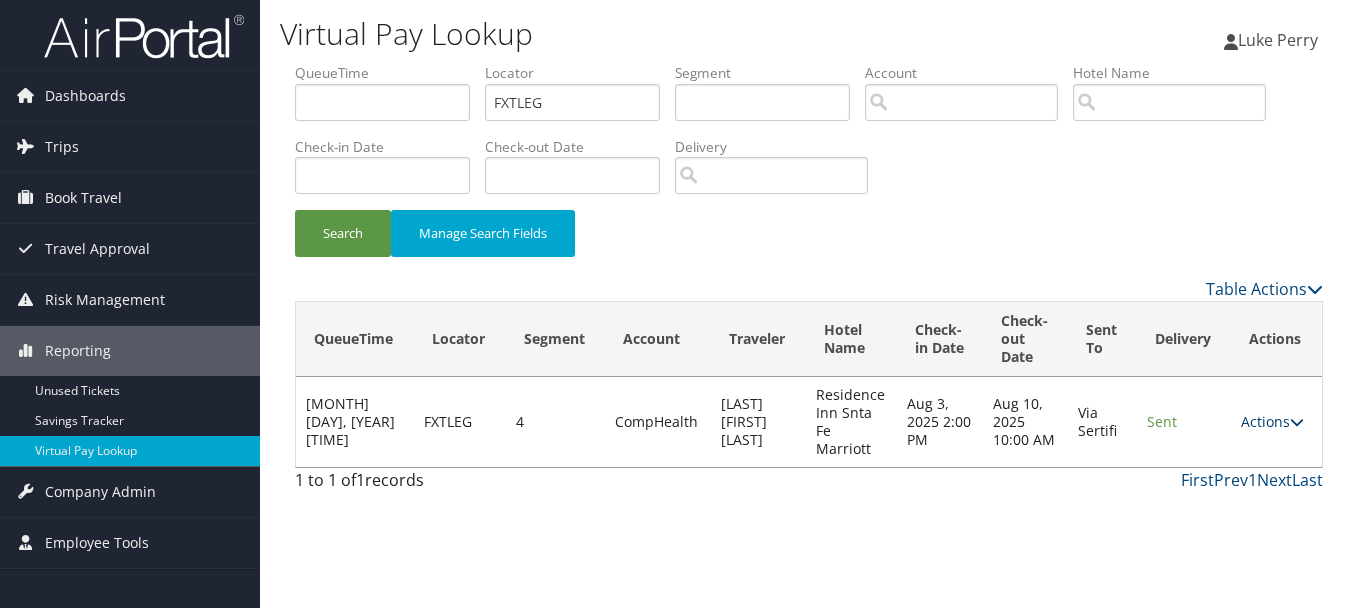 click on "Actions" at bounding box center [1272, 421] 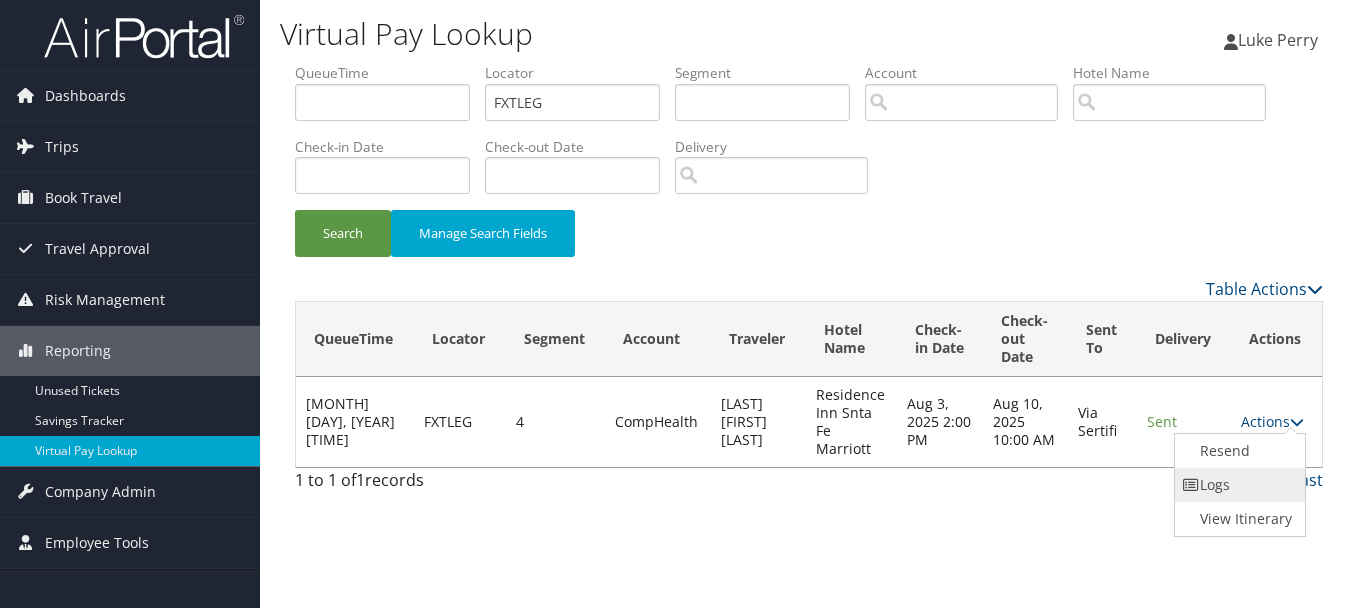 click on "Logs" at bounding box center [1238, 485] 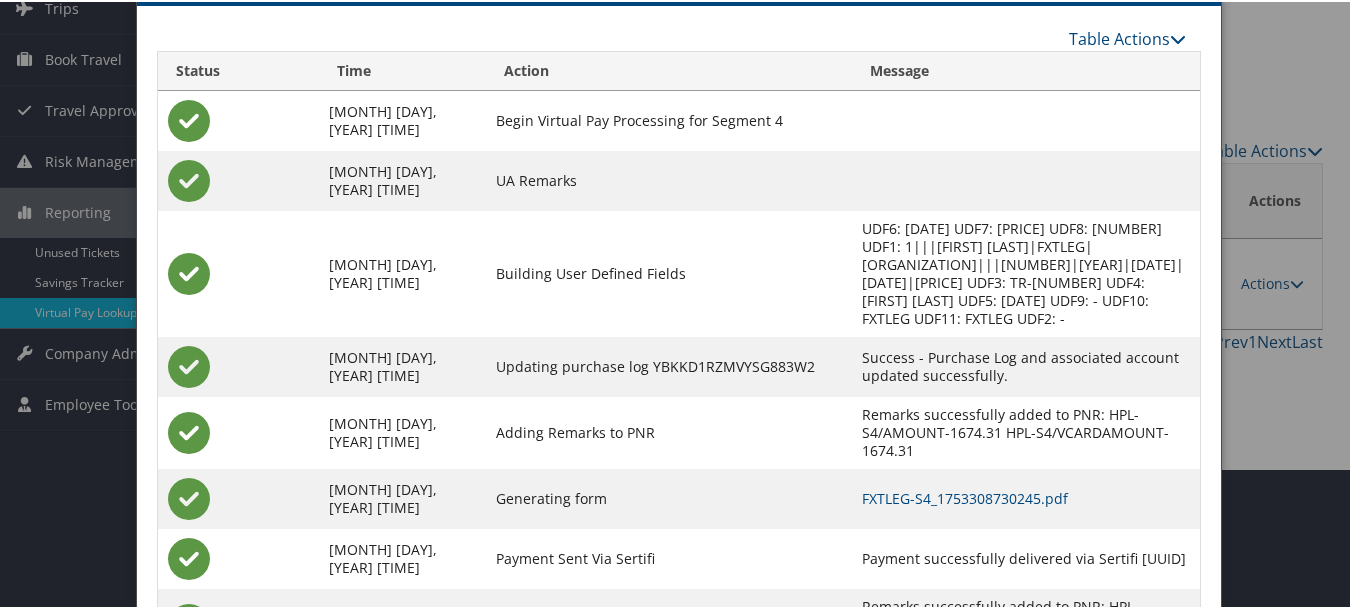 scroll, scrollTop: 105, scrollLeft: 0, axis: vertical 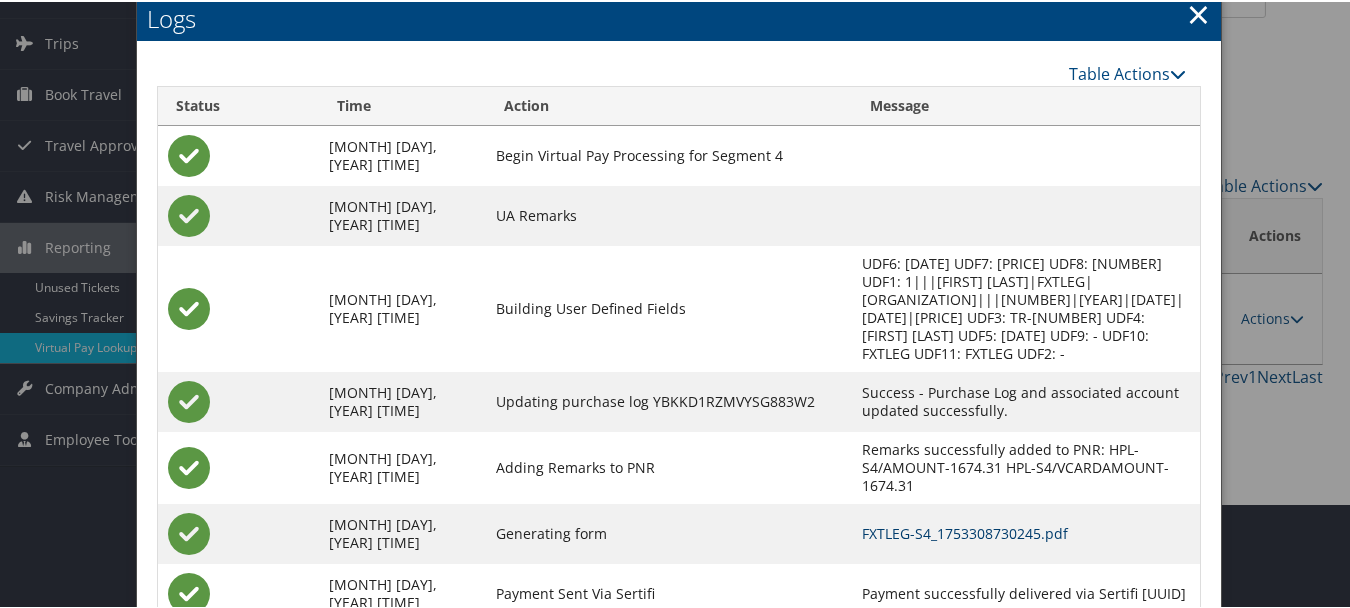 click on "FXTLEG-S4_1753308730245.pdf" at bounding box center (965, 531) 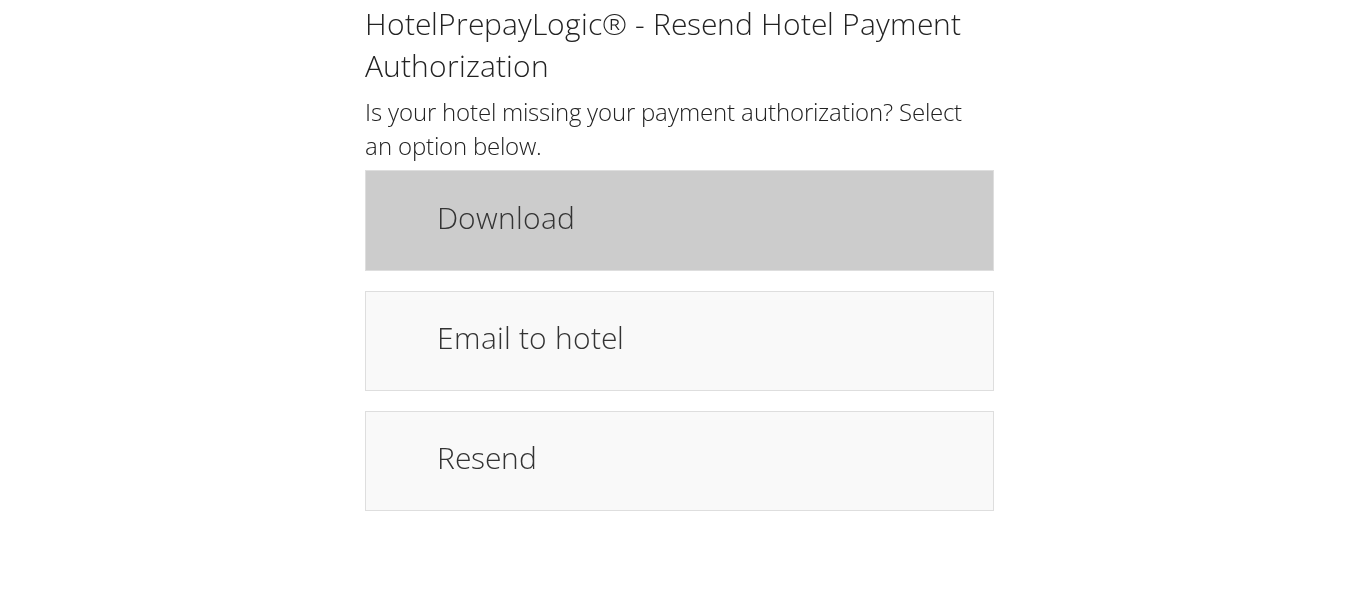 scroll, scrollTop: 0, scrollLeft: 0, axis: both 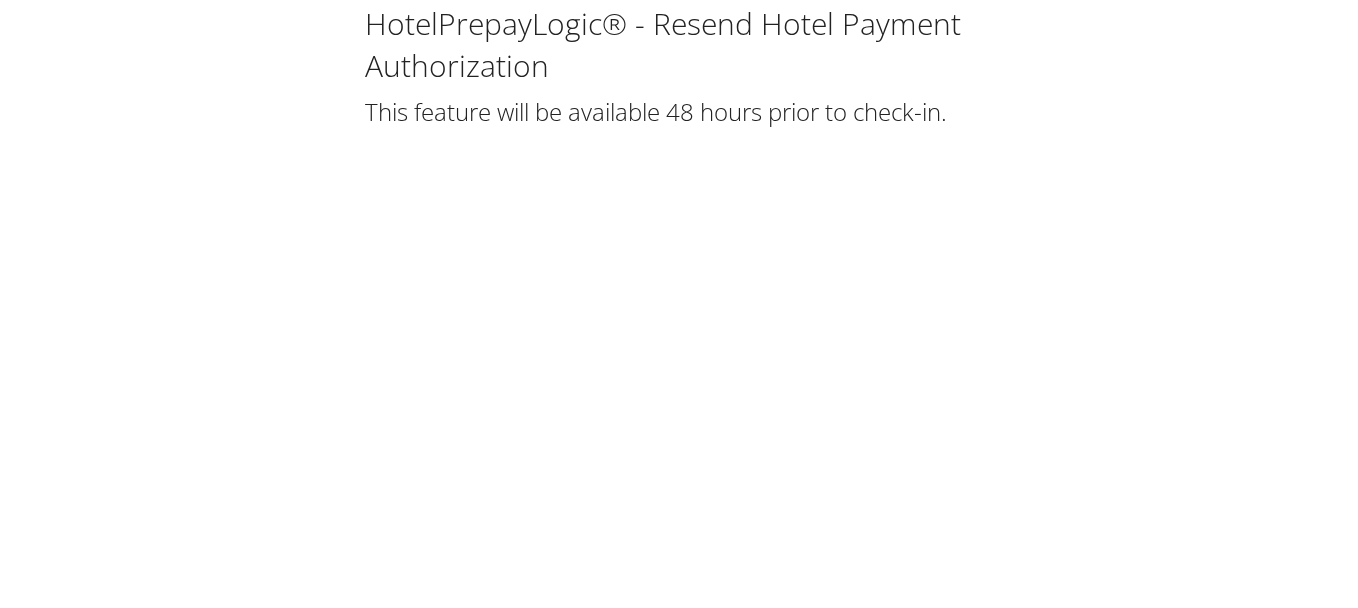 click on "HotelPrepayLogic® - Resend Hotel Payment Authorization
This feature will be available 48 hours prior to check-in." at bounding box center [679, 304] 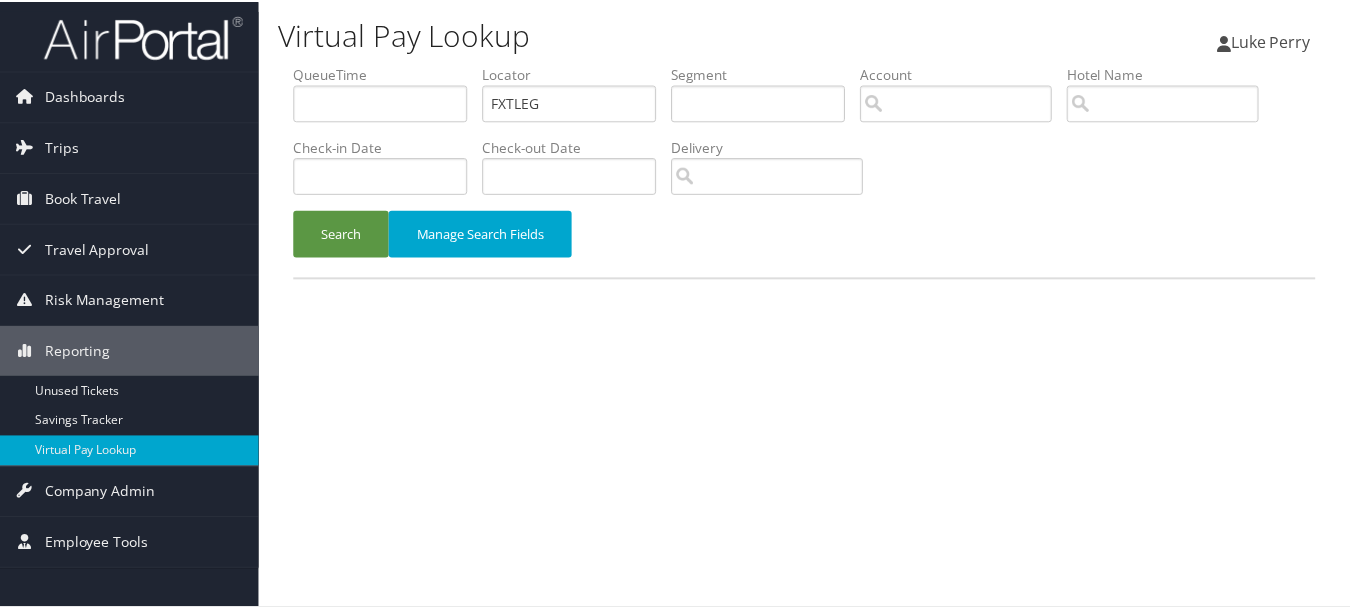 scroll, scrollTop: 0, scrollLeft: 0, axis: both 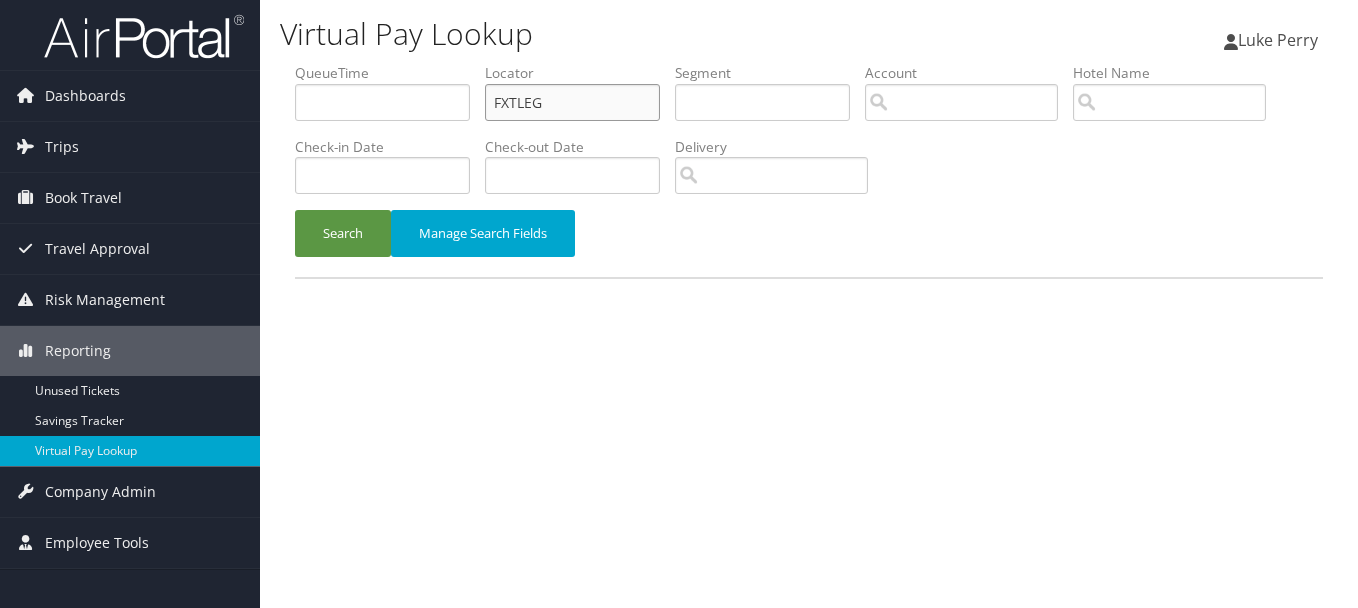 drag, startPoint x: 616, startPoint y: 108, endPoint x: 441, endPoint y: 108, distance: 175 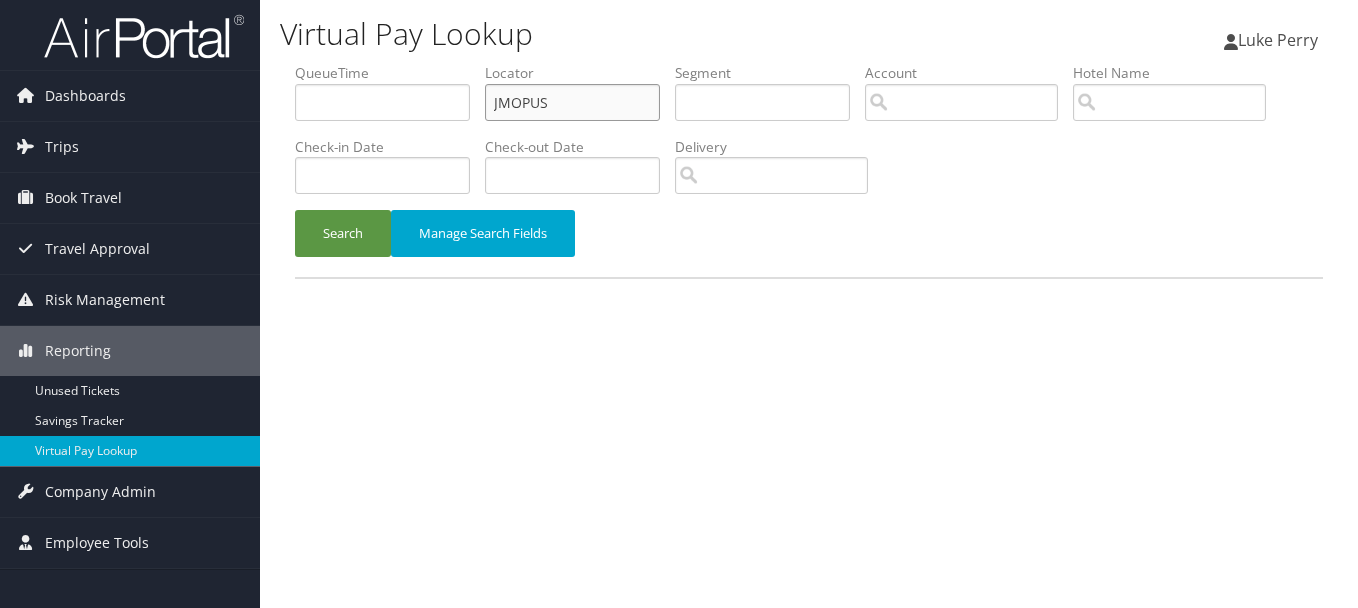 type on "JMOPUS" 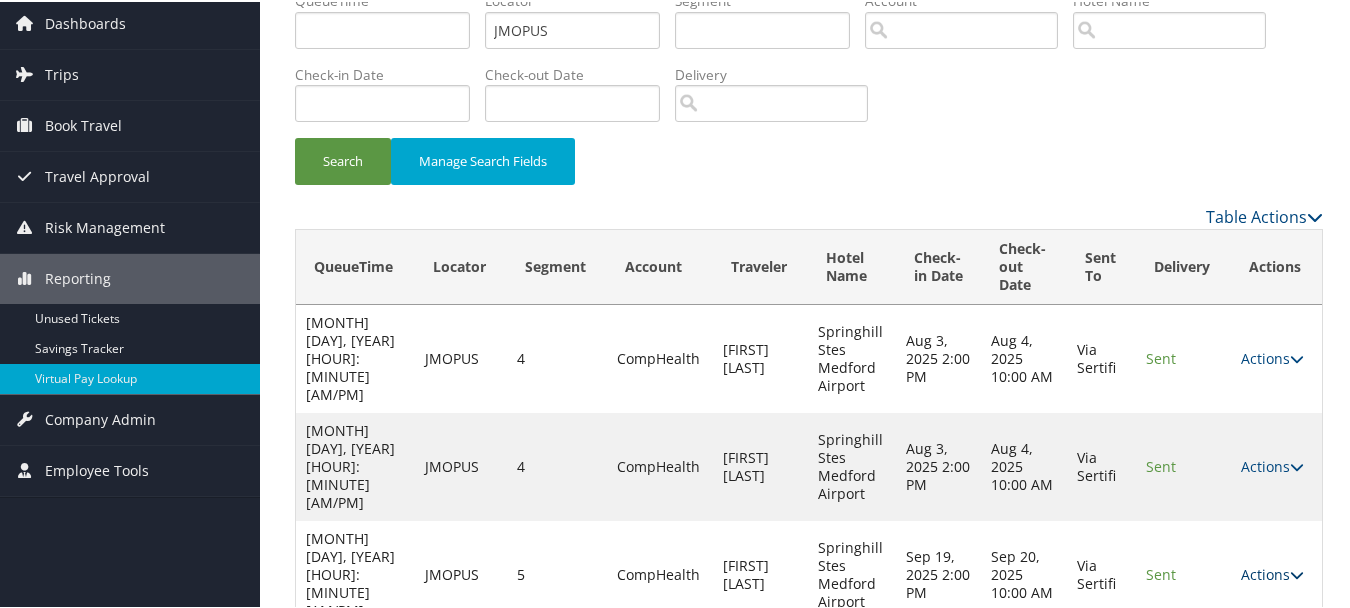 click on "Actions" at bounding box center [1272, 572] 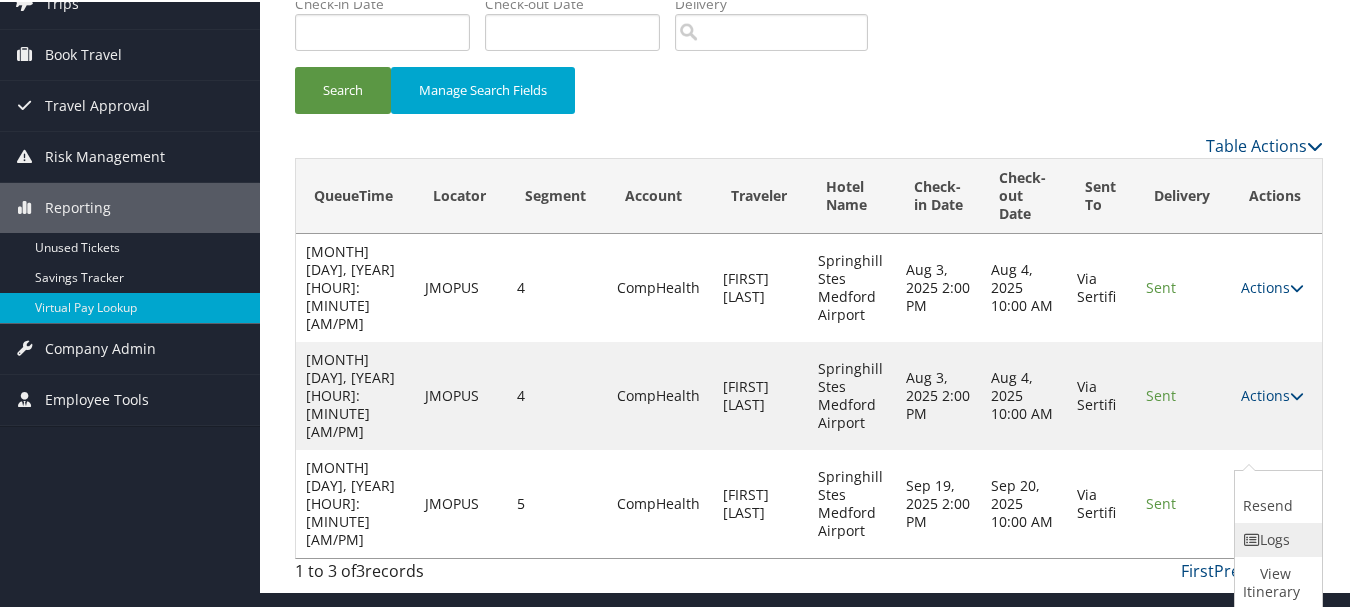 click at bounding box center [1252, 538] 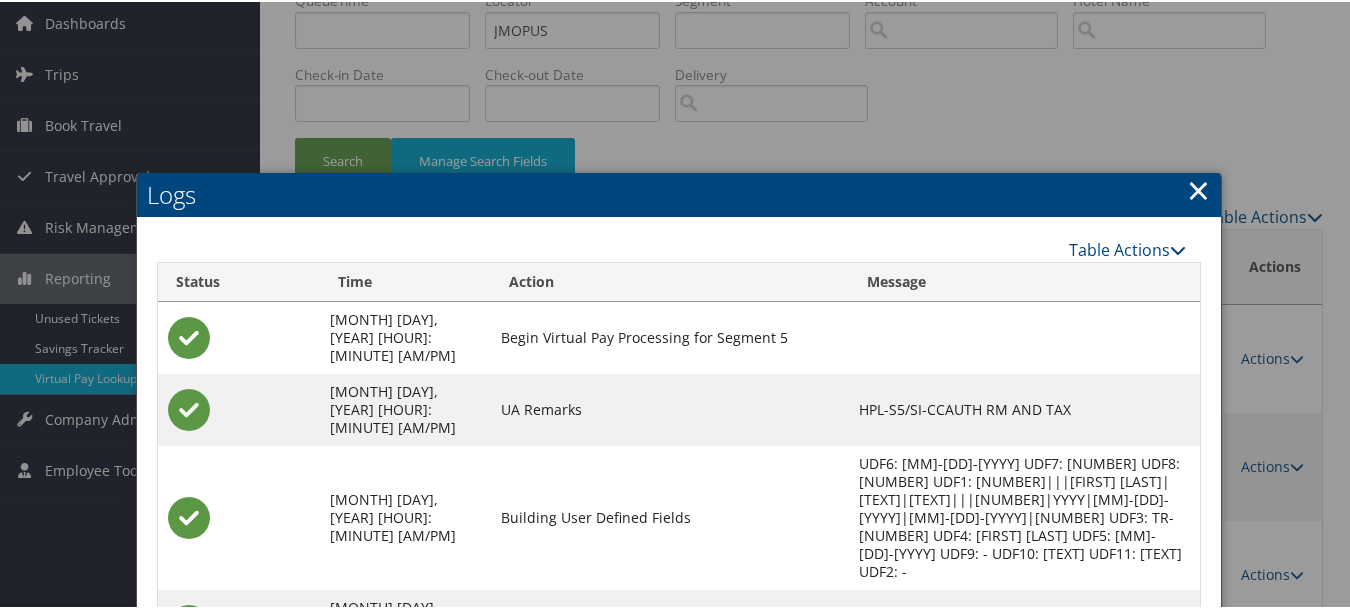 scroll, scrollTop: 350, scrollLeft: 0, axis: vertical 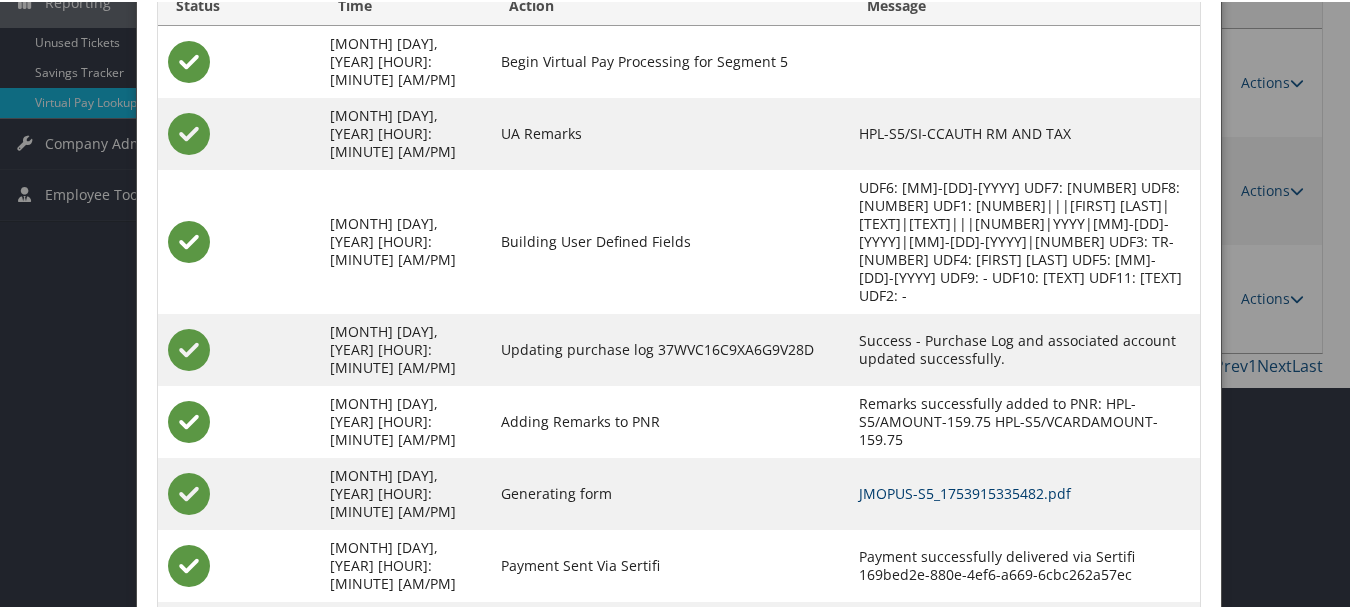 click on "JMOPUS-S5_1753915335482.pdf" at bounding box center (965, 491) 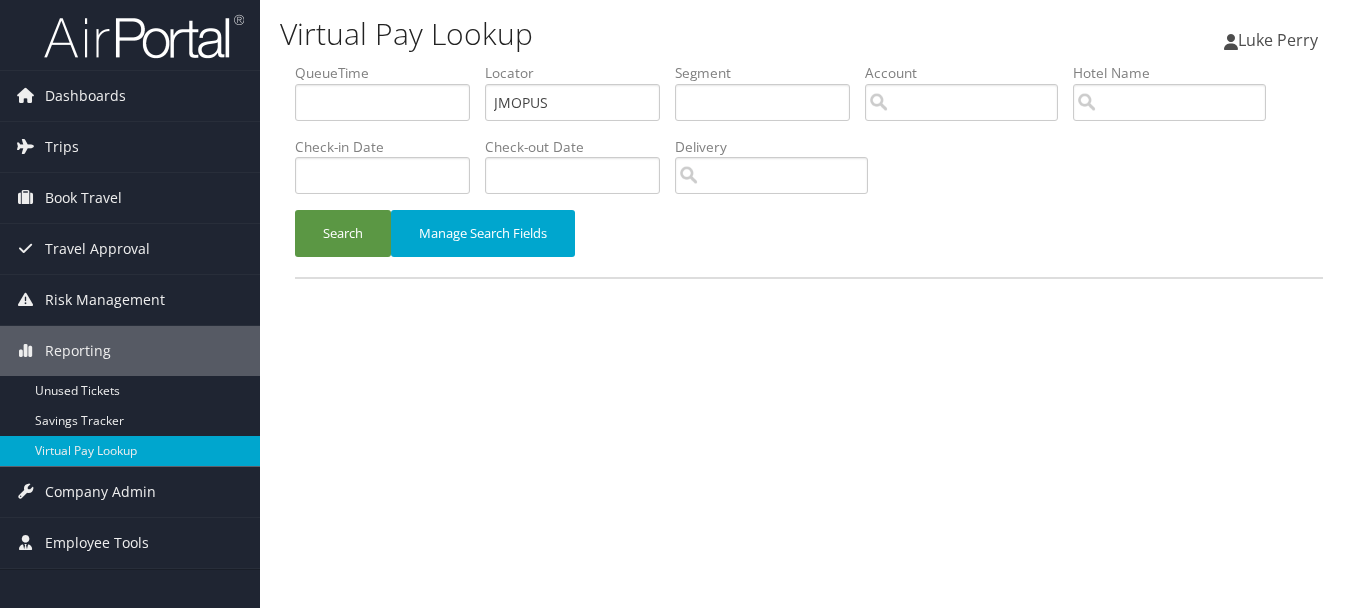 scroll, scrollTop: 0, scrollLeft: 0, axis: both 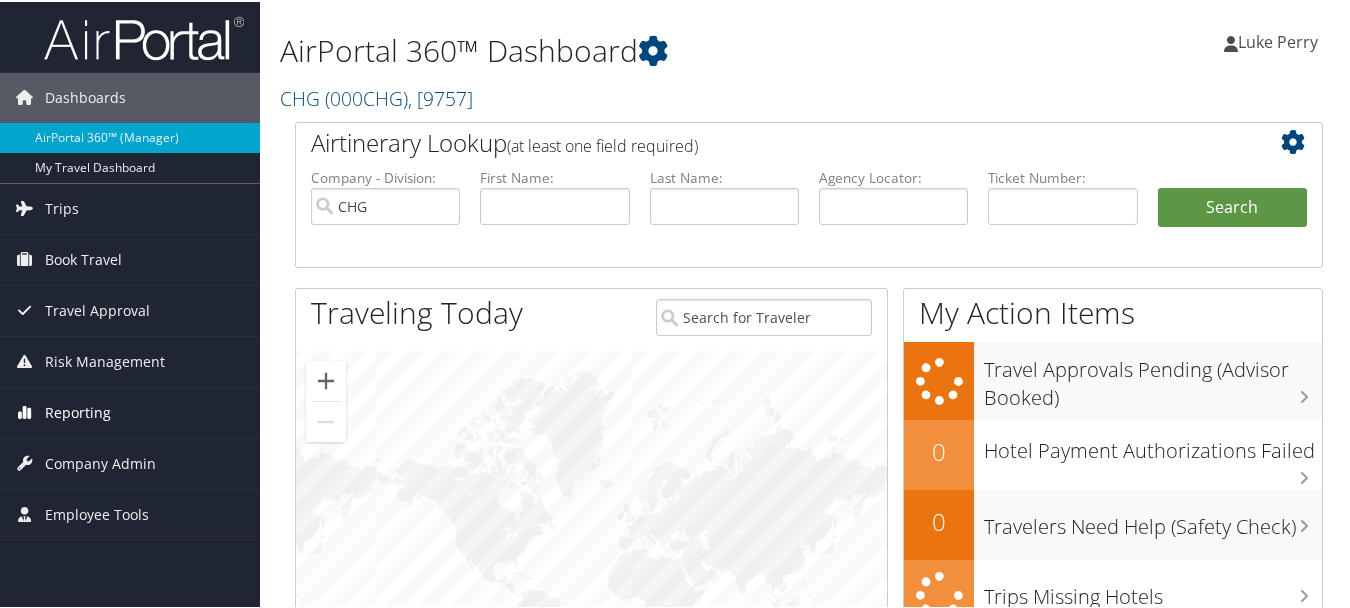 click on "Reporting" at bounding box center [78, 411] 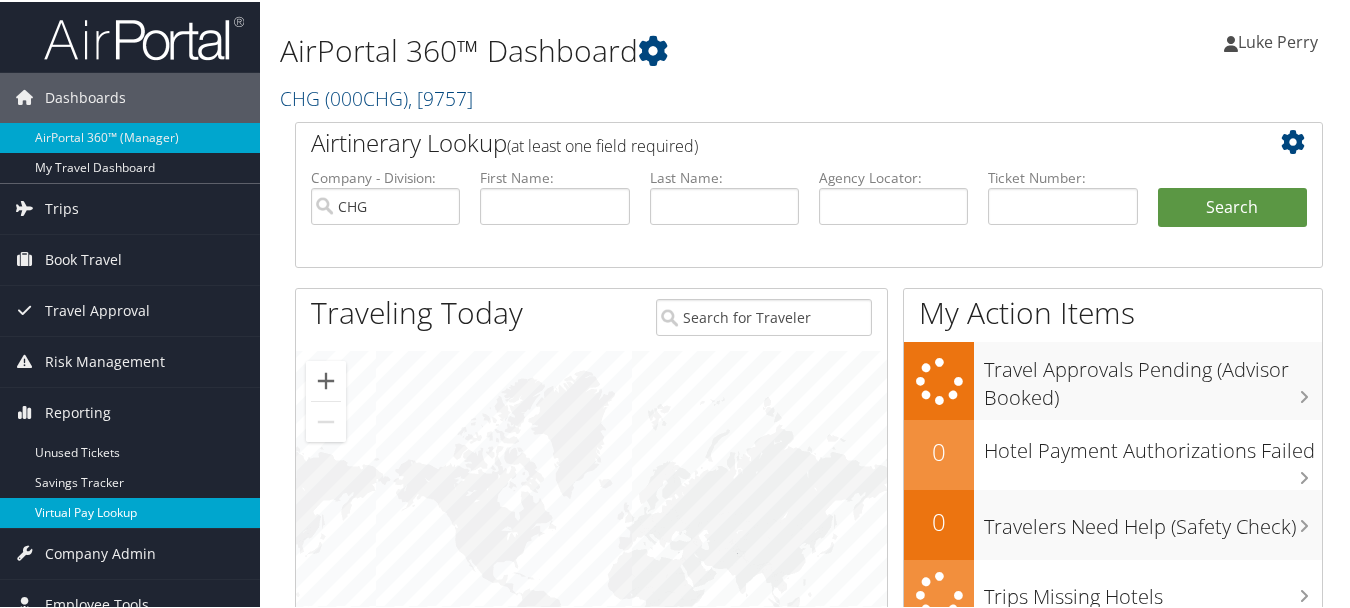 click on "Virtual Pay Lookup" at bounding box center [130, 511] 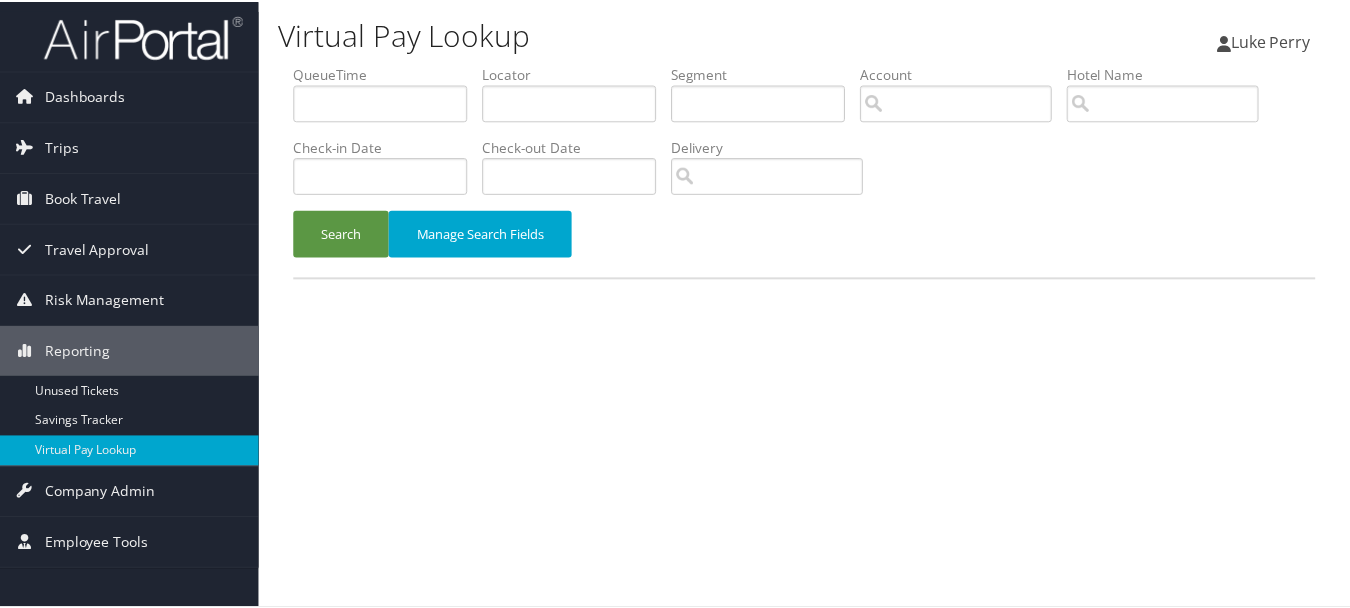 scroll, scrollTop: 0, scrollLeft: 0, axis: both 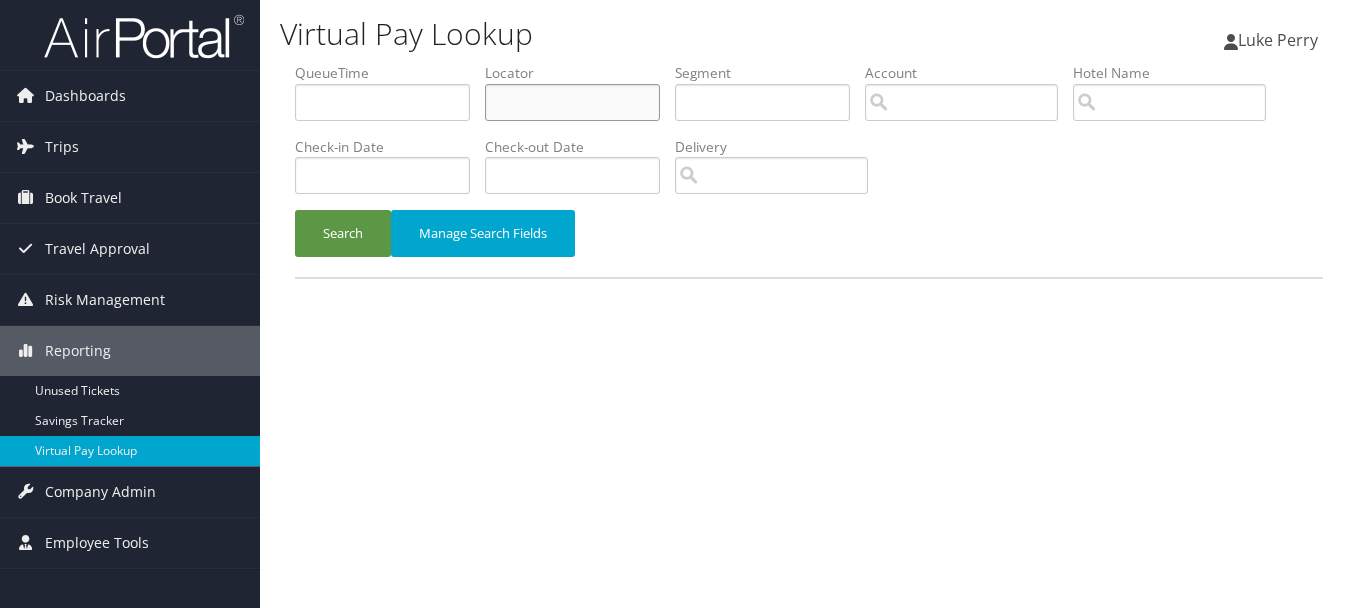 click at bounding box center (572, 102) 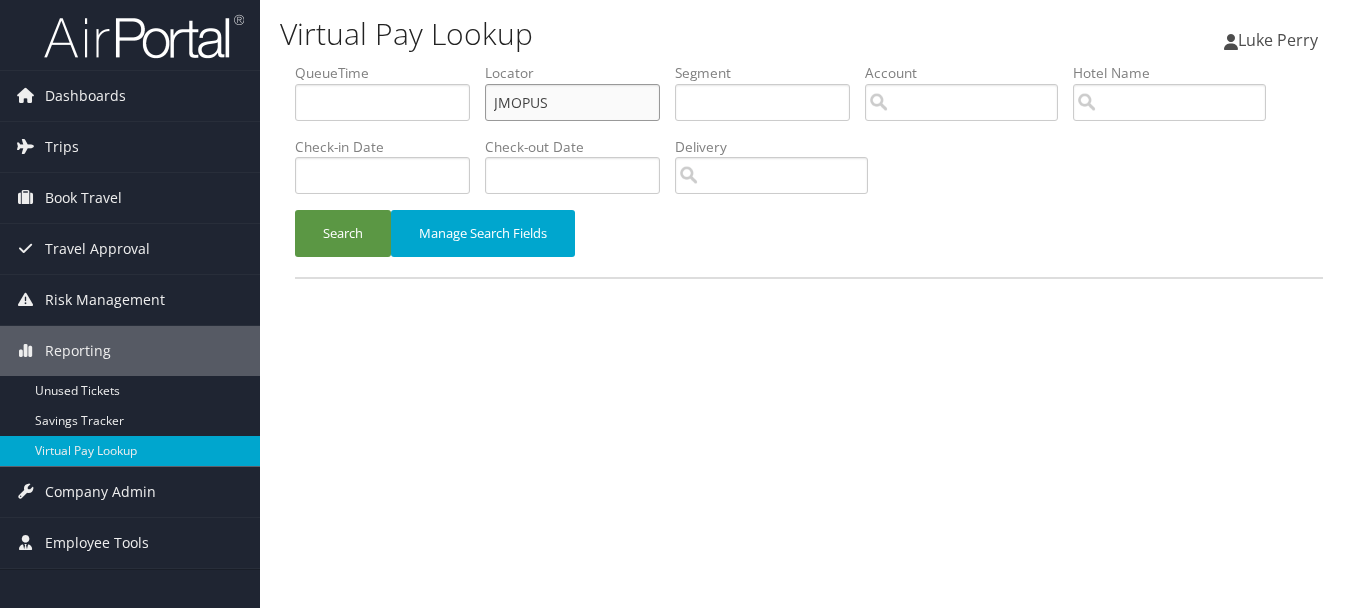 type on "JMOPUS" 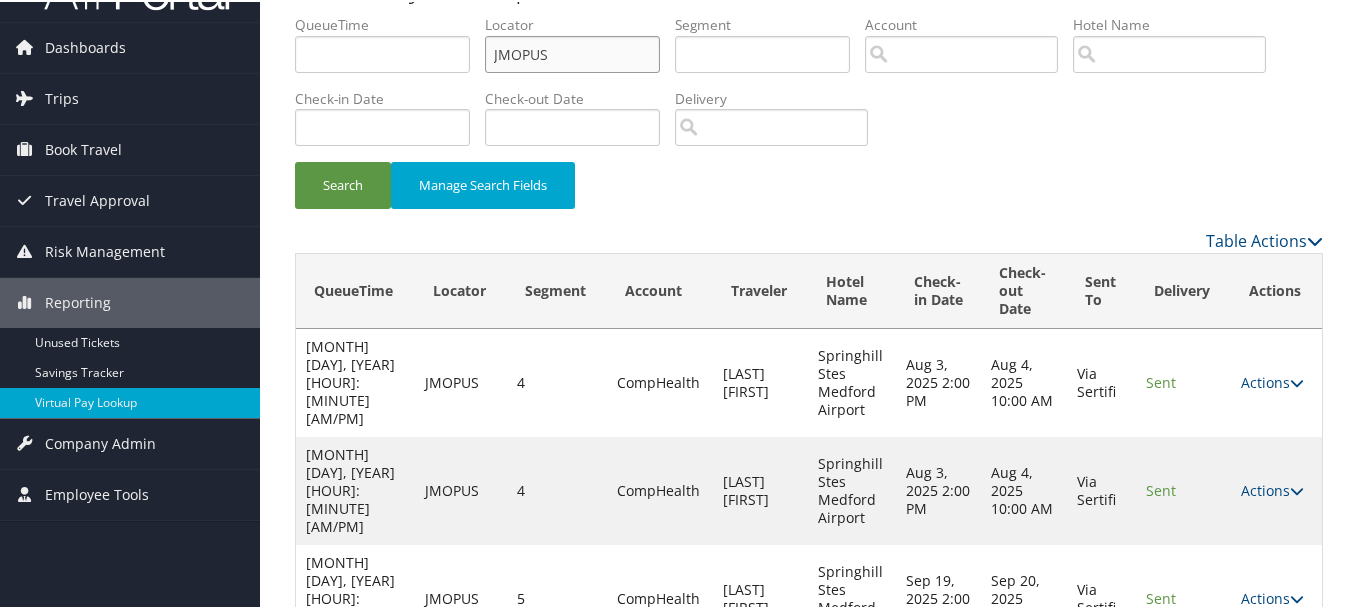 scroll, scrollTop: 74, scrollLeft: 0, axis: vertical 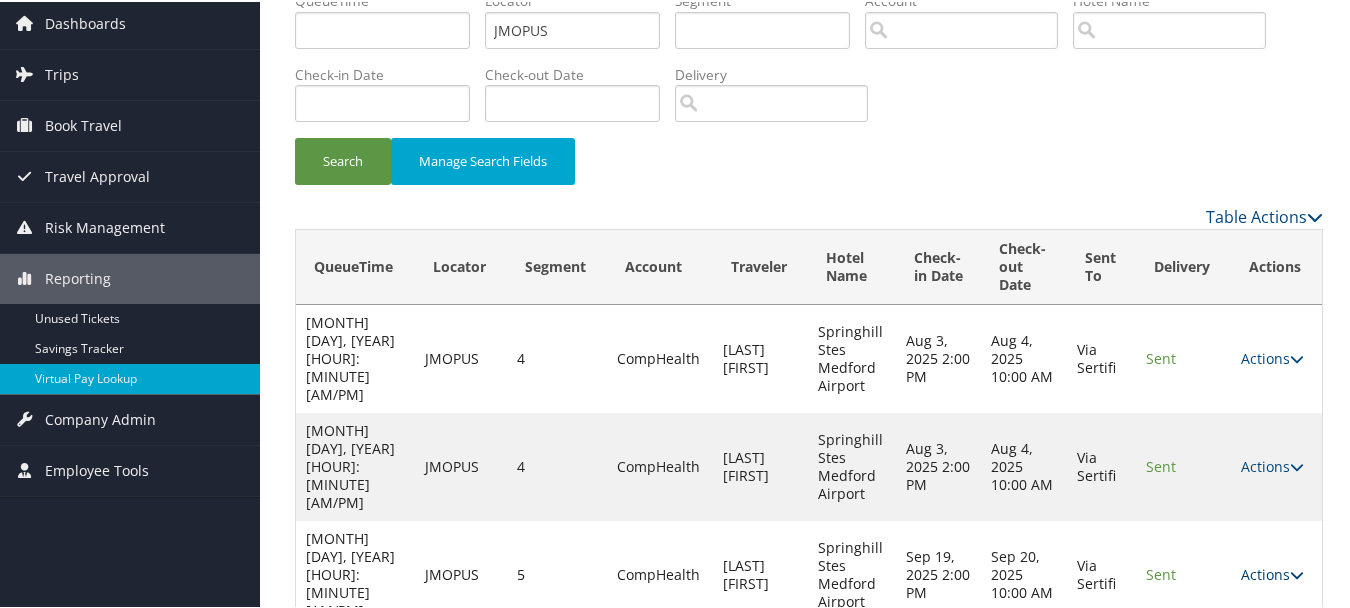 click on "Actions" at bounding box center [1272, 572] 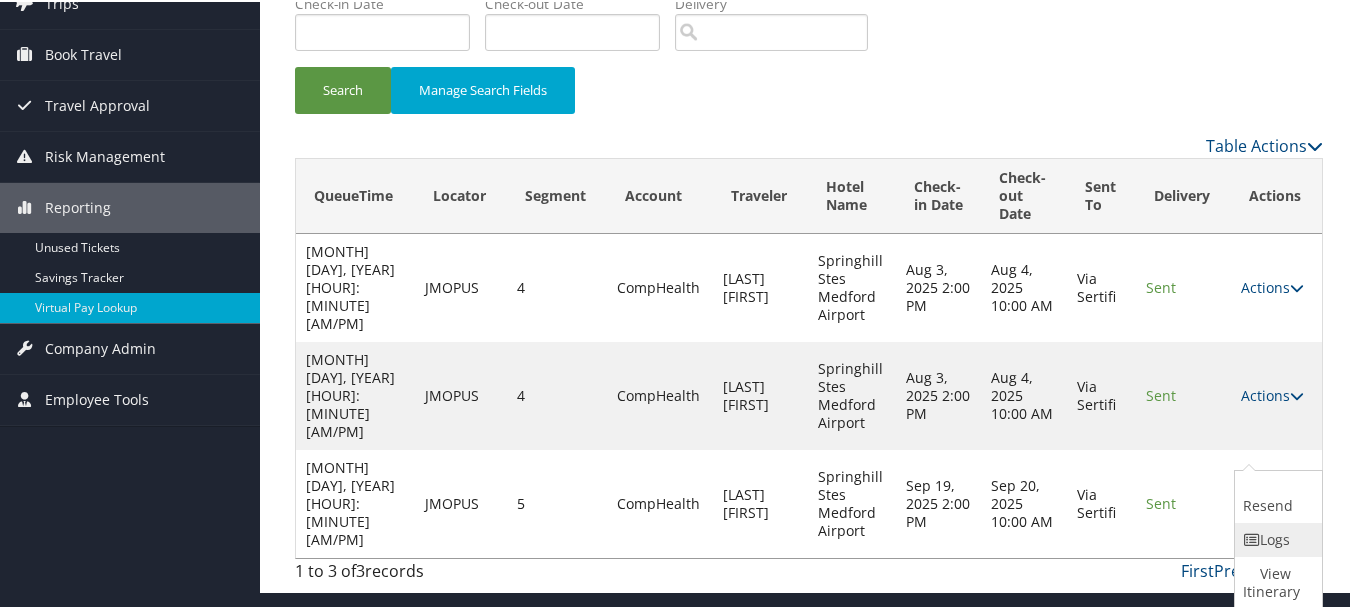 click on "Logs" at bounding box center [1276, 538] 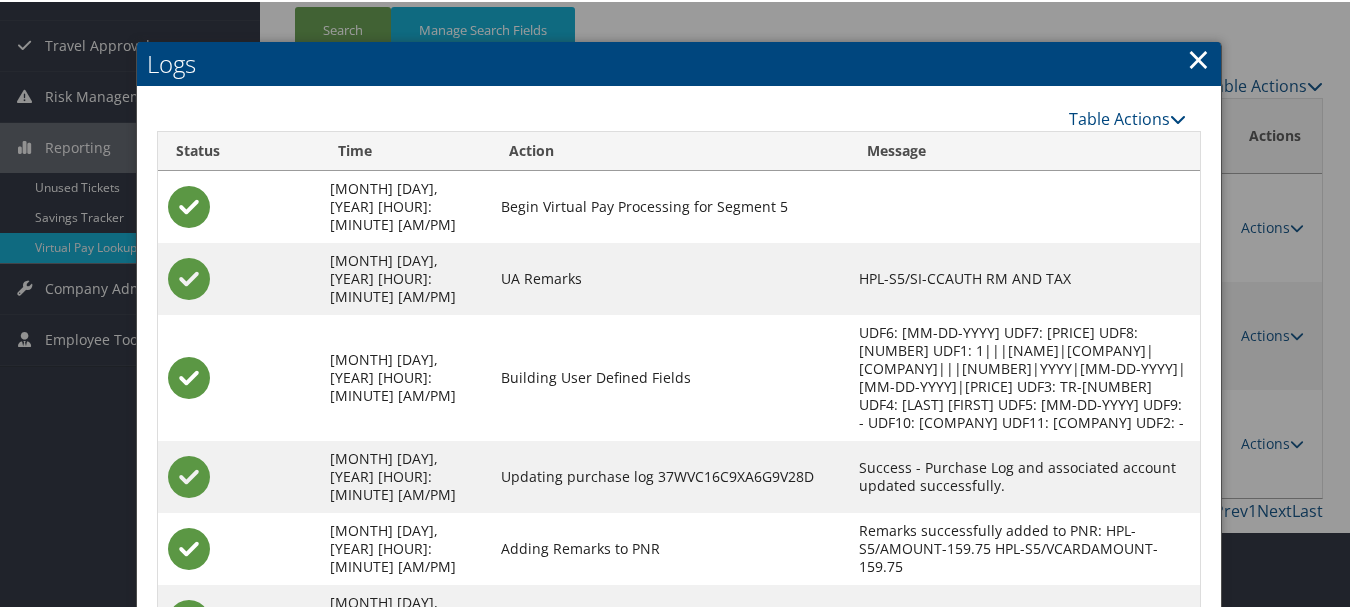 scroll, scrollTop: 350, scrollLeft: 0, axis: vertical 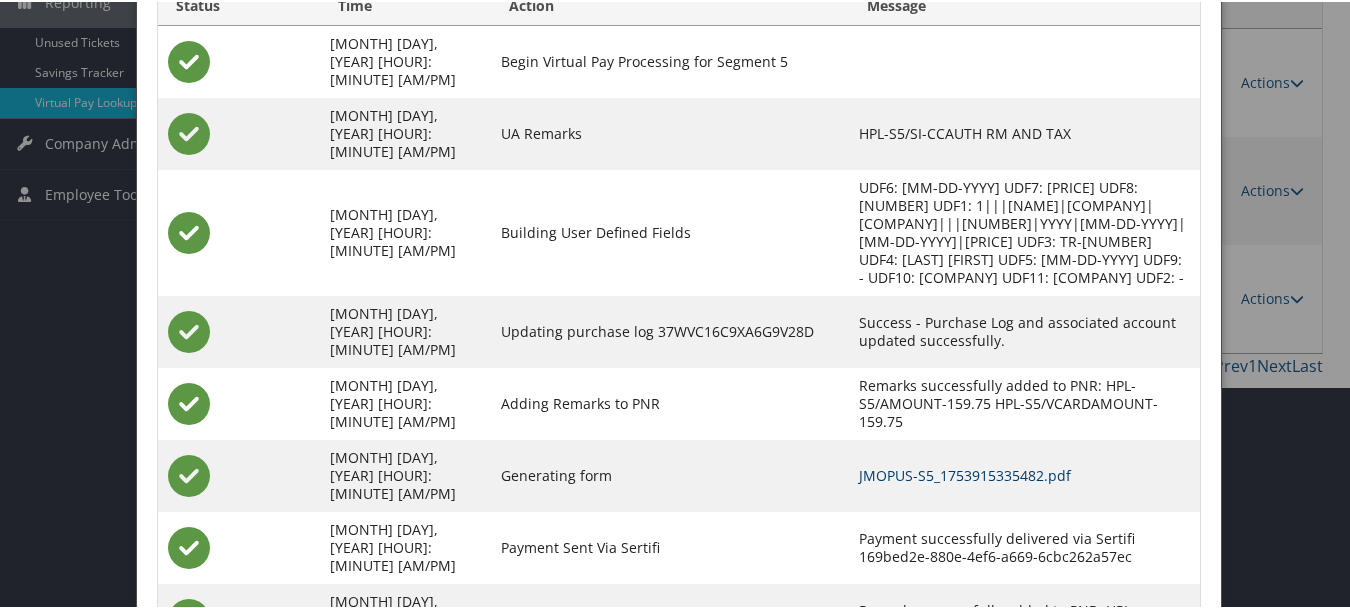 click on "JMOPUS-S5_1753915335482.pdf" at bounding box center (965, 473) 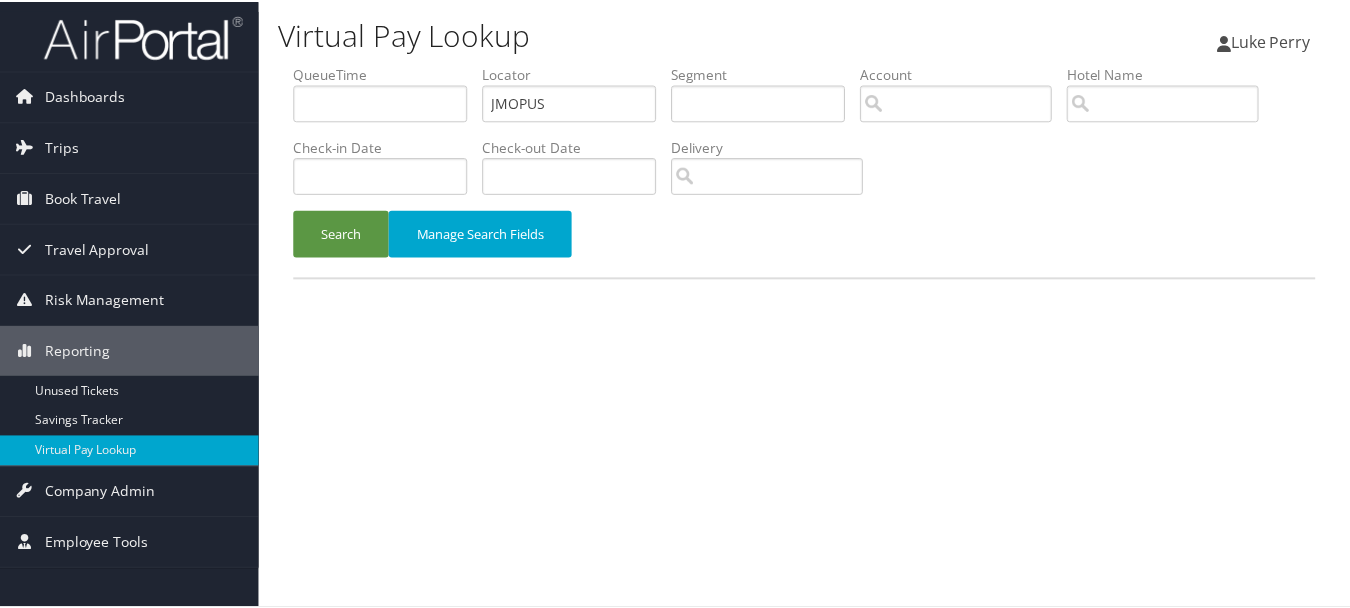 scroll, scrollTop: 0, scrollLeft: 0, axis: both 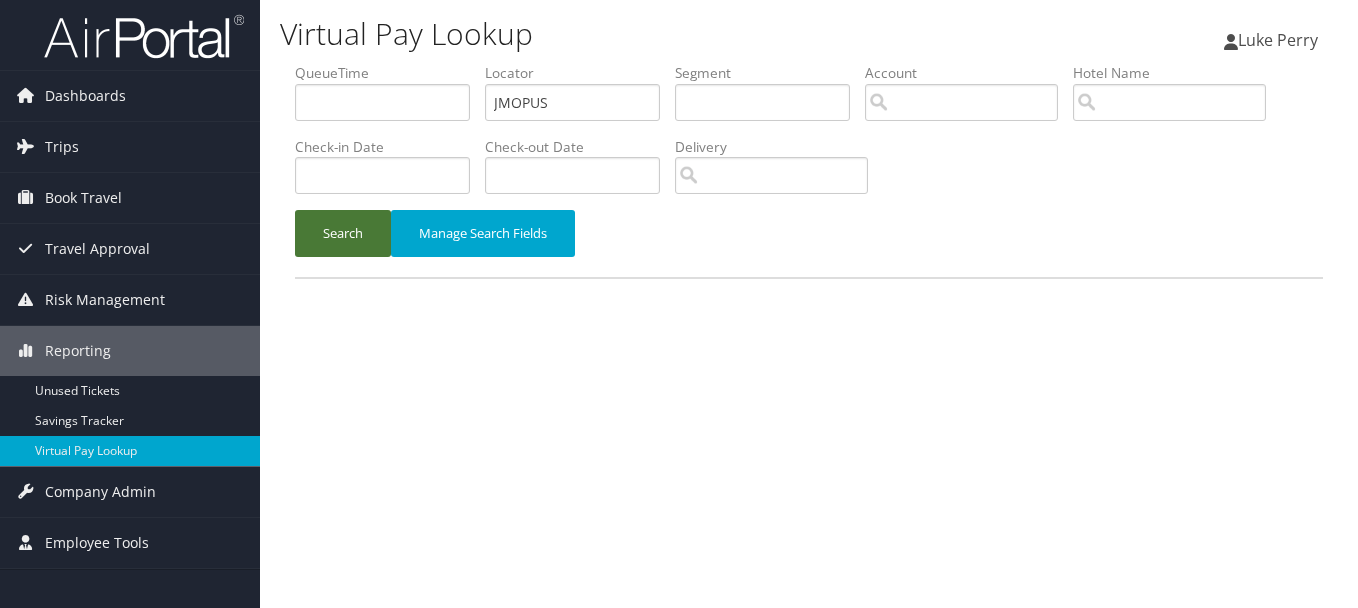 click on "Search" at bounding box center (343, 233) 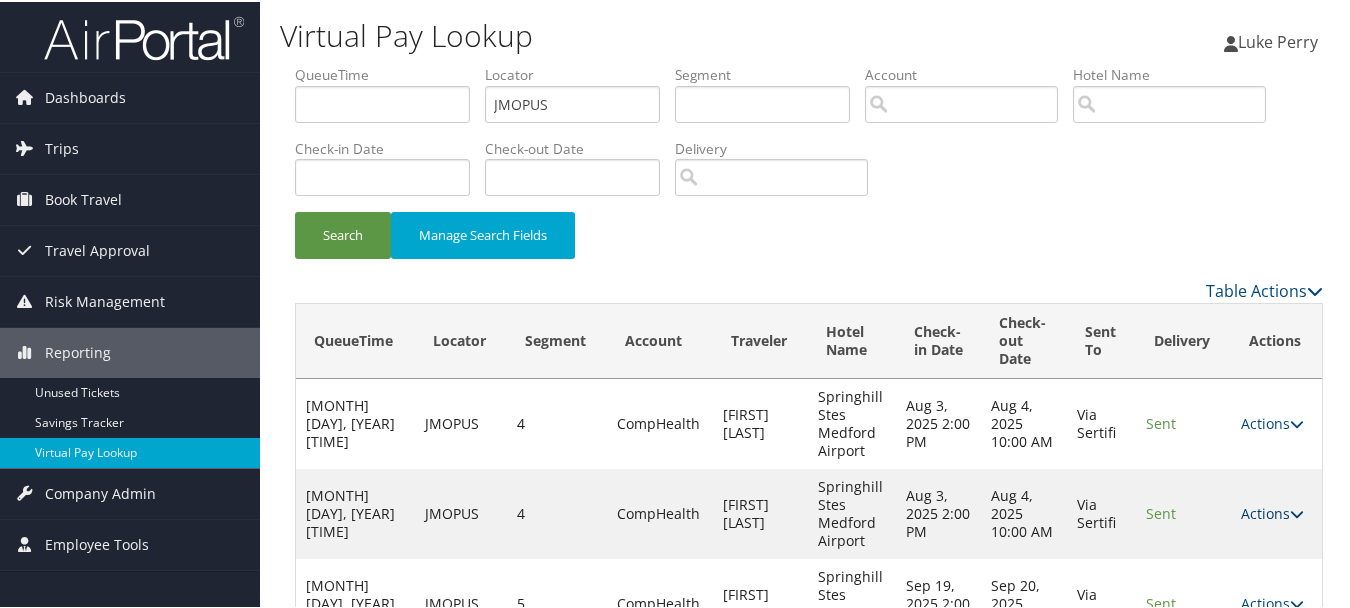 click on "Actions" at bounding box center [1272, 511] 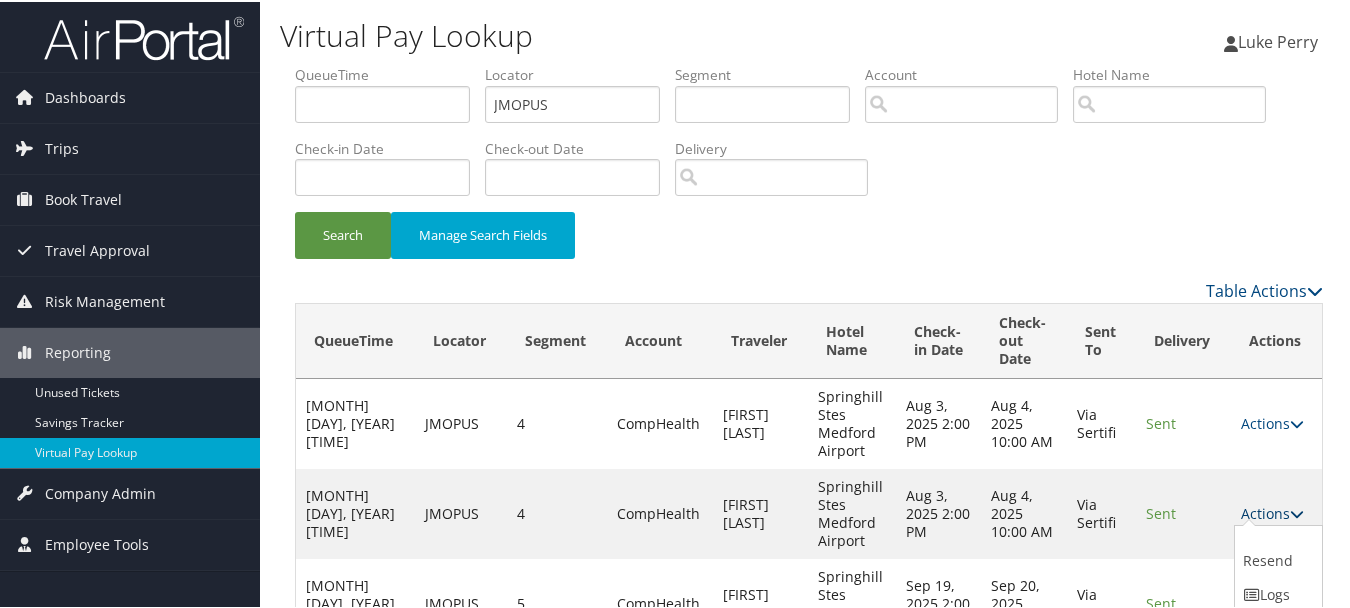 scroll, scrollTop: 55, scrollLeft: 0, axis: vertical 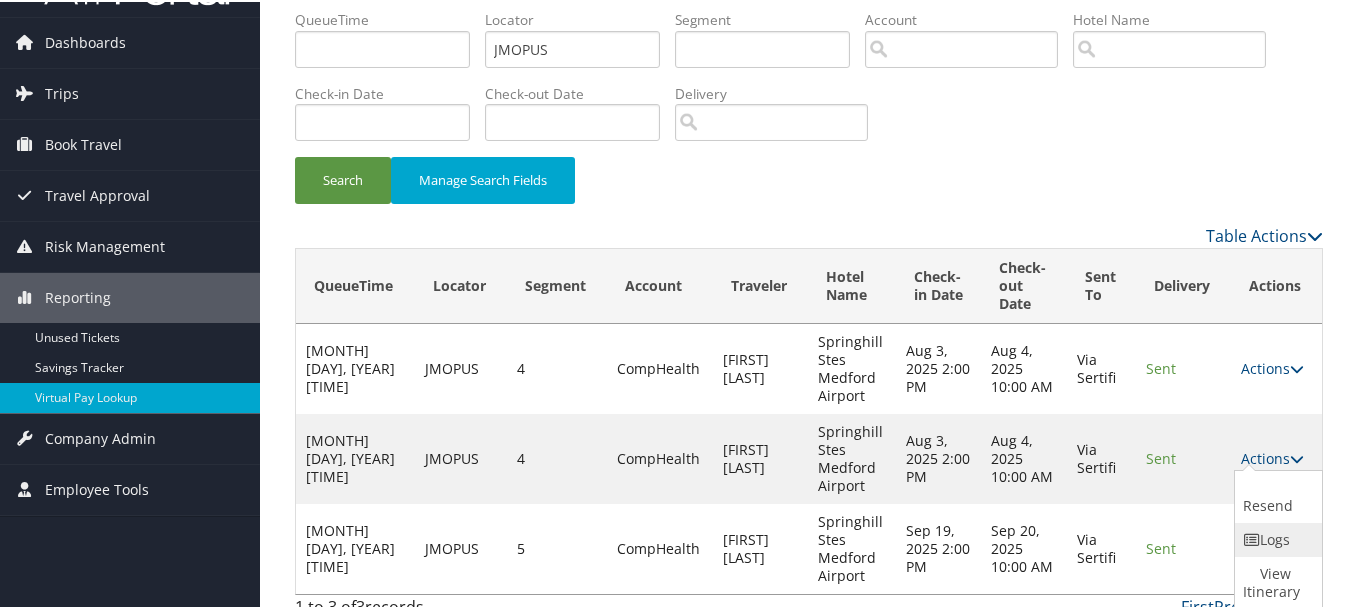 click on "Logs" at bounding box center [1276, 538] 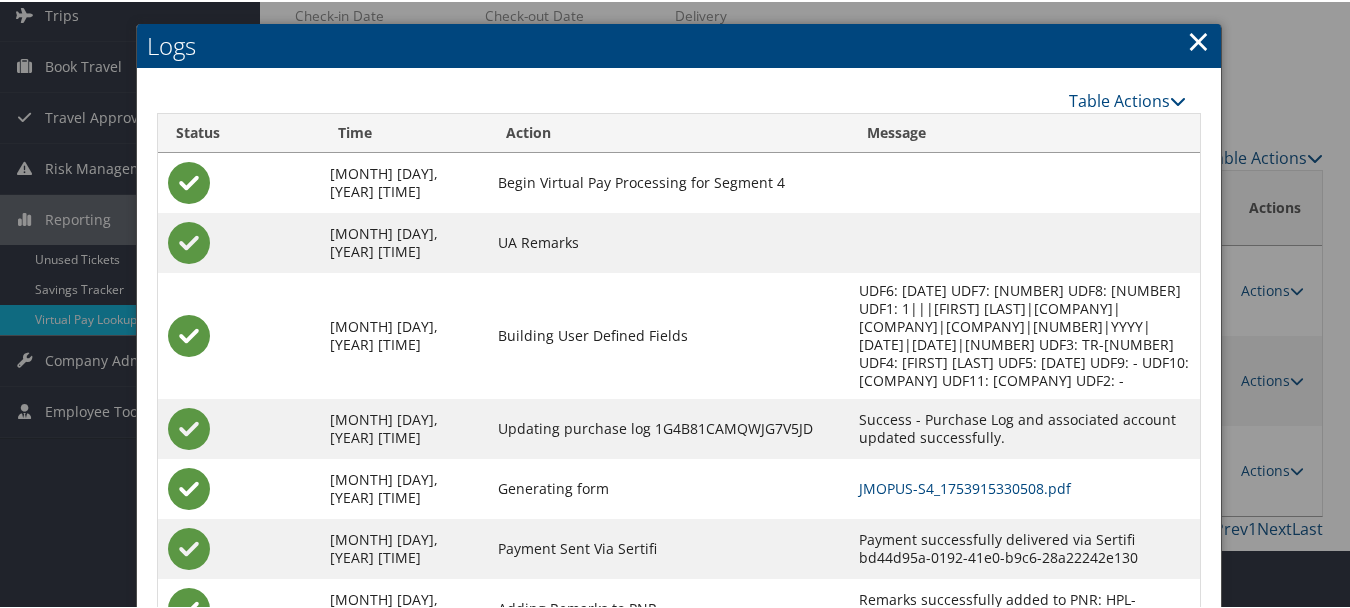 scroll, scrollTop: 200, scrollLeft: 0, axis: vertical 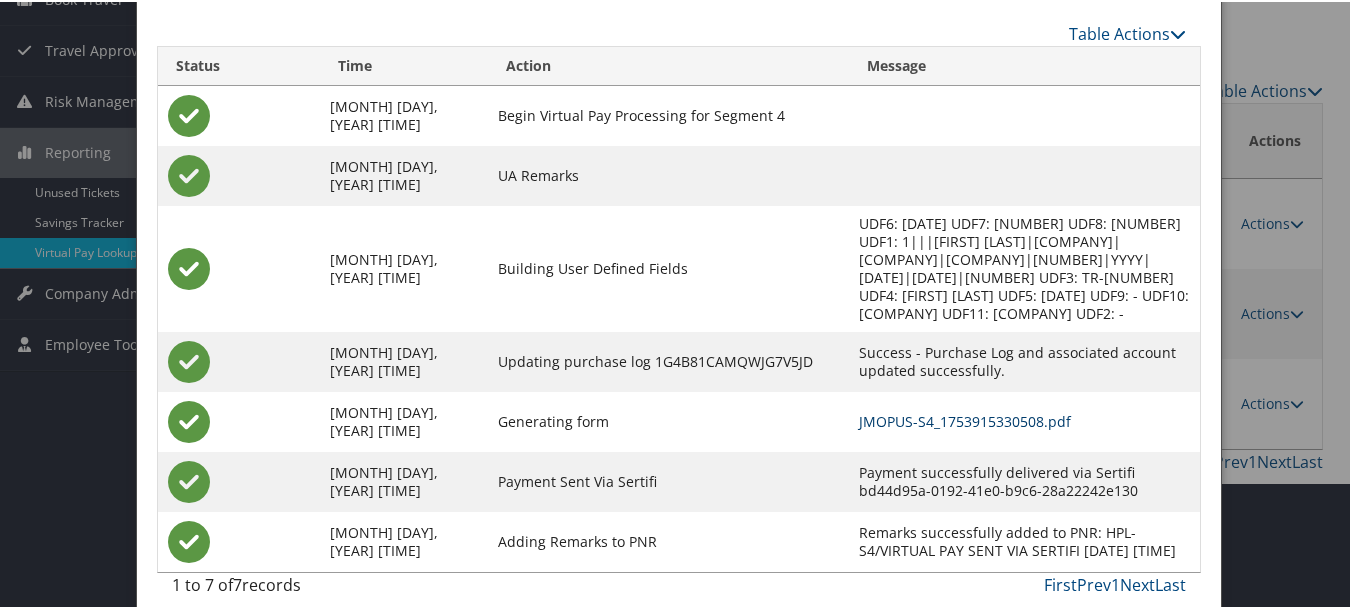 click on "JMOPUS-S4_1753915330508.pdf" at bounding box center [965, 419] 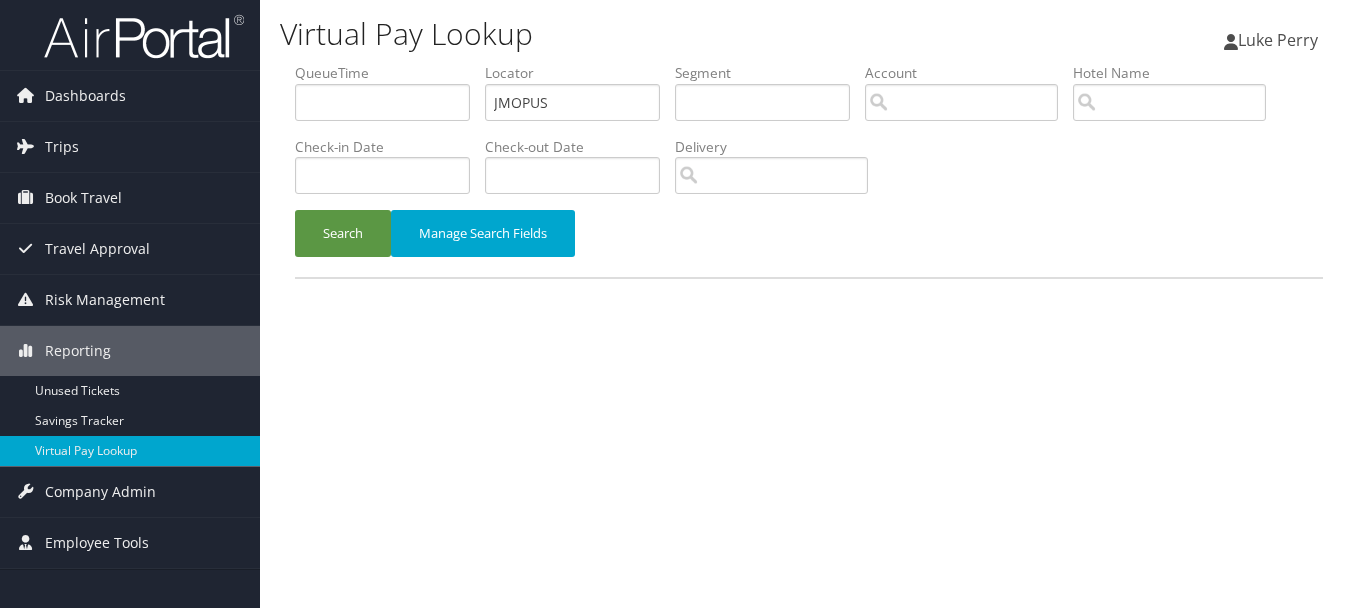 scroll, scrollTop: 0, scrollLeft: 0, axis: both 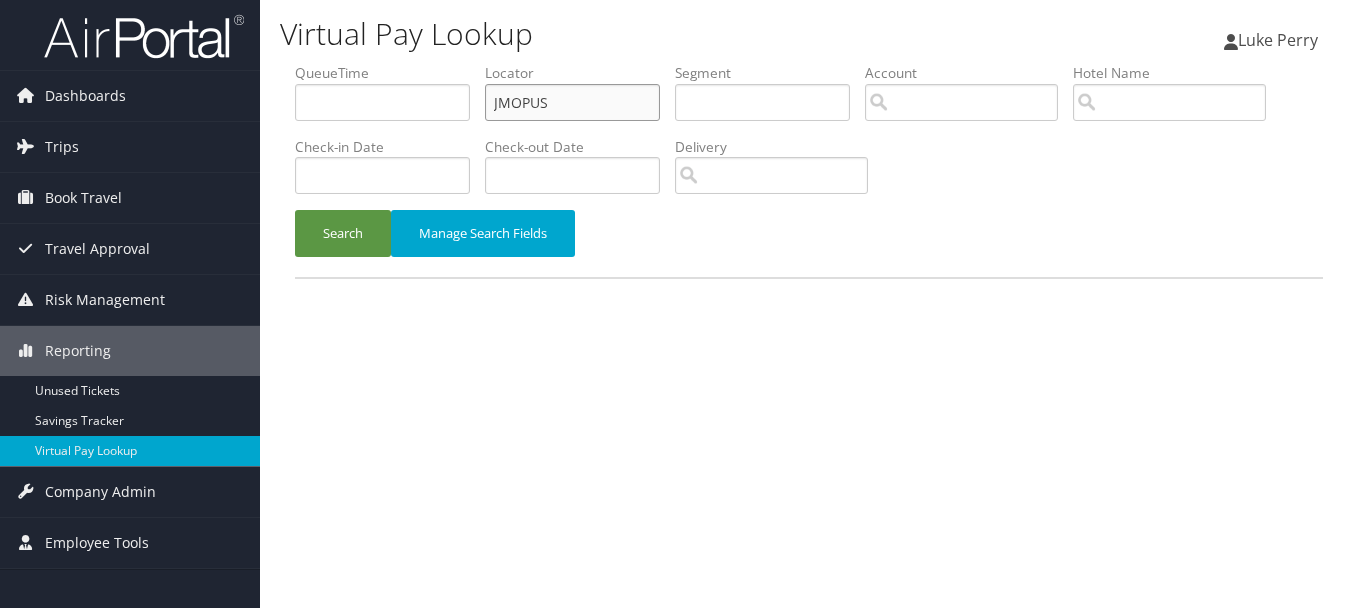 drag, startPoint x: 596, startPoint y: 92, endPoint x: 288, endPoint y: 75, distance: 308.4688 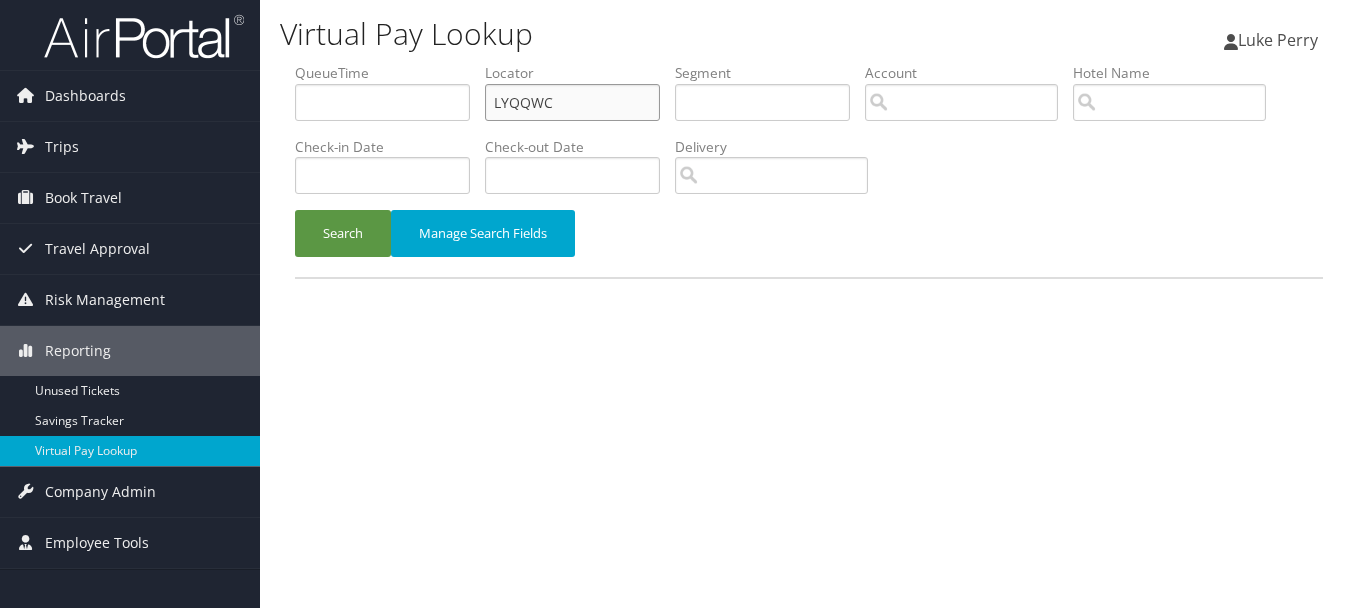 type on "LYQQWC" 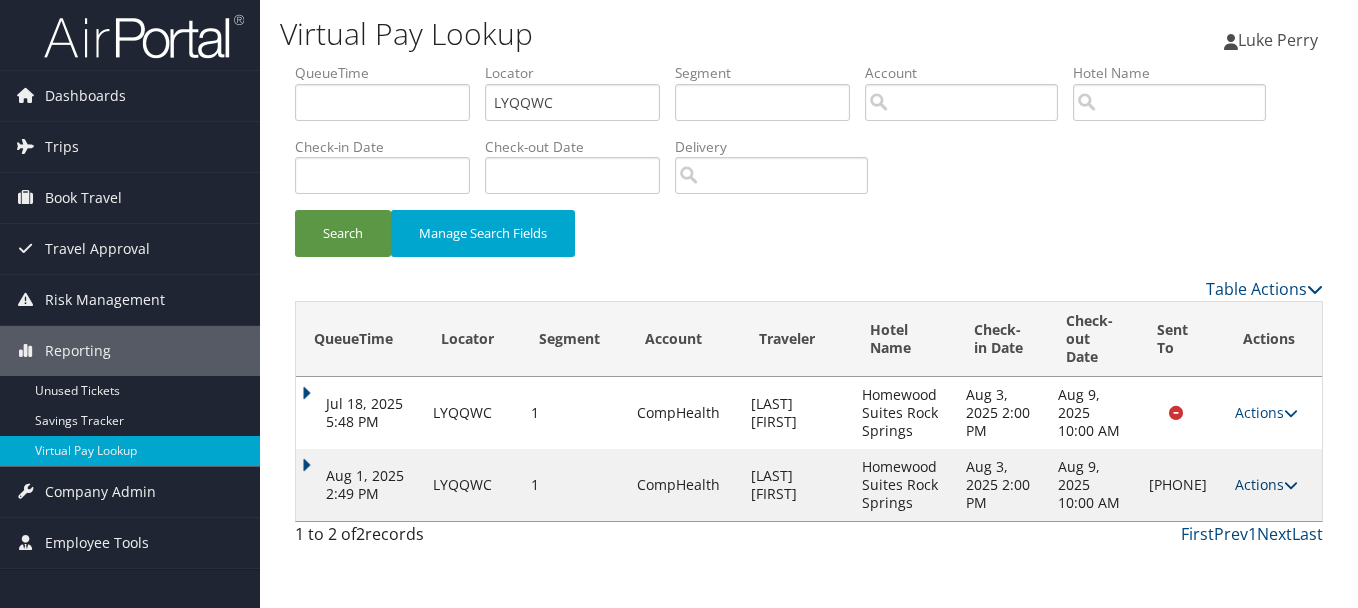 click on "Actions" at bounding box center (1266, 484) 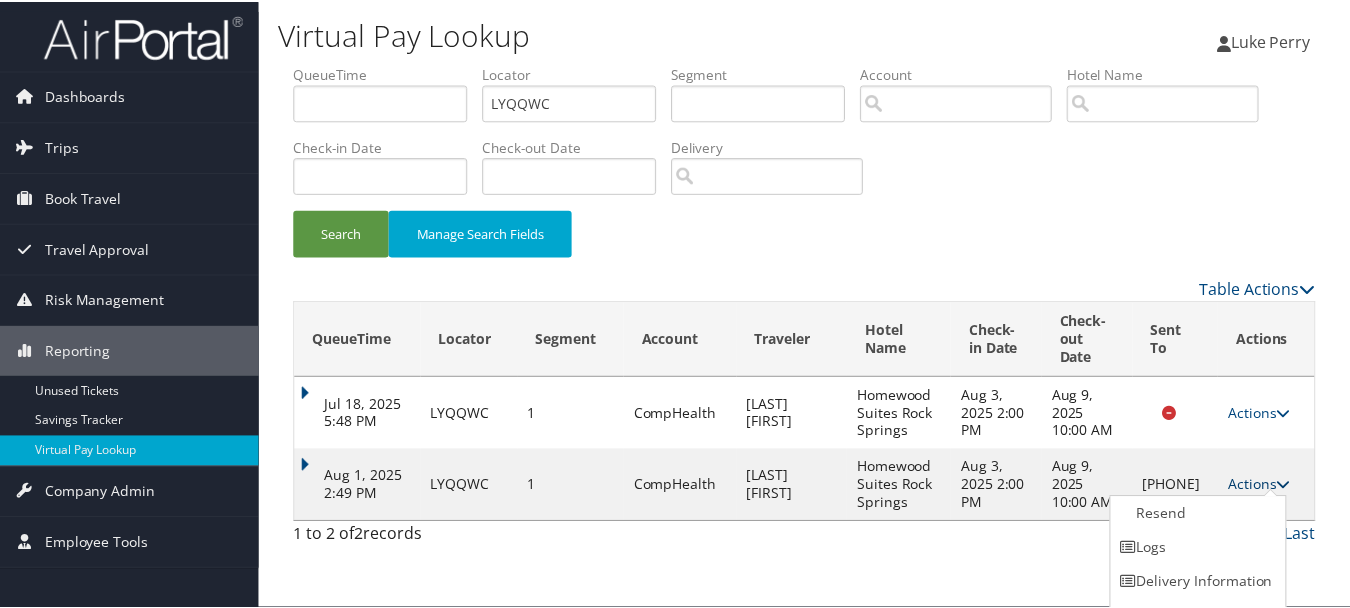 scroll, scrollTop: 26, scrollLeft: 0, axis: vertical 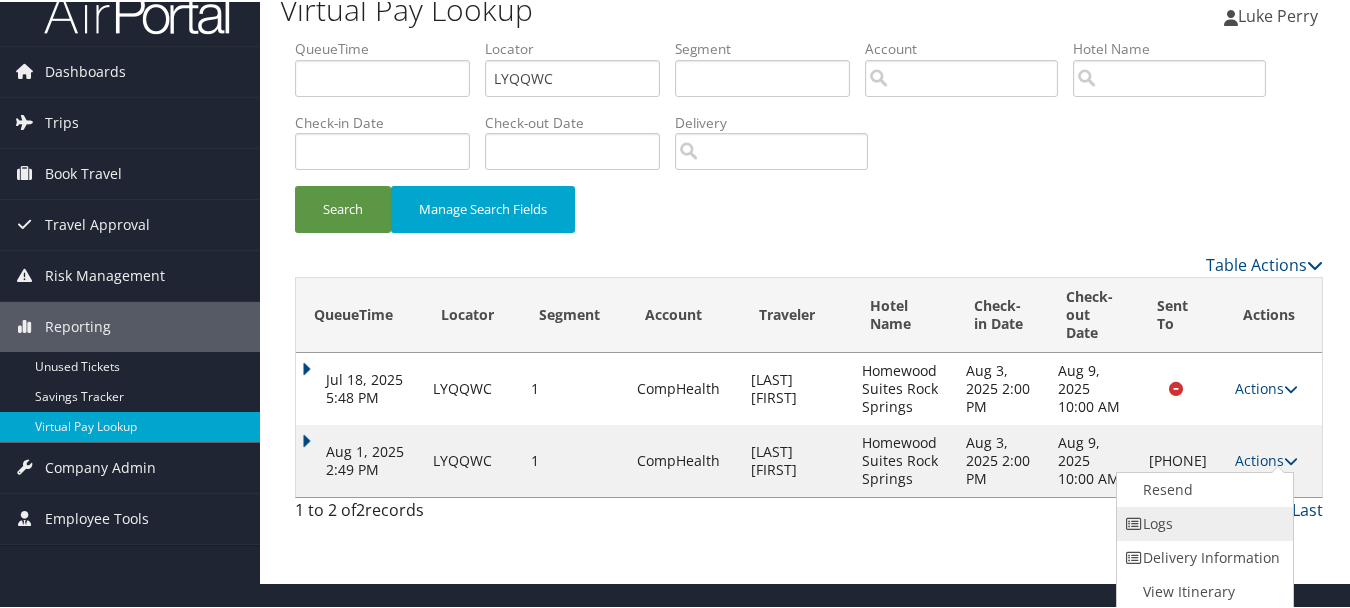 click on "Logs" at bounding box center (1202, 522) 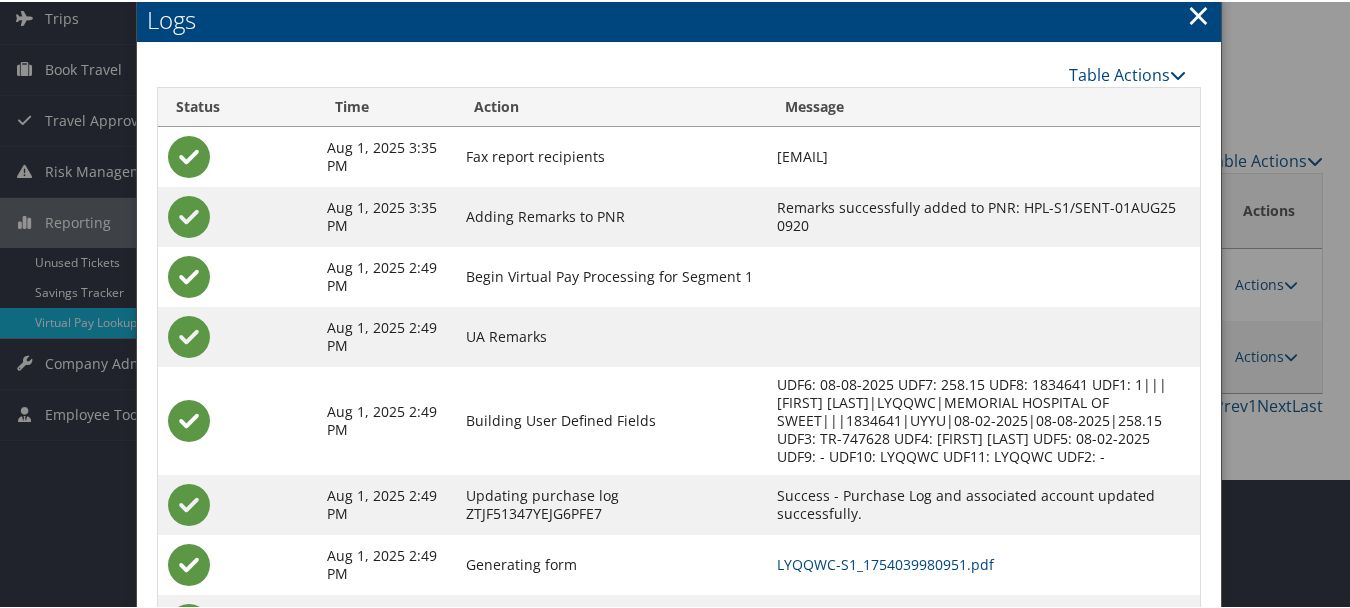 scroll, scrollTop: 231, scrollLeft: 0, axis: vertical 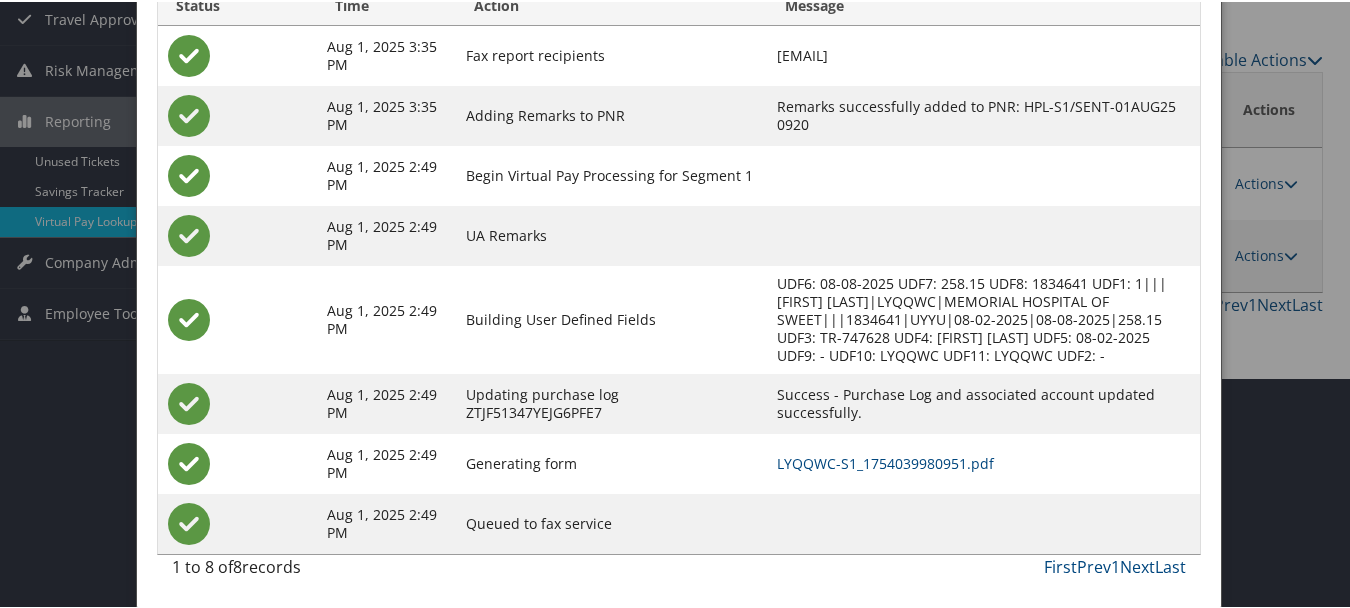 click on "LYQQWC-S1_1754039980951.pdf" at bounding box center [984, 462] 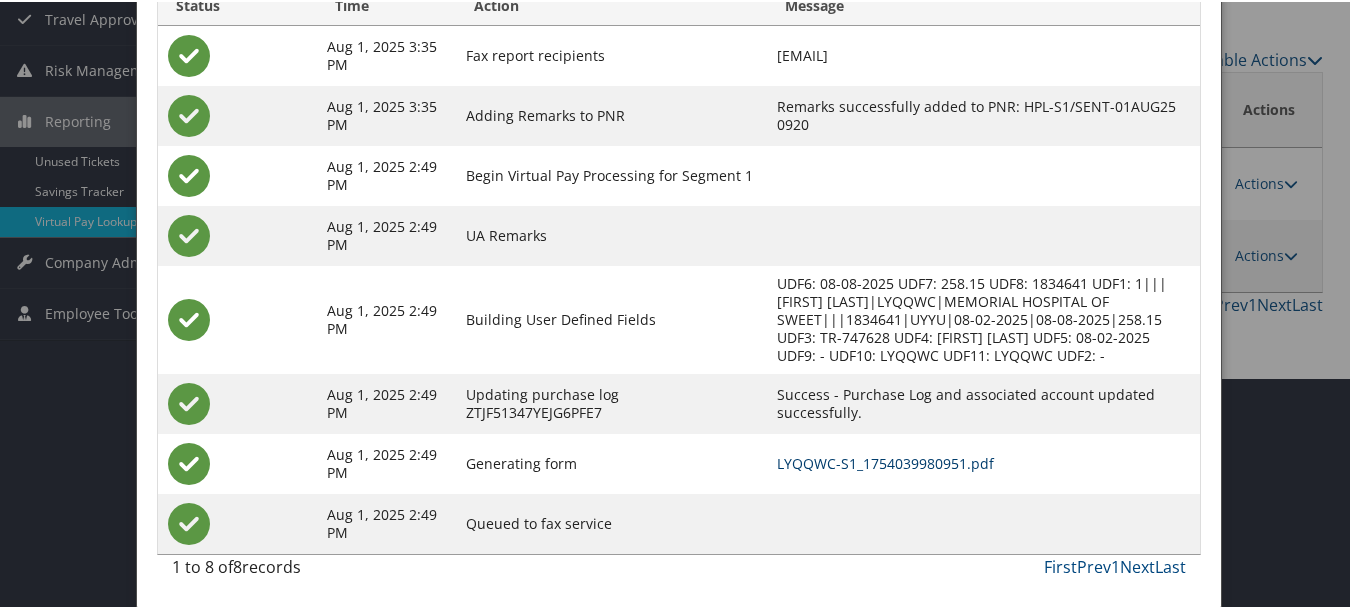 click on "LYQQWC-S1_1754039980951.pdf" at bounding box center [885, 461] 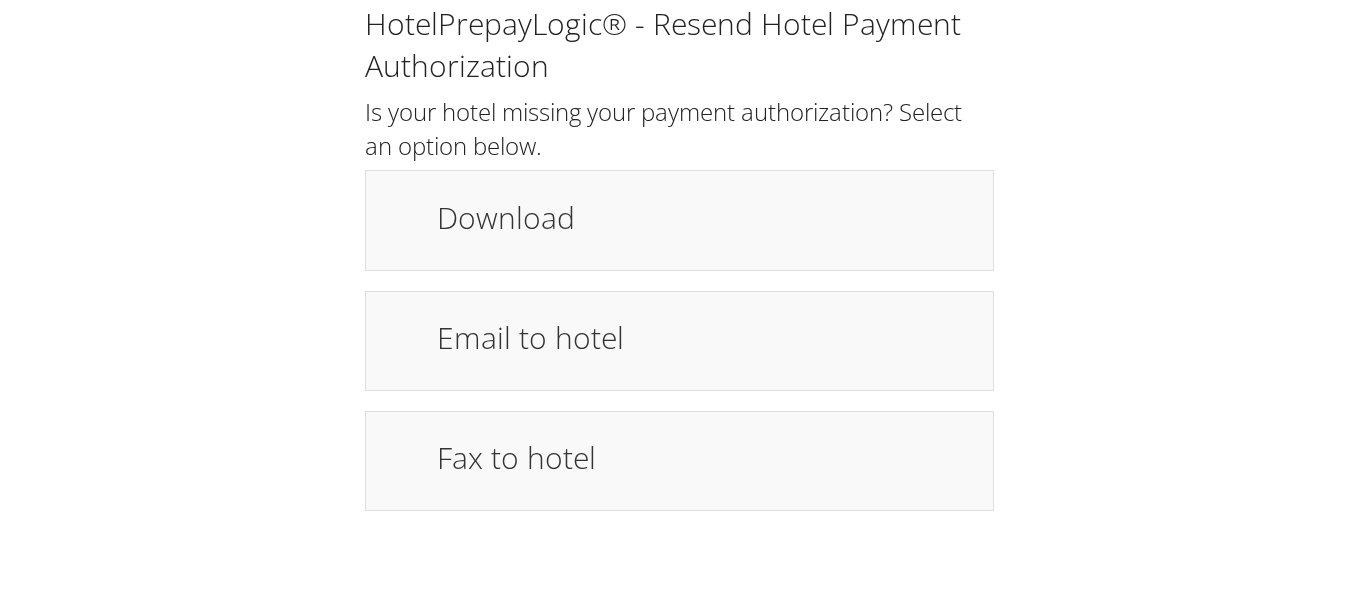 scroll, scrollTop: 0, scrollLeft: 0, axis: both 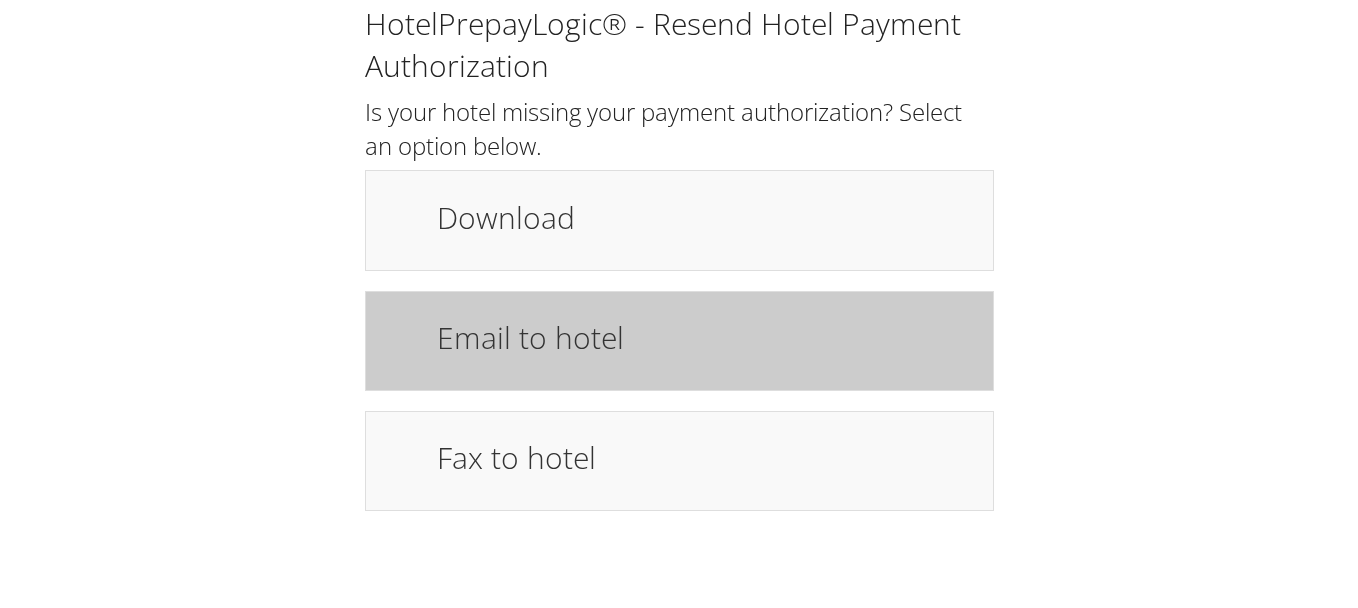 click on "Email to hotel" at bounding box center (705, 337) 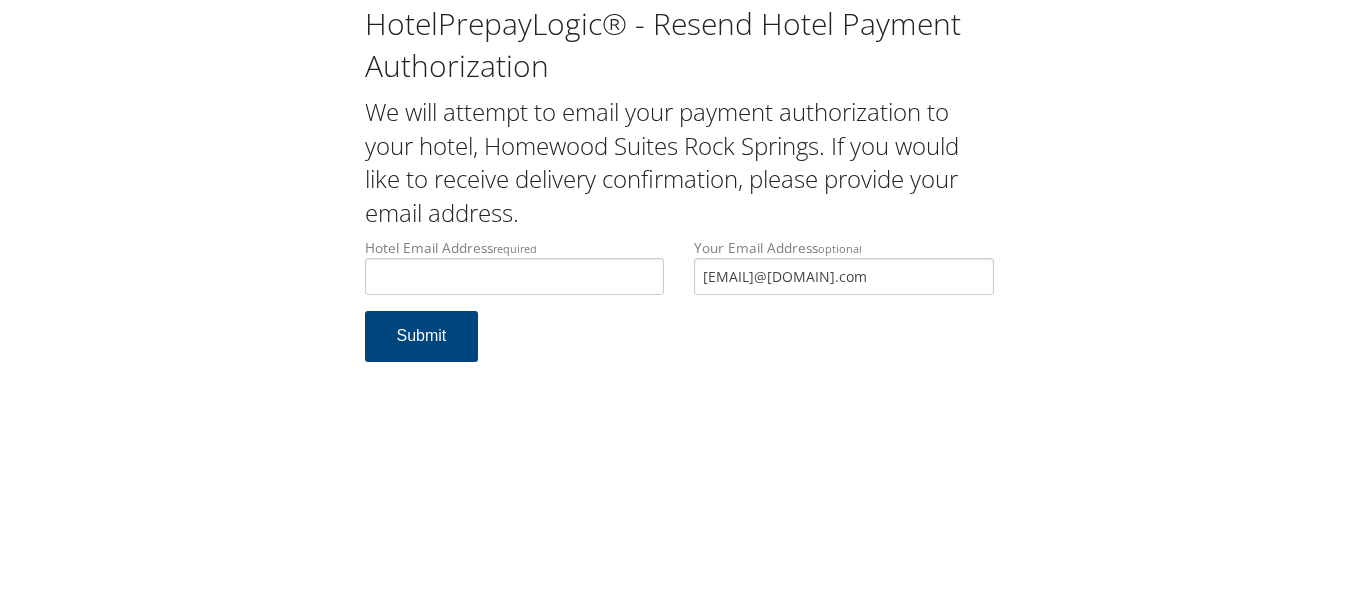 scroll, scrollTop: 0, scrollLeft: 0, axis: both 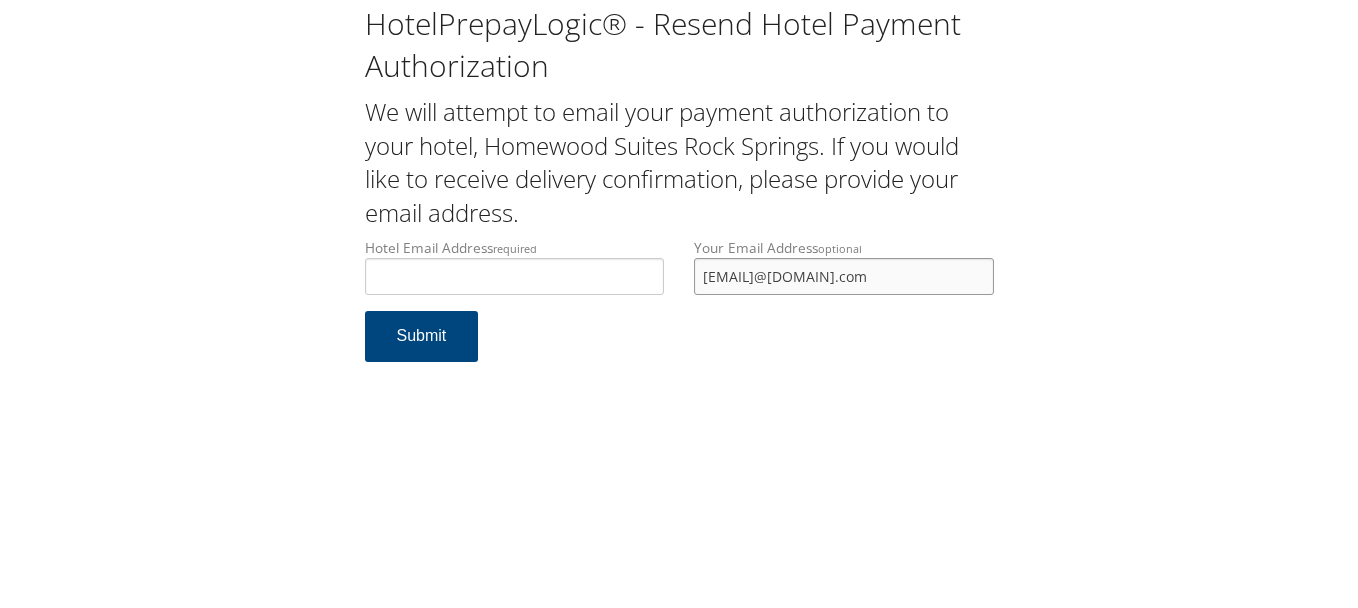 drag, startPoint x: 863, startPoint y: 290, endPoint x: 633, endPoint y: 292, distance: 230.0087 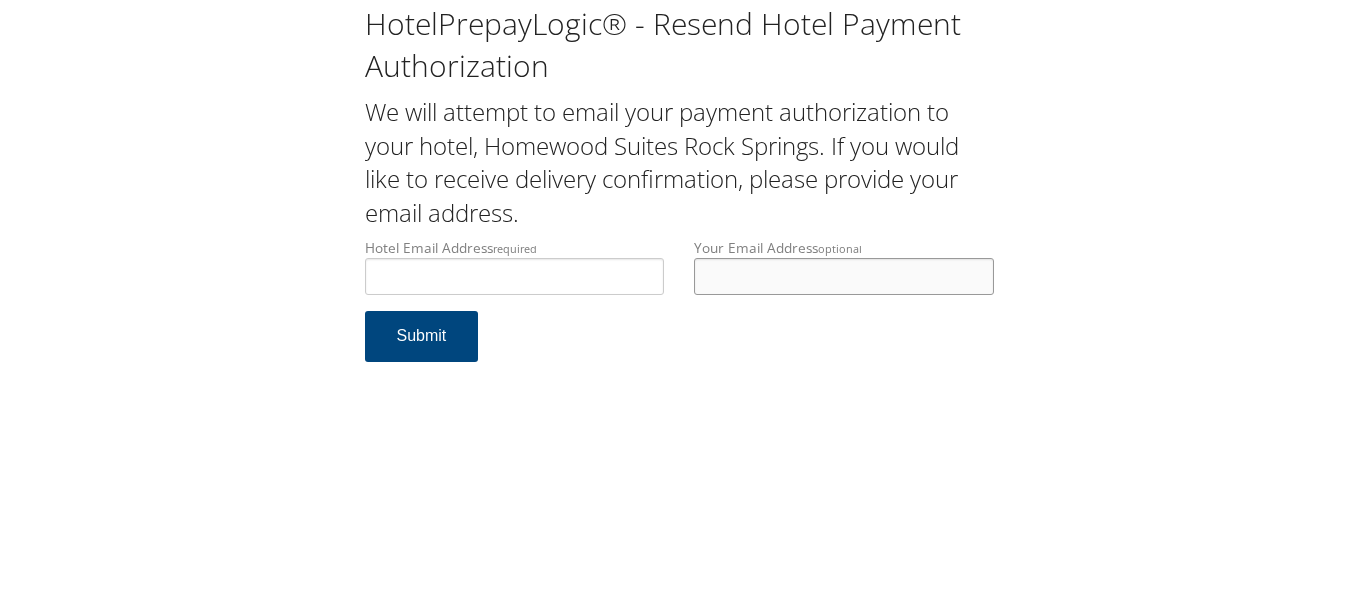 type 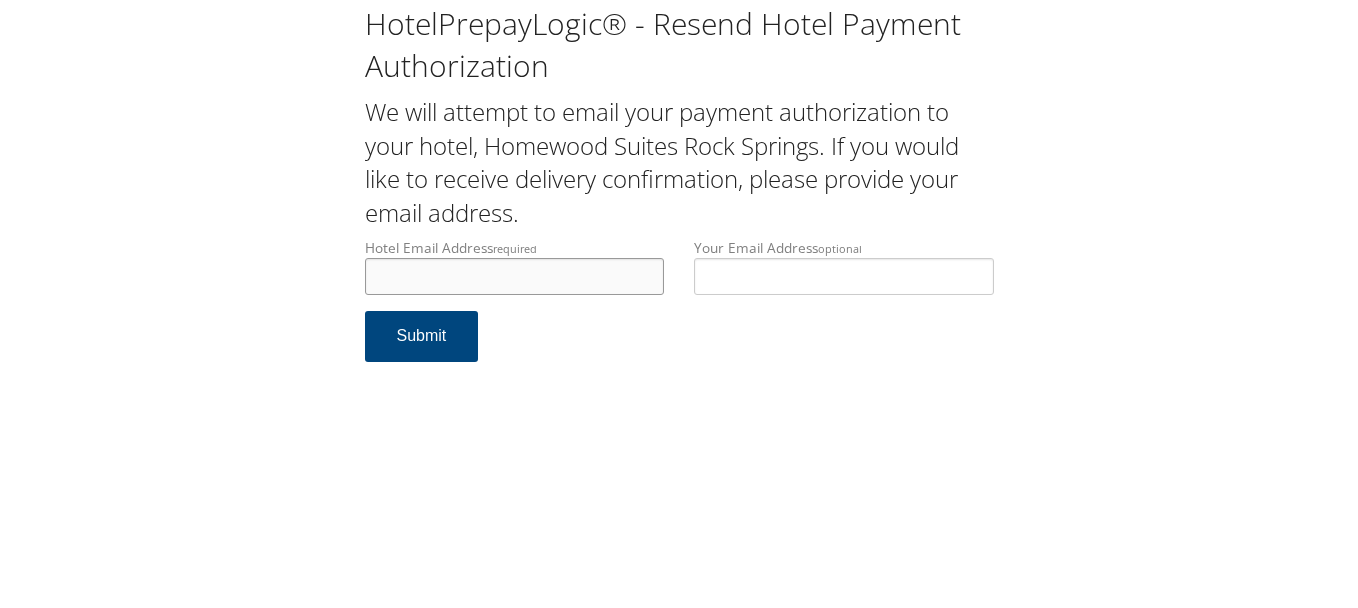 click on "Hotel Email Address  required" at bounding box center (515, 276) 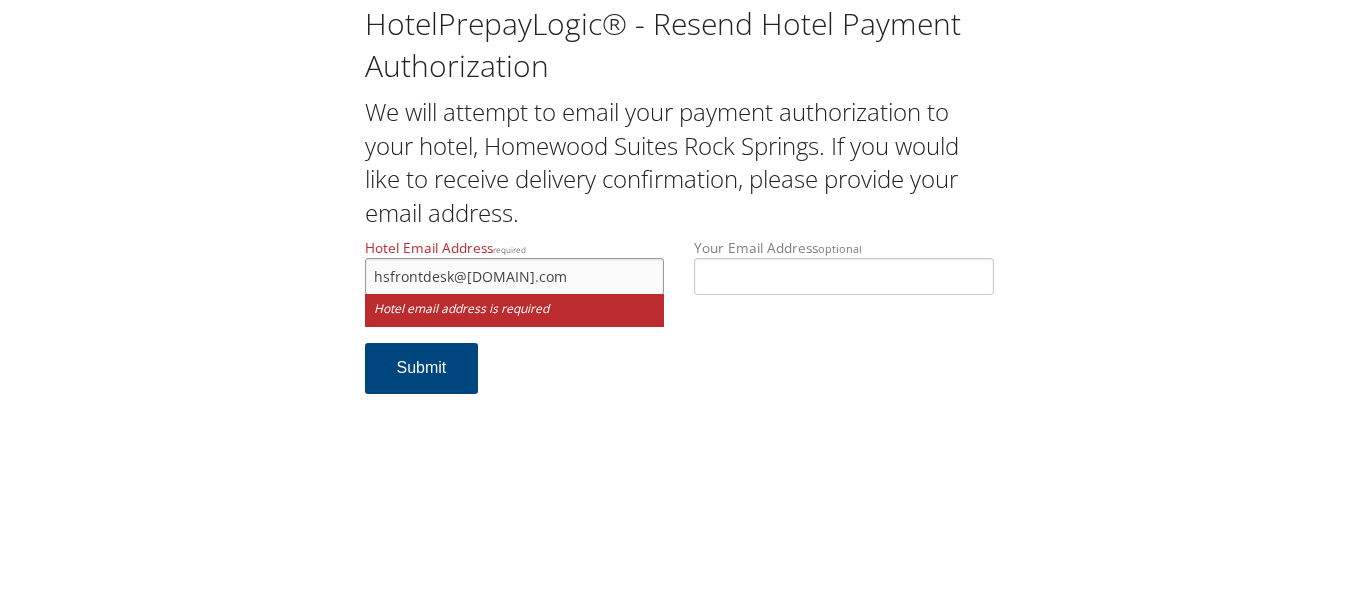 type on "hsfrontdesk@hotmail.com" 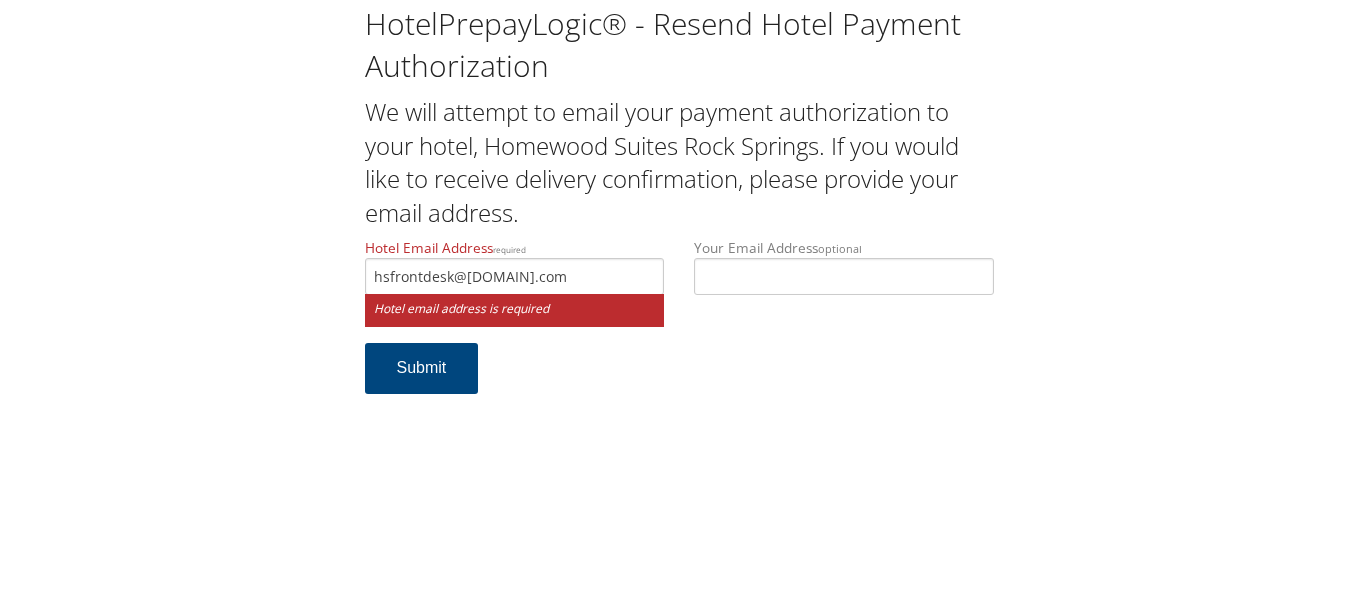 click on "Hotel Email Address  required
hsfrontdesk@hotmail.com
Hotel email address is required
Your Email Address  optional
Submit" at bounding box center [679, 326] 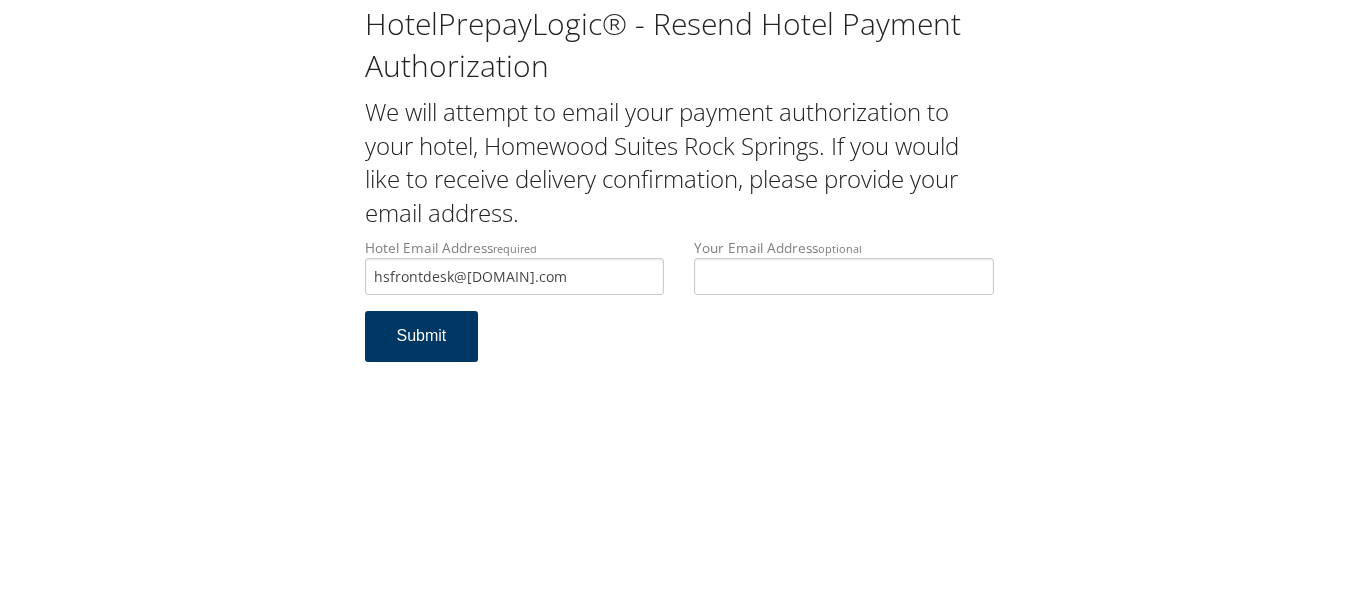 click on "Submit" at bounding box center (422, 336) 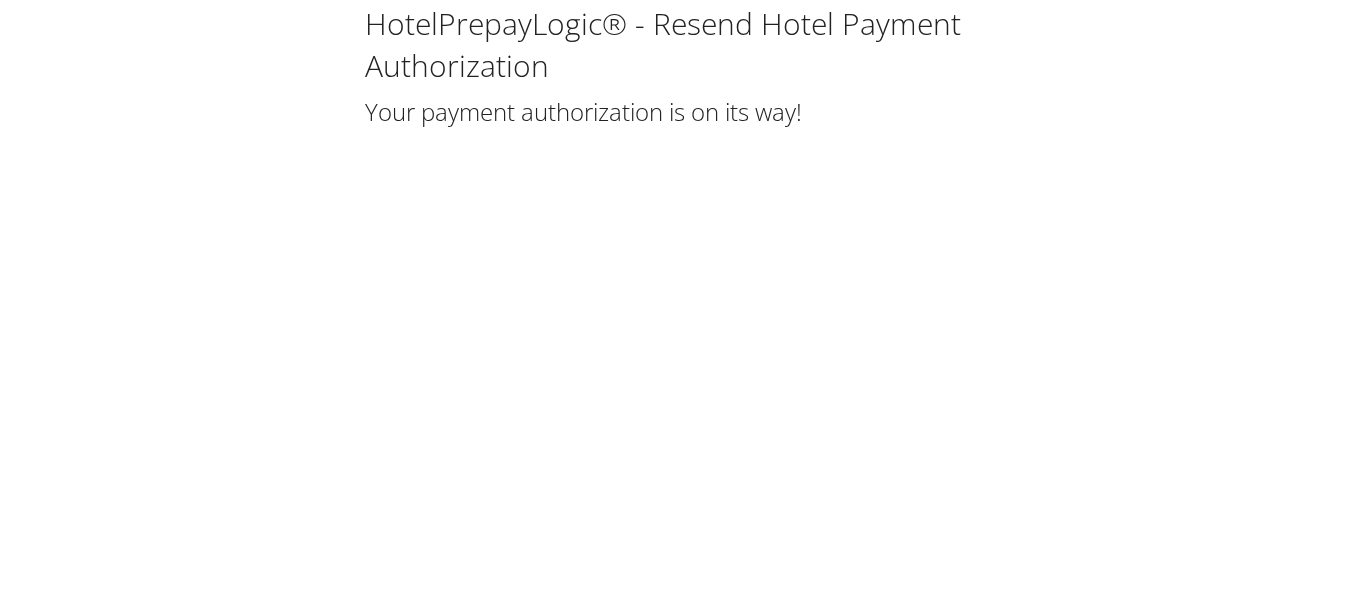 scroll, scrollTop: 0, scrollLeft: 0, axis: both 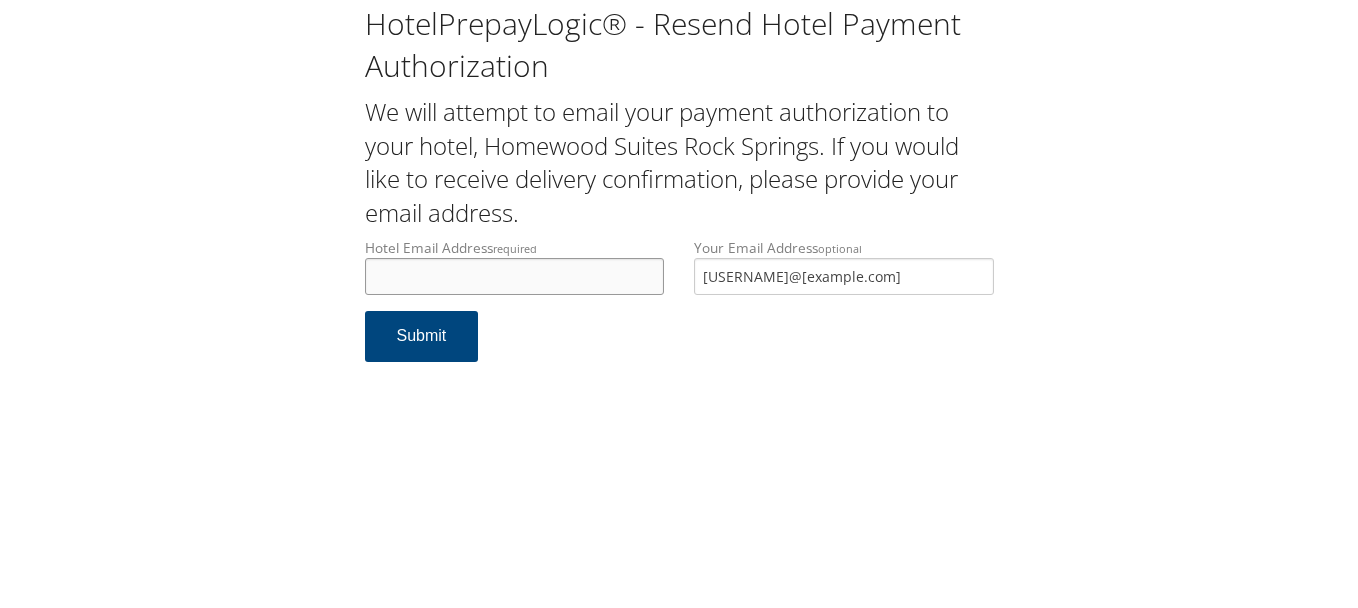 click on "Hotel Email Address  required" at bounding box center [515, 276] 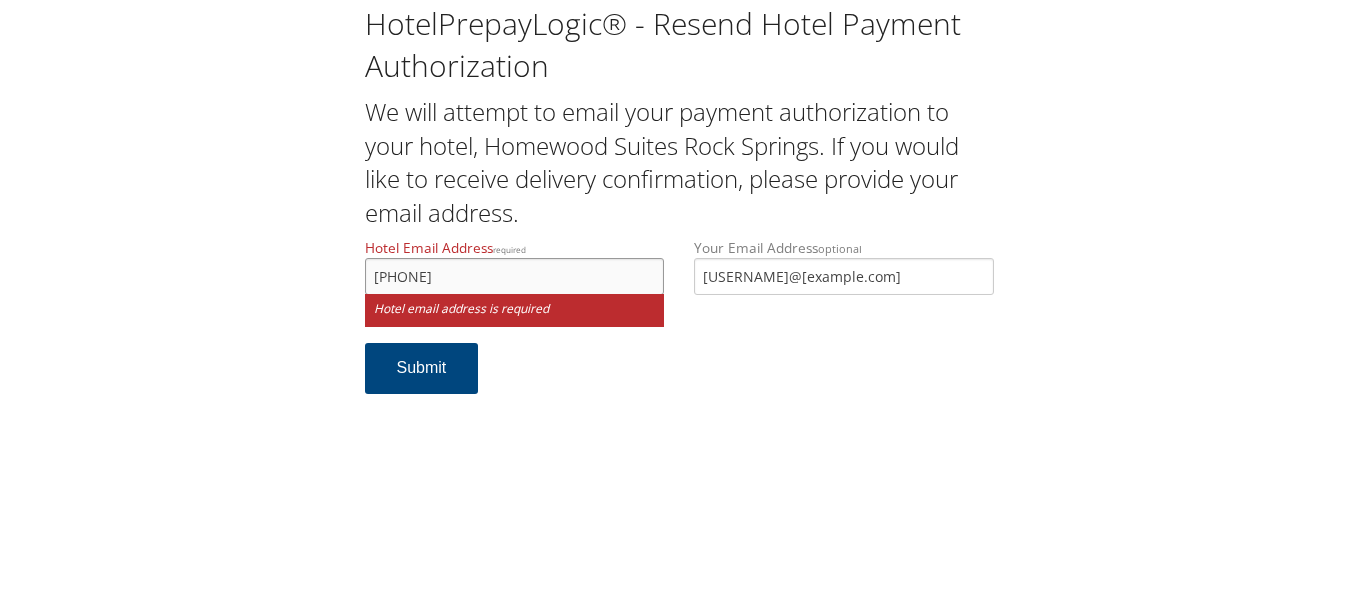 type 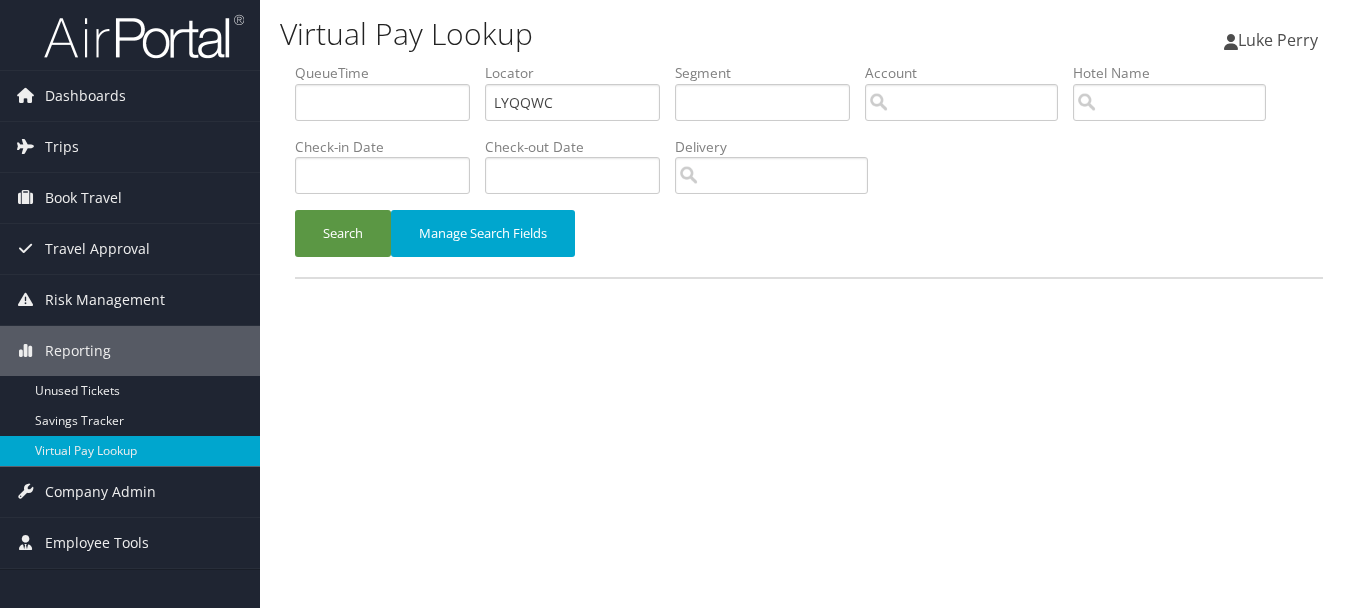 scroll, scrollTop: 0, scrollLeft: 0, axis: both 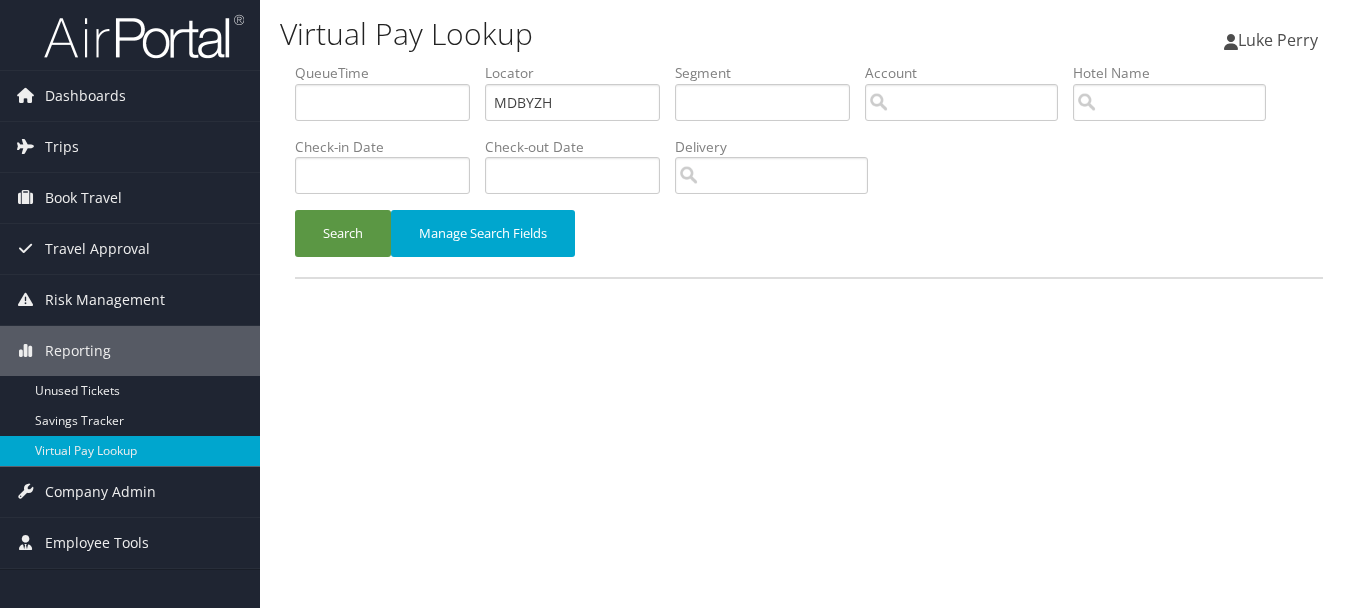 type on "MDBYZH" 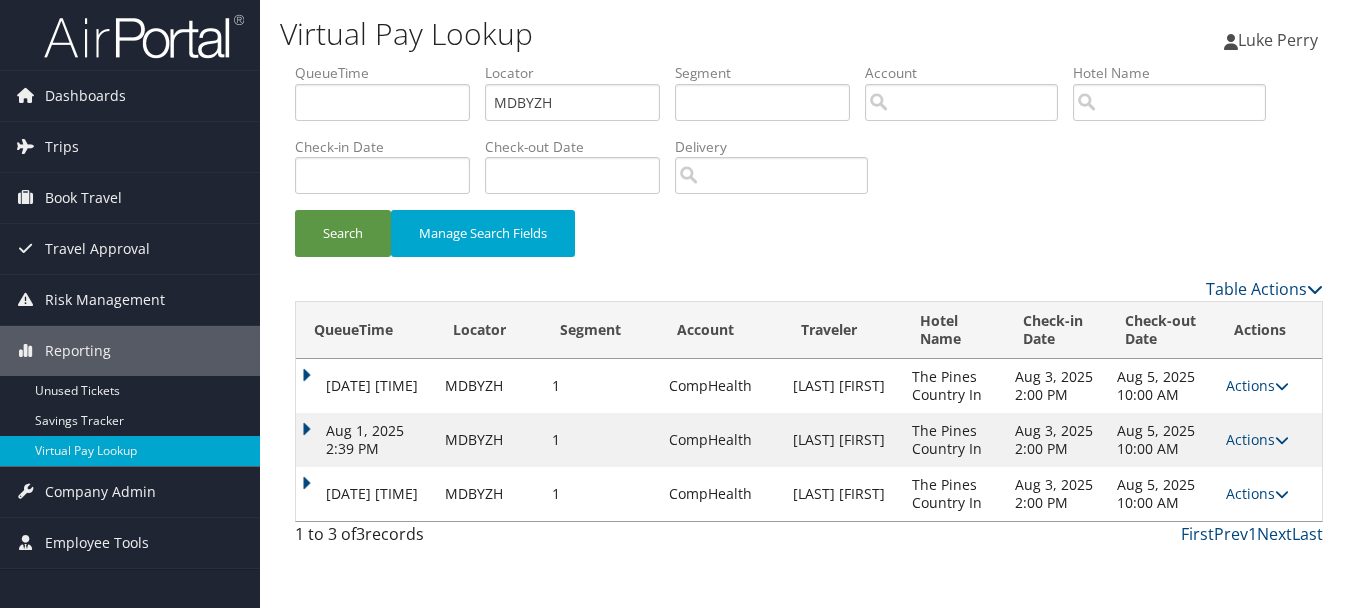 click on "Virtual Pay Lookup
[FIRST] [LAST]
[FIRST] [LAST]
My Settings
Travel Agency Contacts
View Travel Profile
Give Feedback
Sign Out
1" at bounding box center (809, 304) 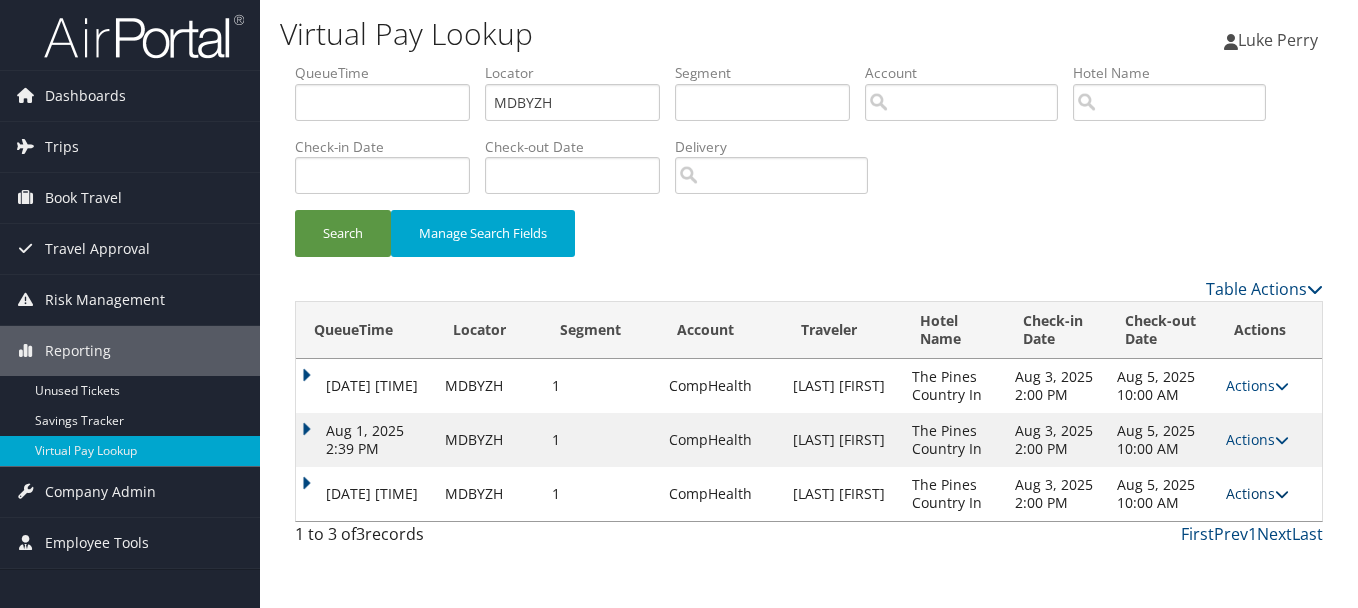 click on "Actions" at bounding box center [1257, 493] 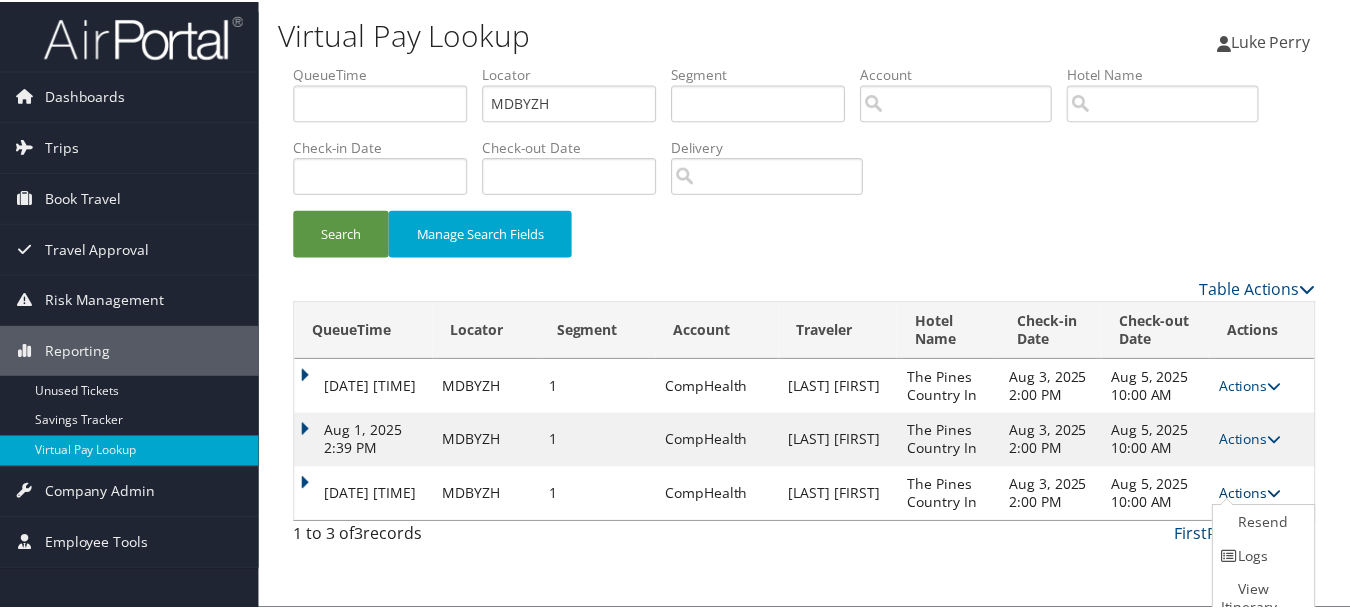scroll, scrollTop: 19, scrollLeft: 0, axis: vertical 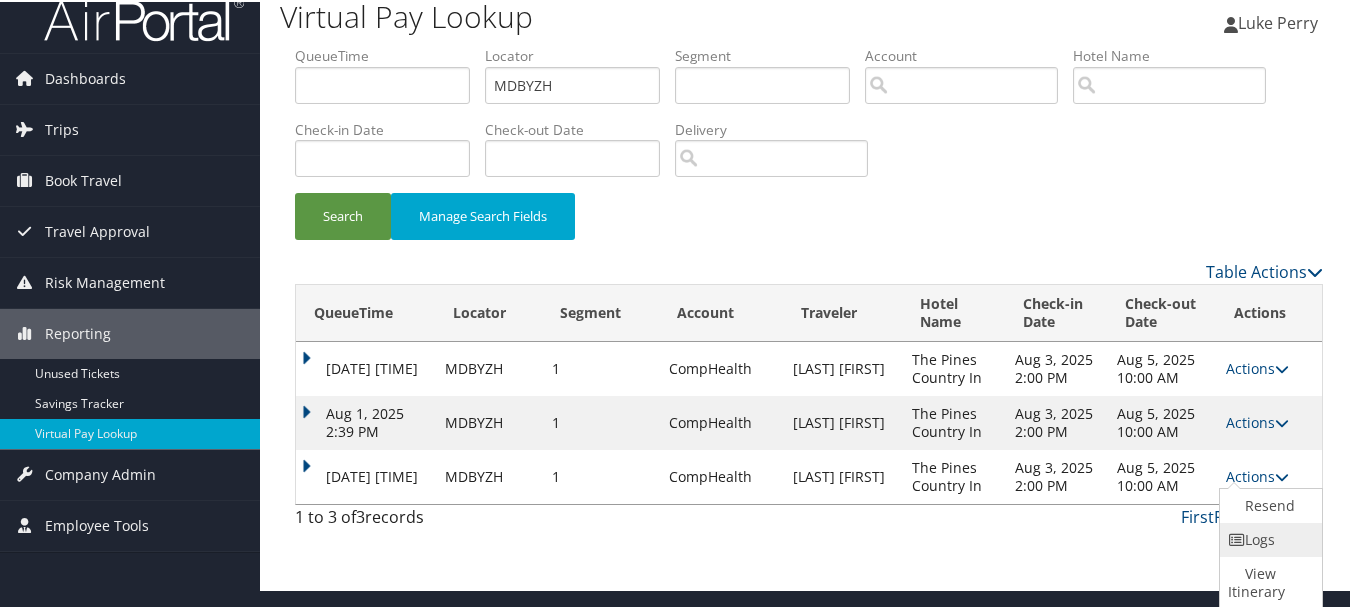 click on "Logs" at bounding box center [1268, 538] 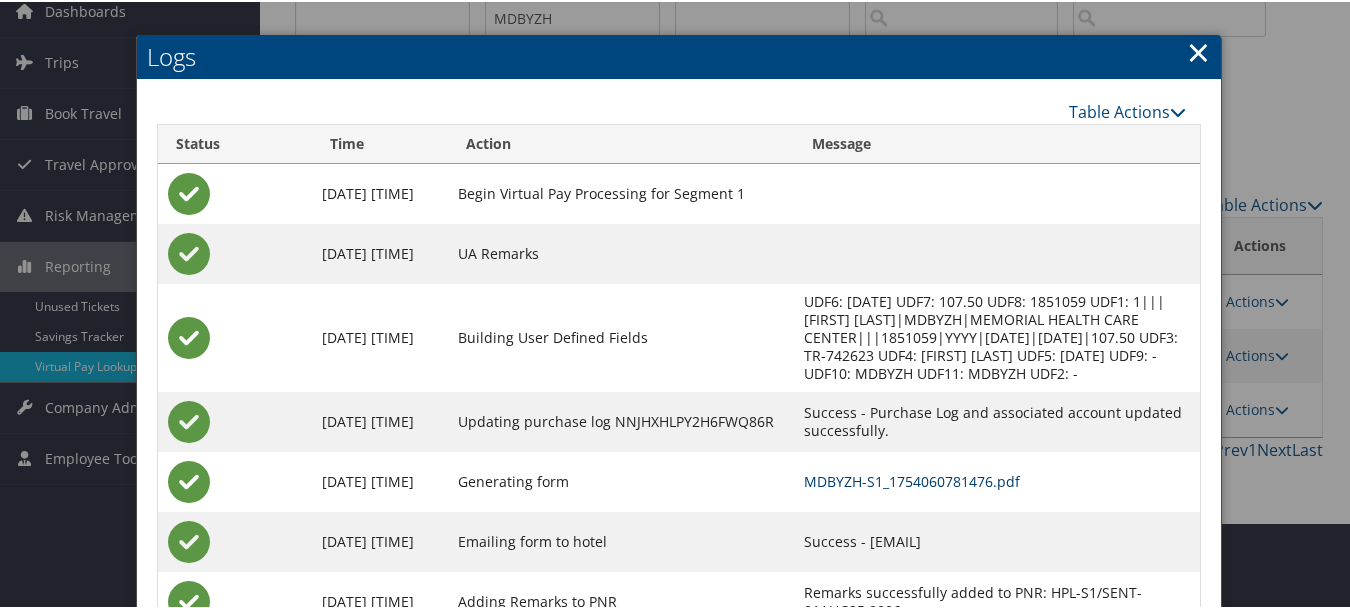 scroll, scrollTop: 164, scrollLeft: 0, axis: vertical 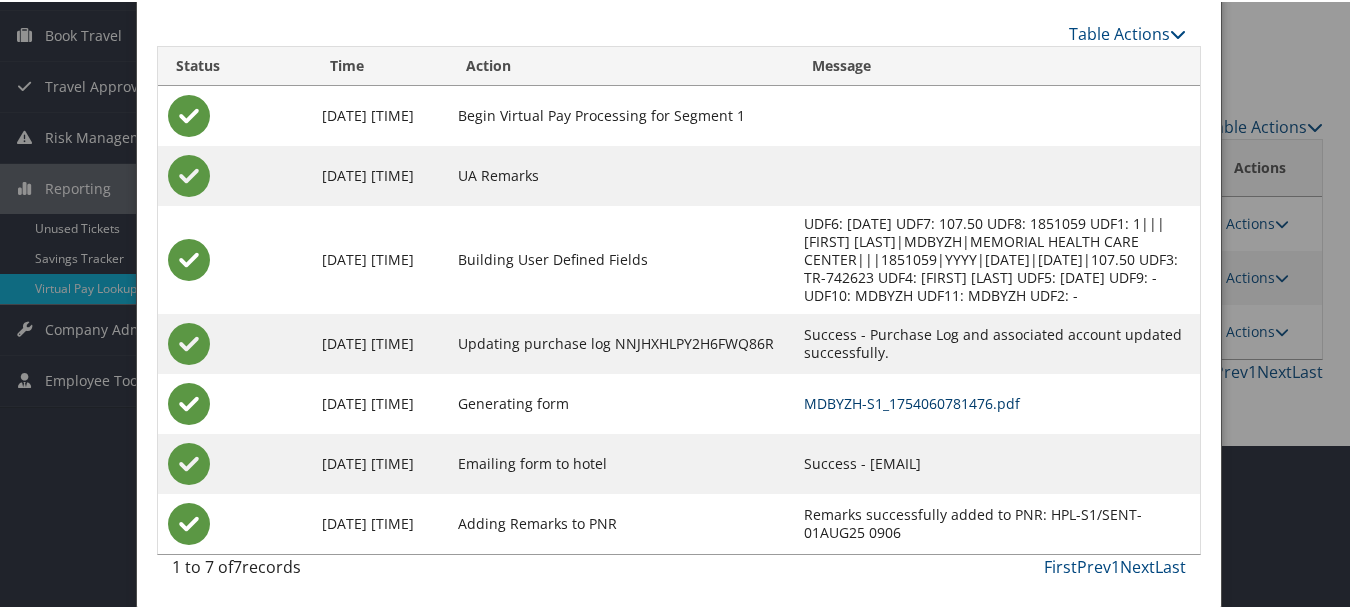 click on "MDBYZH-S1_1754060781476.pdf" at bounding box center (912, 401) 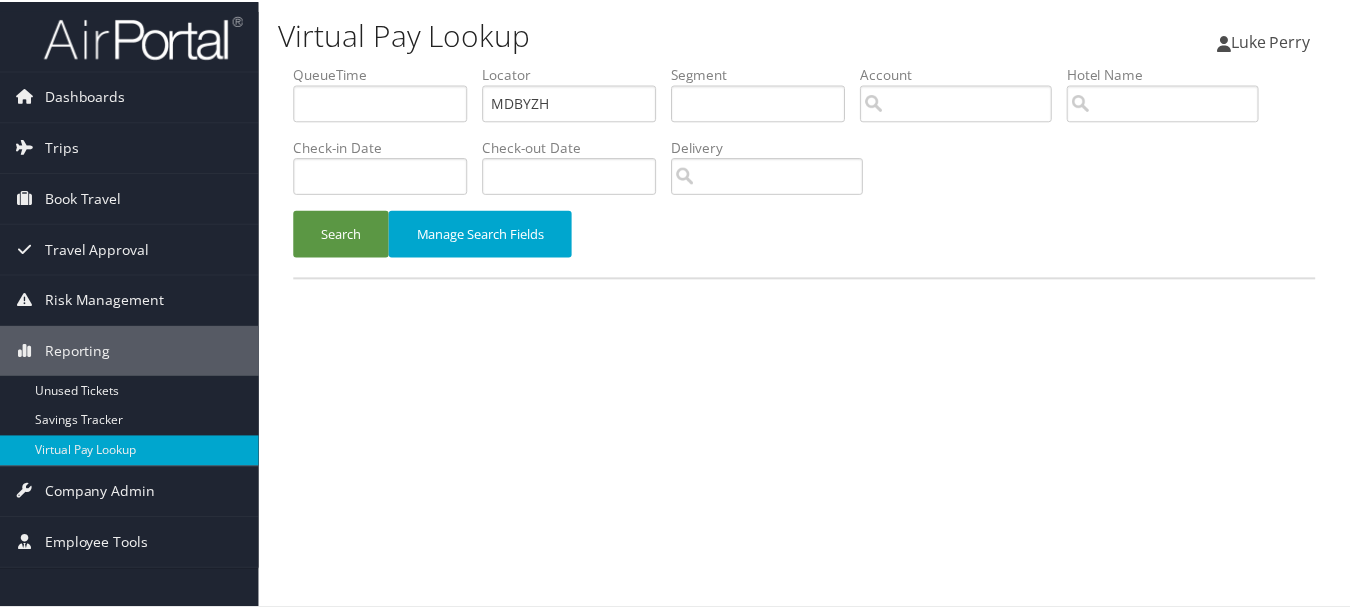 scroll, scrollTop: 0, scrollLeft: 0, axis: both 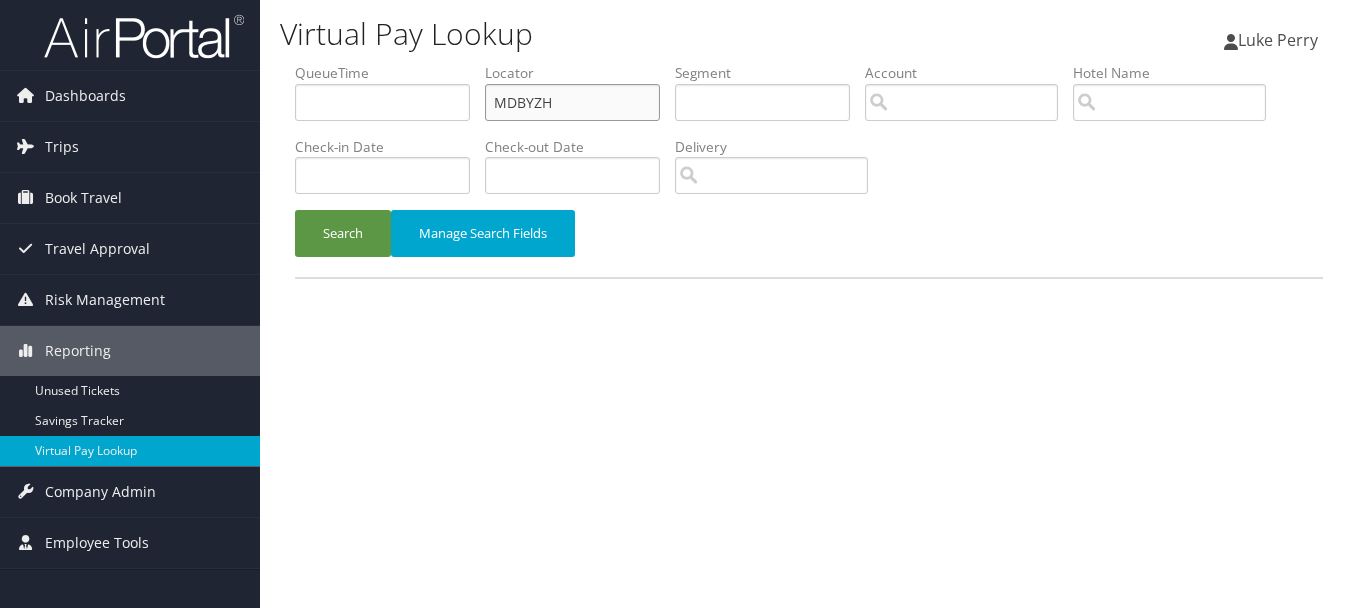 drag, startPoint x: 596, startPoint y: 103, endPoint x: 423, endPoint y: 102, distance: 173.00288 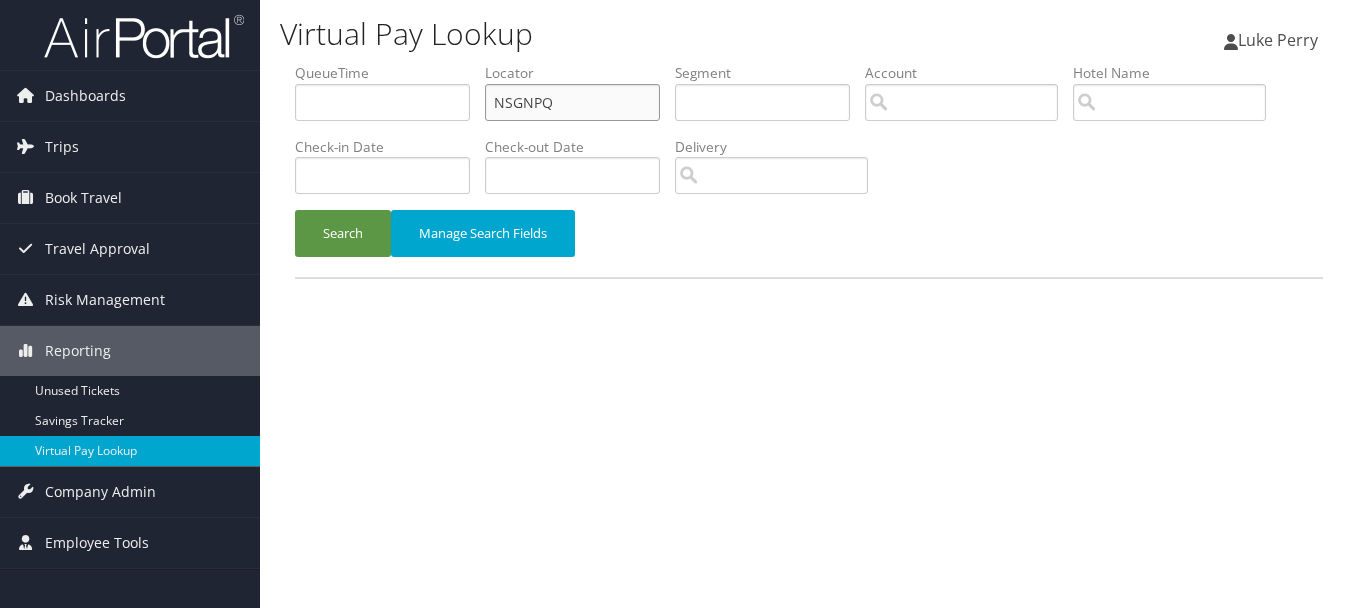 type on "NSGNPQ" 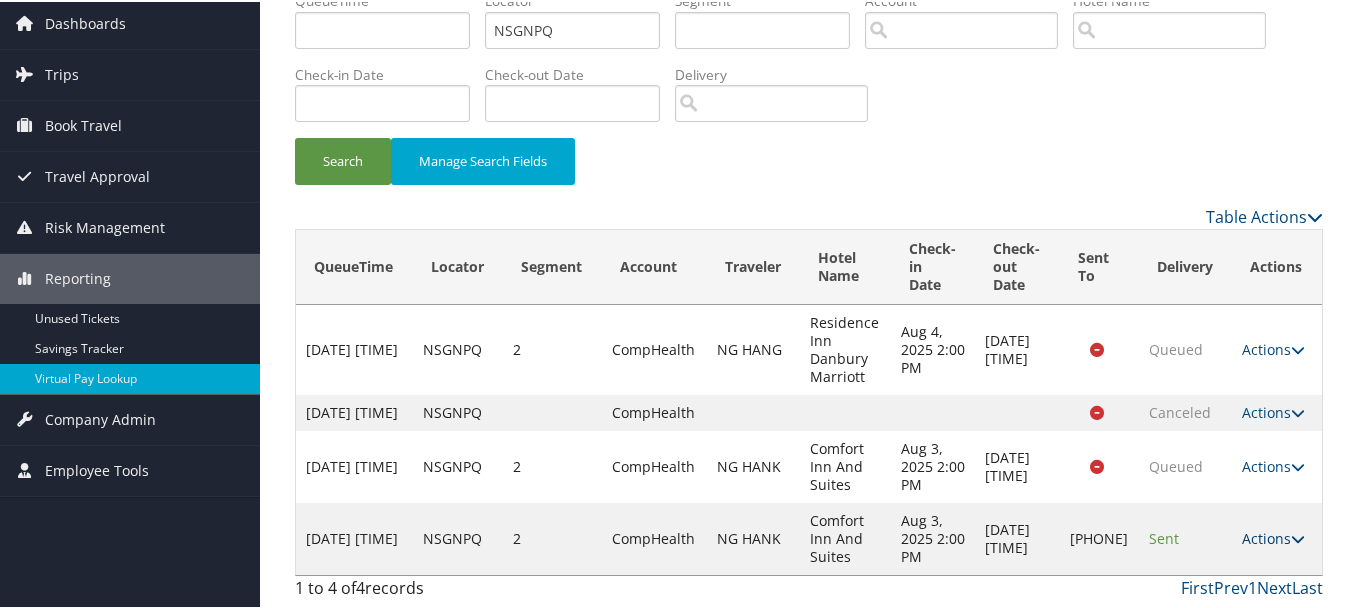 click on "Actions" at bounding box center [1273, 536] 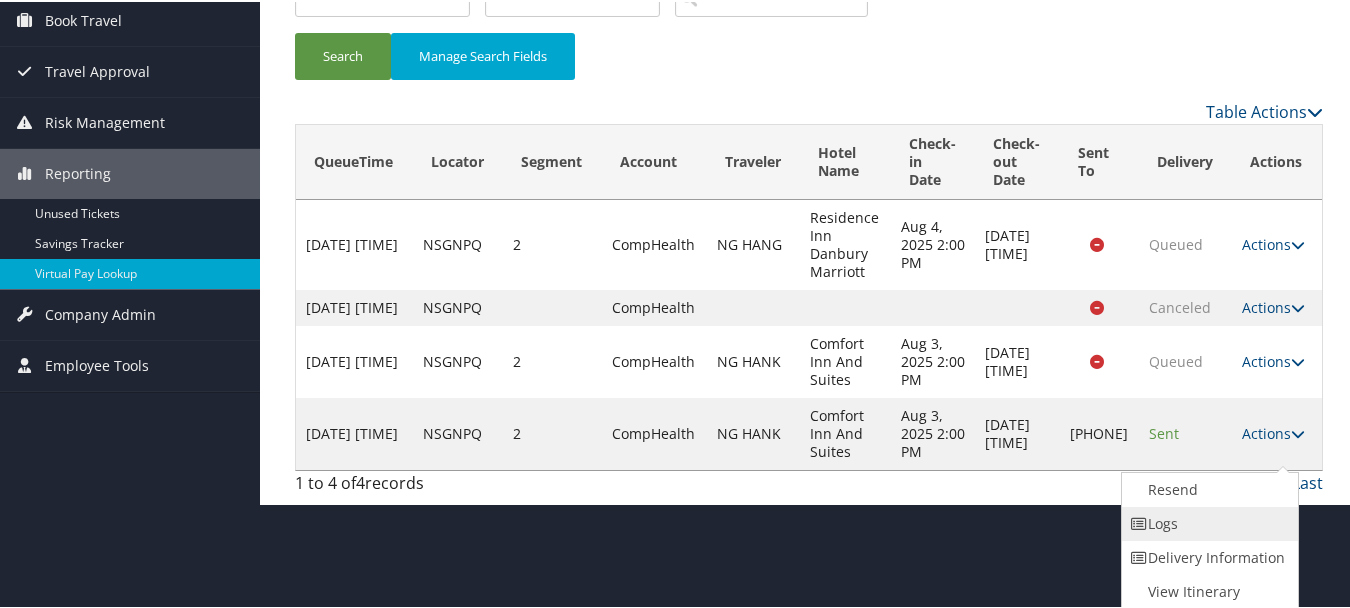 click on "Logs" at bounding box center (1207, 522) 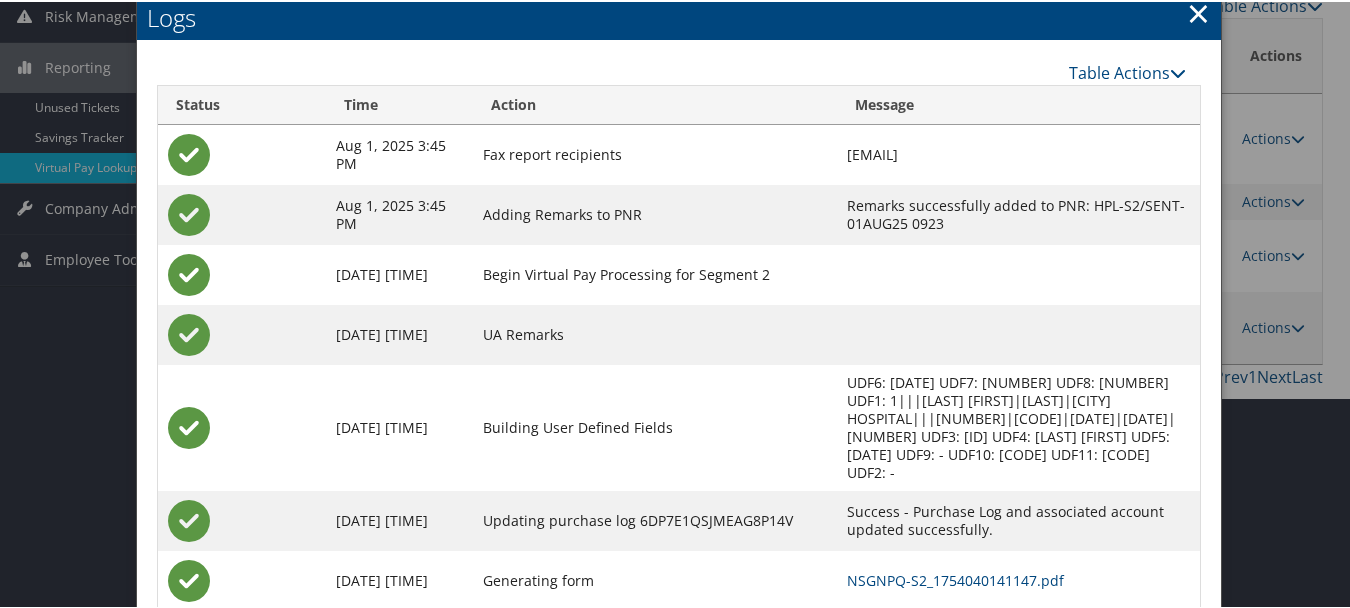 scroll, scrollTop: 384, scrollLeft: 0, axis: vertical 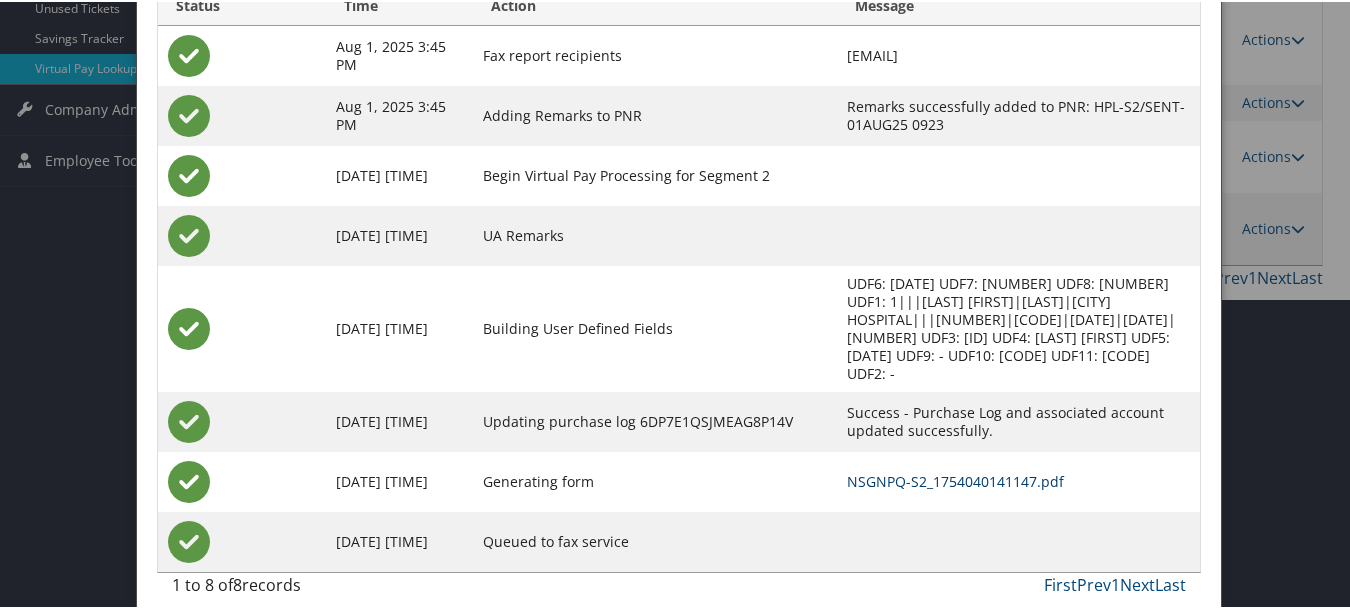 click on "NSGNPQ-S2_1754040141147.pdf" at bounding box center (955, 479) 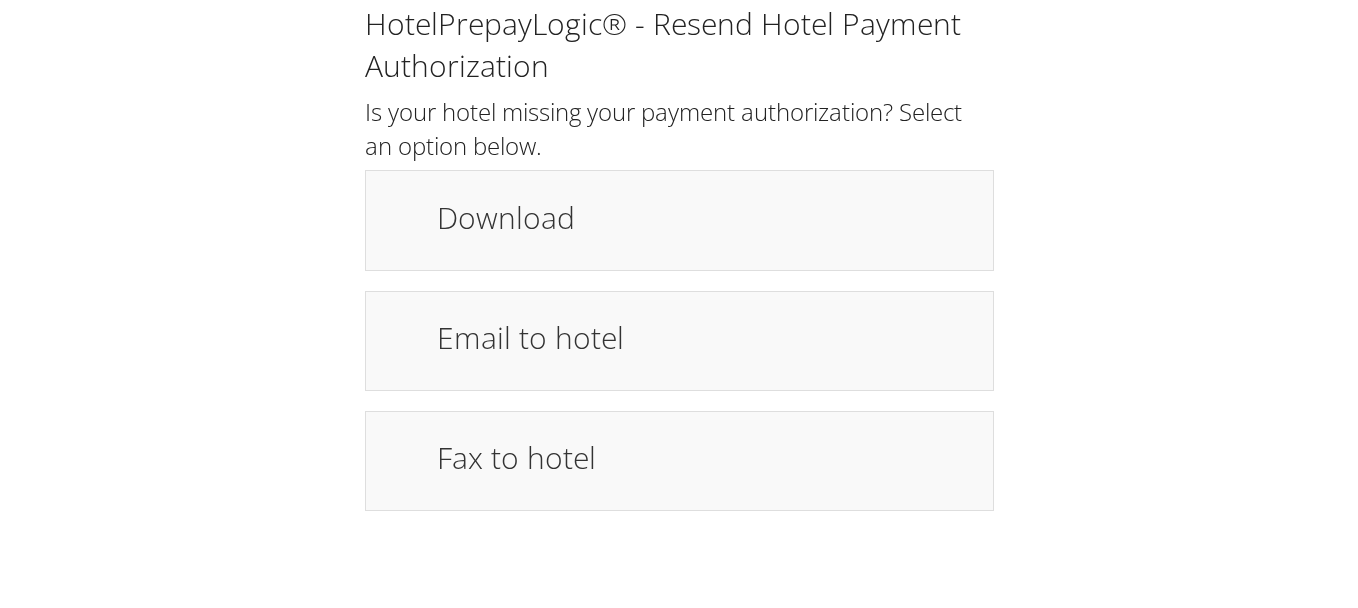 scroll, scrollTop: 0, scrollLeft: 0, axis: both 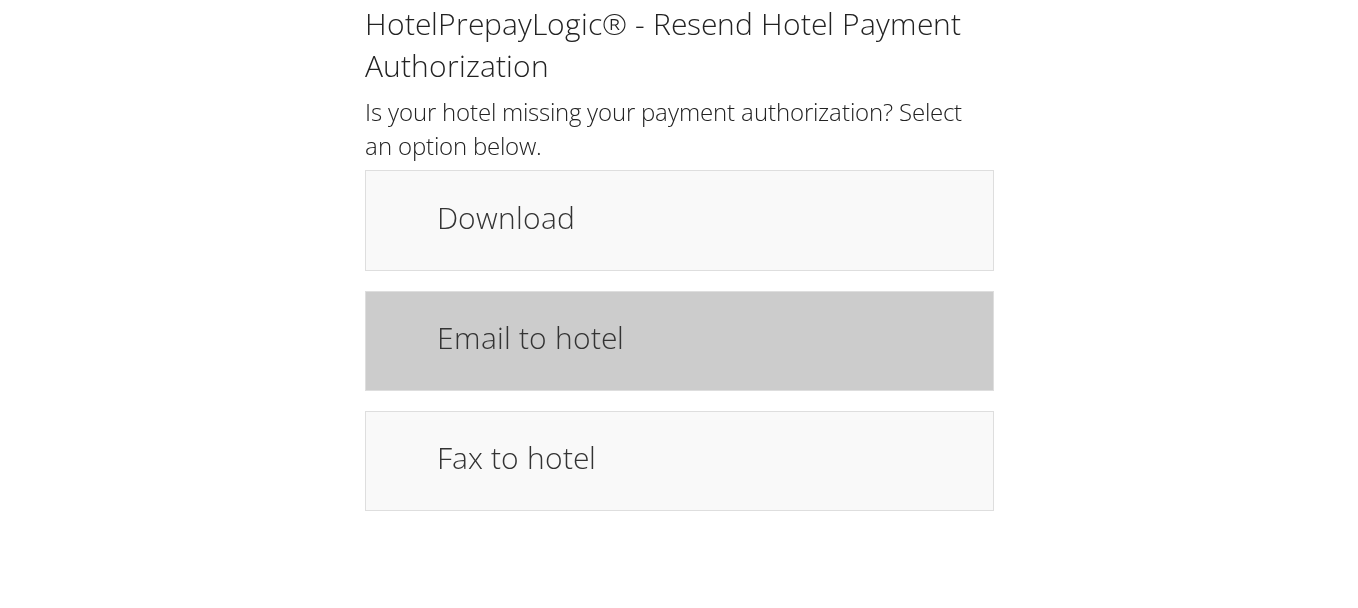 click on "Email to hotel" at bounding box center (705, 337) 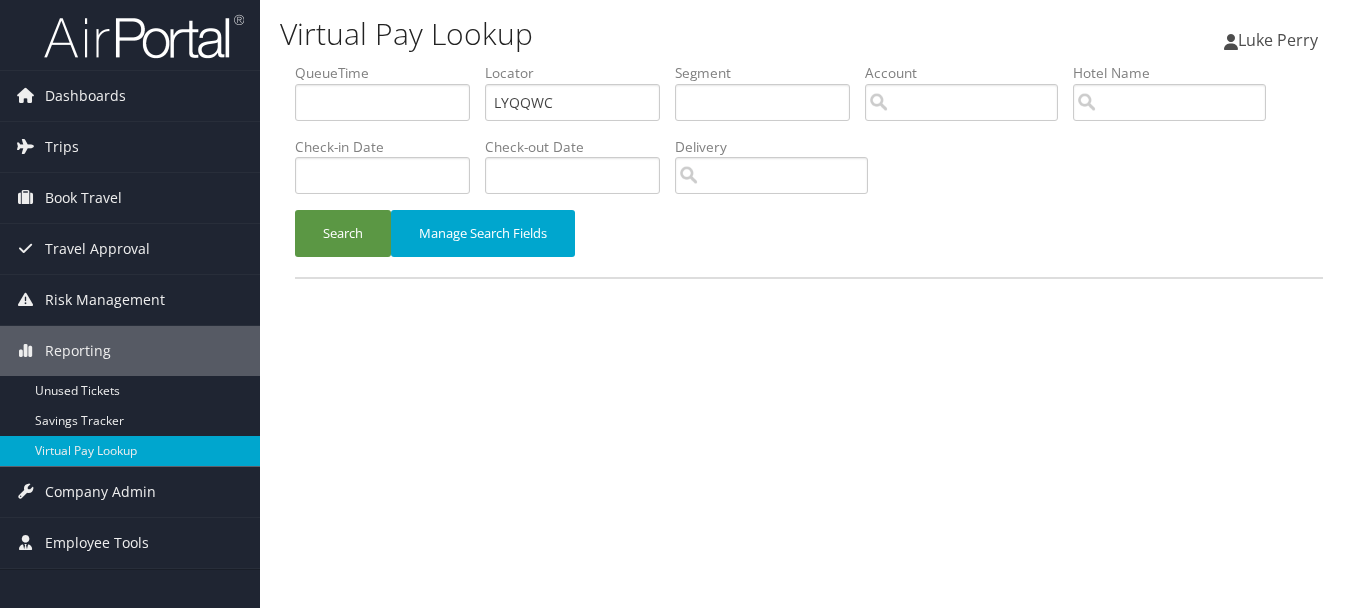 scroll, scrollTop: 0, scrollLeft: 0, axis: both 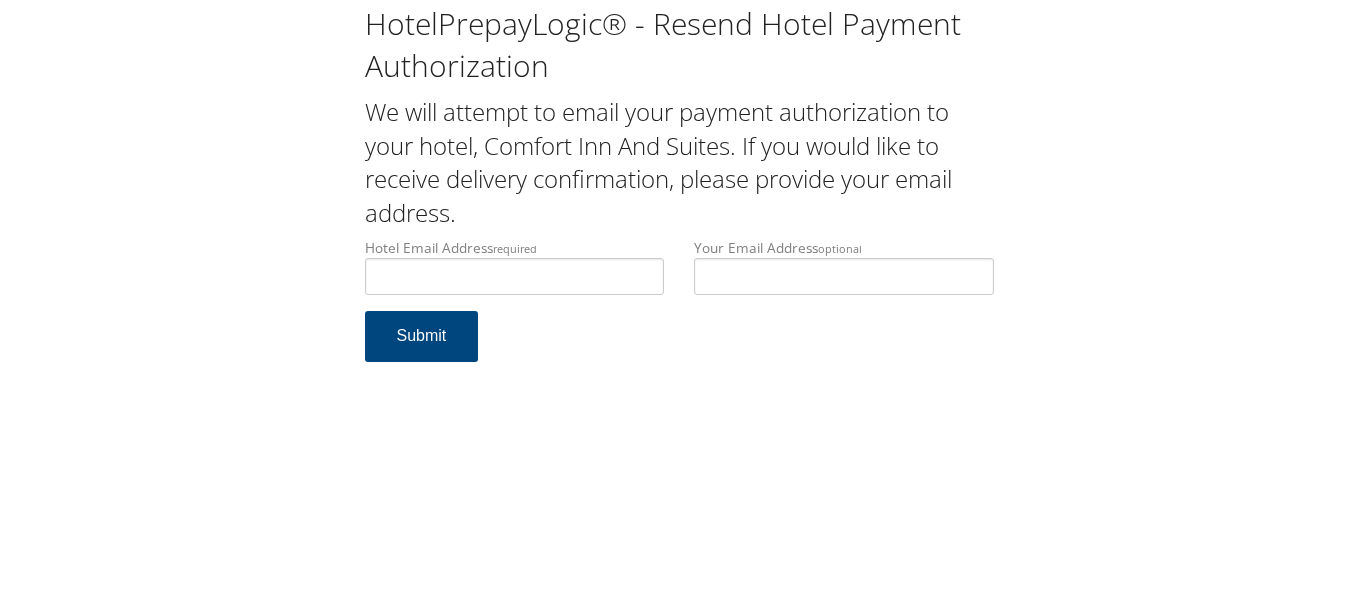 type 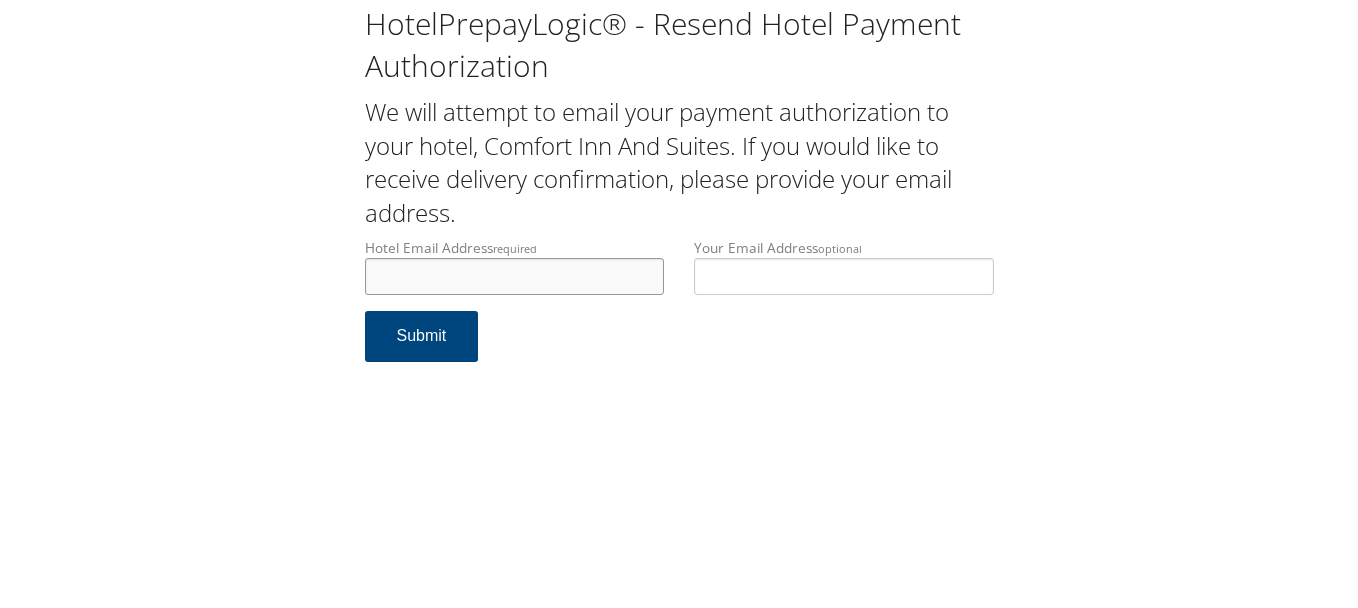 drag, startPoint x: 0, startPoint y: 0, endPoint x: 618, endPoint y: 284, distance: 680.1323 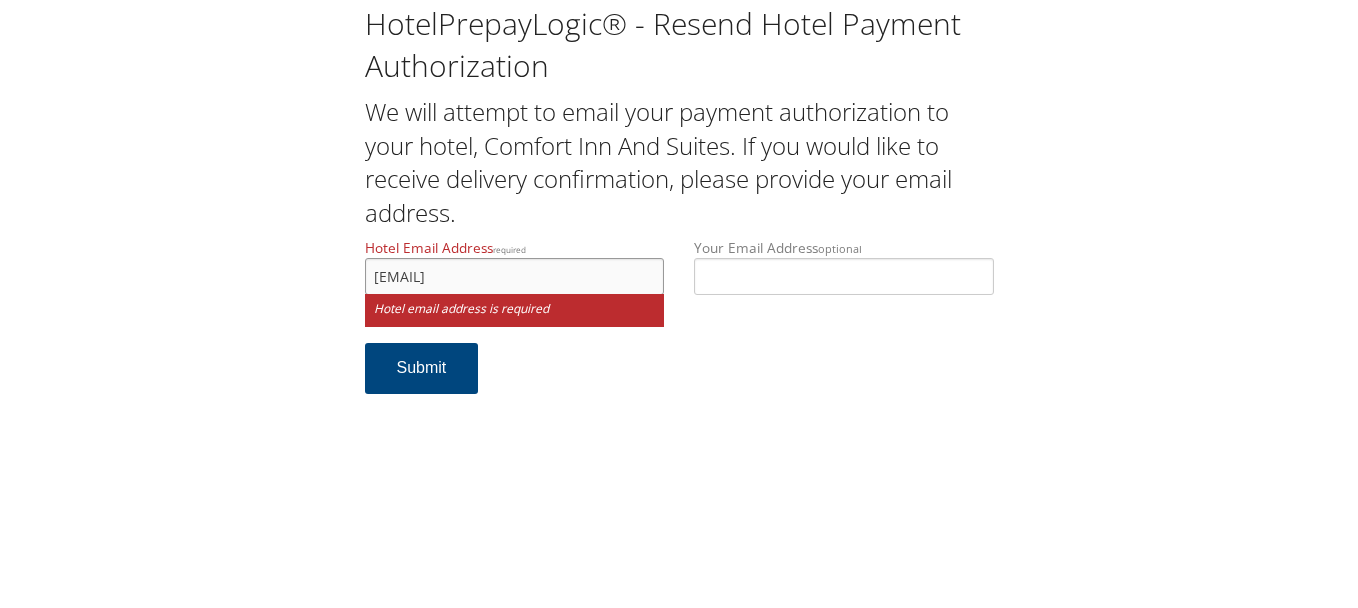 type on "[EMAIL]" 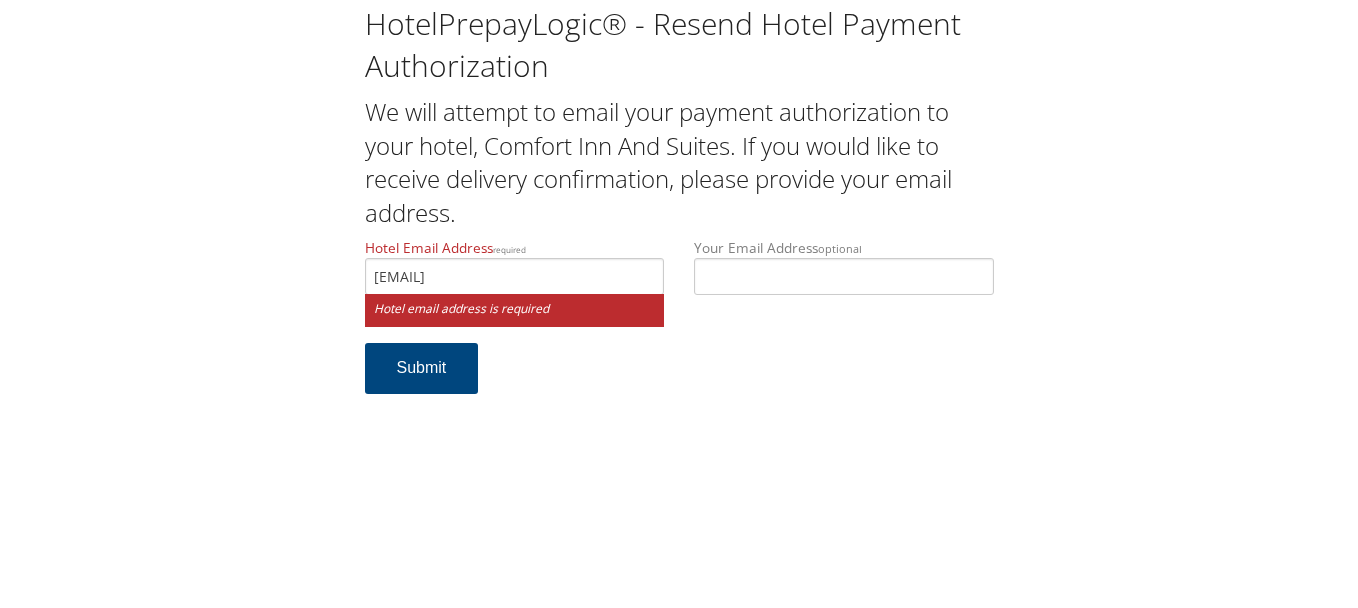 click on "Hotel Email Address  required
[EMAIL]
Hotel email address is required
Your Email Address  optional
Submit" at bounding box center (679, 326) 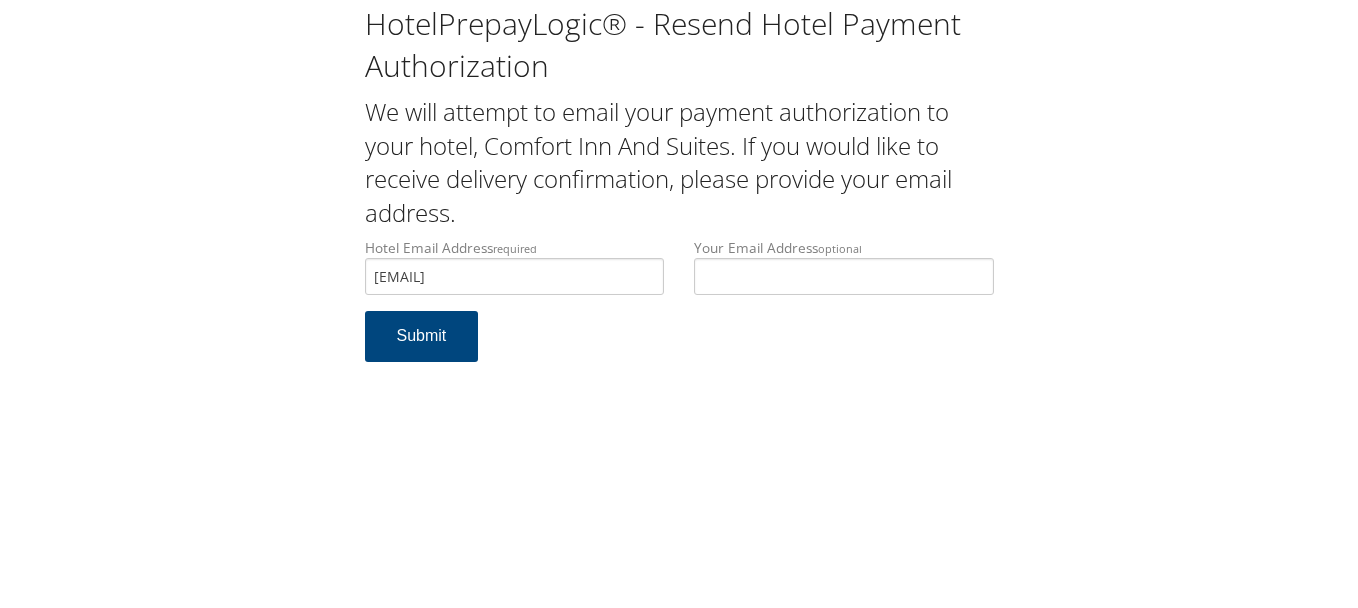 click on "Hotel Email Address  required
[EMAIL]
Hotel email address is required" at bounding box center [515, 274] 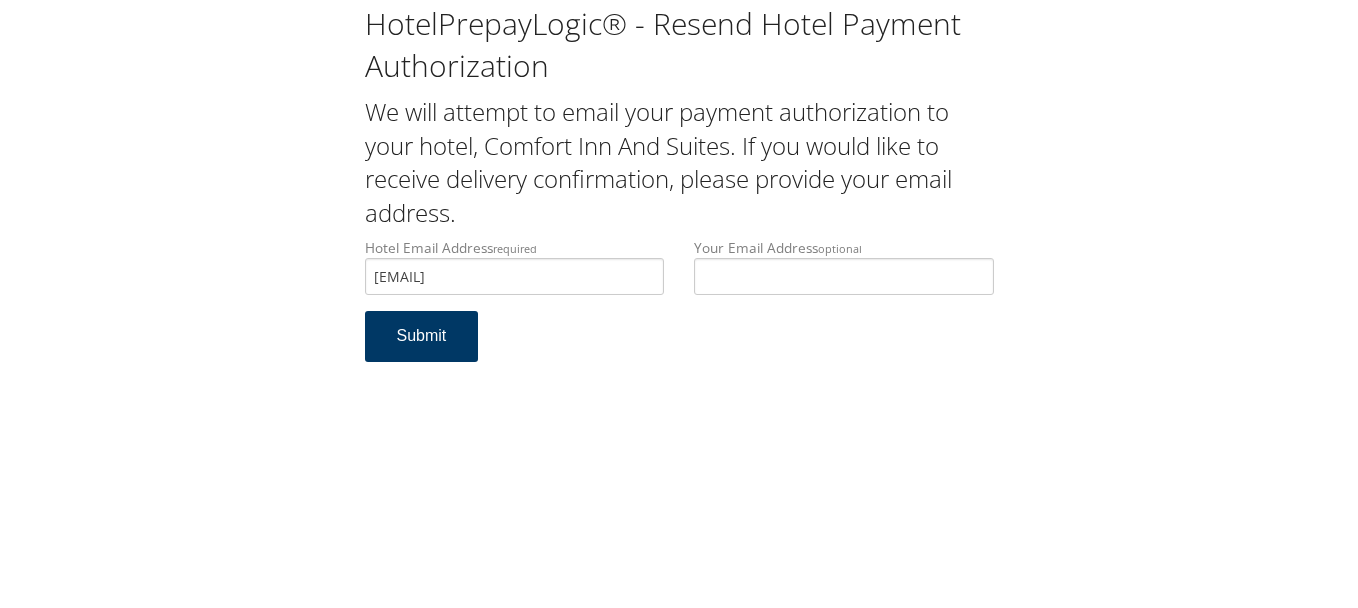 click on "Submit" at bounding box center (422, 336) 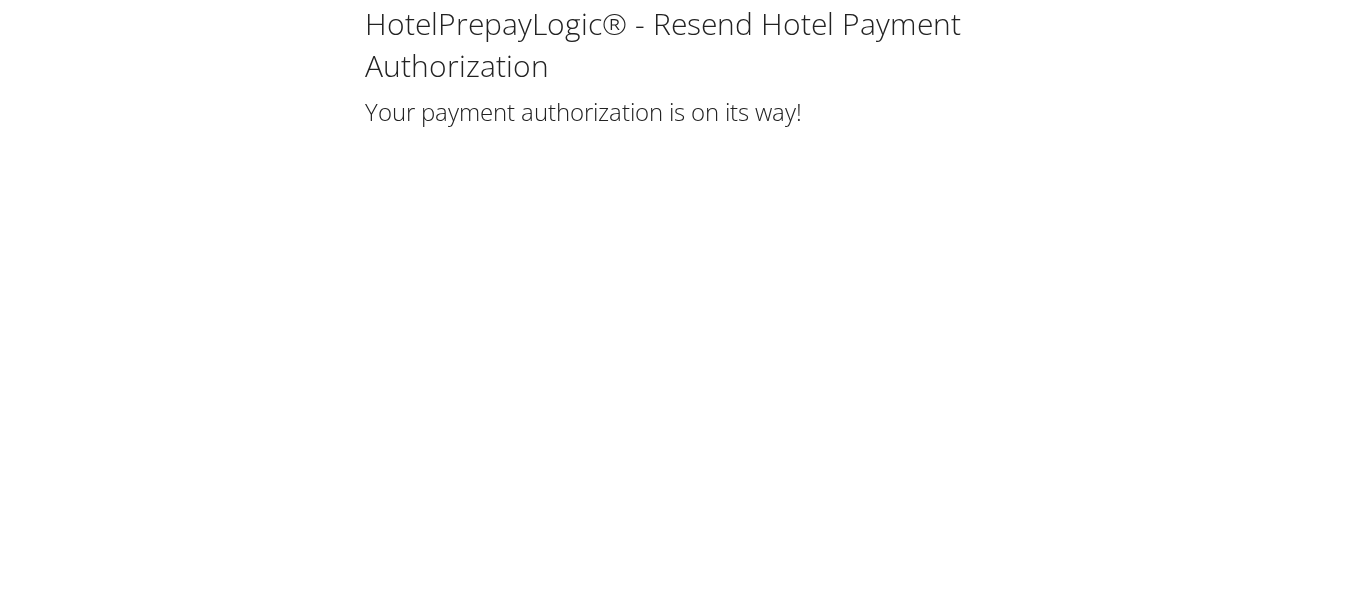 scroll, scrollTop: 0, scrollLeft: 0, axis: both 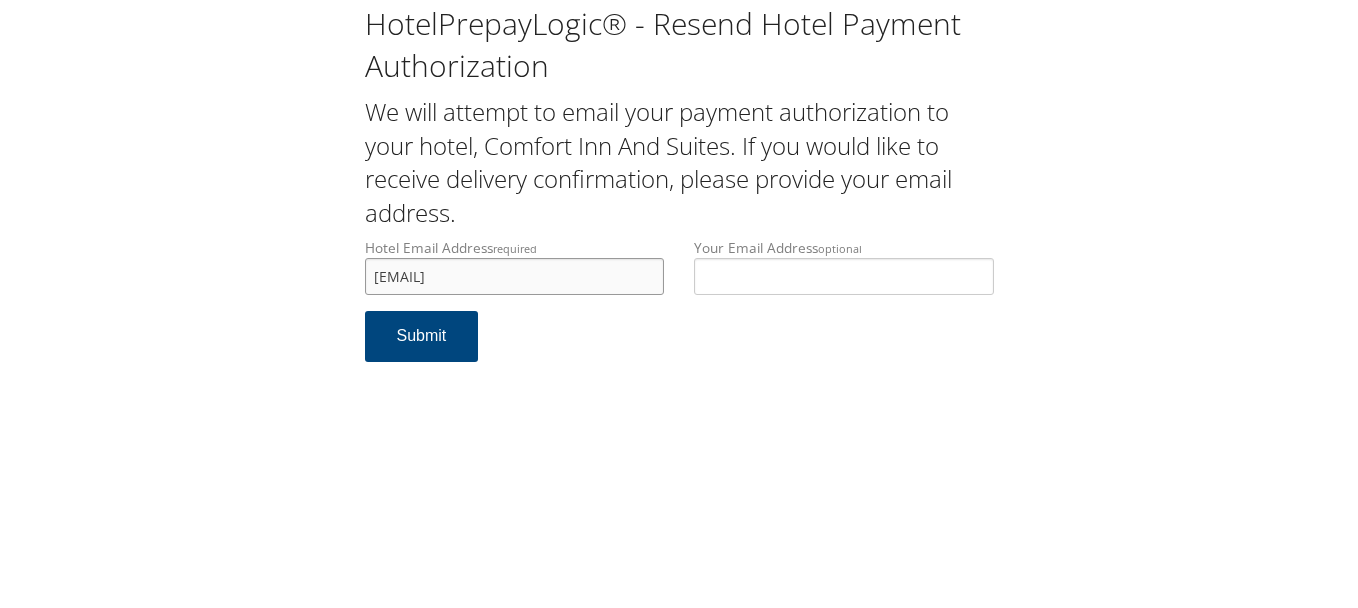 drag, startPoint x: 483, startPoint y: 281, endPoint x: 493, endPoint y: 286, distance: 11.18034 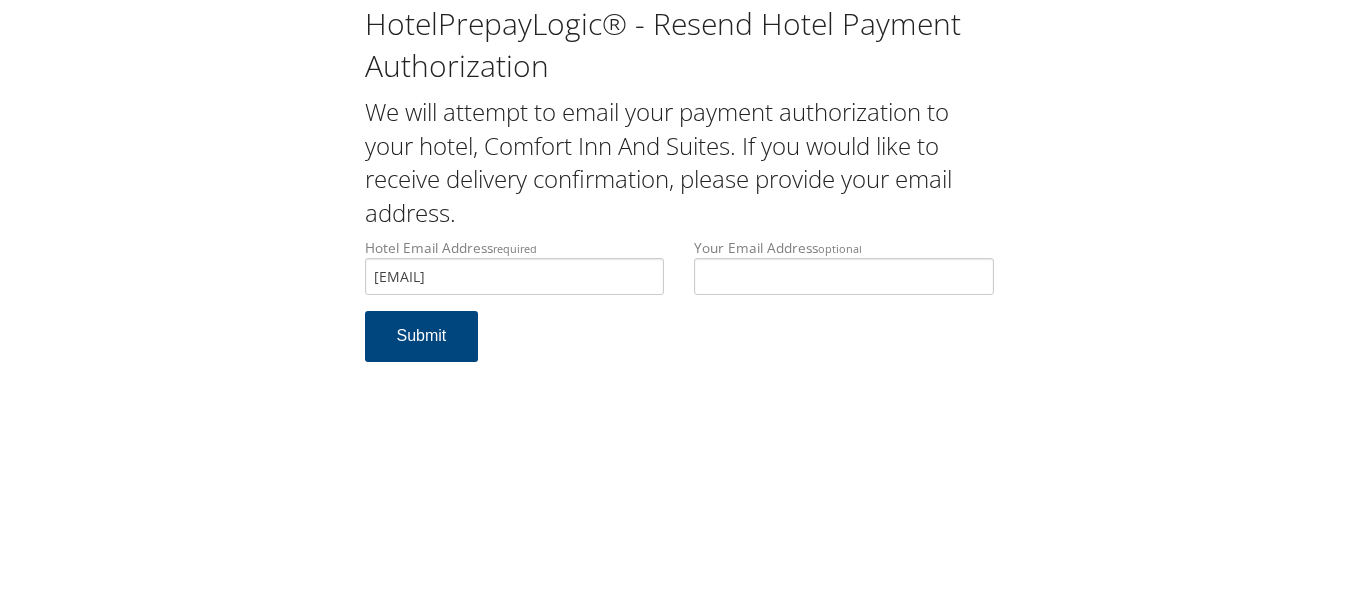 click on "Hotel Email Address  required
[EMAIL]
Hotel email address is required
Your Email Address  optional
Submit" at bounding box center [679, 310] 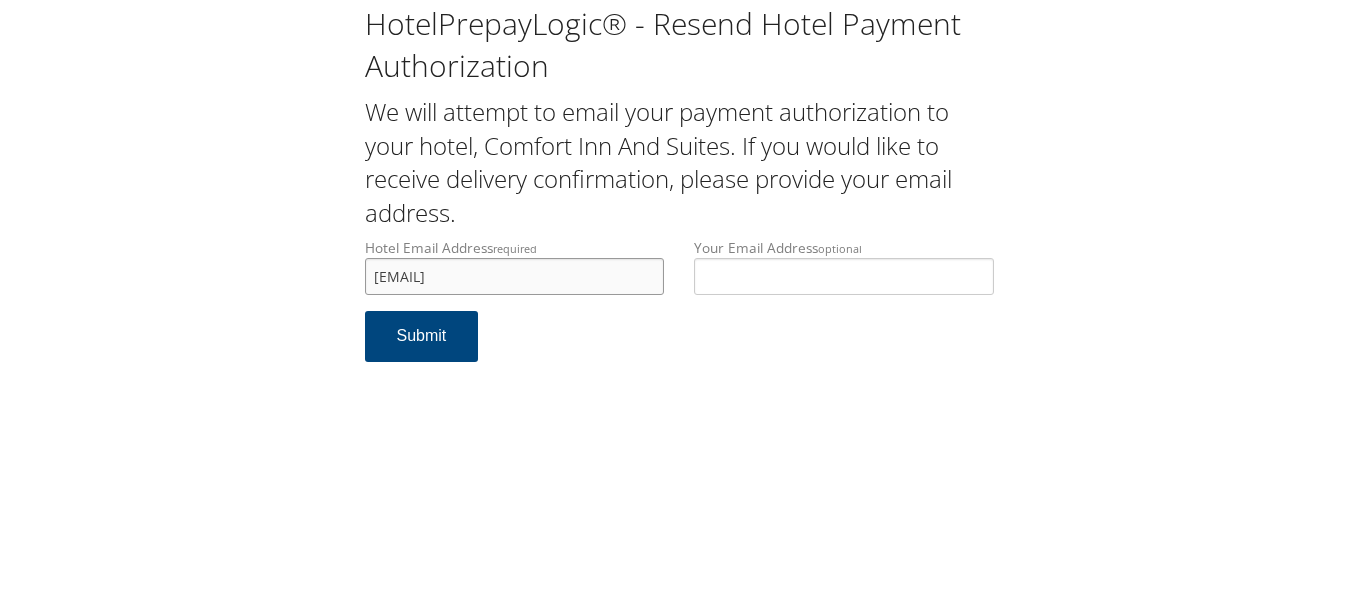 click on "[EMAIL]" at bounding box center (515, 276) 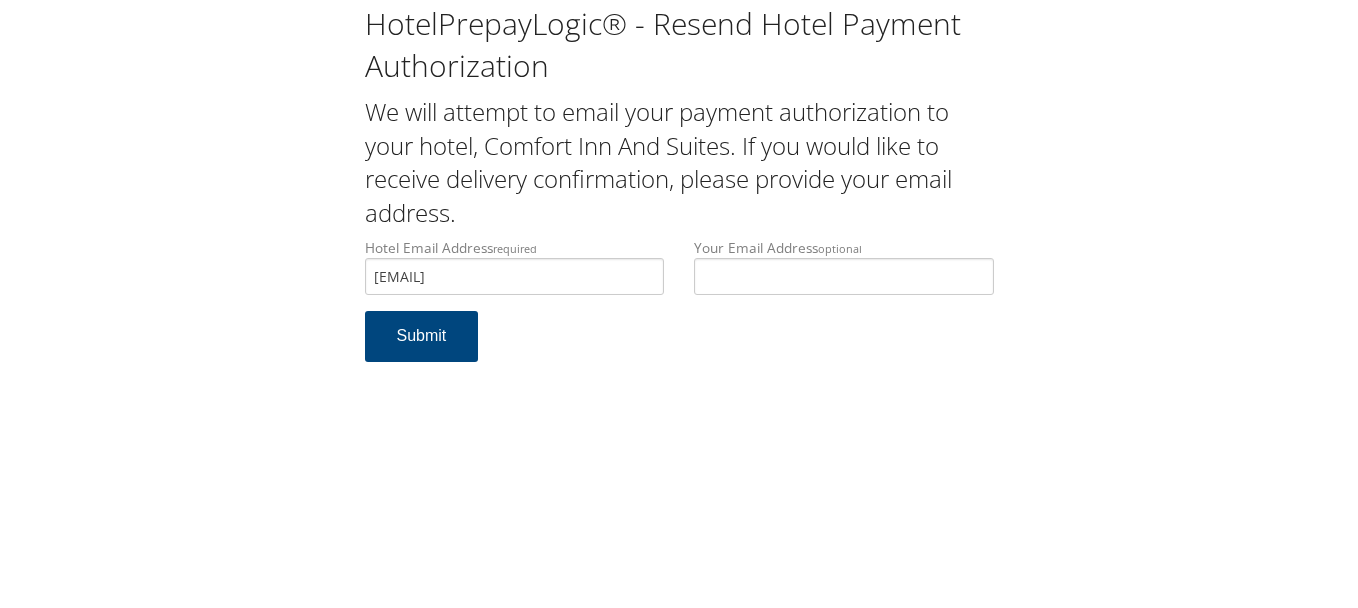 click on "Hotel Email Address  required
comfortinndanburybethel@gmail.com
Hotel email address is required
Your Email Address  optional
Submit" at bounding box center [679, 310] 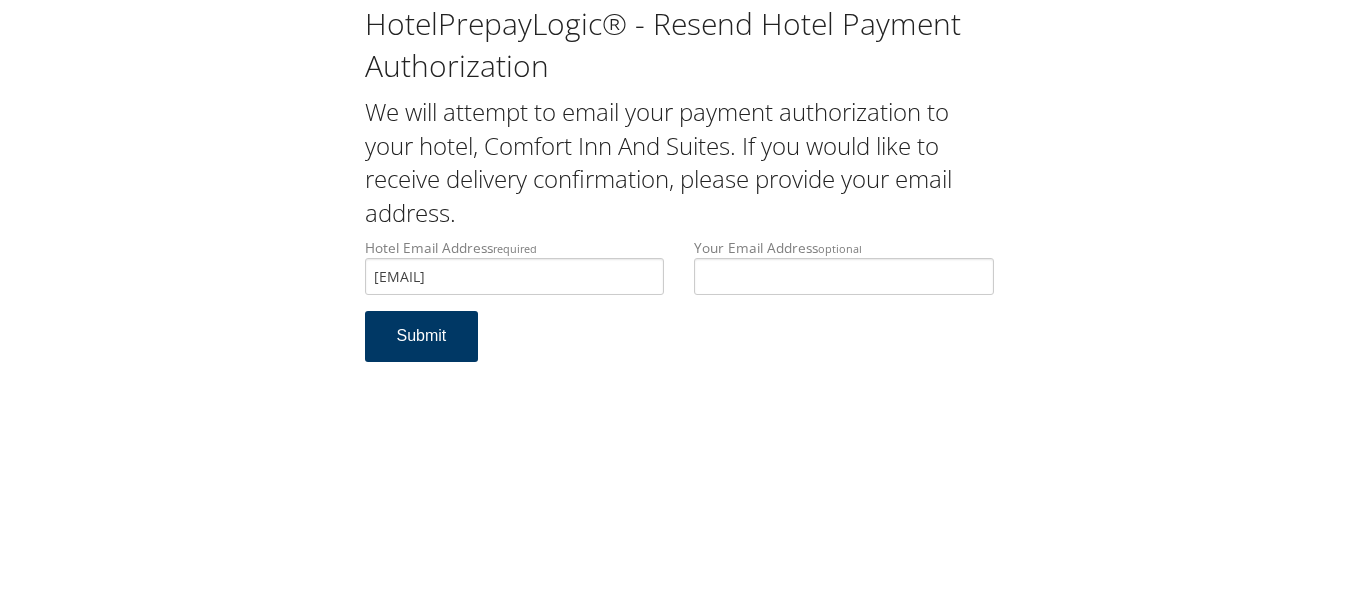 click on "Submit" at bounding box center (422, 336) 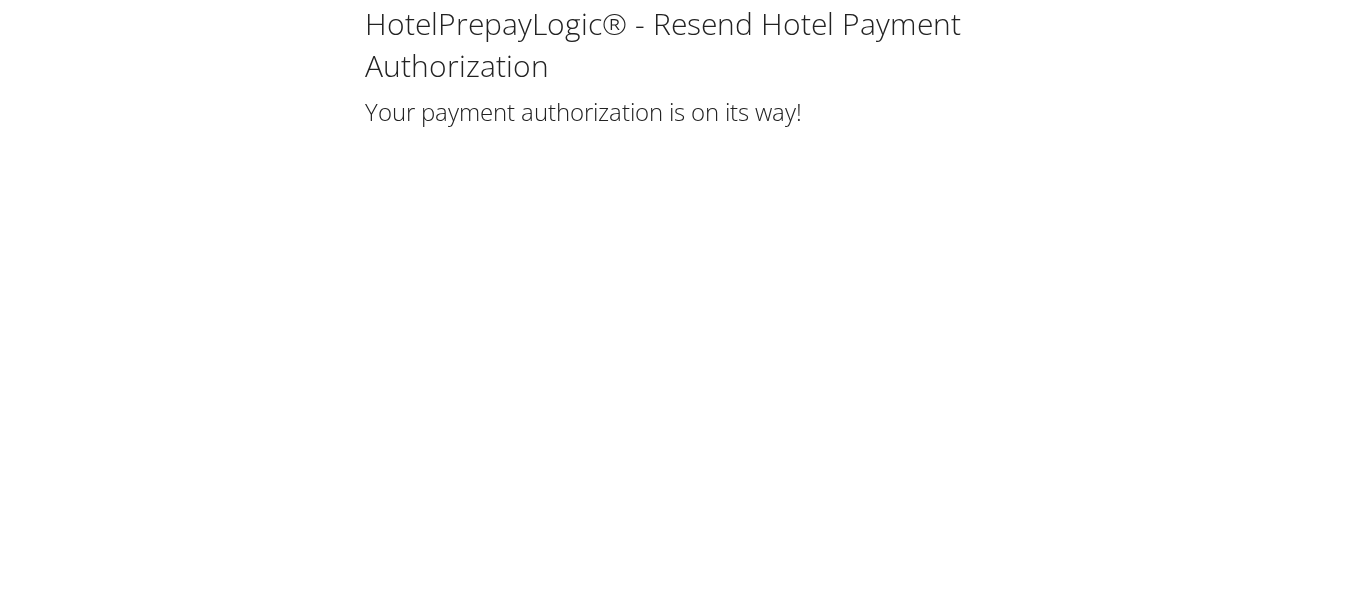 scroll, scrollTop: 0, scrollLeft: 0, axis: both 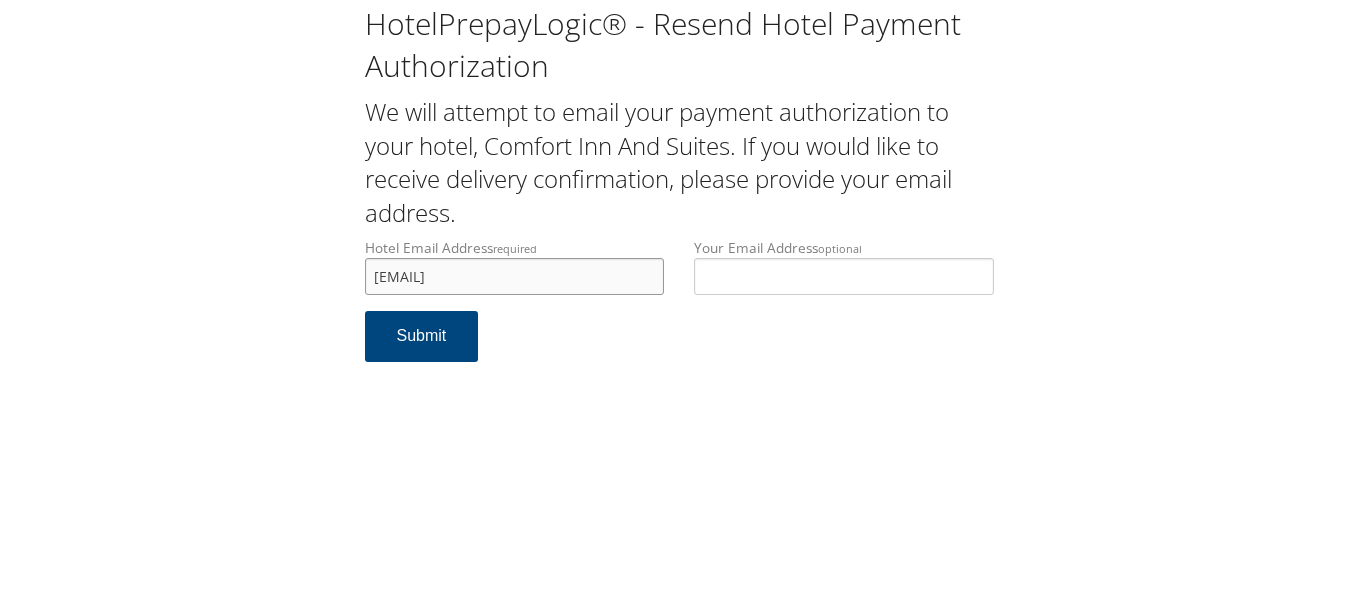 drag, startPoint x: 654, startPoint y: 277, endPoint x: 330, endPoint y: 277, distance: 324 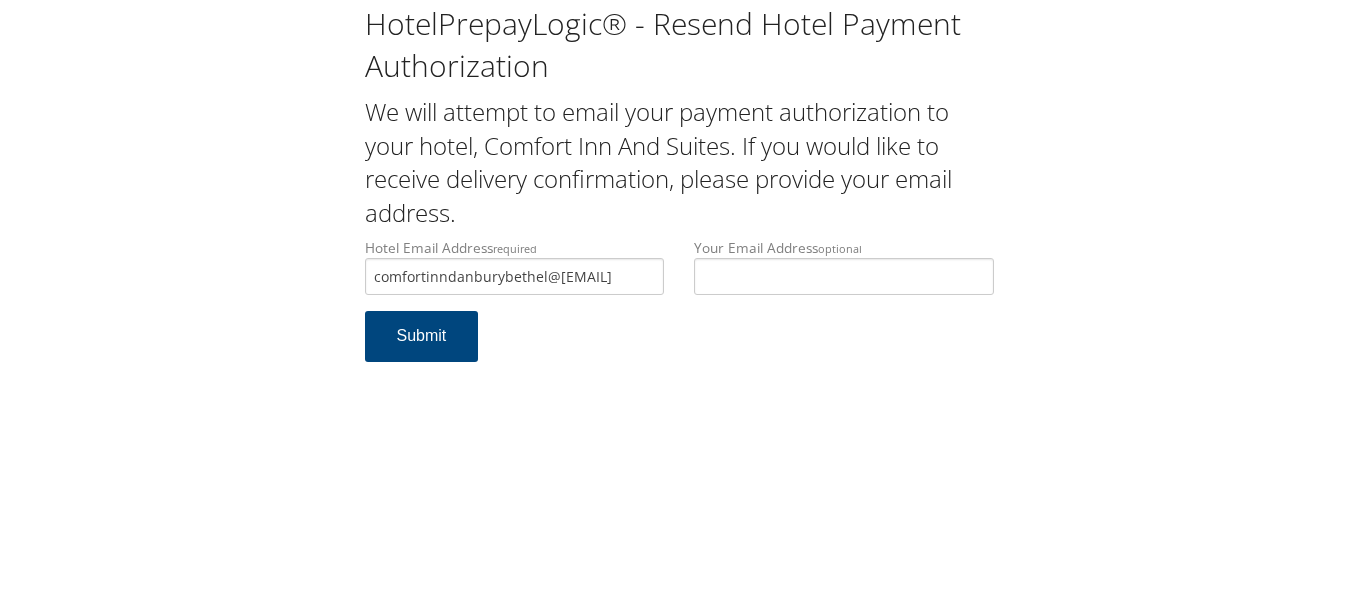 scroll, scrollTop: 0, scrollLeft: 0, axis: both 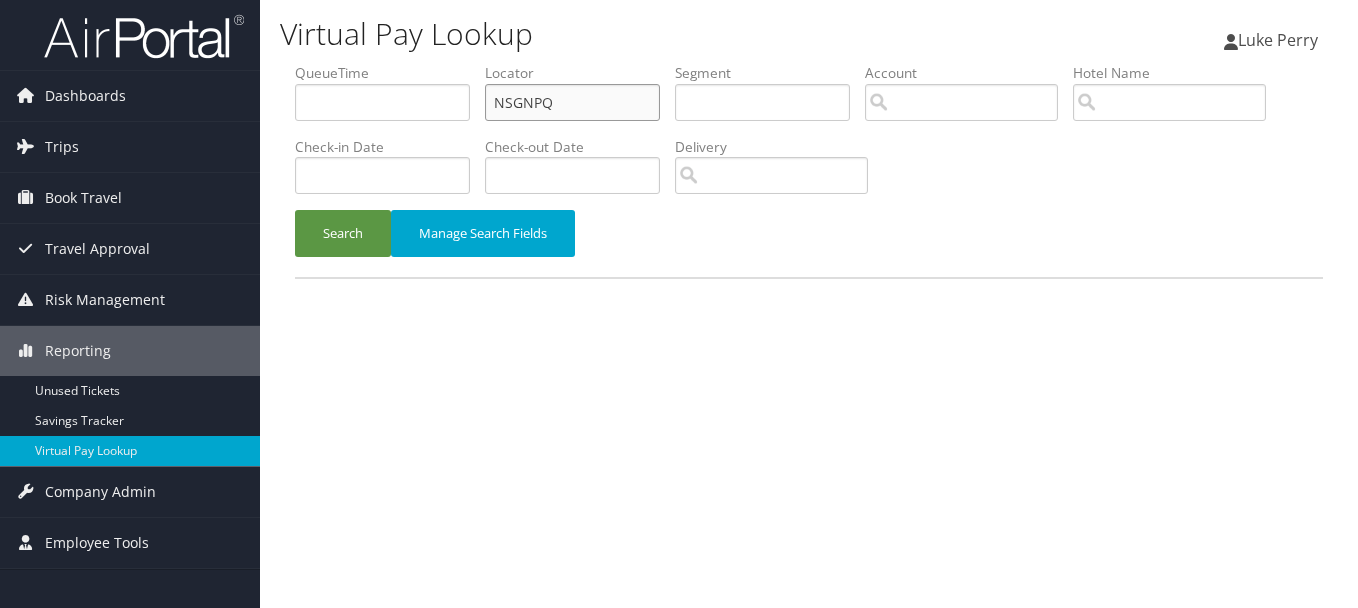 drag, startPoint x: 573, startPoint y: 108, endPoint x: 446, endPoint y: 112, distance: 127.06297 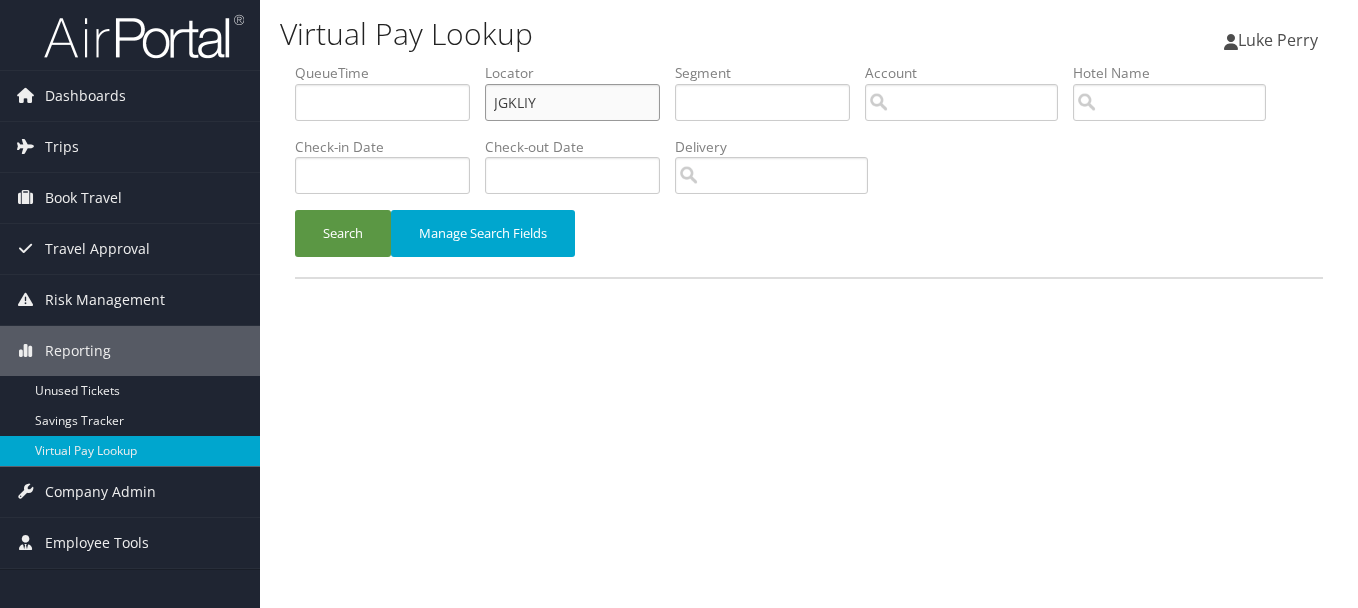 type on "JGKLIY" 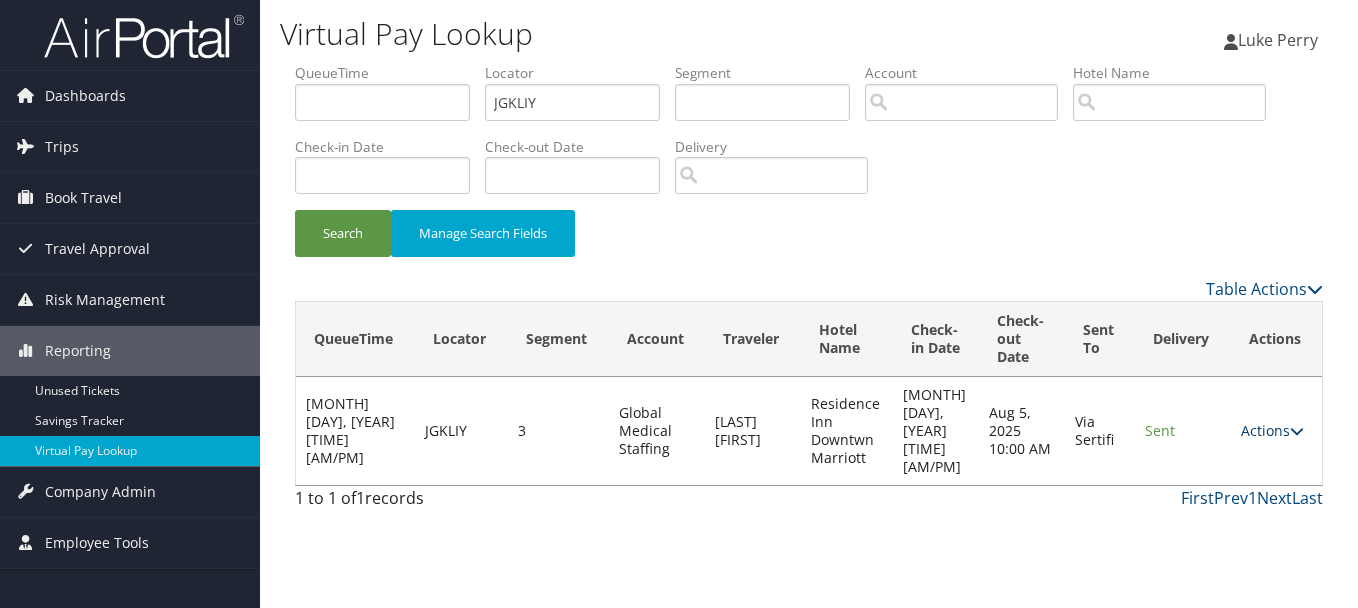 click on "Actions" at bounding box center (1272, 430) 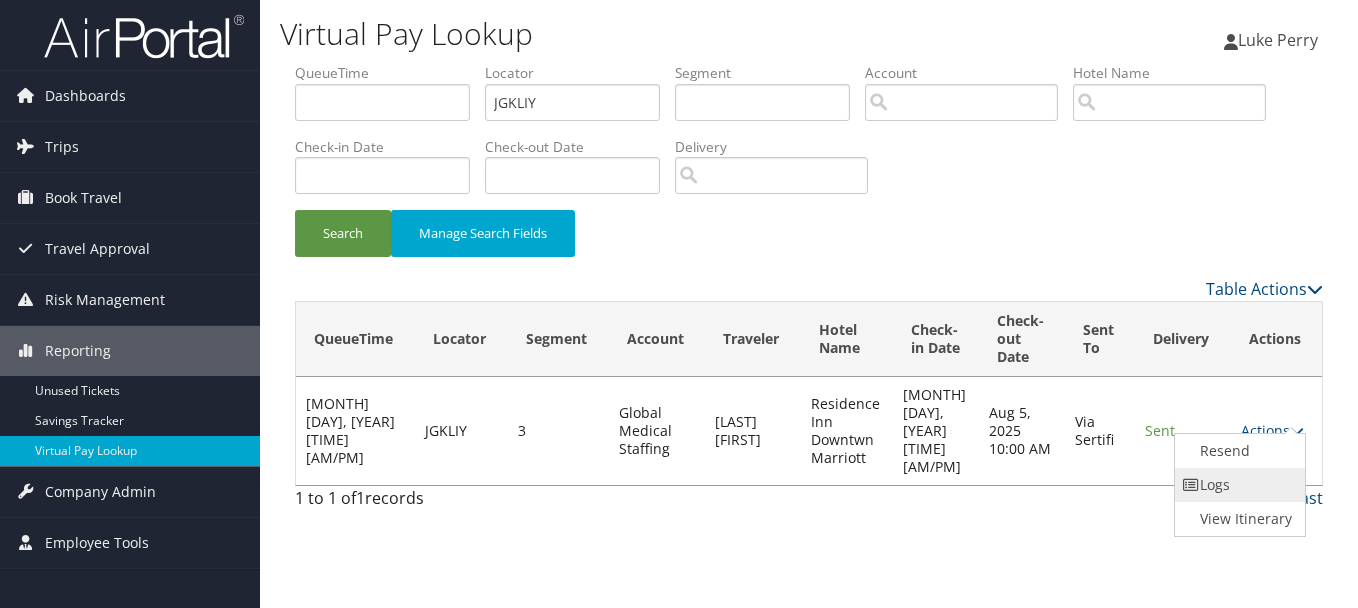 click on "Logs" at bounding box center [1238, 485] 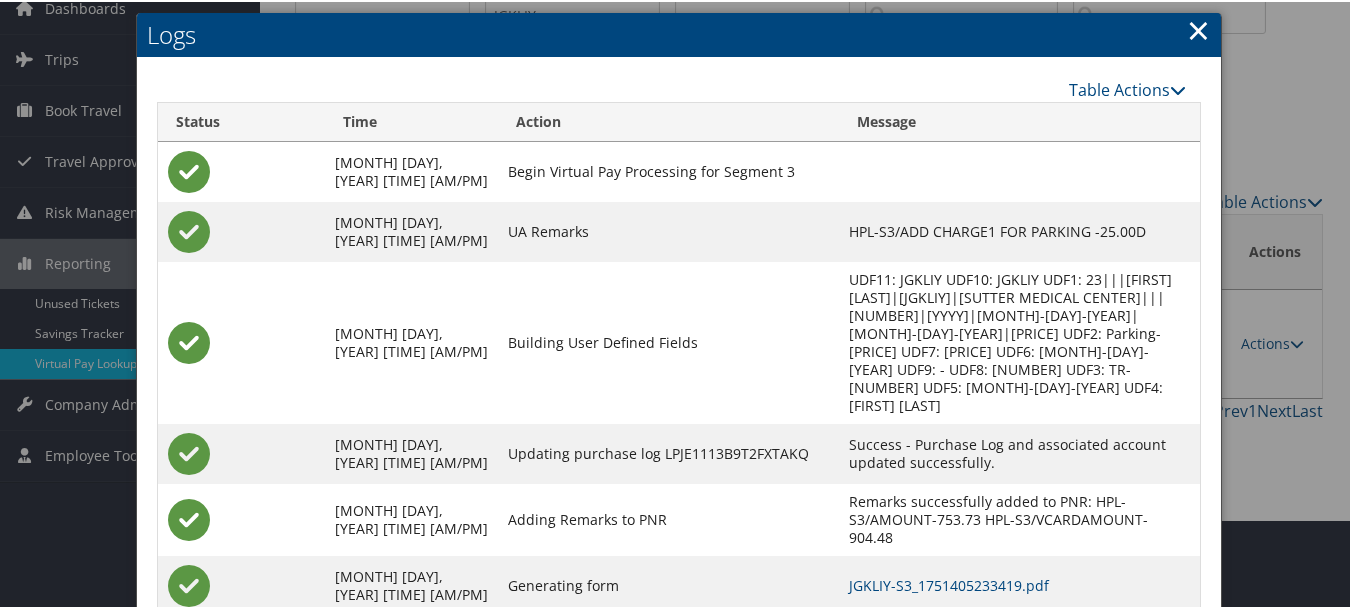 scroll, scrollTop: 223, scrollLeft: 0, axis: vertical 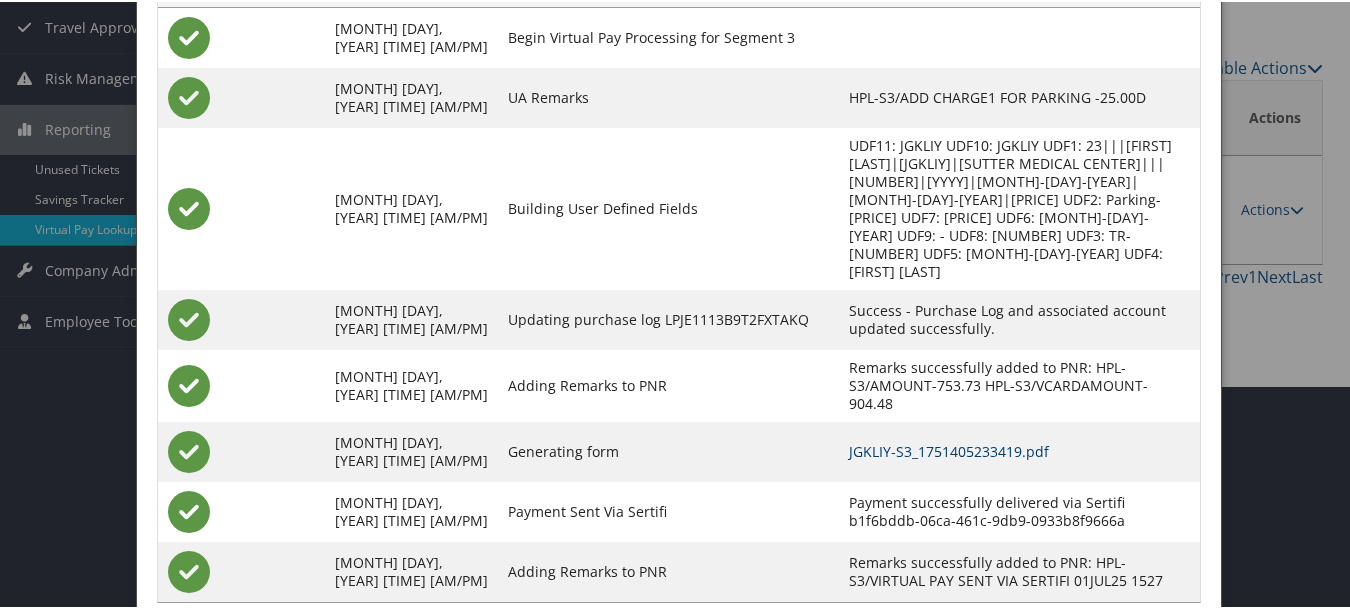 click on "JGKLIY-S3_1751405233419.pdf" at bounding box center [950, 449] 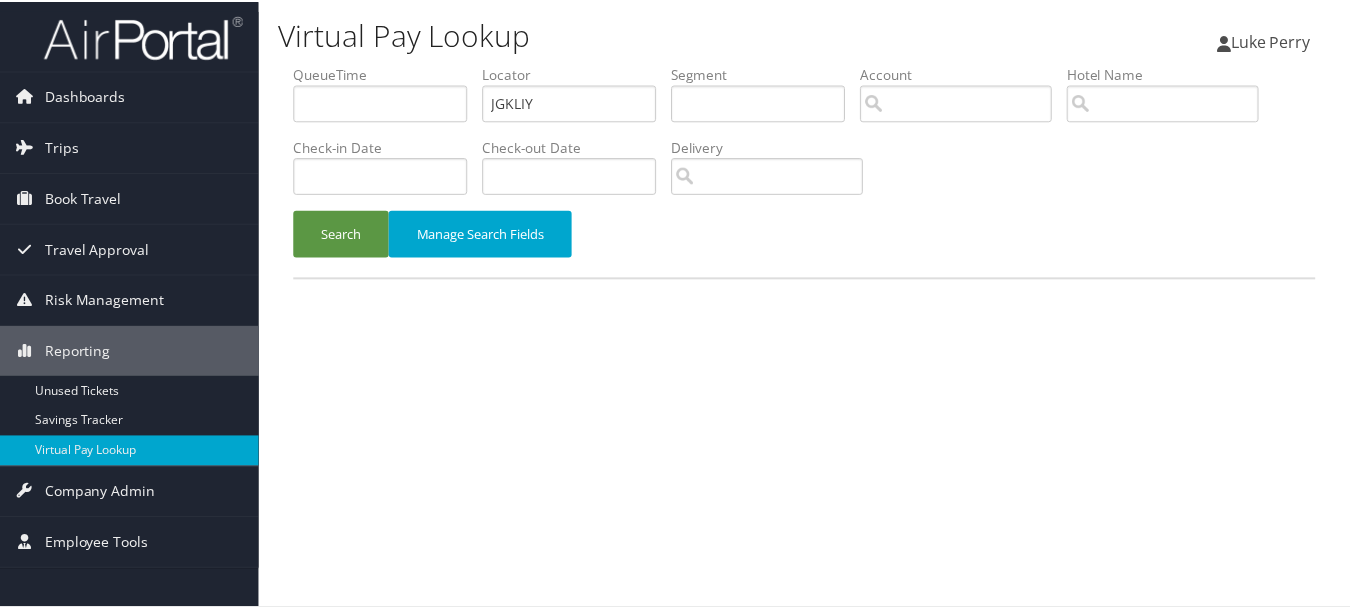 scroll, scrollTop: 0, scrollLeft: 0, axis: both 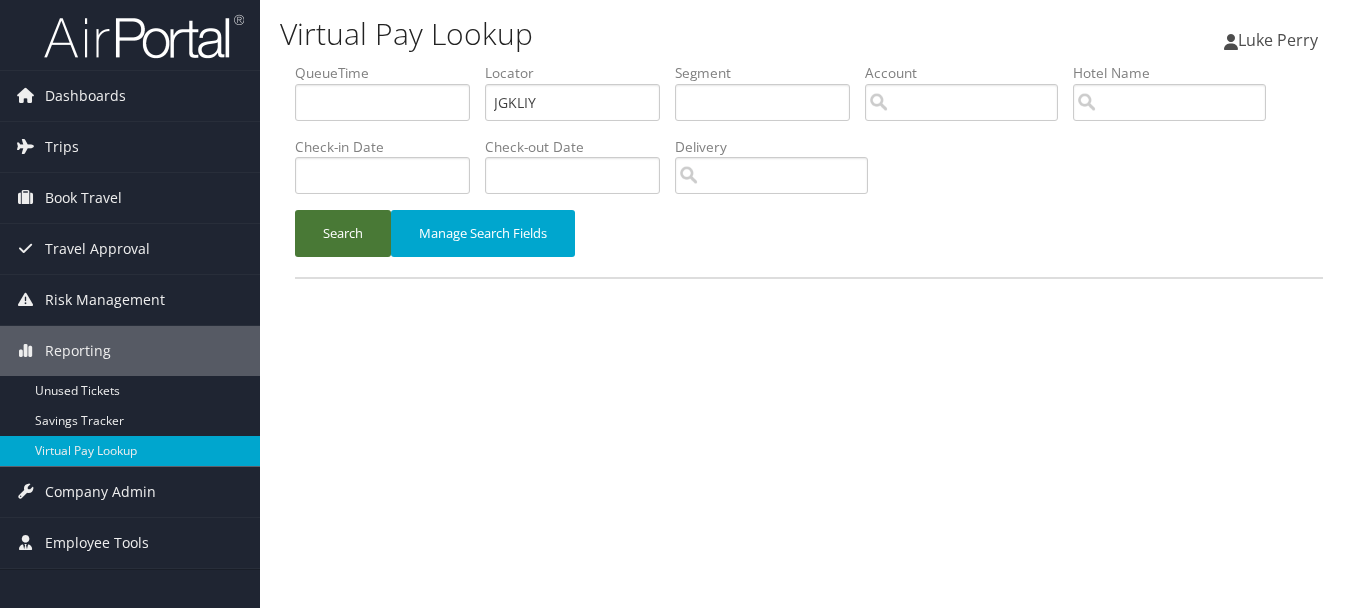 click on "Search" at bounding box center (343, 233) 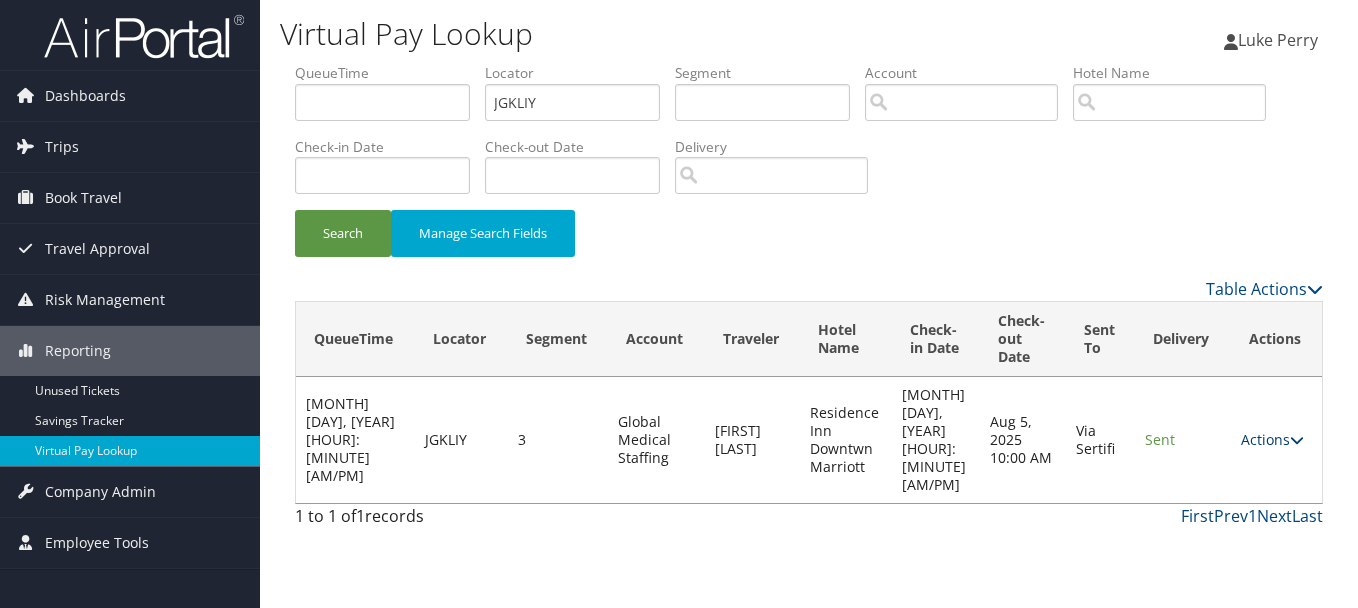 click on "Actions" at bounding box center (1272, 439) 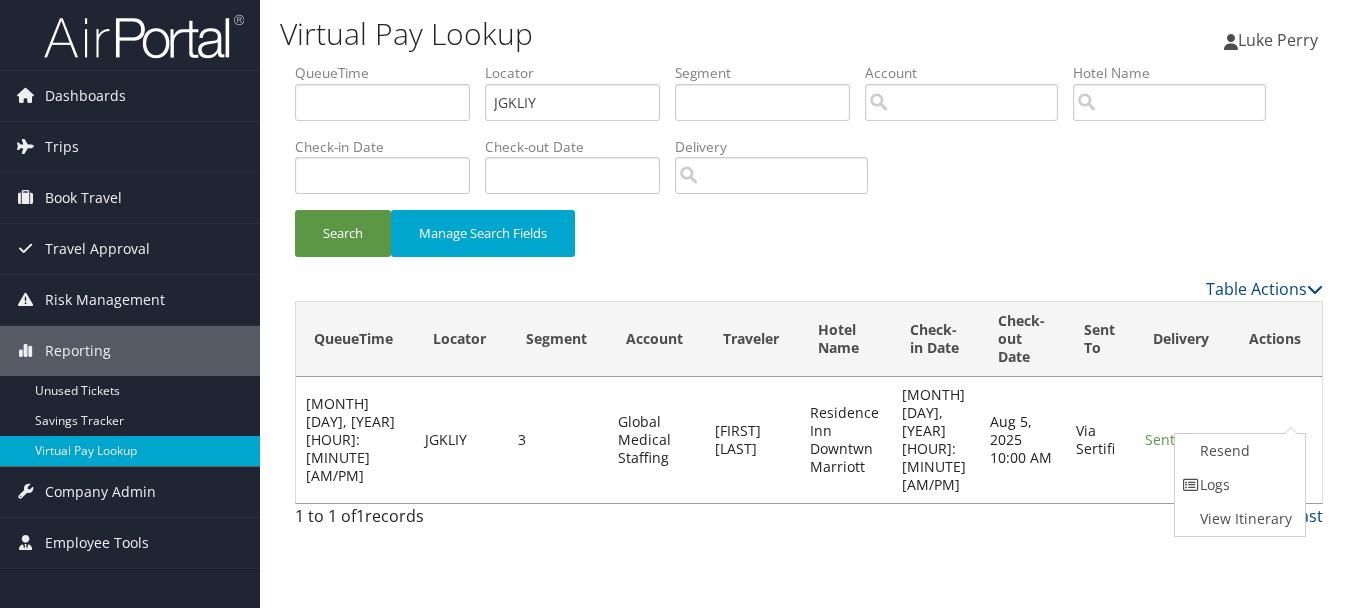 click on "Search Manage Search Fields" at bounding box center (809, 243) 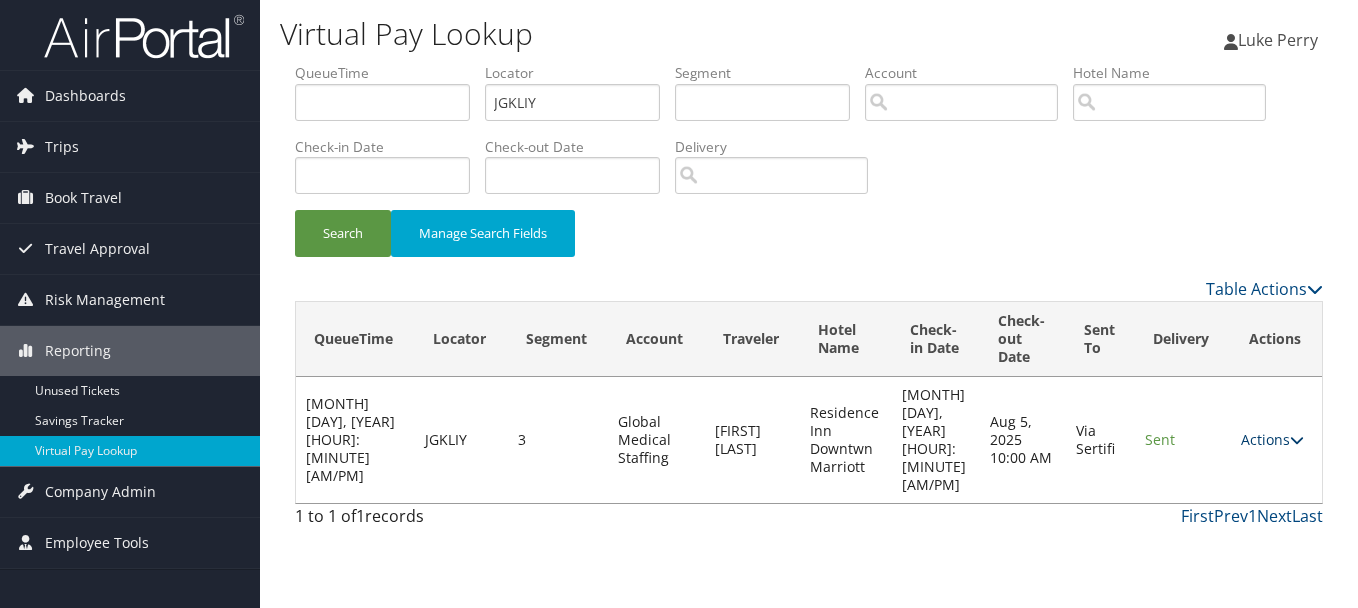 click on "Actions" at bounding box center (1272, 439) 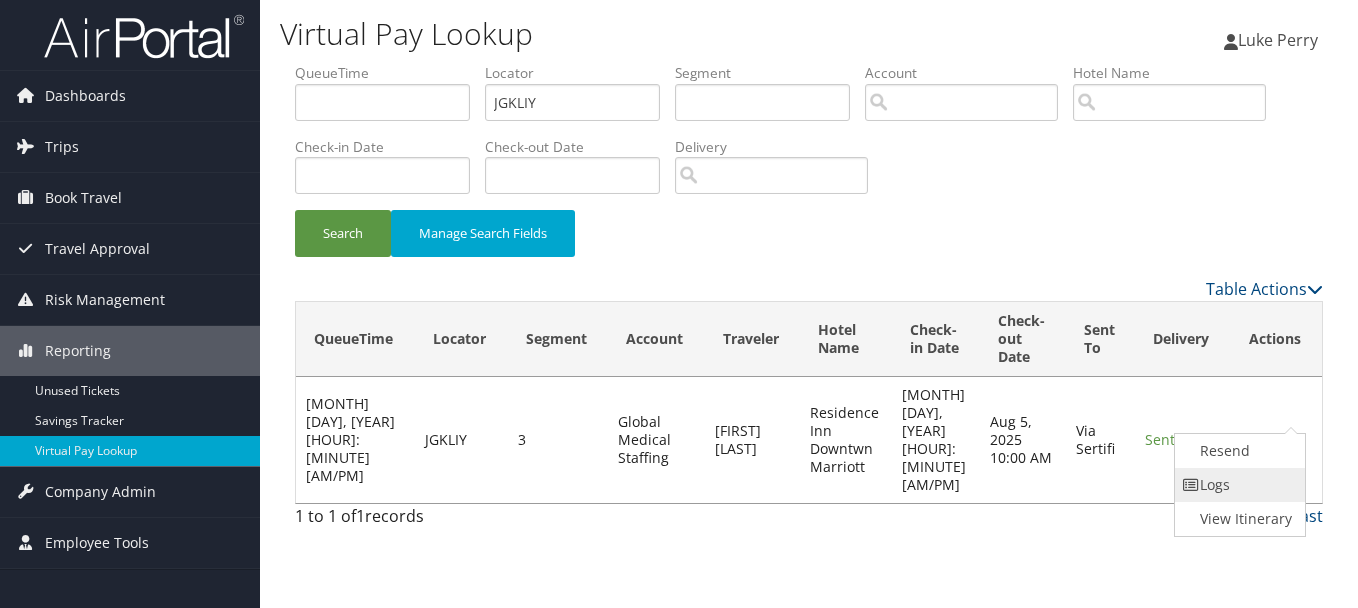 click on "Logs" at bounding box center [1238, 485] 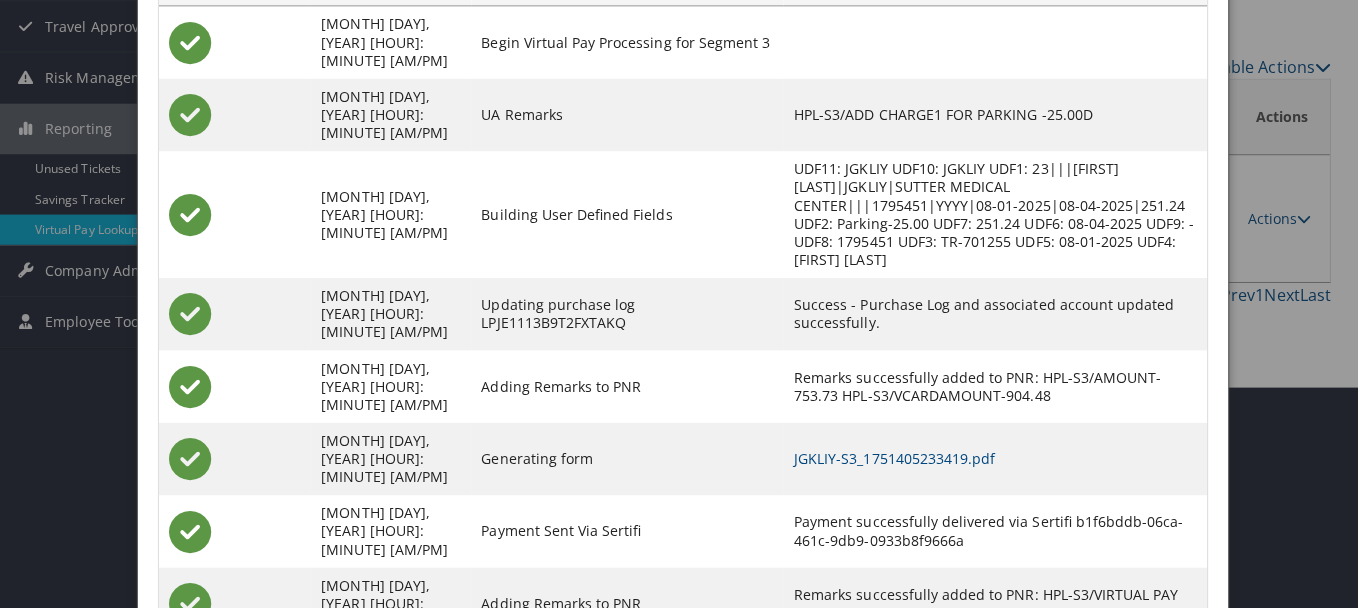 scroll, scrollTop: 0, scrollLeft: 0, axis: both 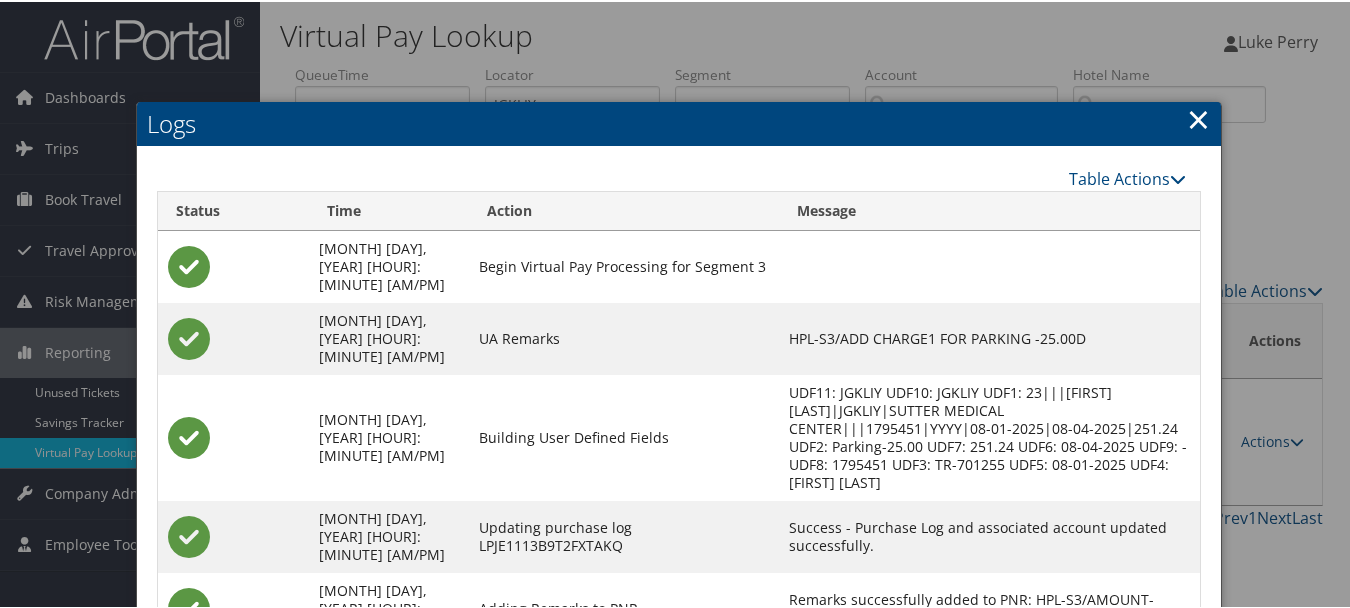 click on "×" at bounding box center [1198, 117] 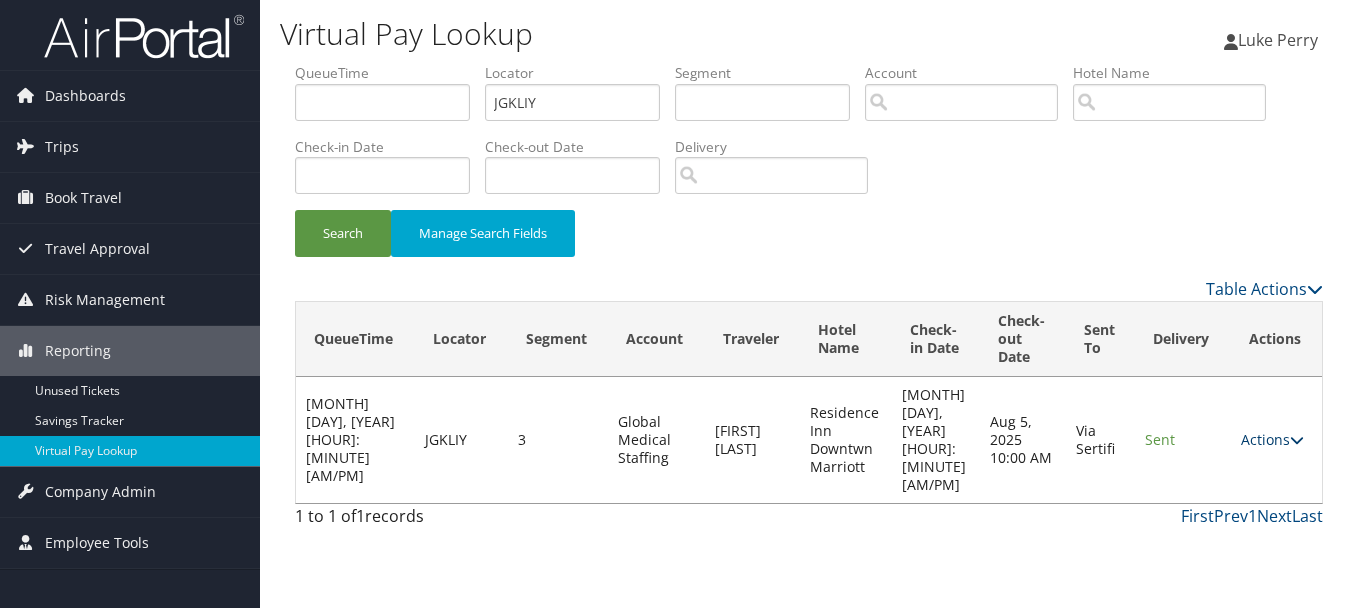 click on "Actions" at bounding box center [1272, 439] 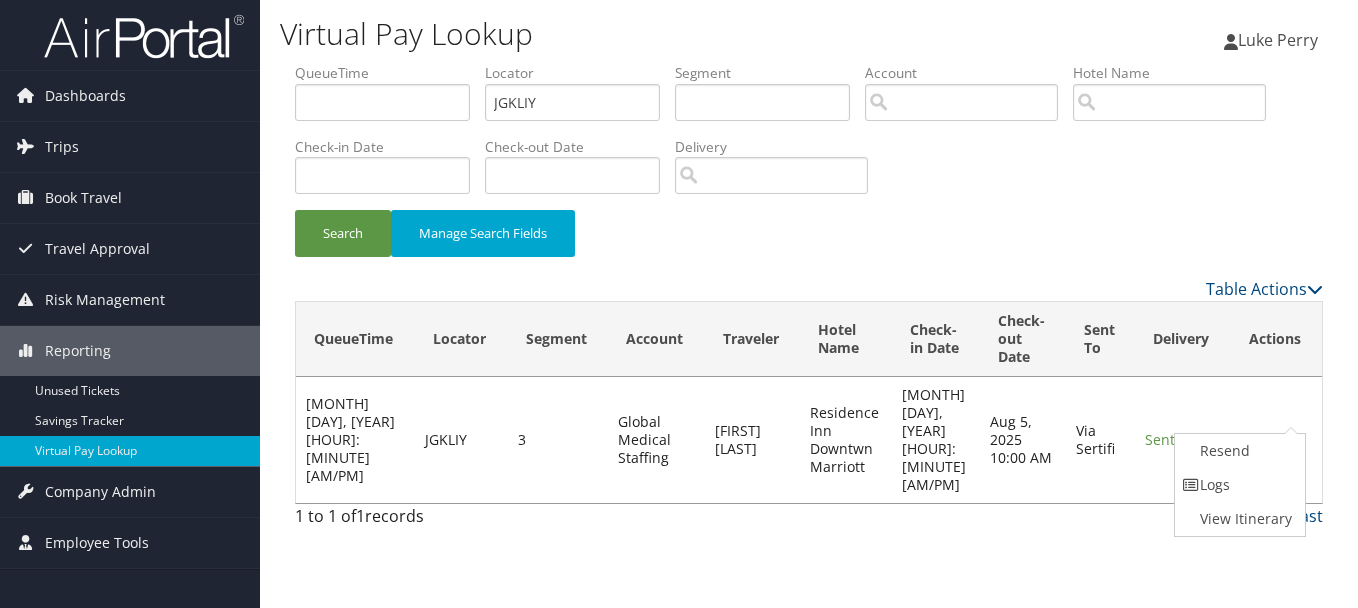 click on "Sent To" at bounding box center [1101, 339] 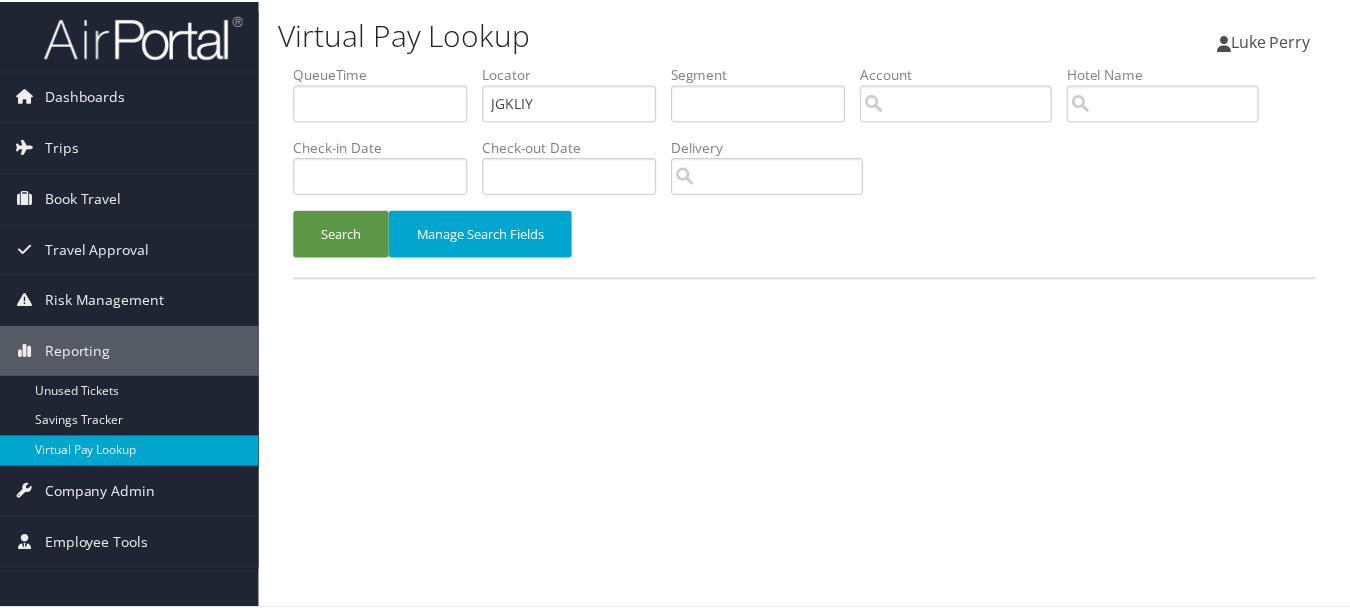 scroll, scrollTop: 0, scrollLeft: 0, axis: both 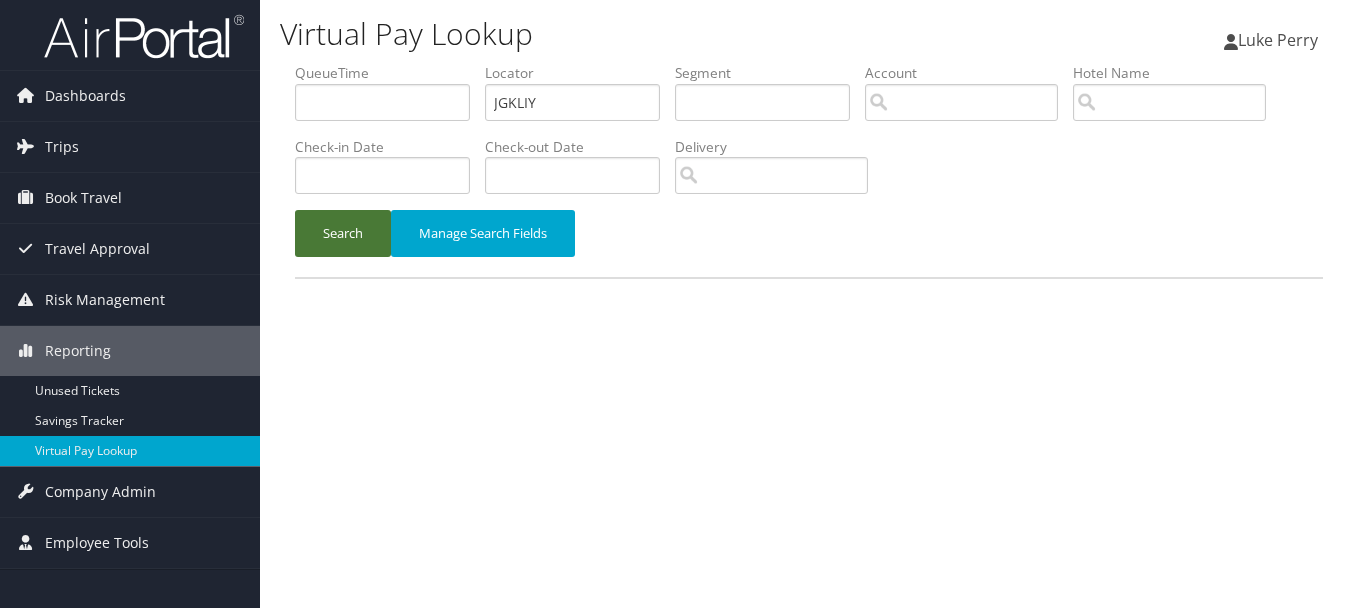 click on "Search" at bounding box center [343, 233] 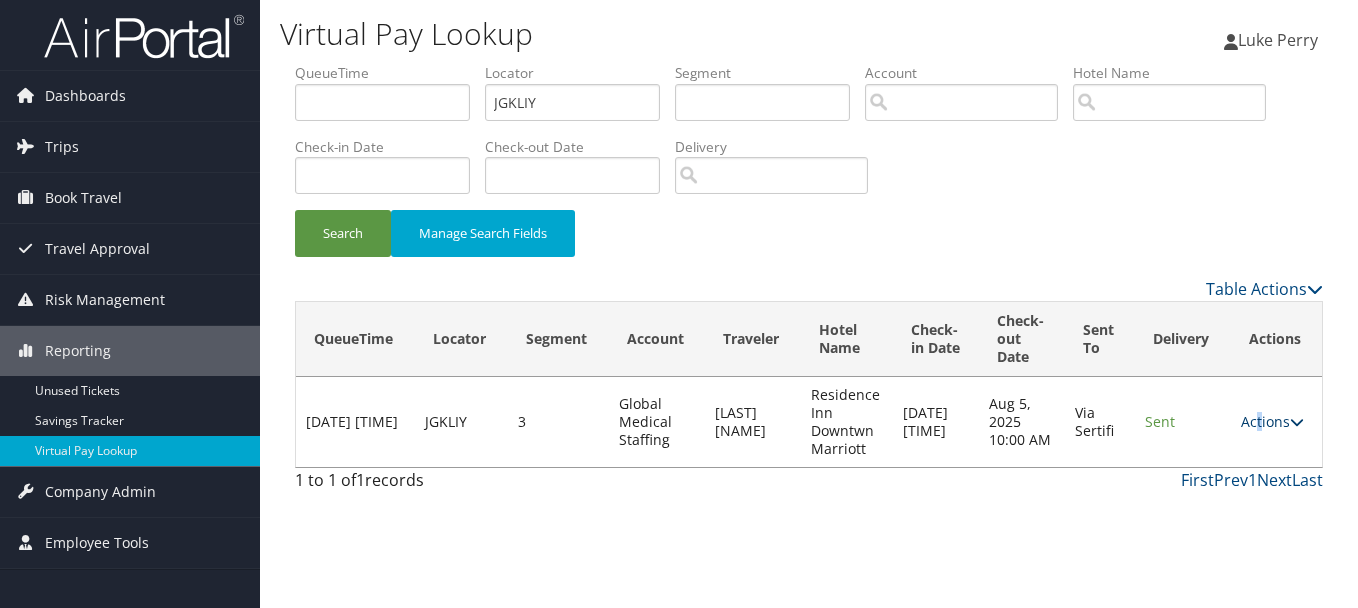click on "Actions" at bounding box center [1272, 421] 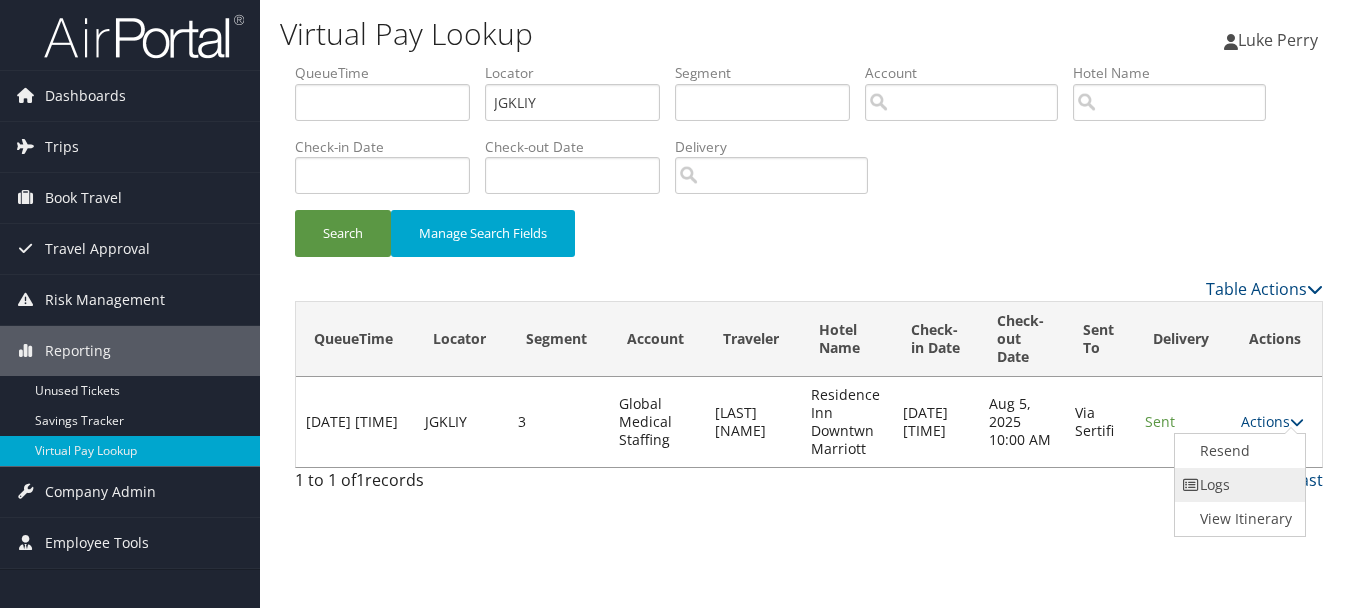 drag, startPoint x: 1260, startPoint y: 423, endPoint x: 1219, endPoint y: 490, distance: 78.54935 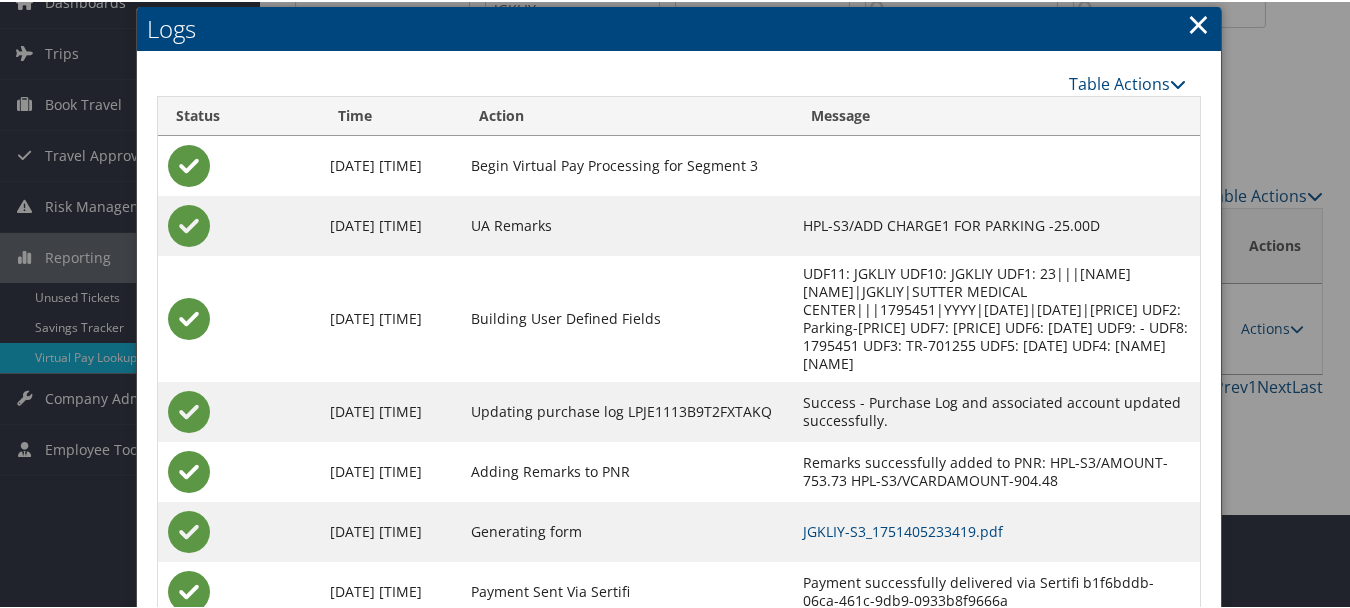 scroll, scrollTop: 223, scrollLeft: 0, axis: vertical 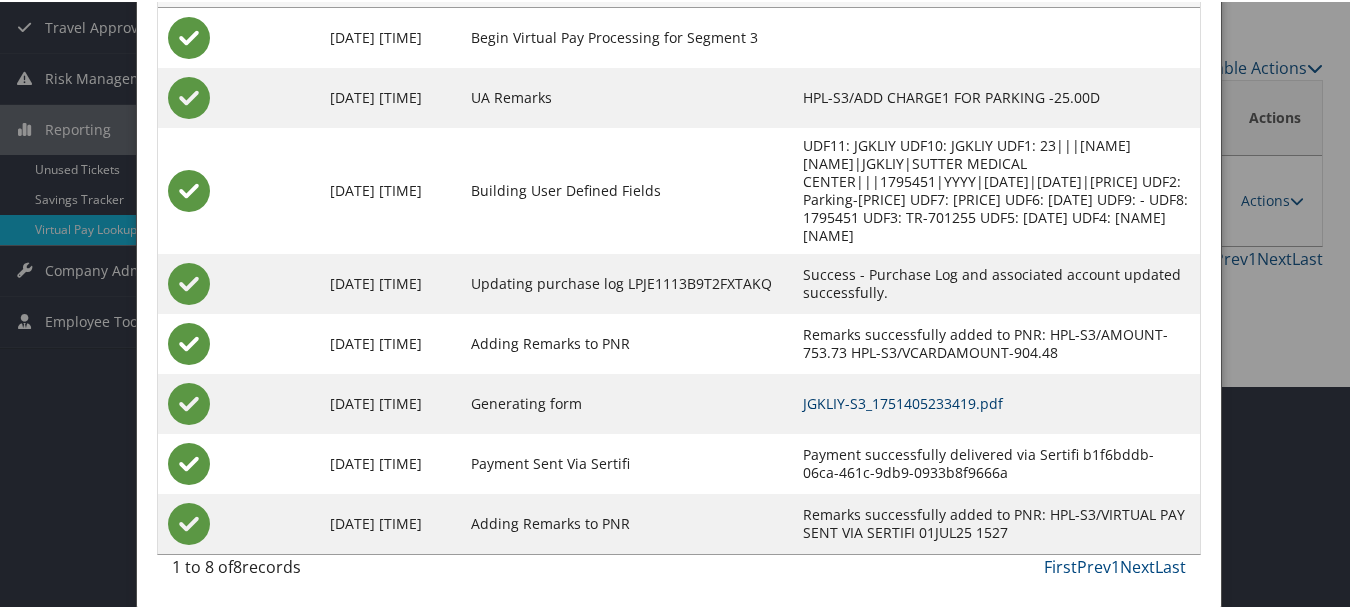 click on "JGKLIY-S3_1751405233419.pdf" at bounding box center (903, 401) 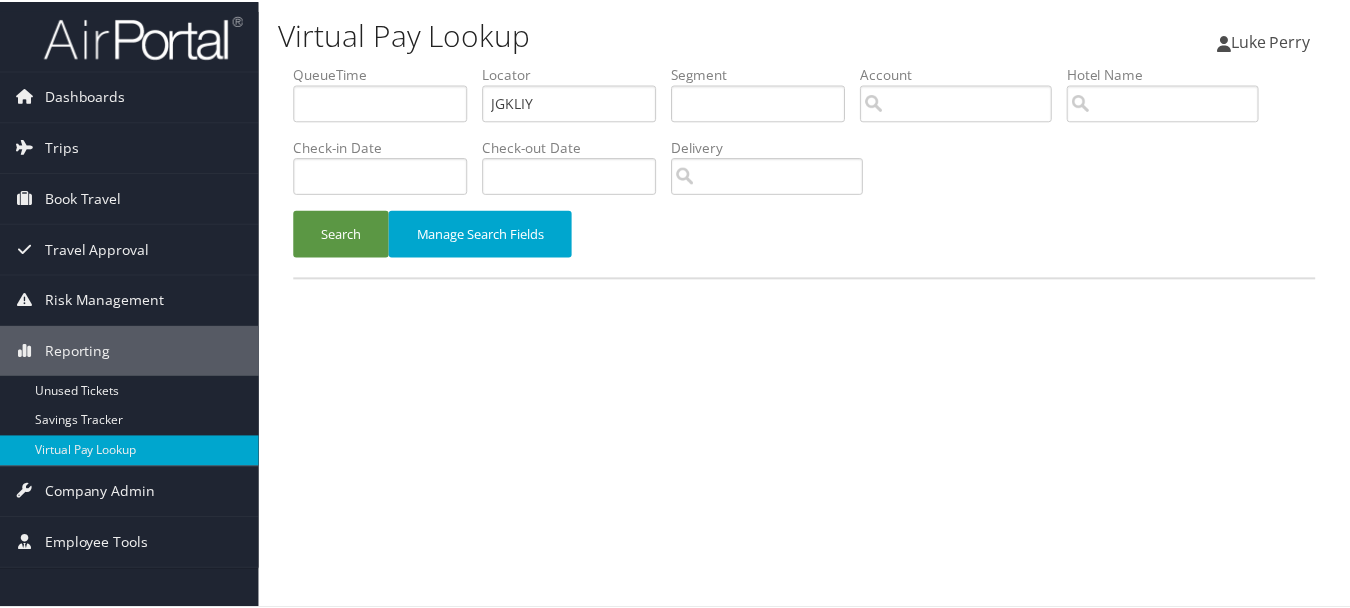 scroll, scrollTop: 0, scrollLeft: 0, axis: both 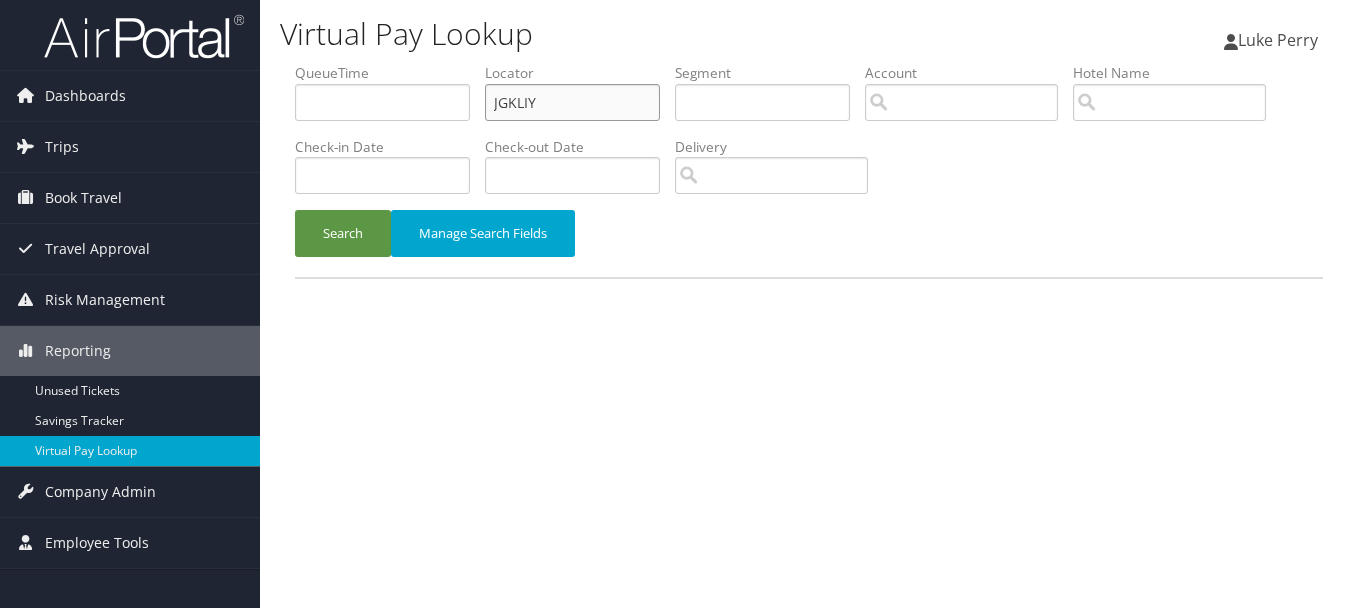 drag, startPoint x: 624, startPoint y: 108, endPoint x: 323, endPoint y: 105, distance: 301.01495 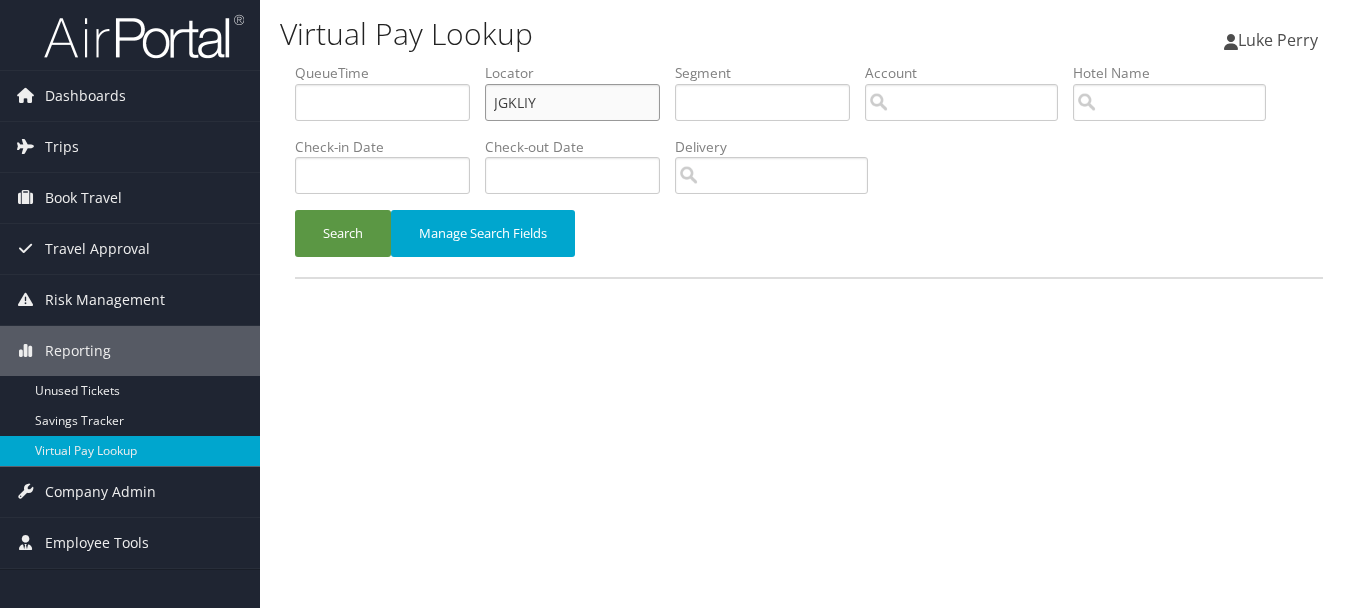 click on "QueueTime Locator JGKLIY Segment Account Traveler Hotel Name Check-in Date Check-out Date Delivery" 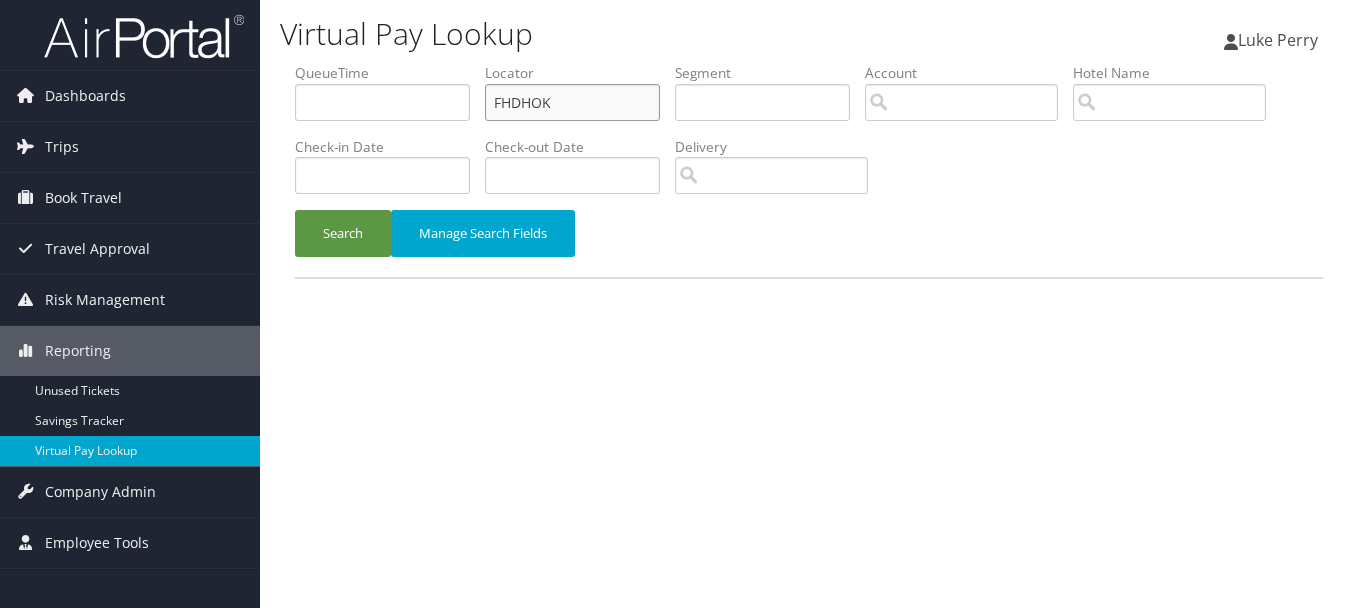 click on "Search" 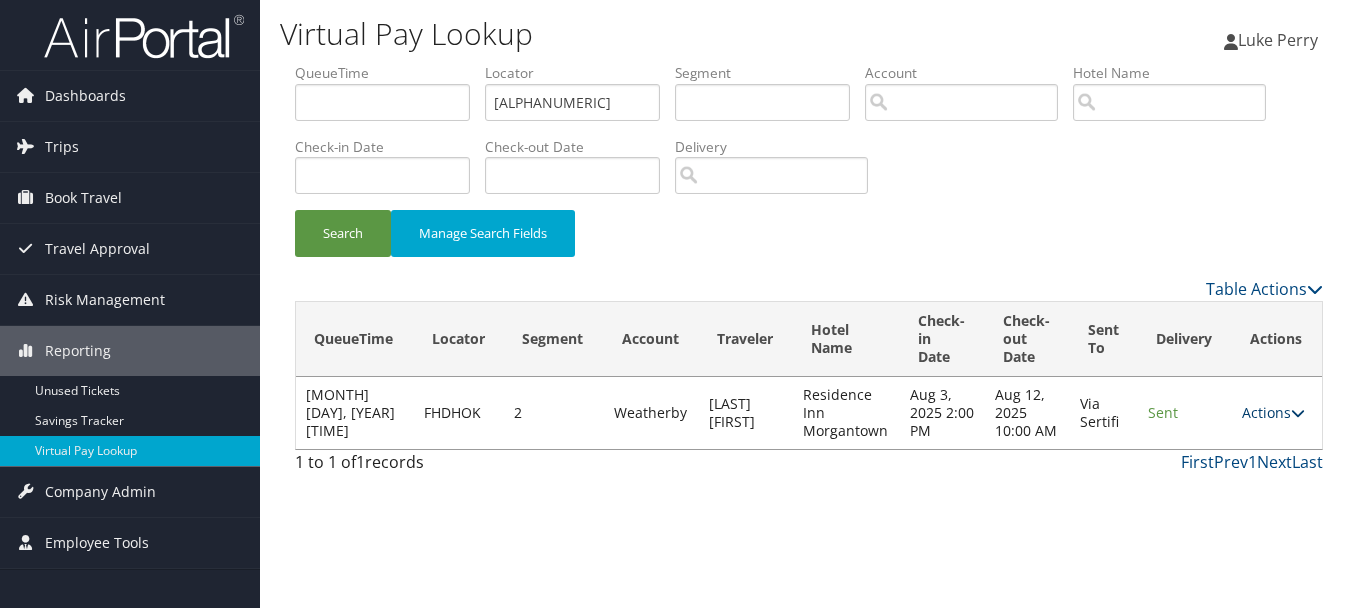 click on "Actions" 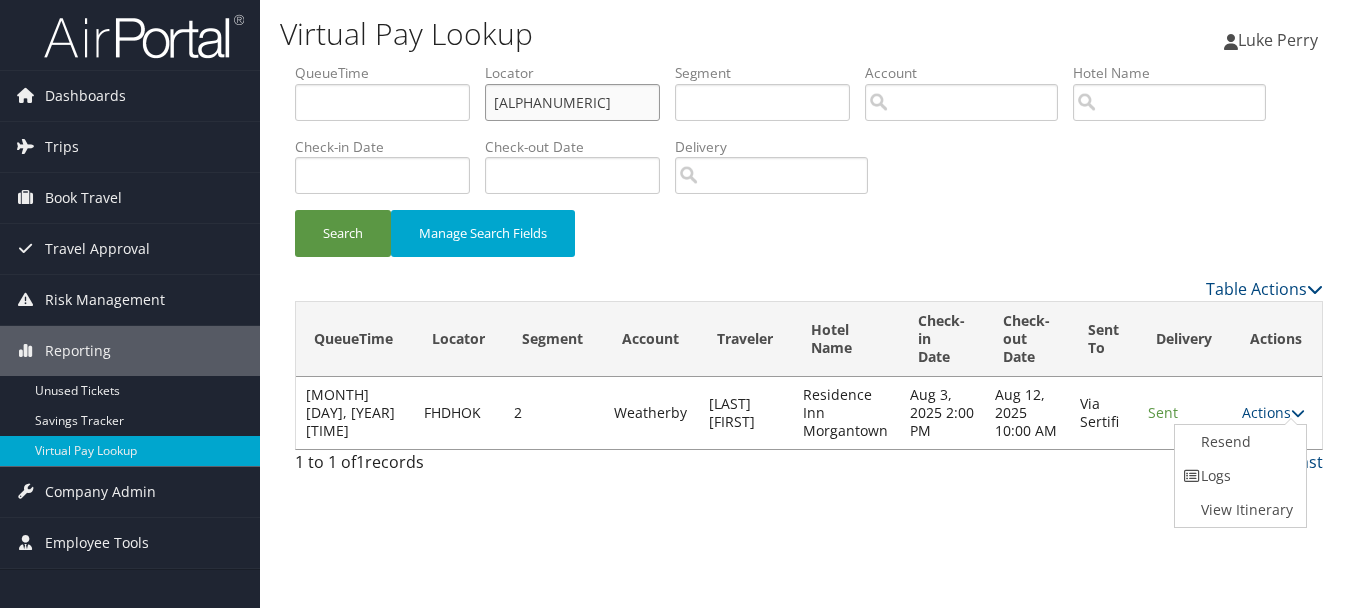 click on "FHDHOK3" 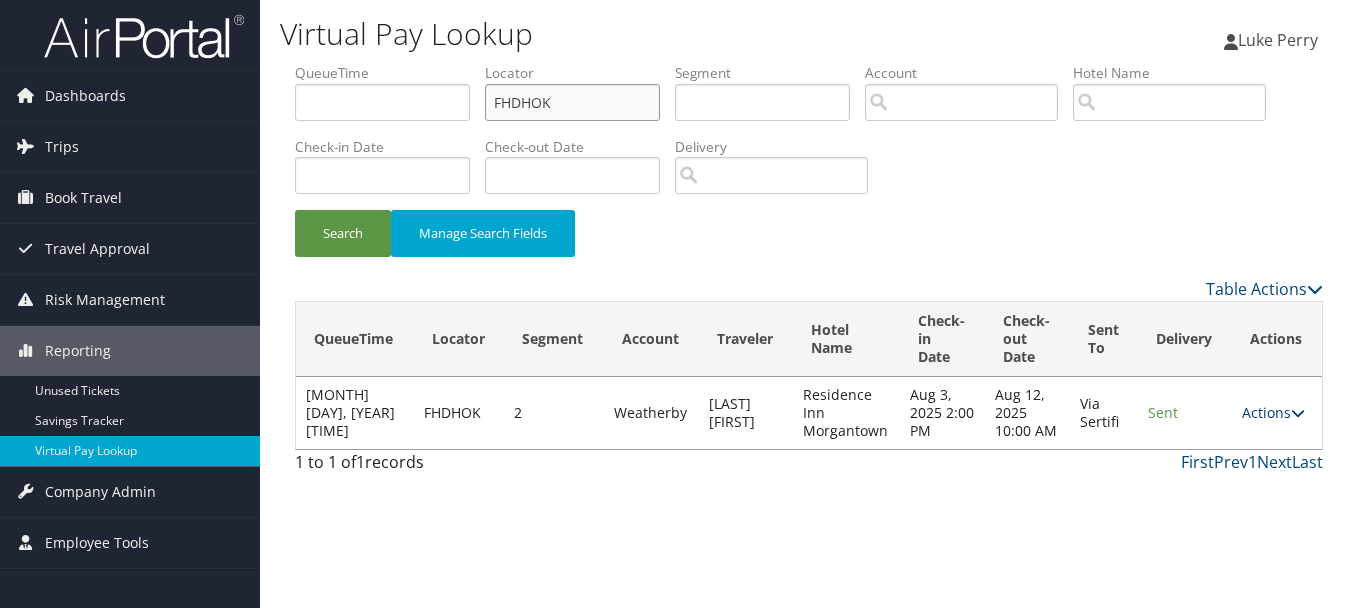 type on "FHDHOK" 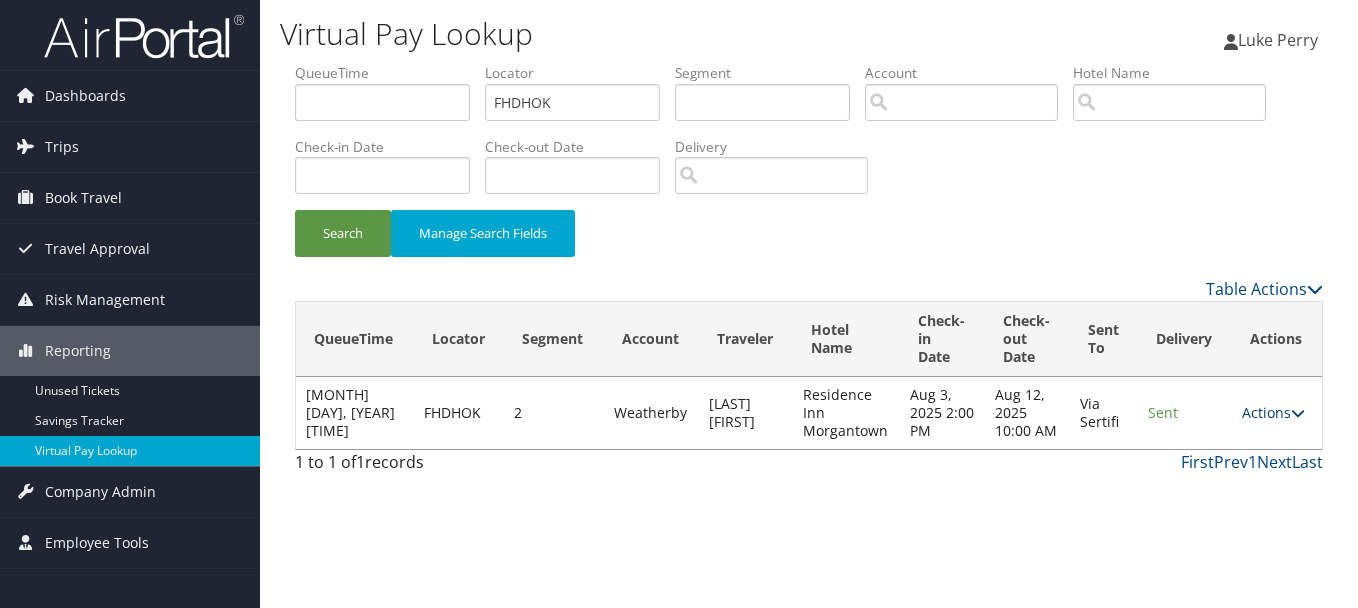 click on "Actions" 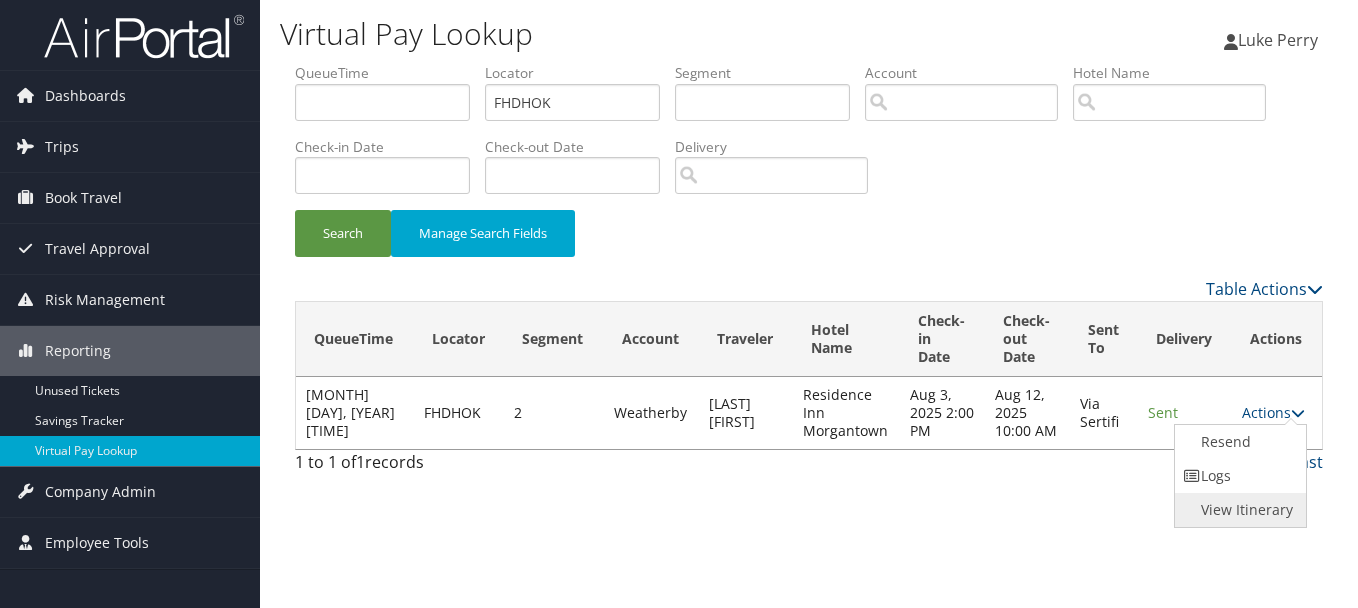 click on "View Itinerary" 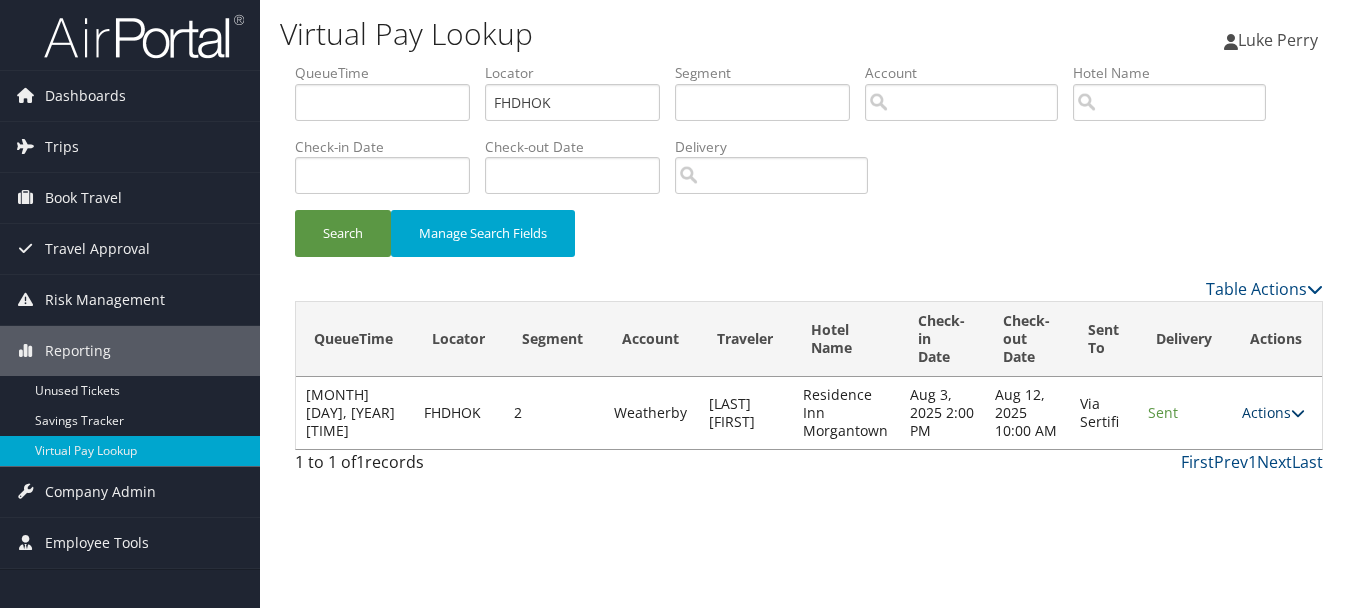 click on "Actions" 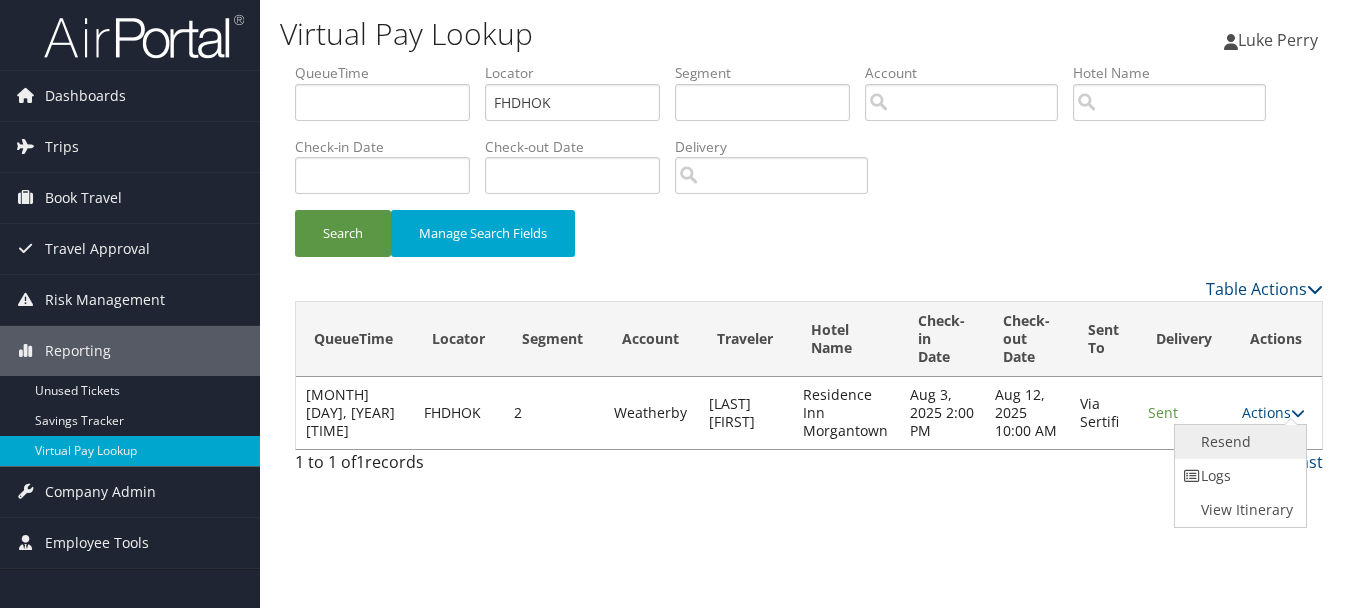 click on "Resend" 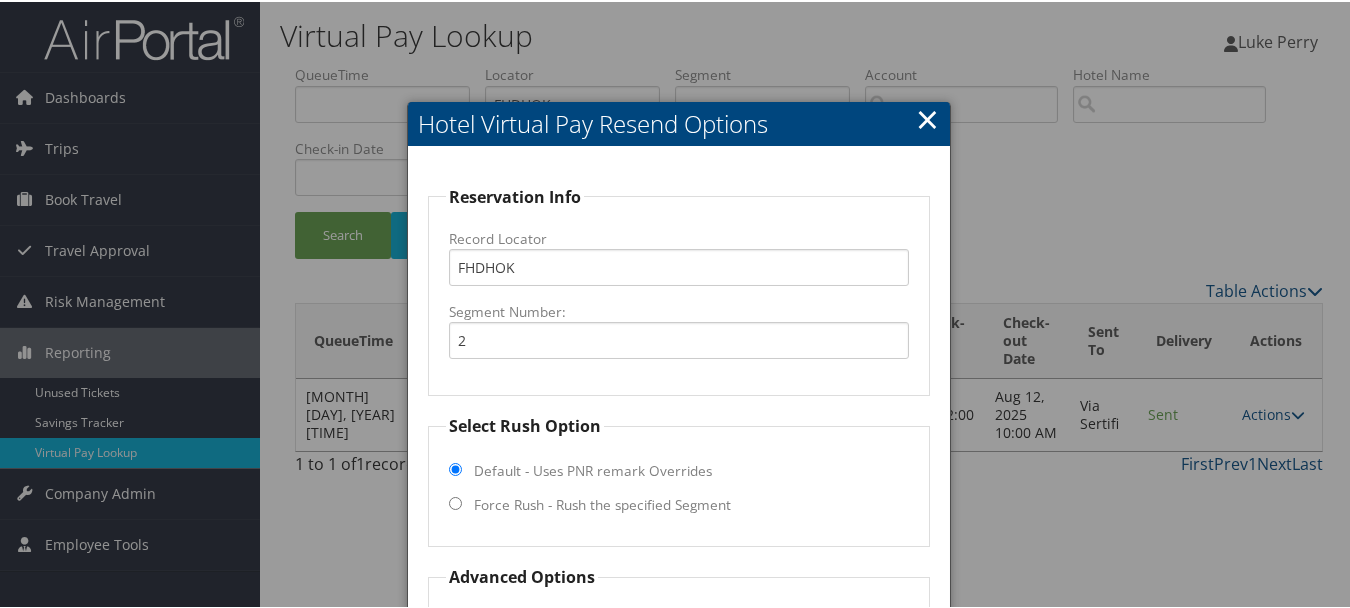 click on "×" 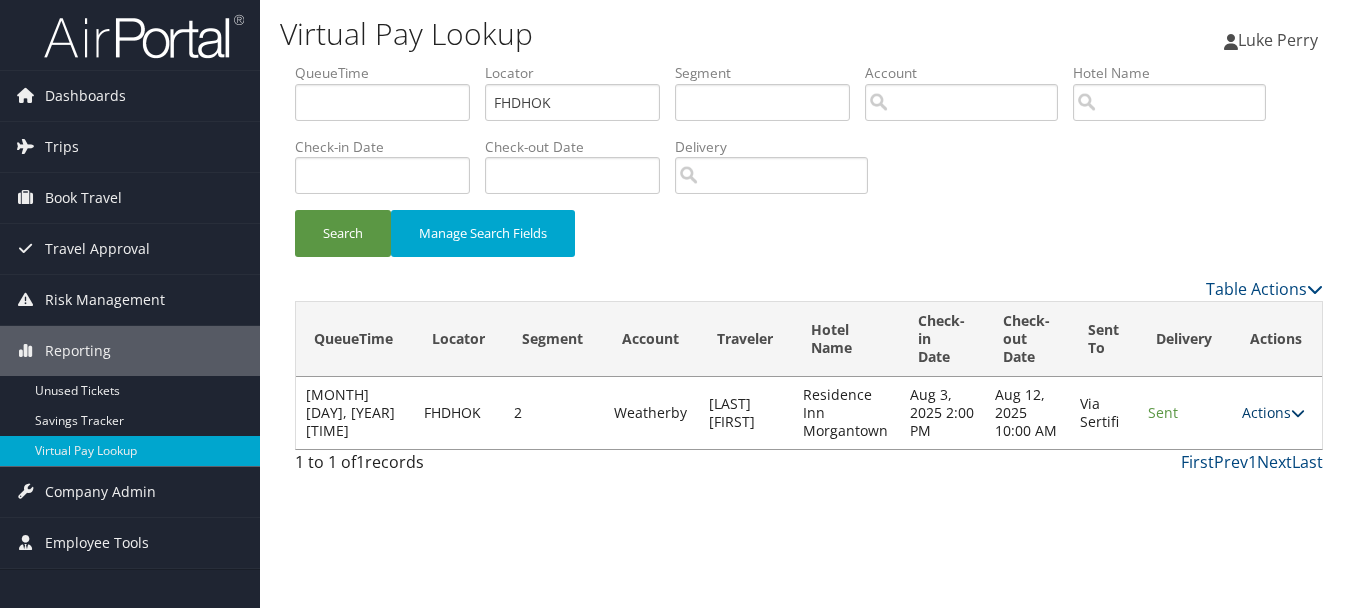 drag, startPoint x: 1273, startPoint y: 405, endPoint x: 1274, endPoint y: 421, distance: 16.03122 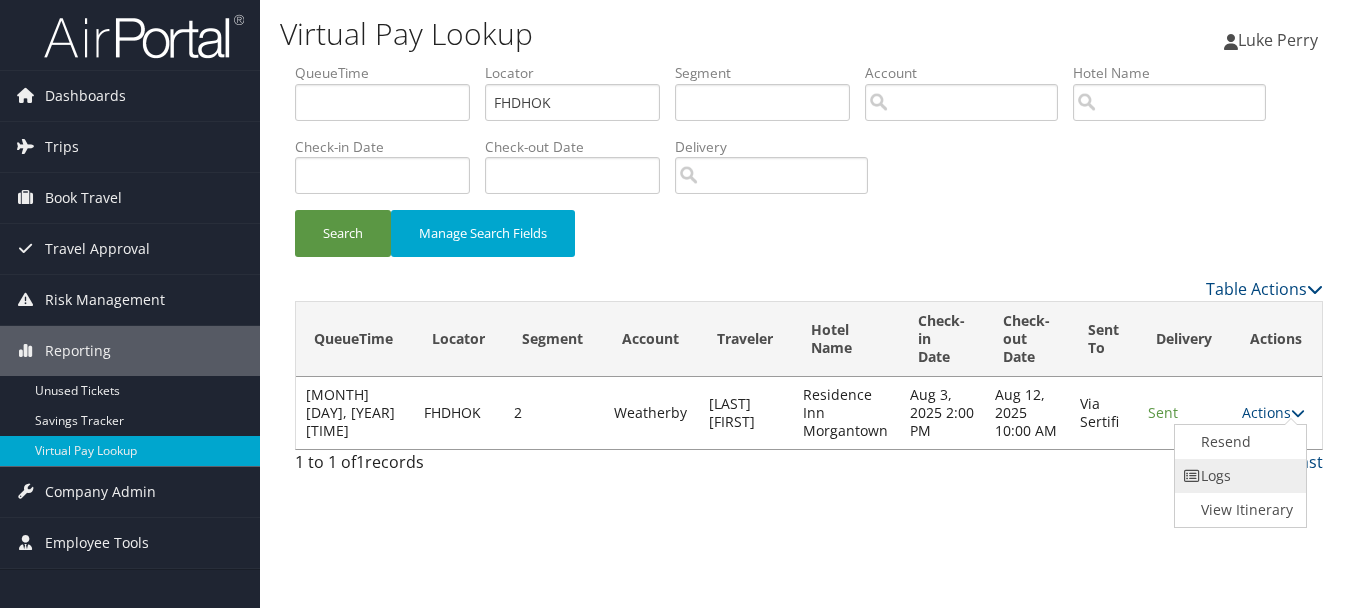 click on "Logs" 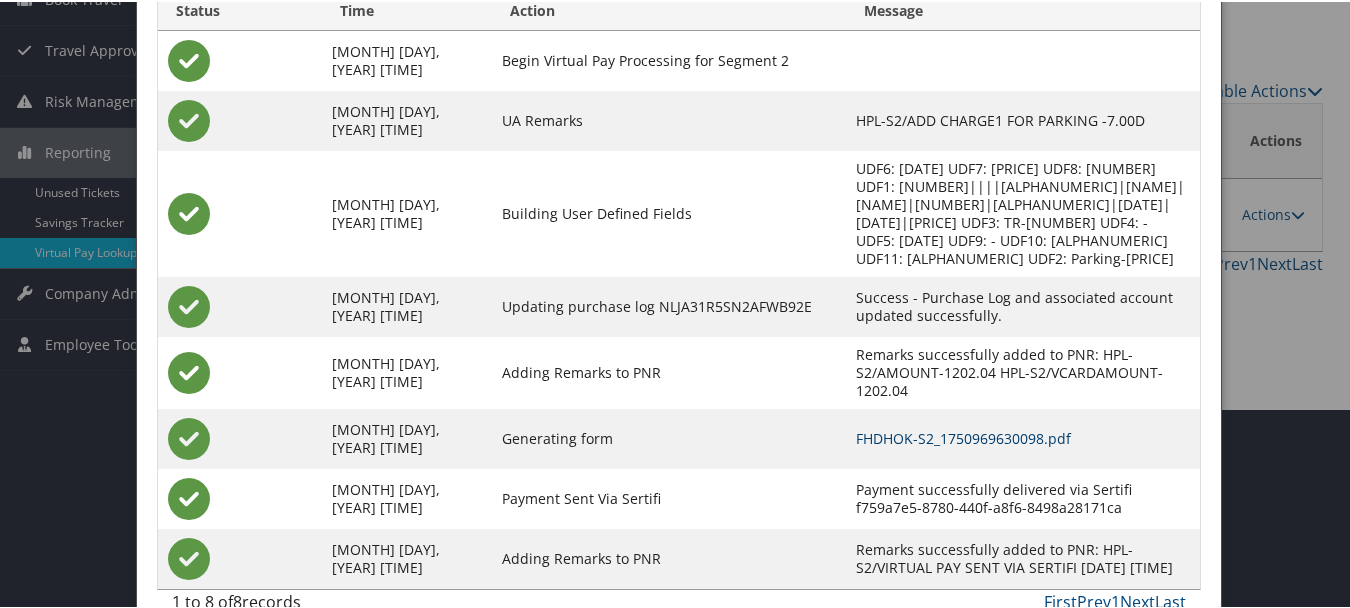 scroll, scrollTop: 205, scrollLeft: 0, axis: vertical 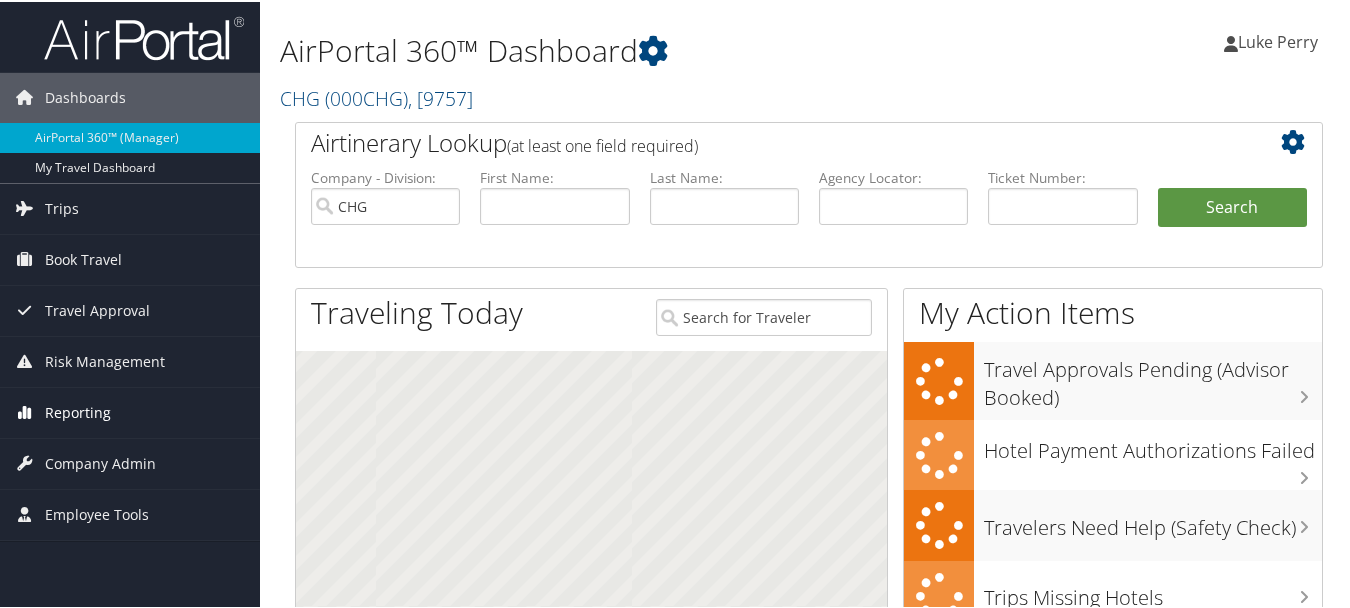 click on "Reporting" at bounding box center [78, 411] 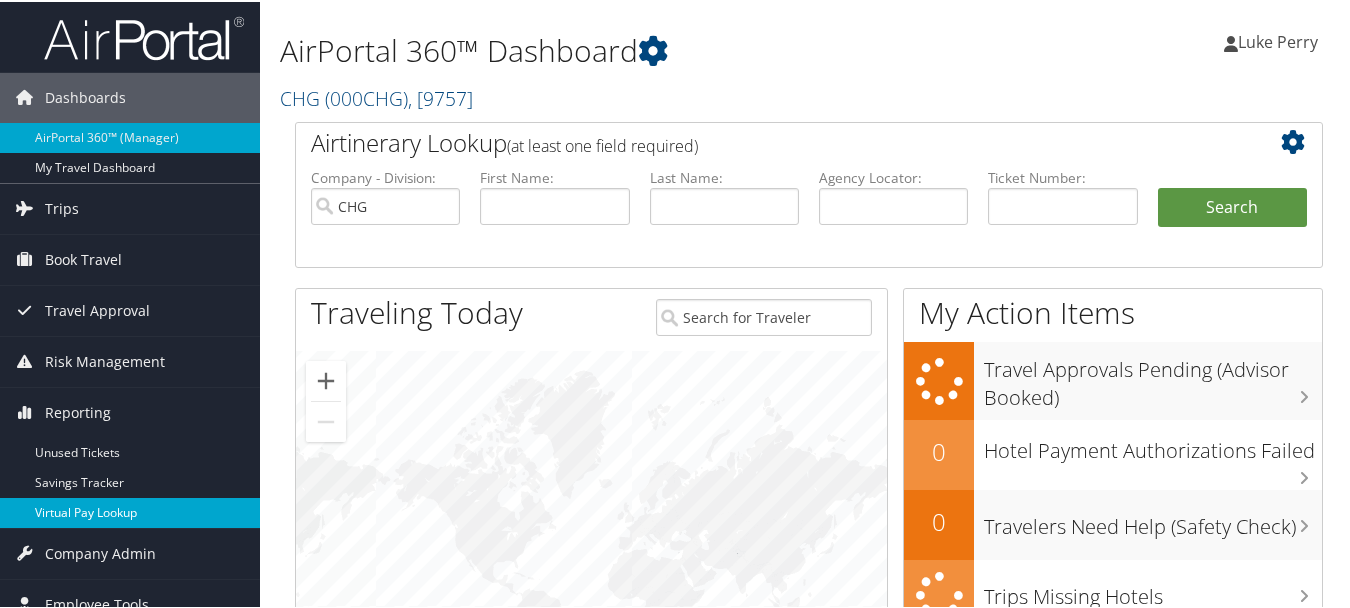 click on "Virtual Pay Lookup" at bounding box center [130, 511] 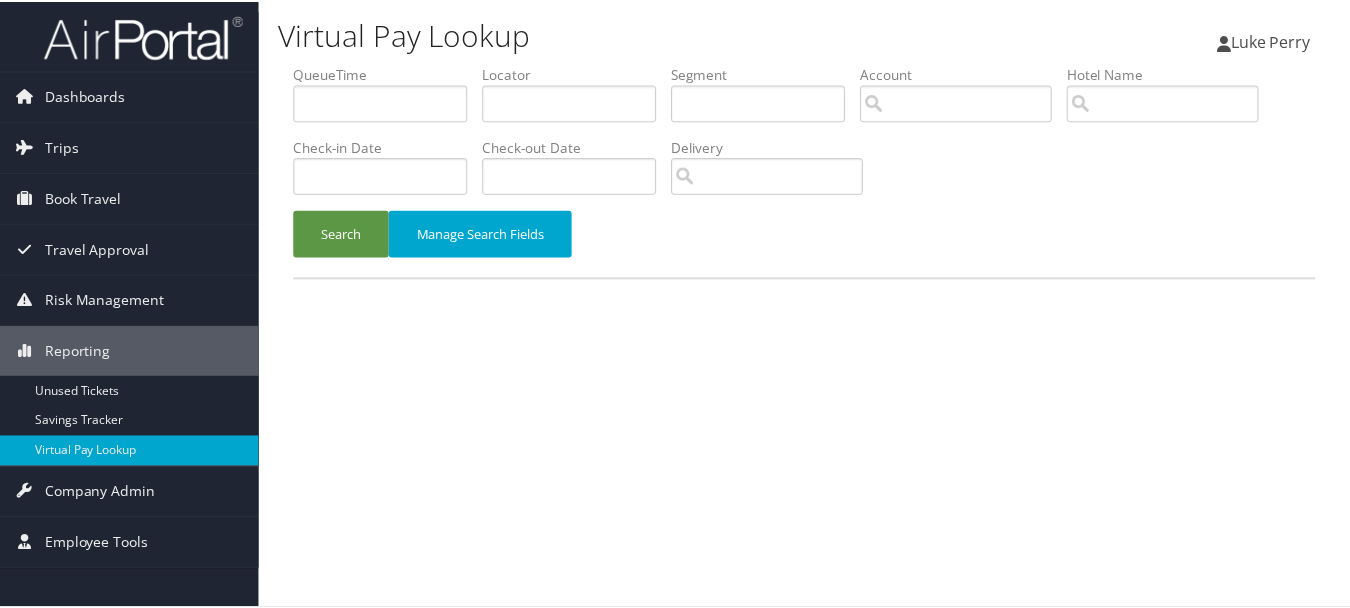 scroll, scrollTop: 0, scrollLeft: 0, axis: both 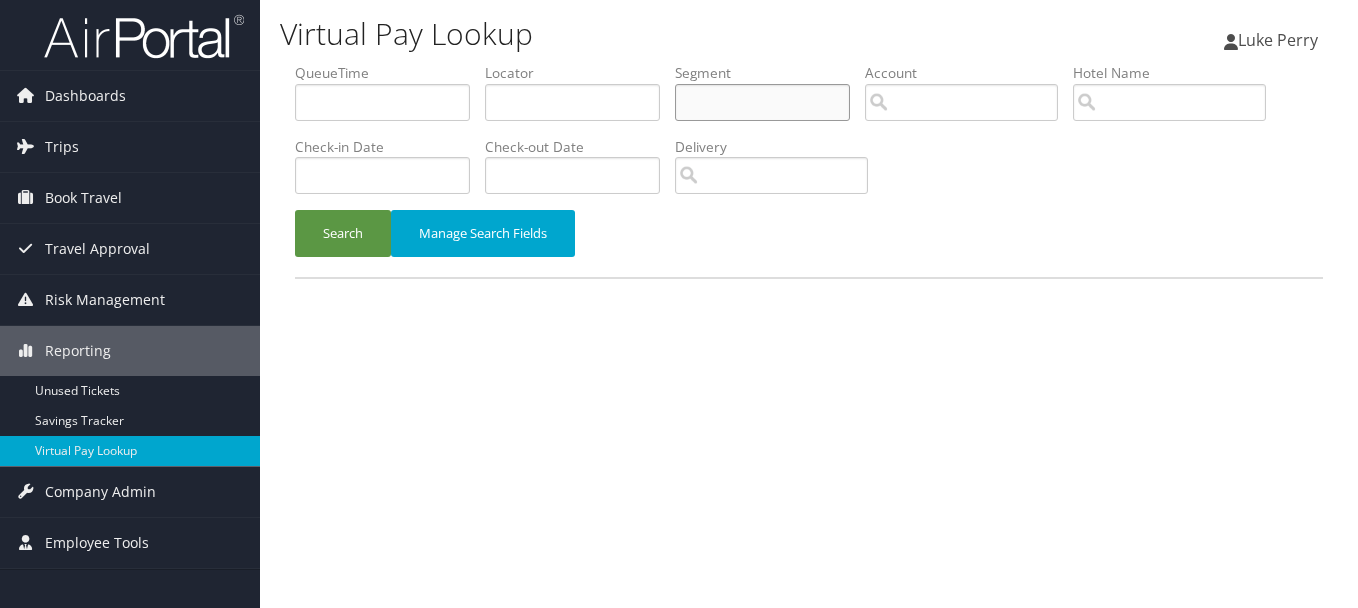 click at bounding box center (762, 102) 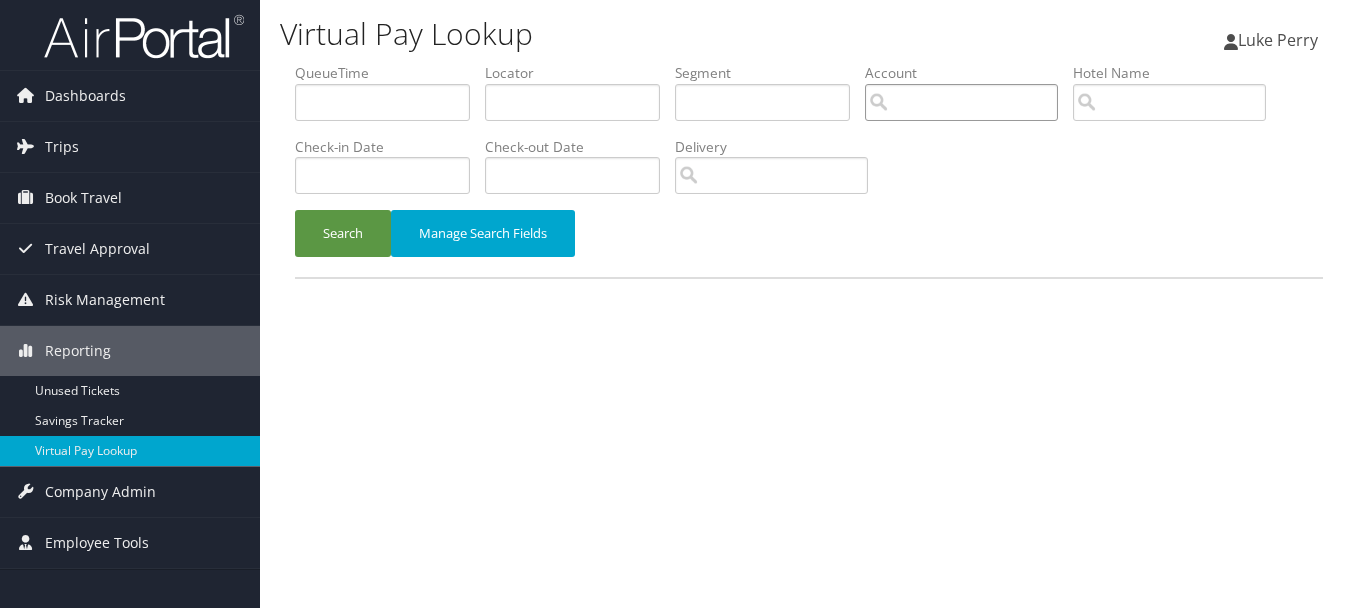 click at bounding box center [961, 102] 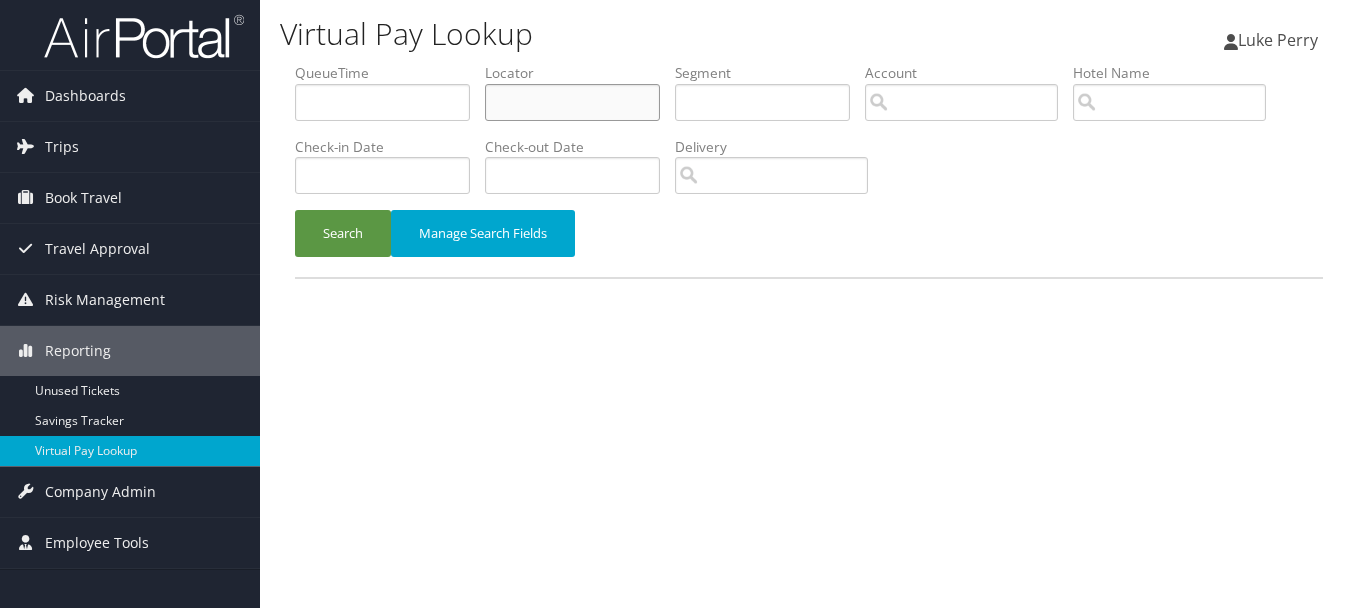 click at bounding box center (572, 102) 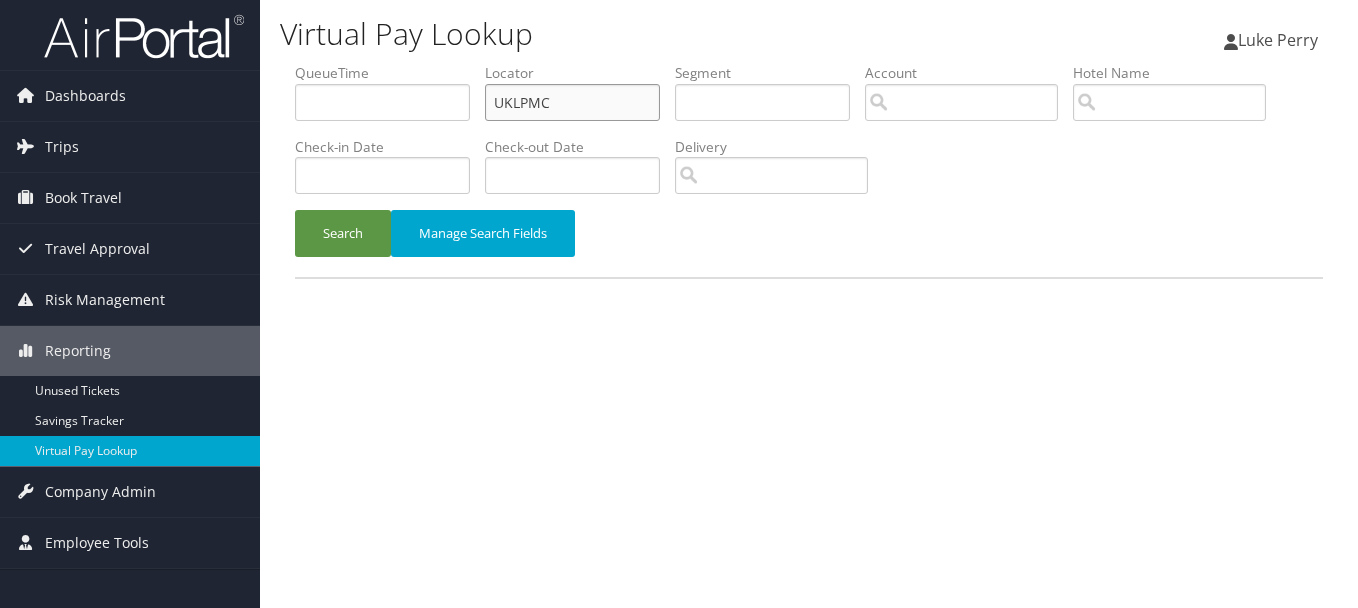 type on "UKLPMC" 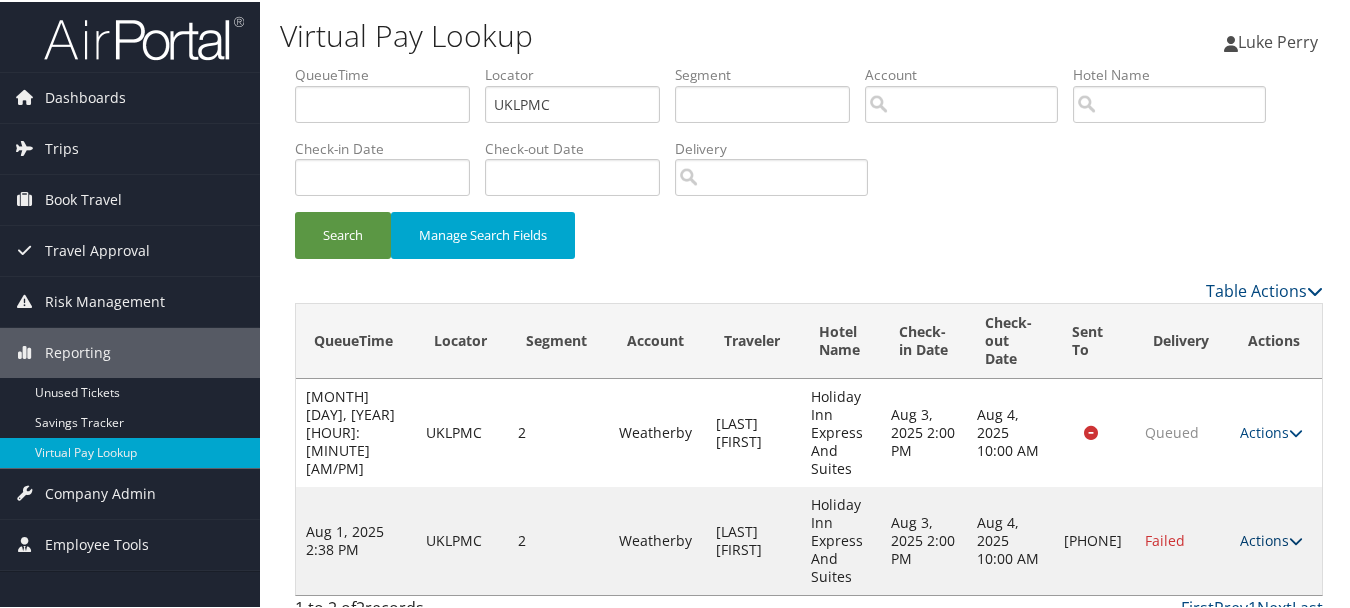 drag, startPoint x: 1248, startPoint y: 515, endPoint x: 1247, endPoint y: 539, distance: 24.020824 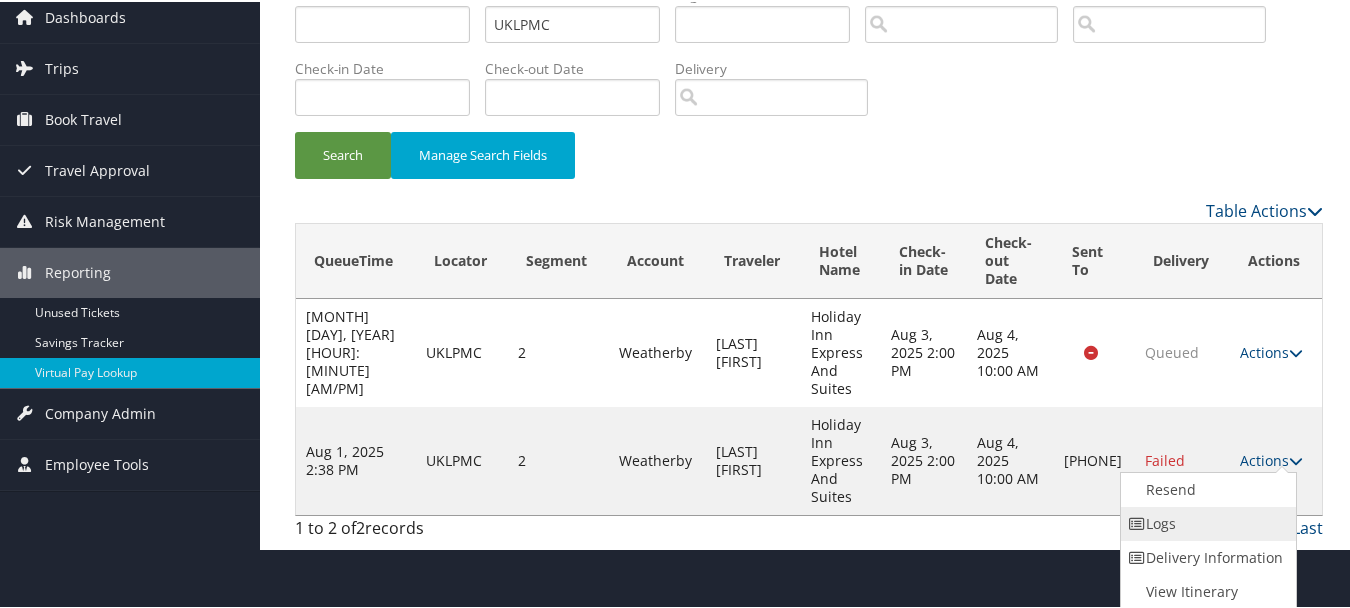 click on "Logs" at bounding box center [1206, 522] 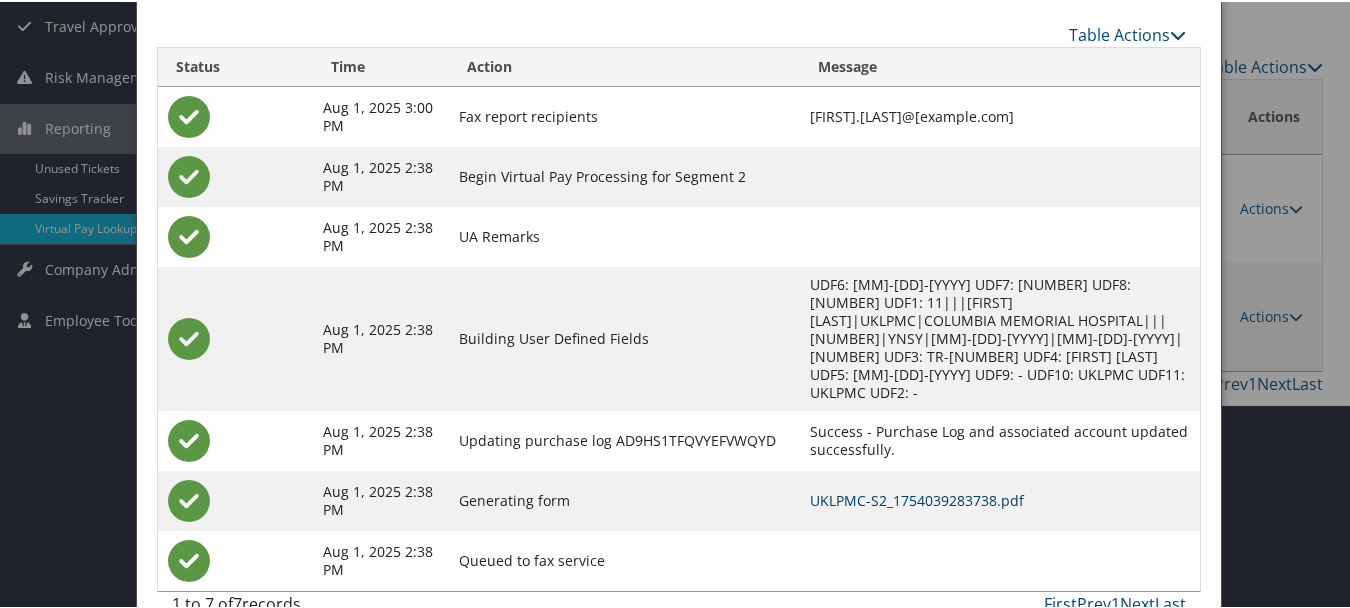 scroll, scrollTop: 225, scrollLeft: 0, axis: vertical 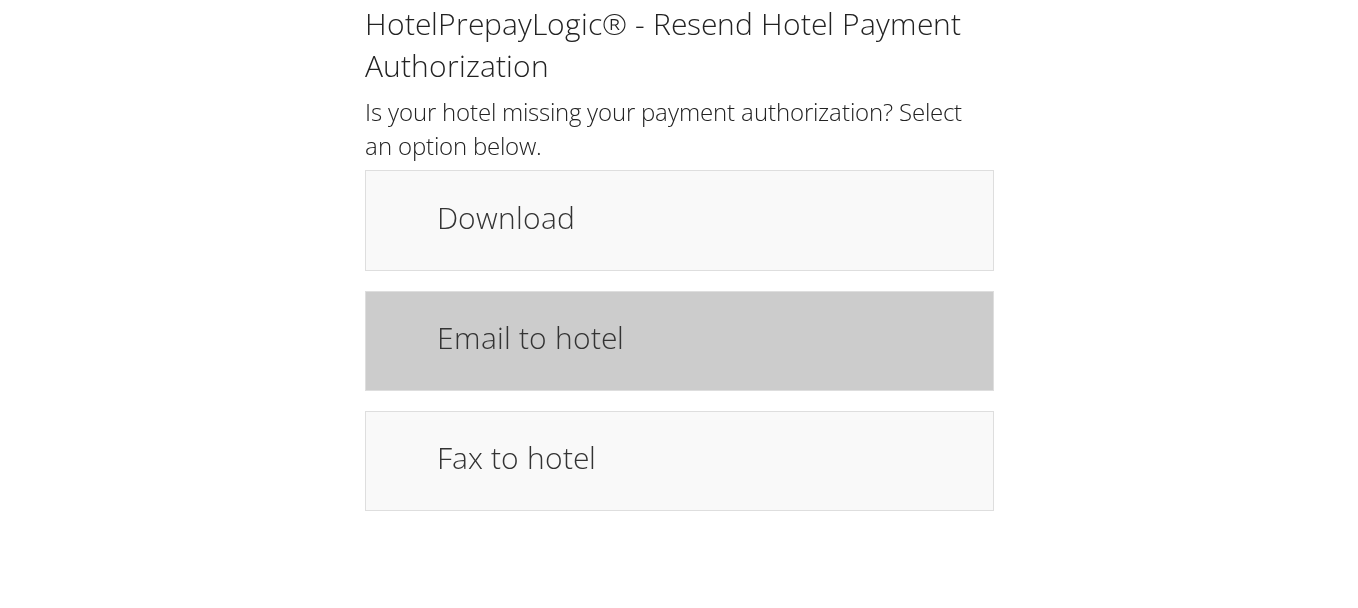 click on "Email to hotel" at bounding box center [705, 337] 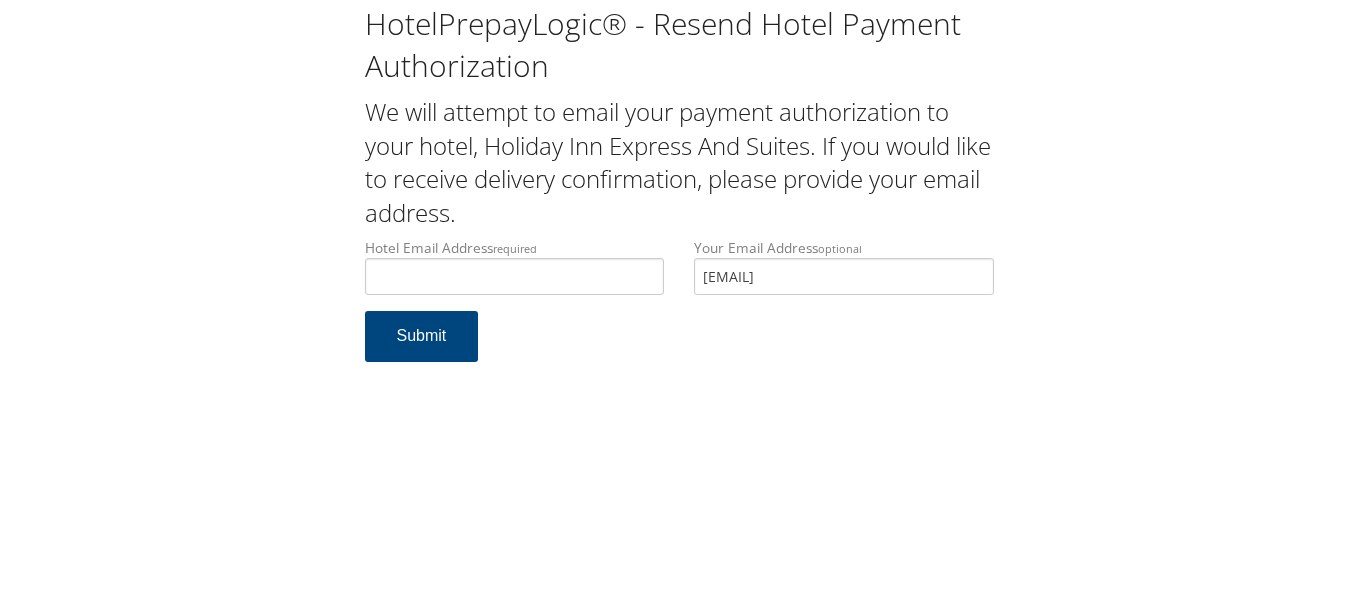 scroll, scrollTop: 0, scrollLeft: 0, axis: both 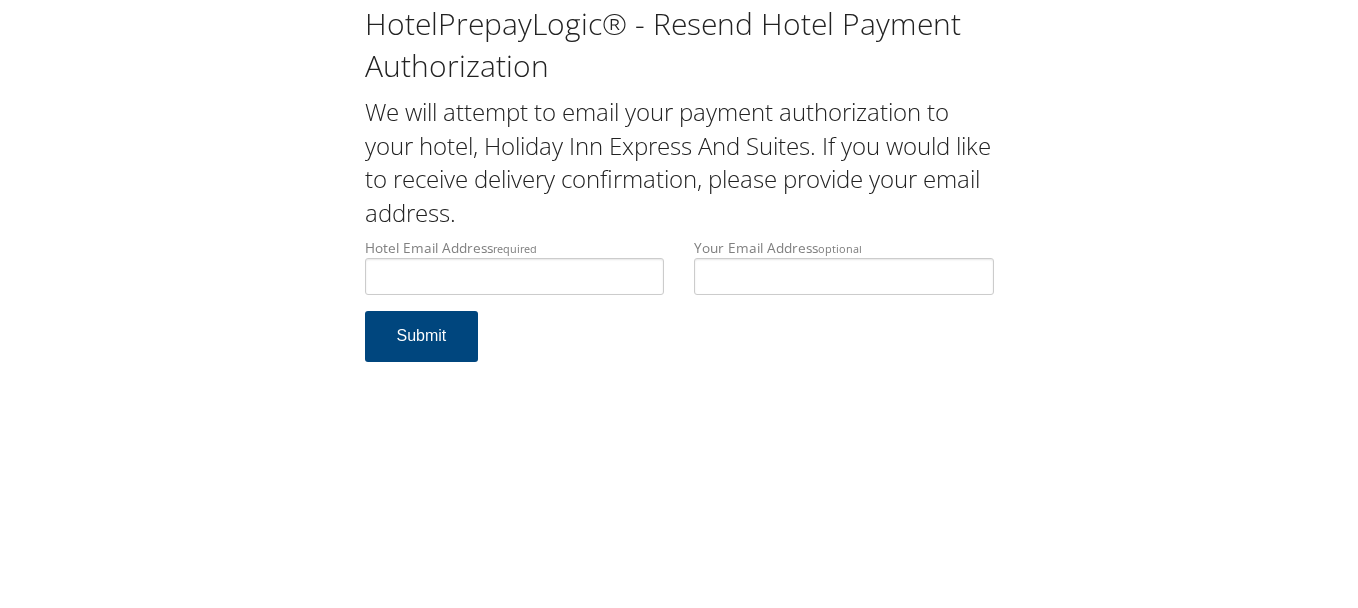 type 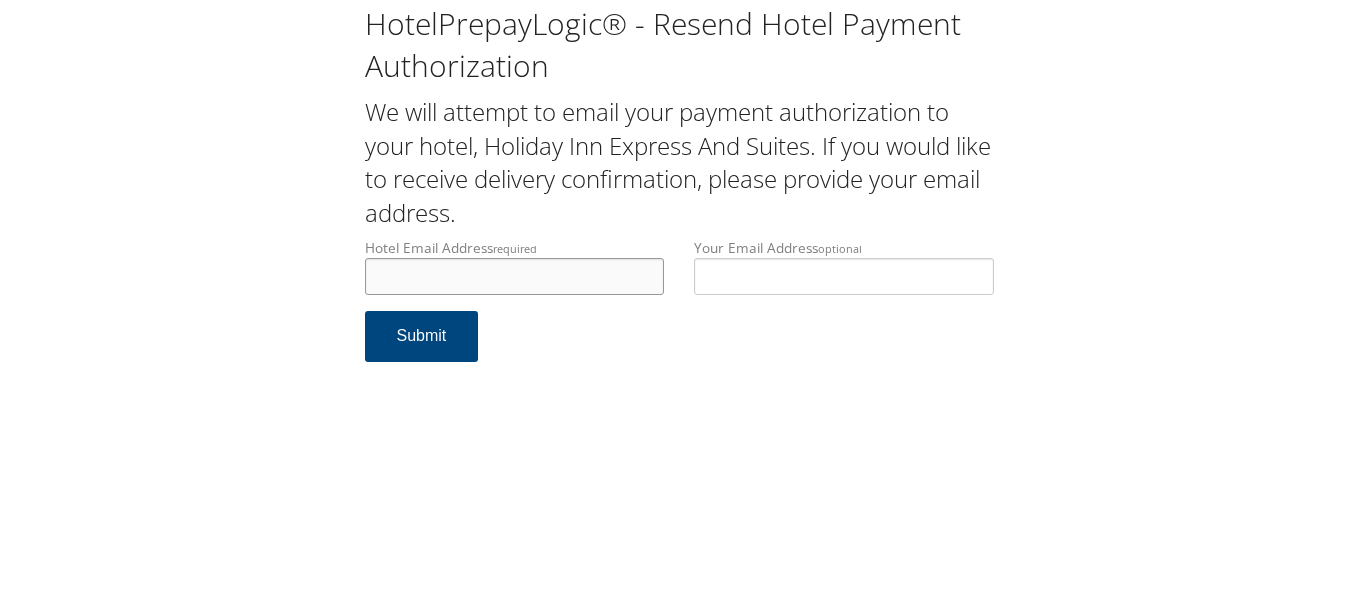 click on "Hotel Email Address  required" at bounding box center [515, 276] 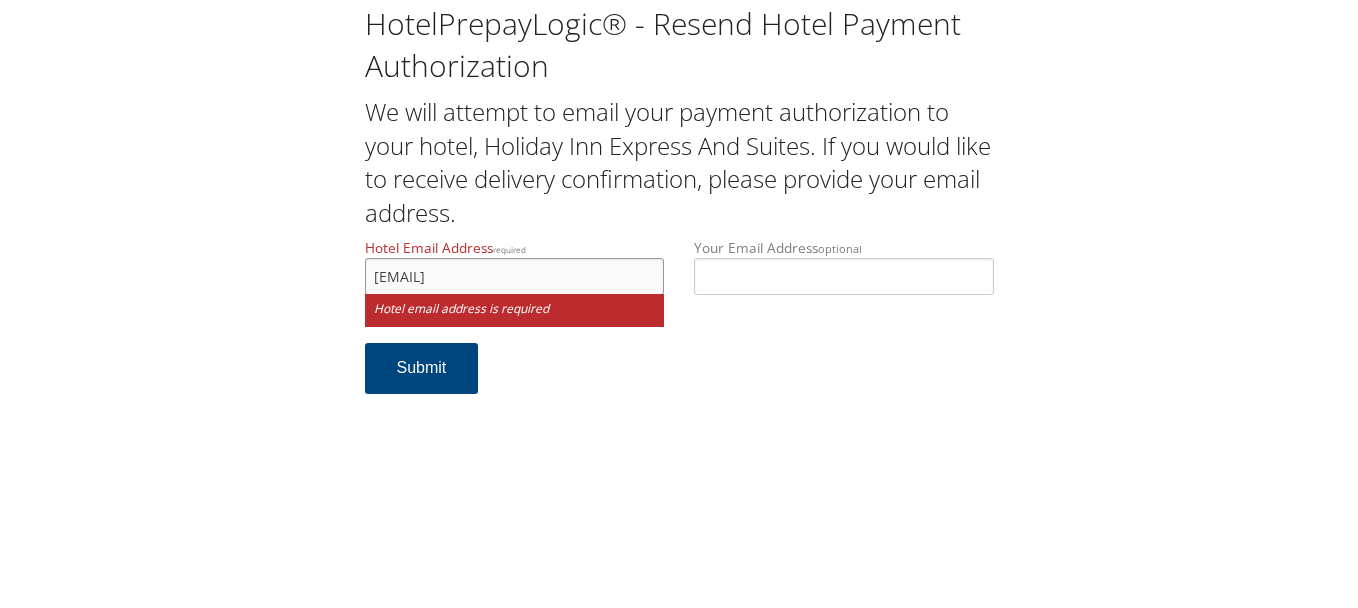 type on "[EMAIL]" 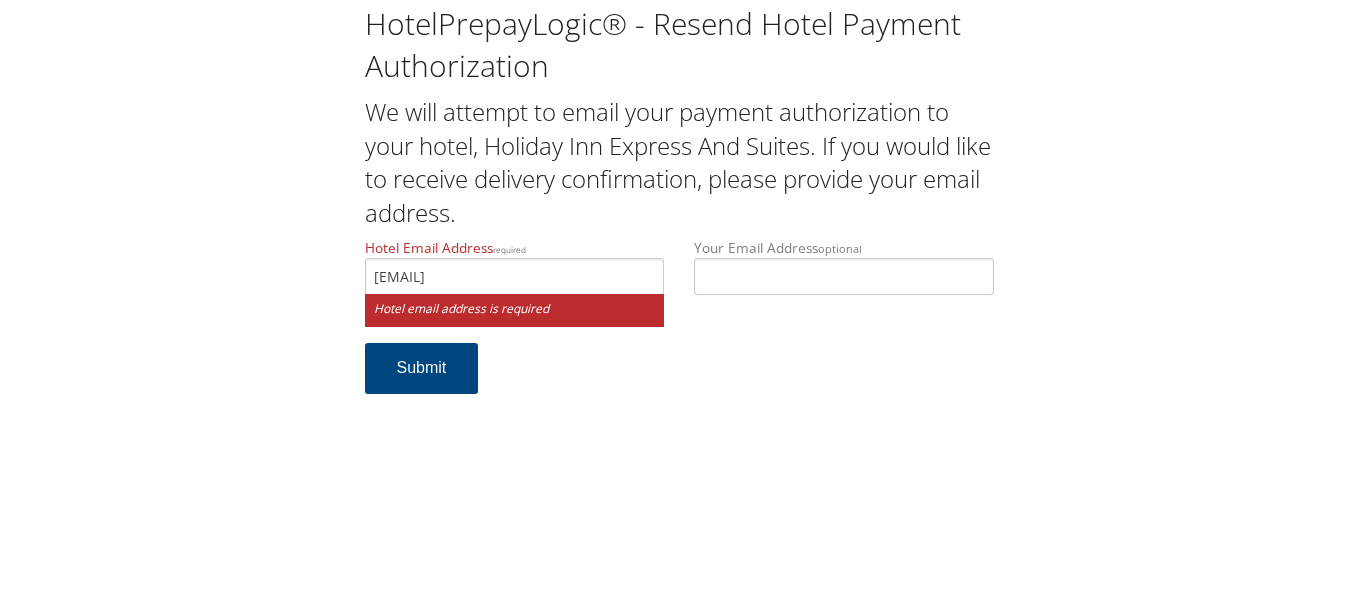 click on "Hotel Email Address  required
frontdeskhieastoria@gmail.com
Hotel email address is required
Your Email Address  optional
Submit" at bounding box center (679, 326) 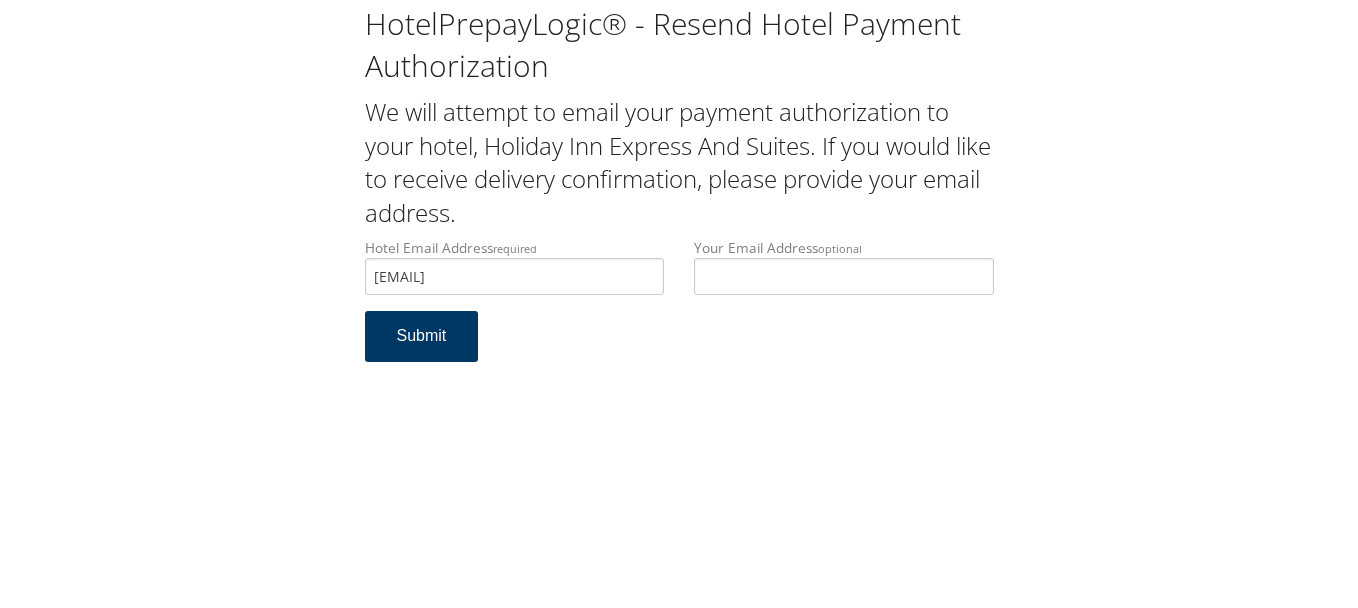 click on "Submit" at bounding box center [422, 336] 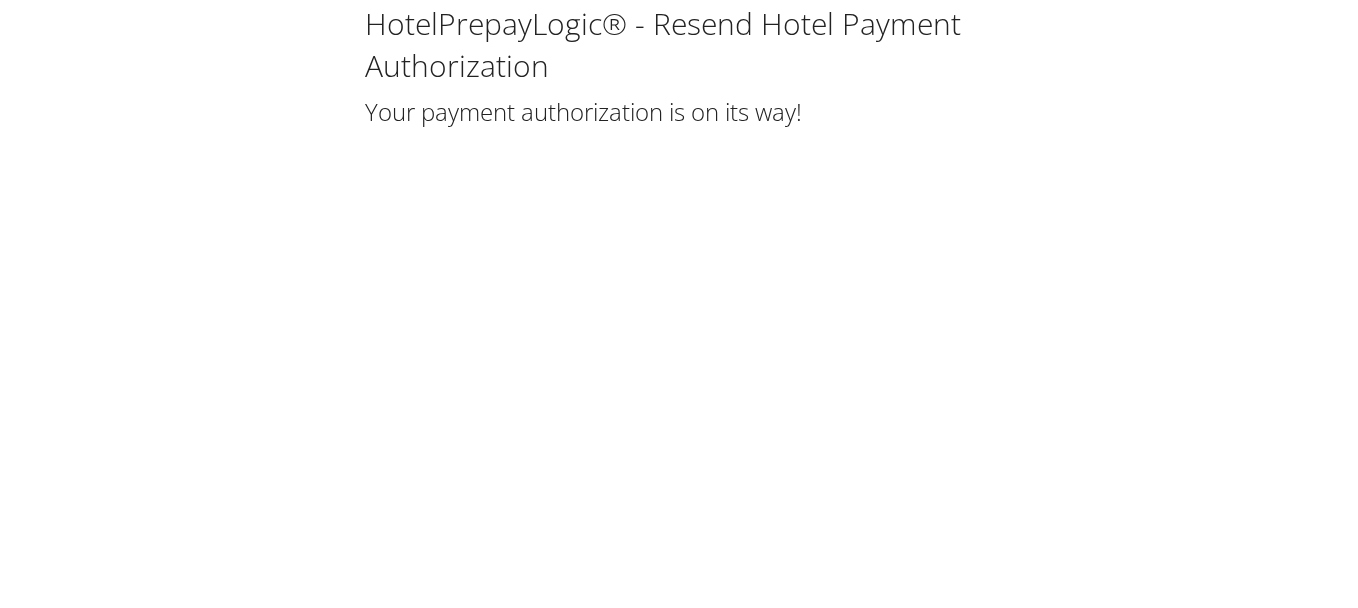 scroll, scrollTop: 0, scrollLeft: 0, axis: both 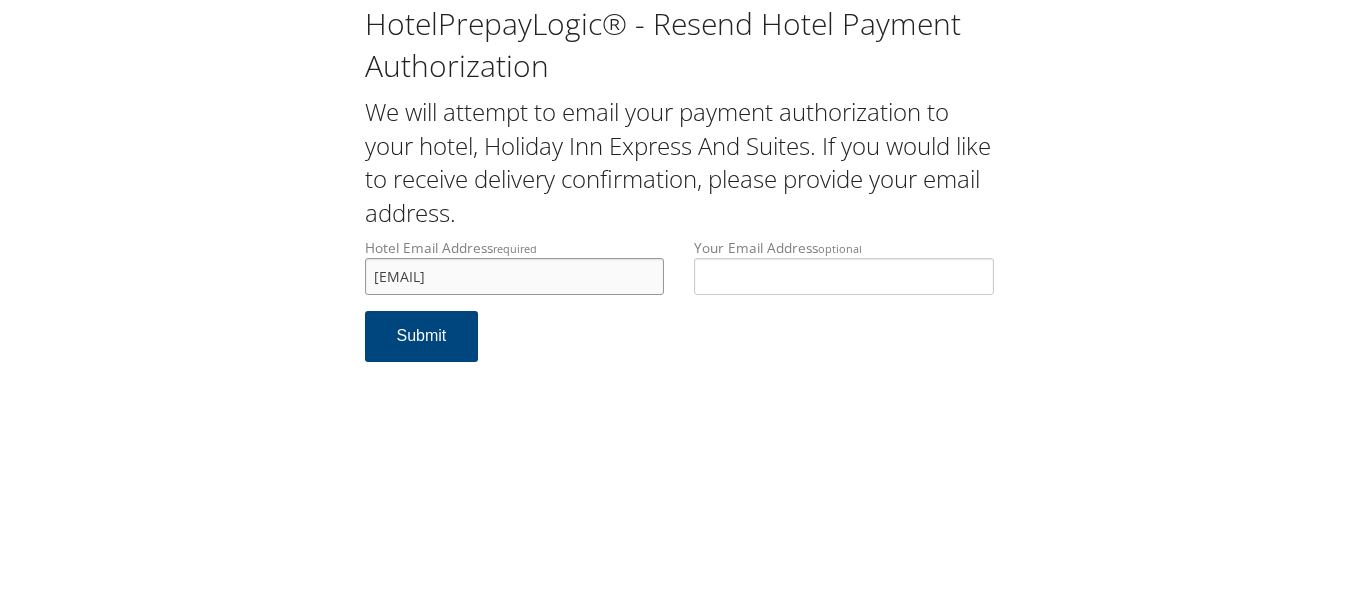 drag, startPoint x: 635, startPoint y: 283, endPoint x: 356, endPoint y: 287, distance: 279.0287 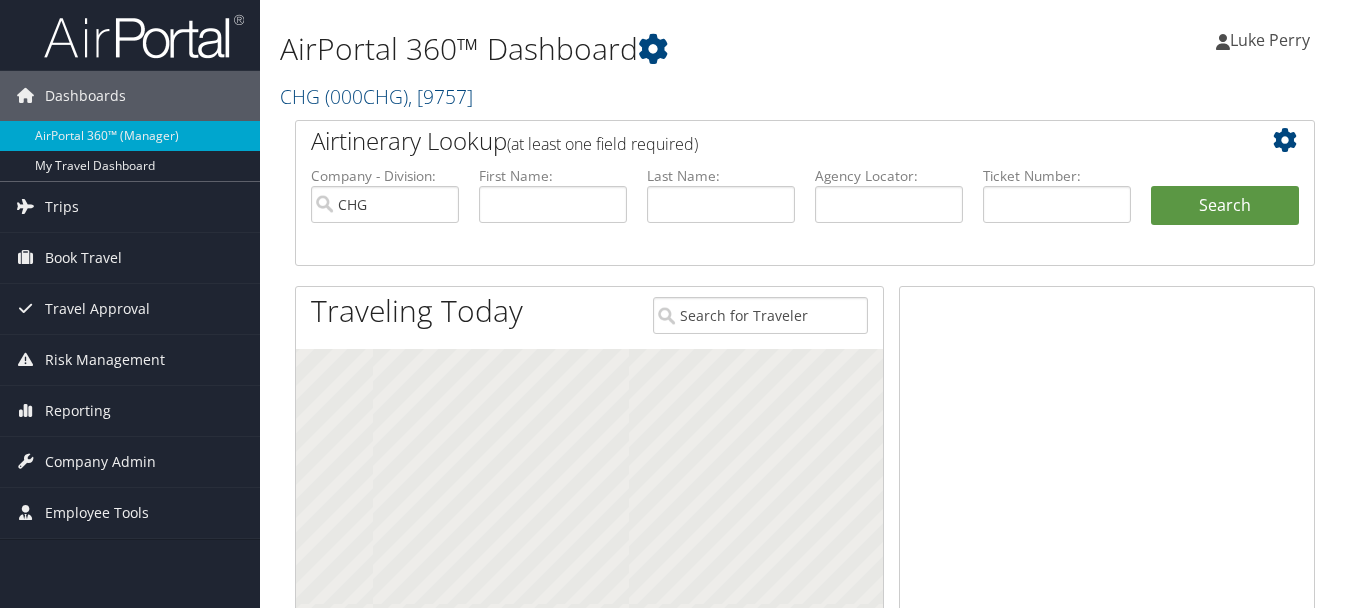 scroll, scrollTop: 0, scrollLeft: 0, axis: both 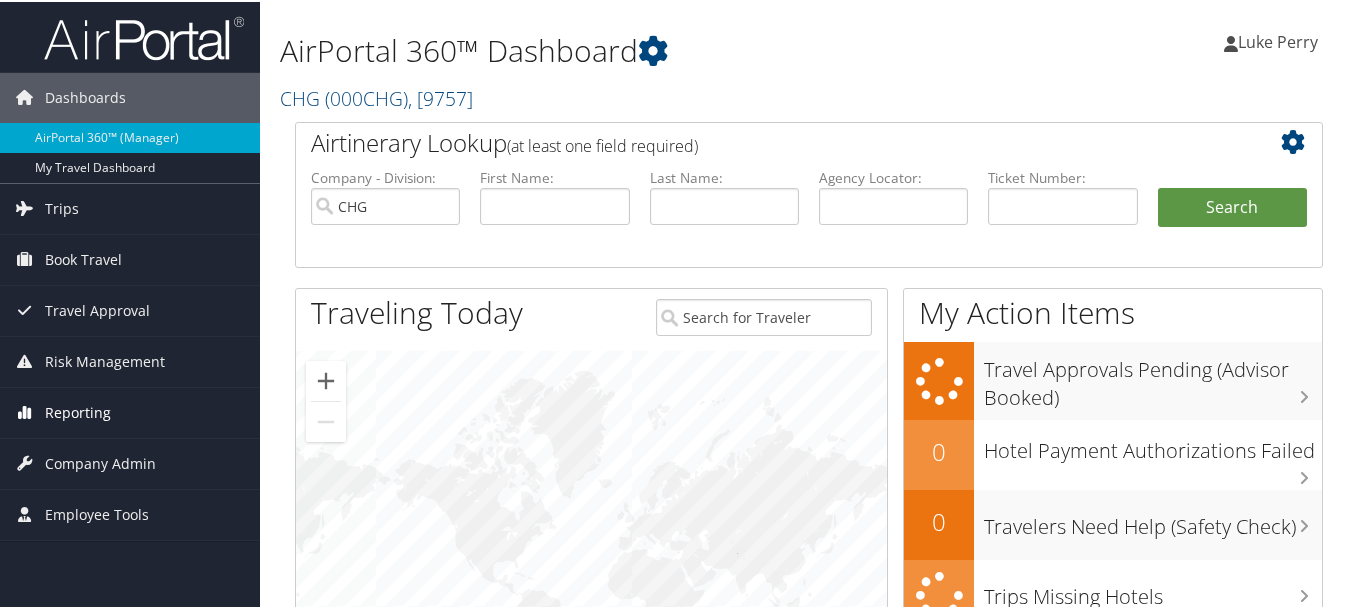 click on "Reporting" at bounding box center (78, 411) 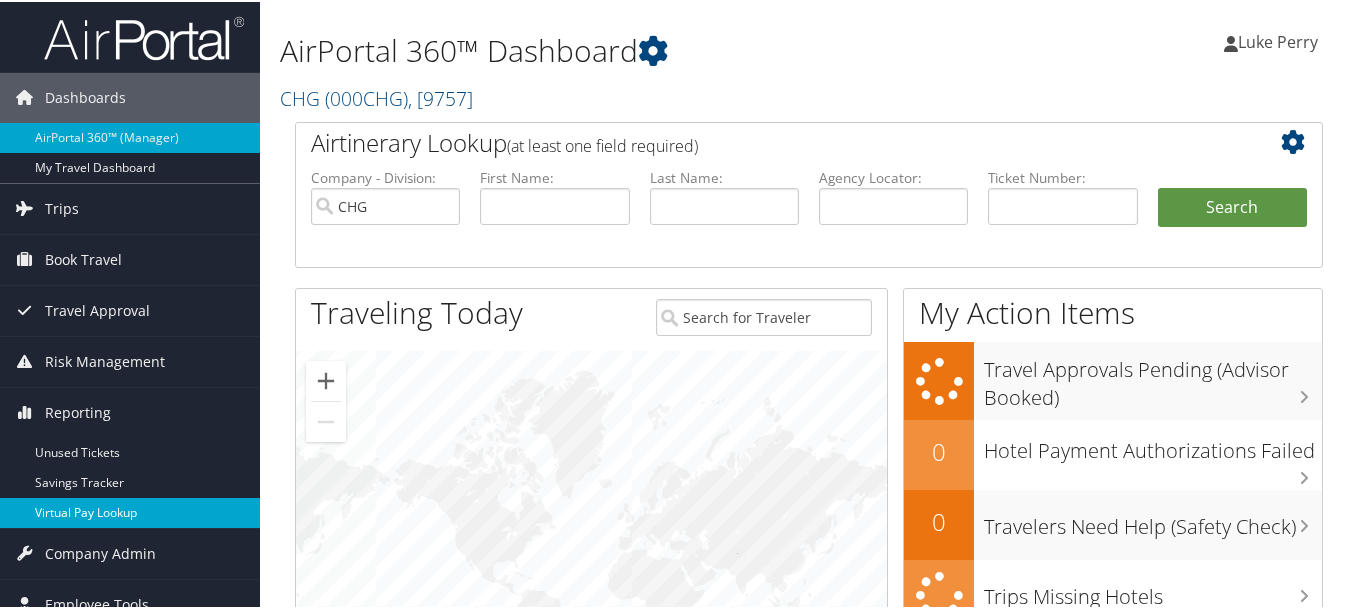 click on "Virtual Pay Lookup" at bounding box center [130, 511] 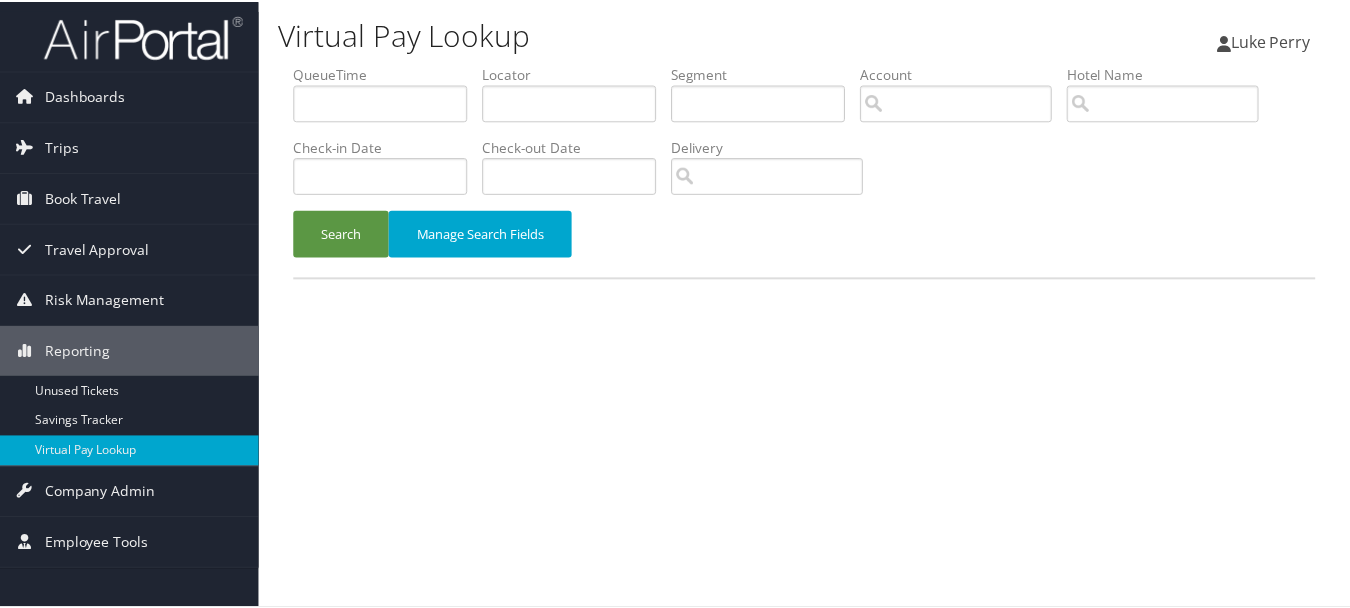 scroll, scrollTop: 0, scrollLeft: 0, axis: both 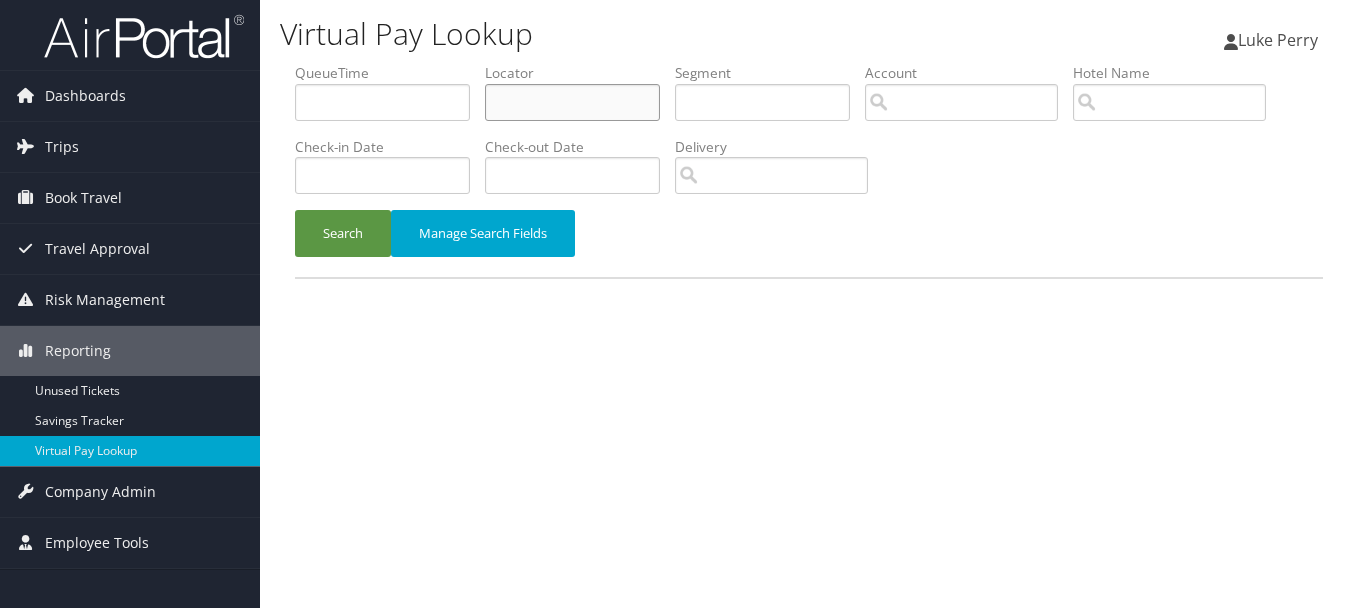 click at bounding box center [572, 102] 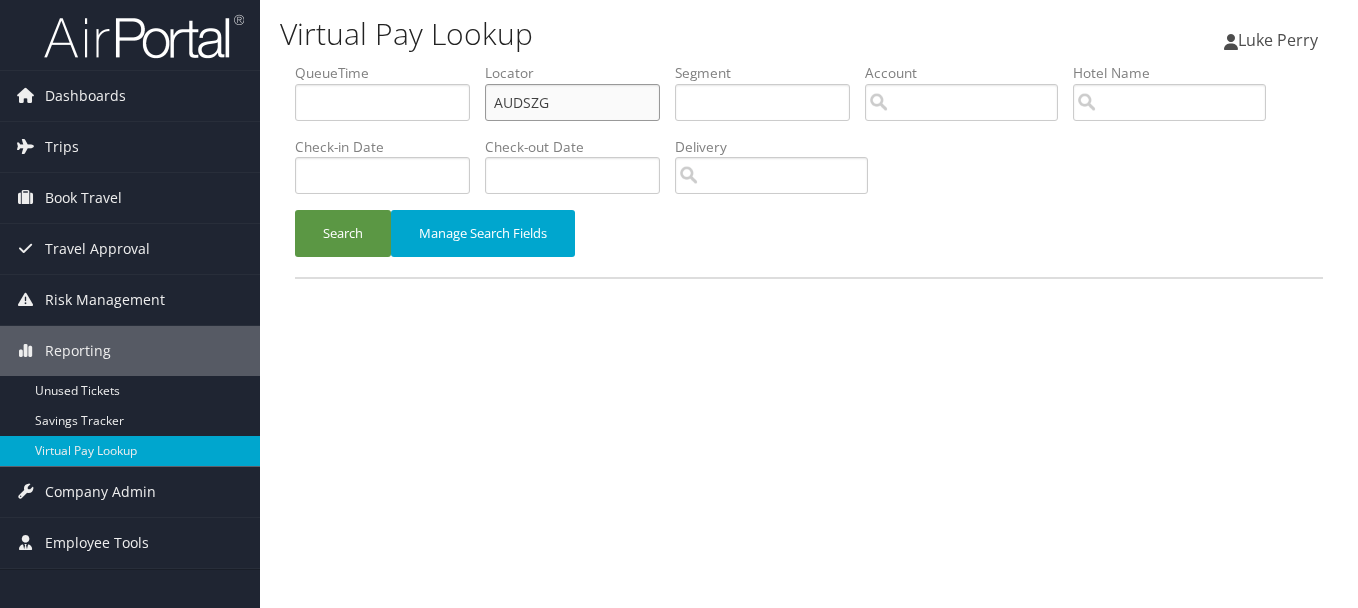 type on "AUDSZG" 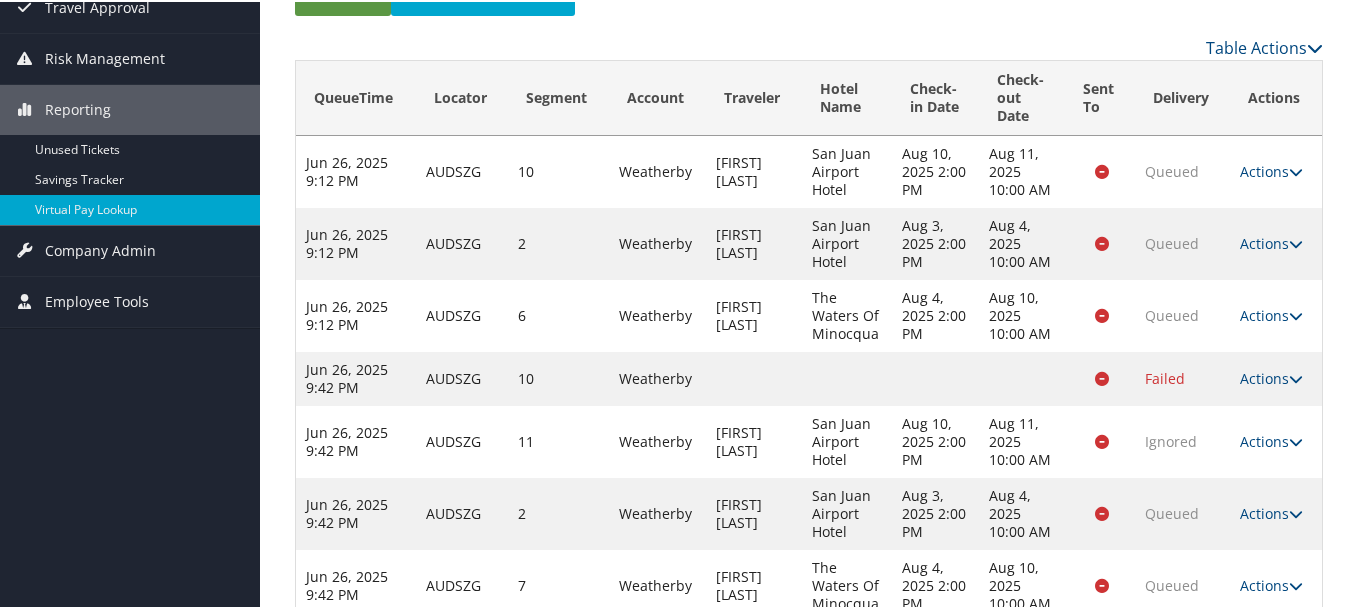 scroll, scrollTop: 506, scrollLeft: 0, axis: vertical 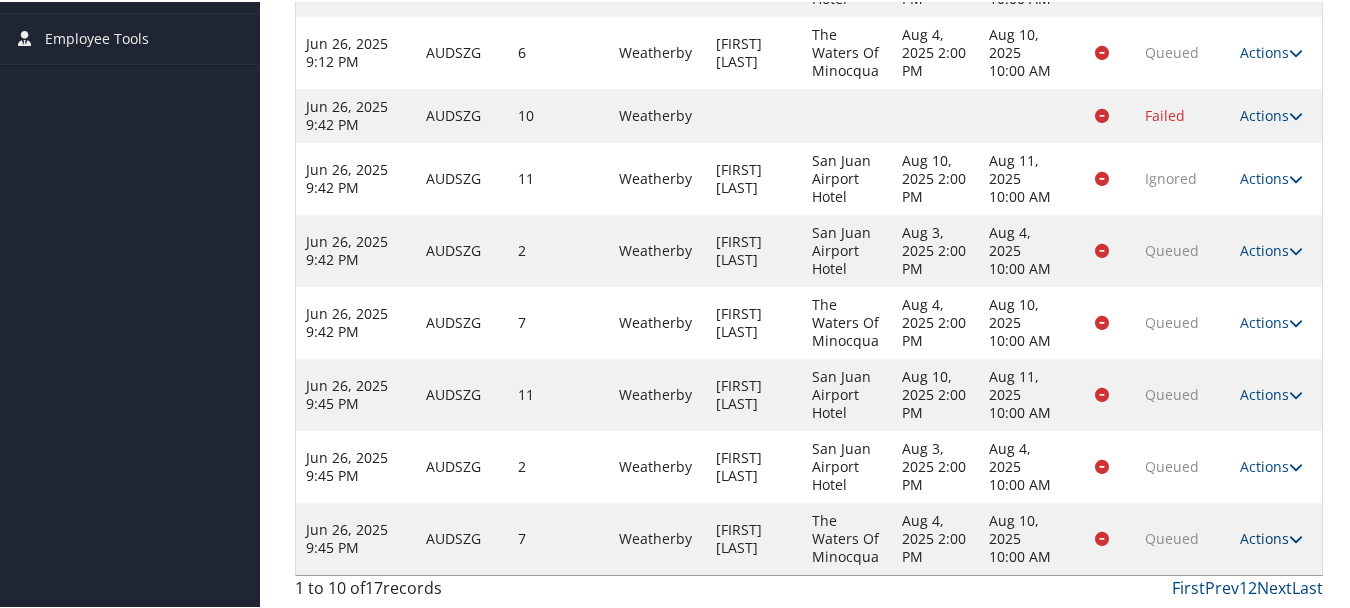 click on "Actions" at bounding box center [1271, 536] 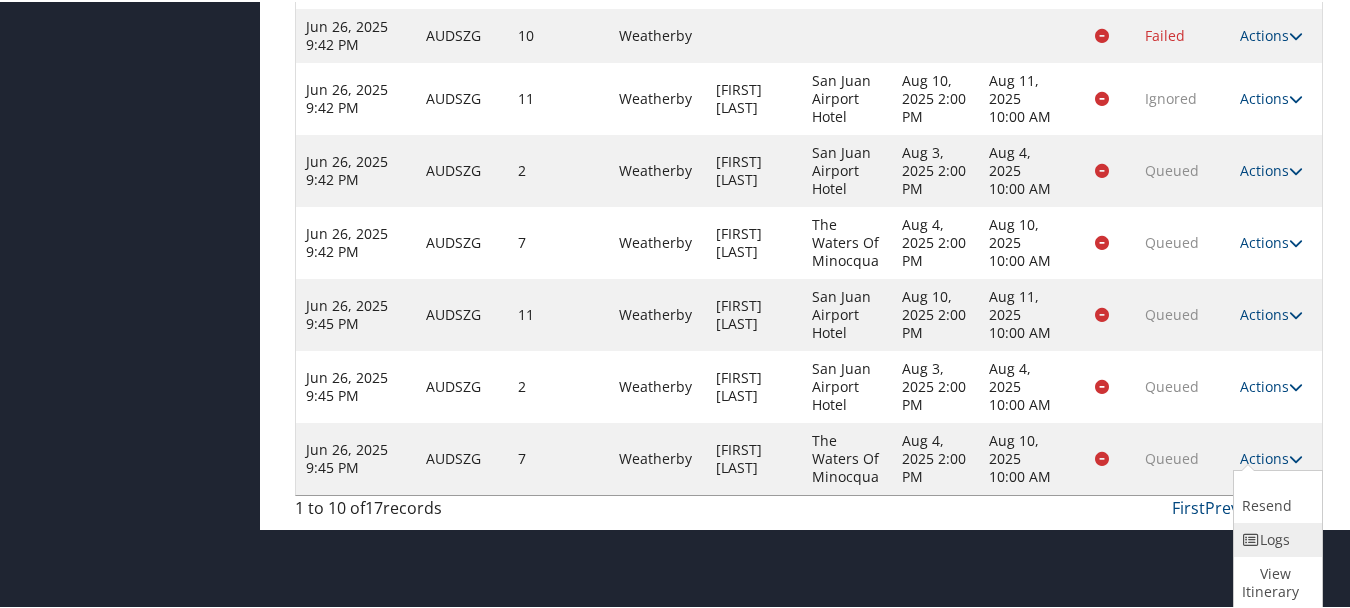 click on "Logs" at bounding box center (1275, 538) 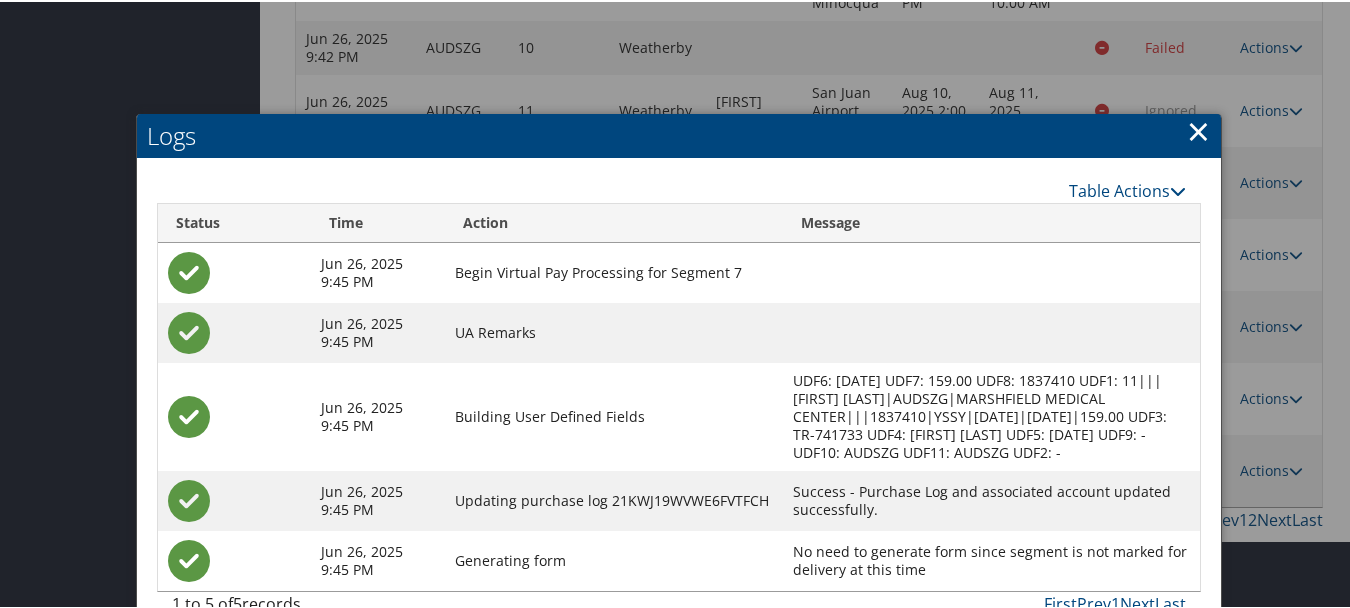 scroll, scrollTop: 611, scrollLeft: 0, axis: vertical 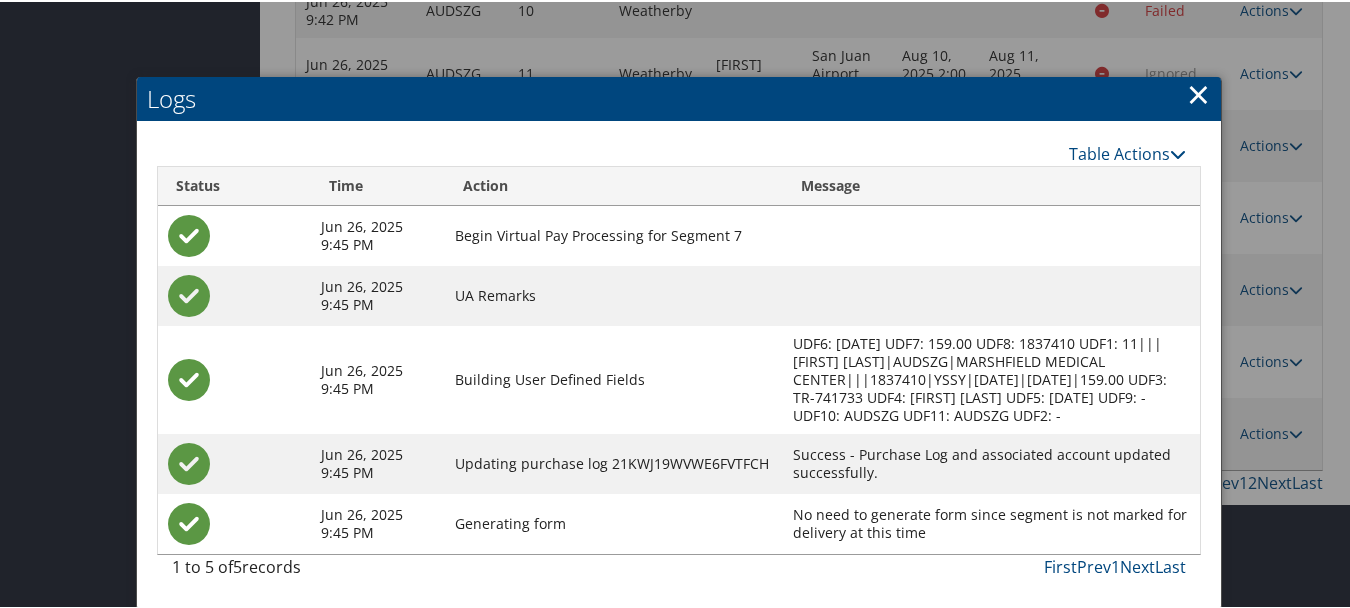 click on "×" at bounding box center (1198, 92) 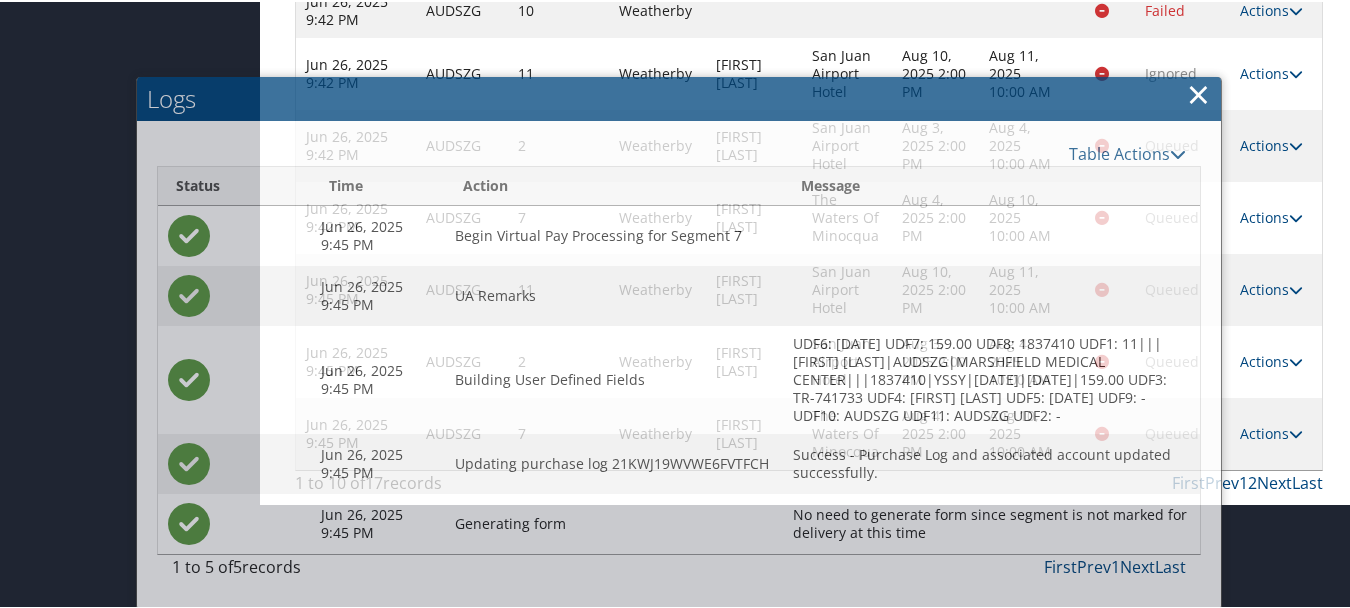 click on "×" at bounding box center (1198, 92) 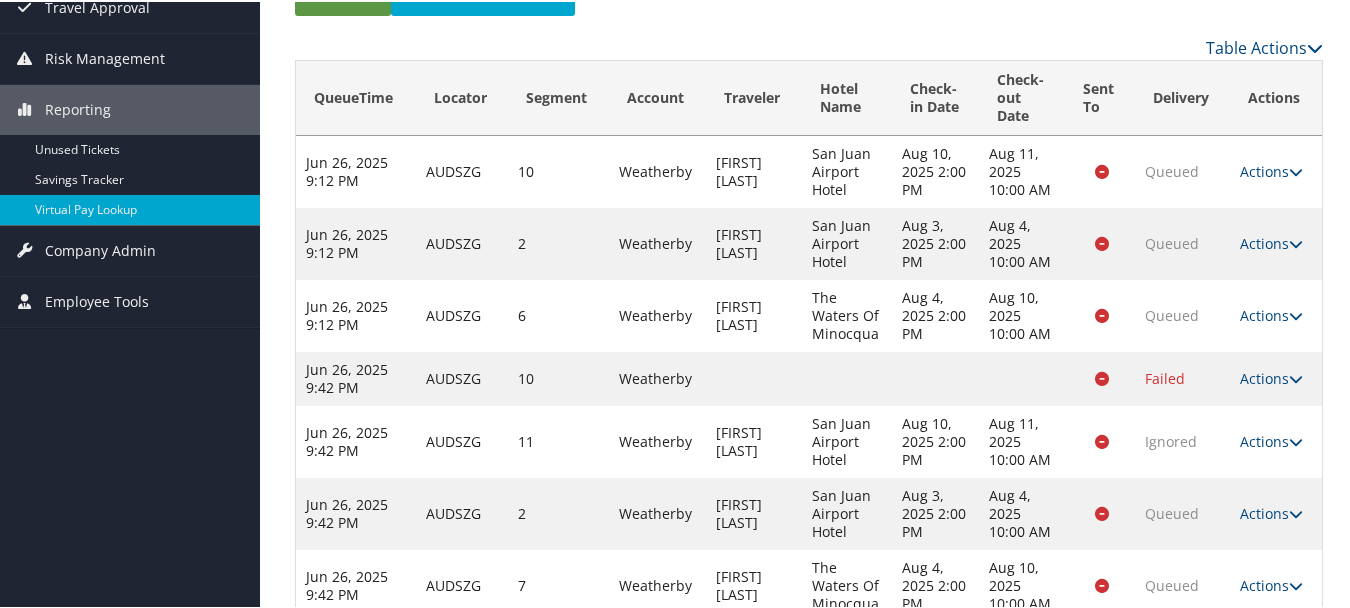 scroll, scrollTop: 500, scrollLeft: 0, axis: vertical 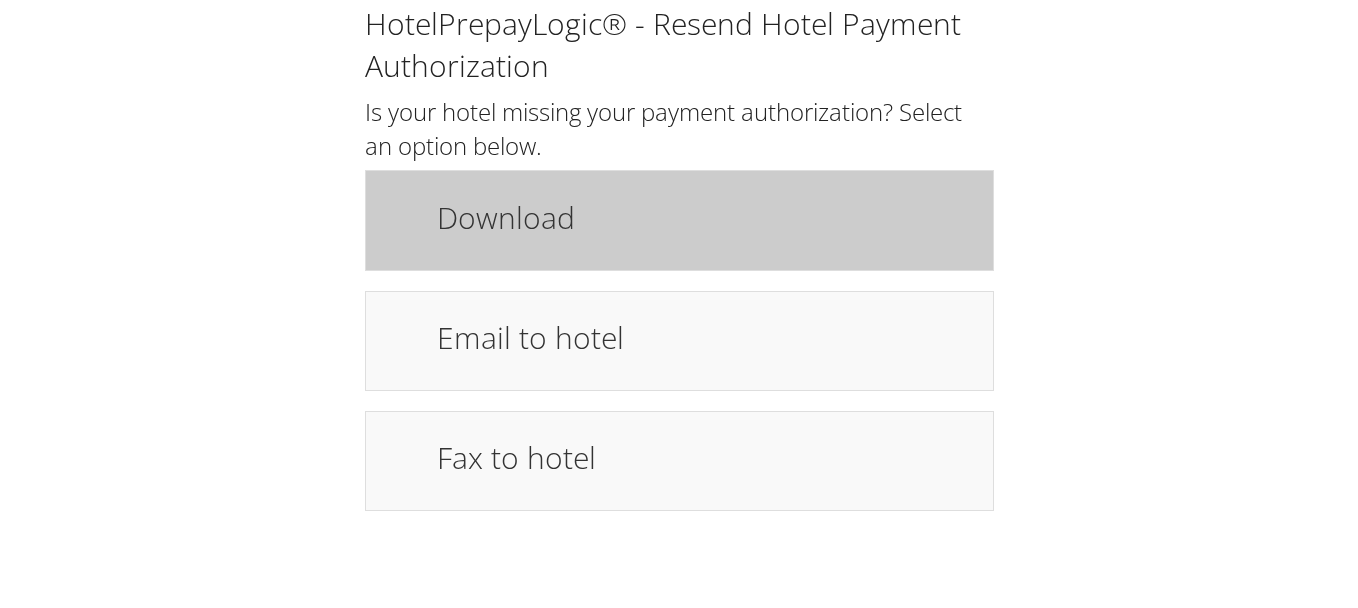 click on "Download" at bounding box center [705, 217] 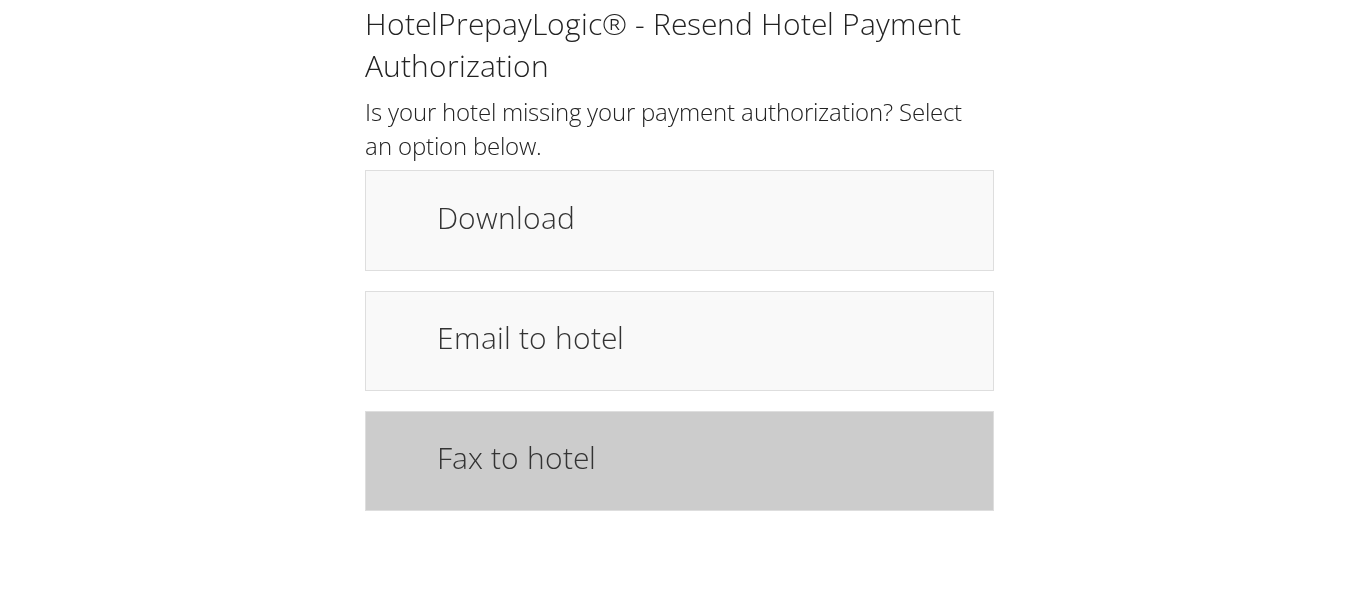 click on "Fax to hotel" at bounding box center (705, 461) 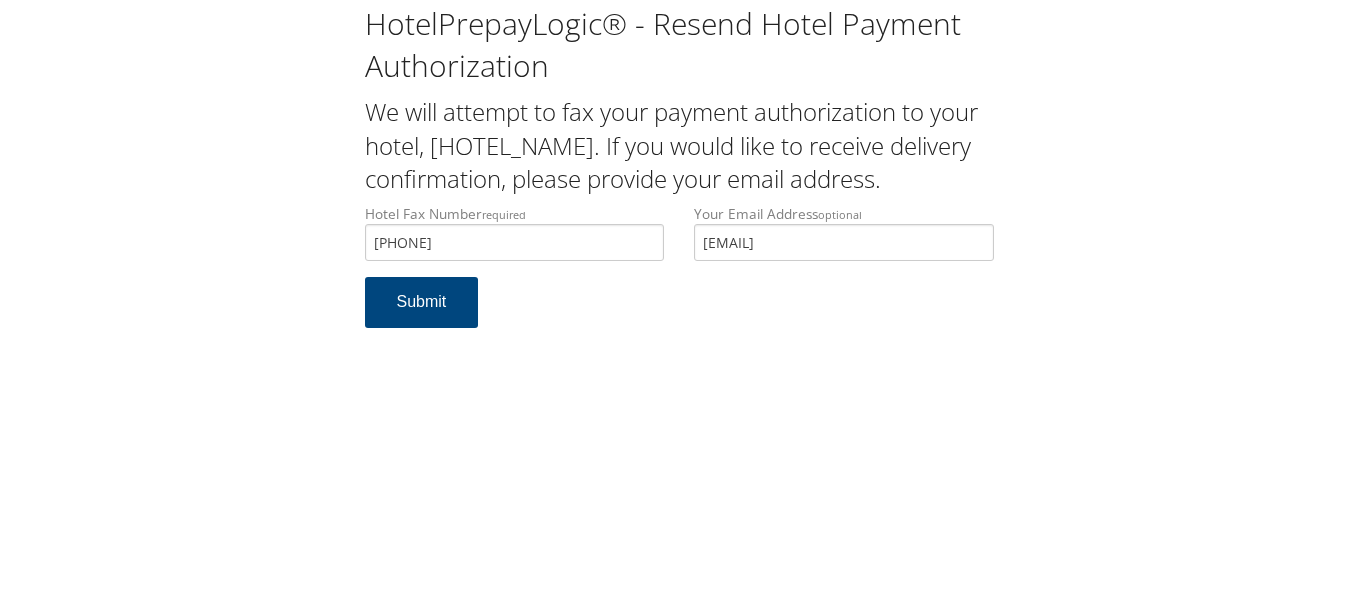 scroll, scrollTop: 0, scrollLeft: 0, axis: both 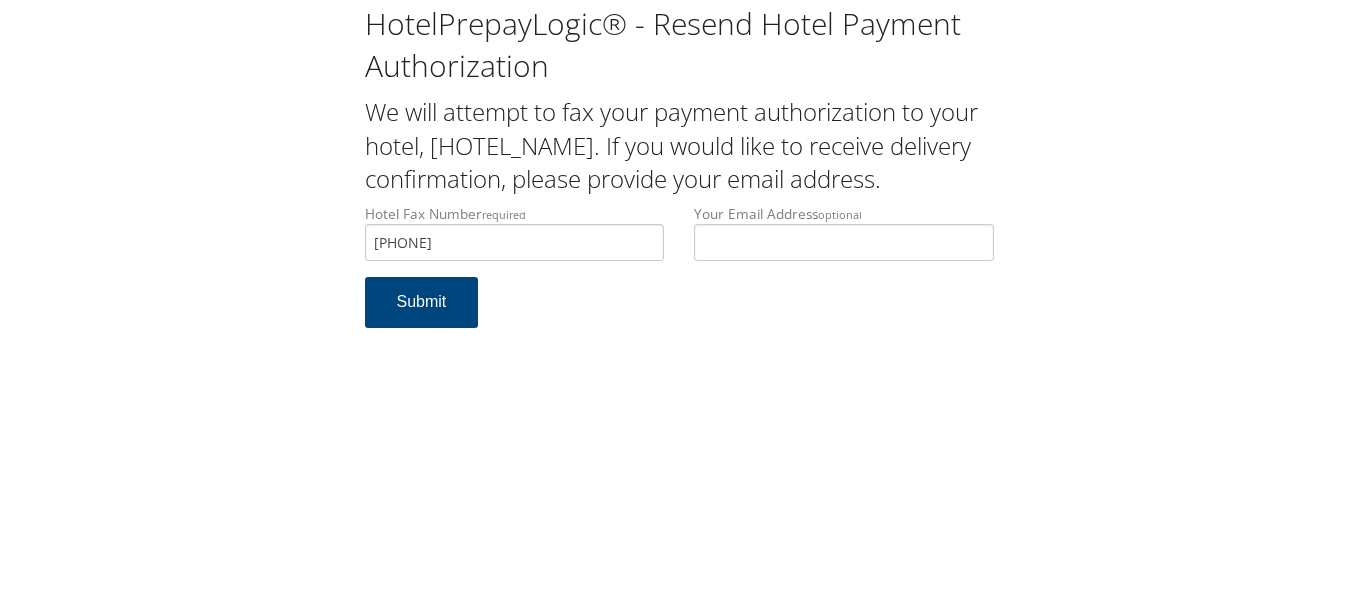 type 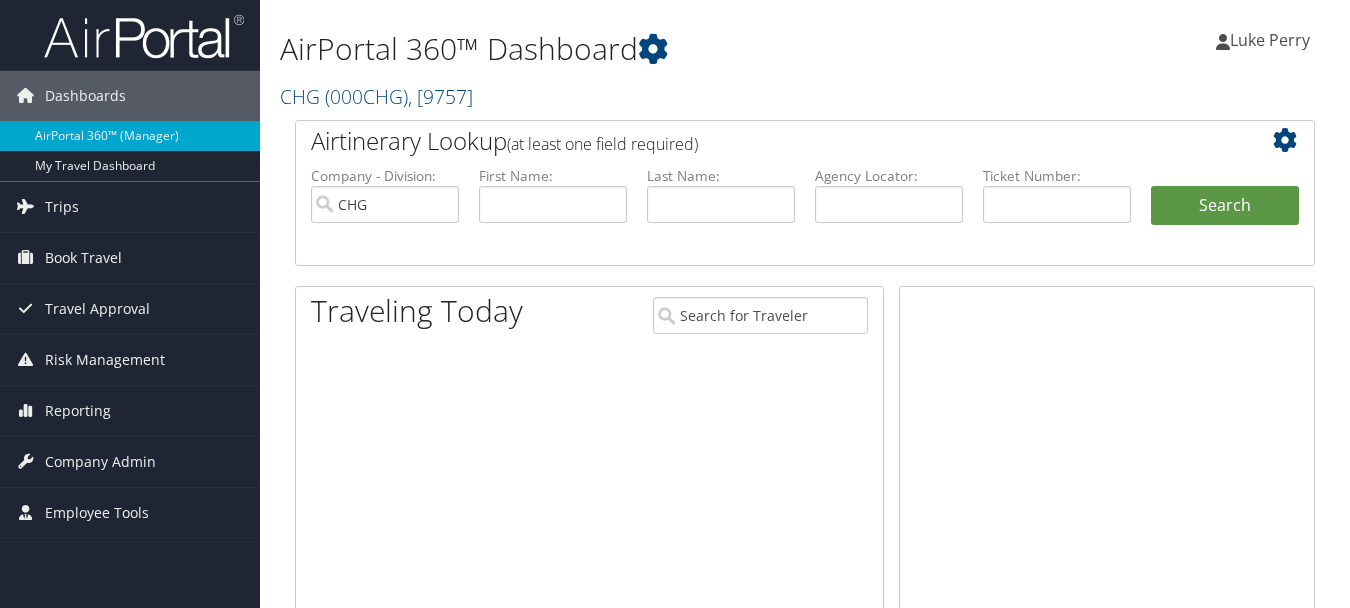scroll, scrollTop: 0, scrollLeft: 0, axis: both 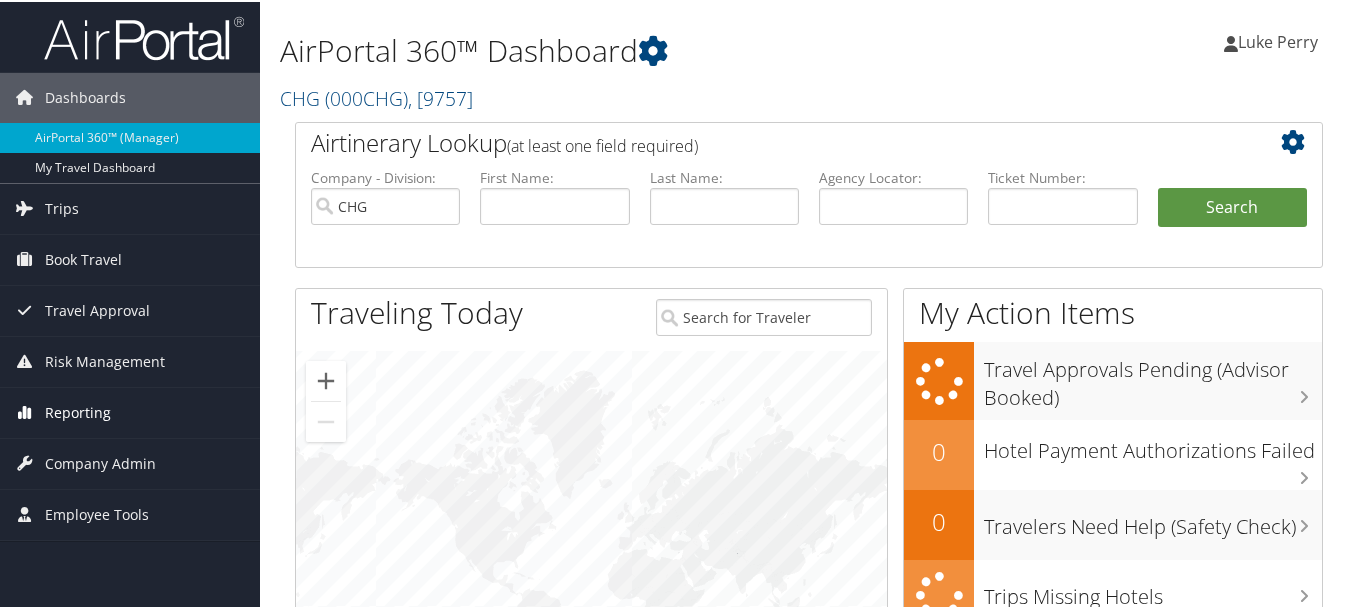 click on "Reporting" at bounding box center (78, 411) 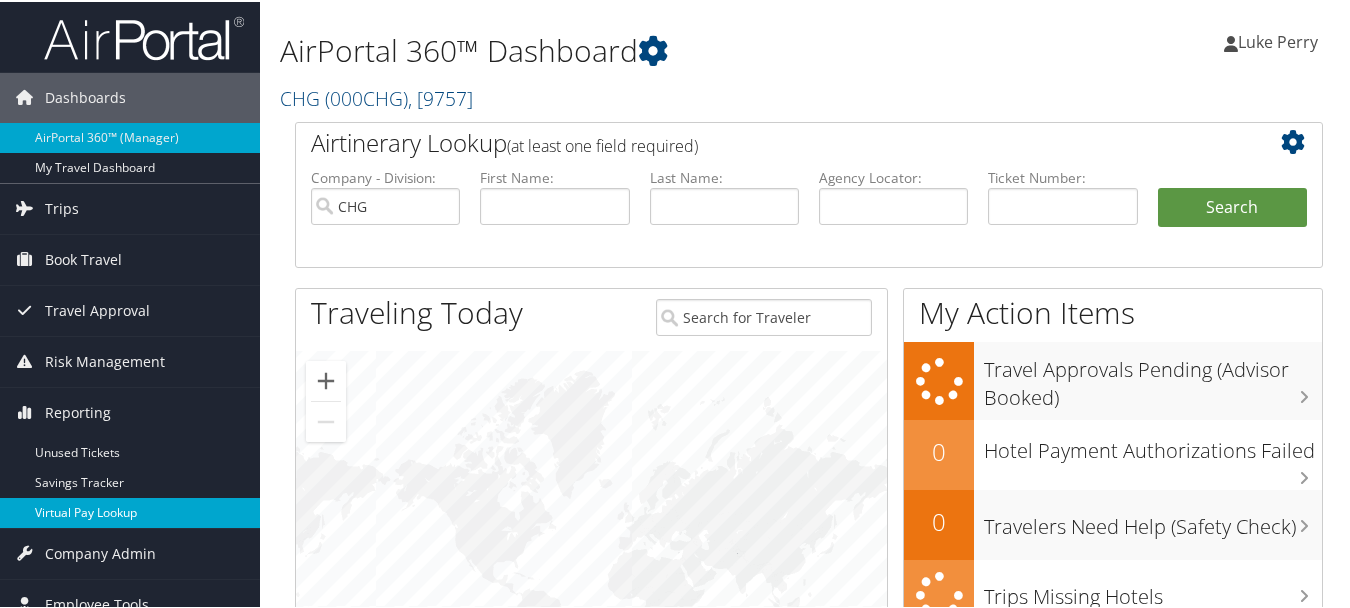 click on "Virtual Pay Lookup" at bounding box center [130, 511] 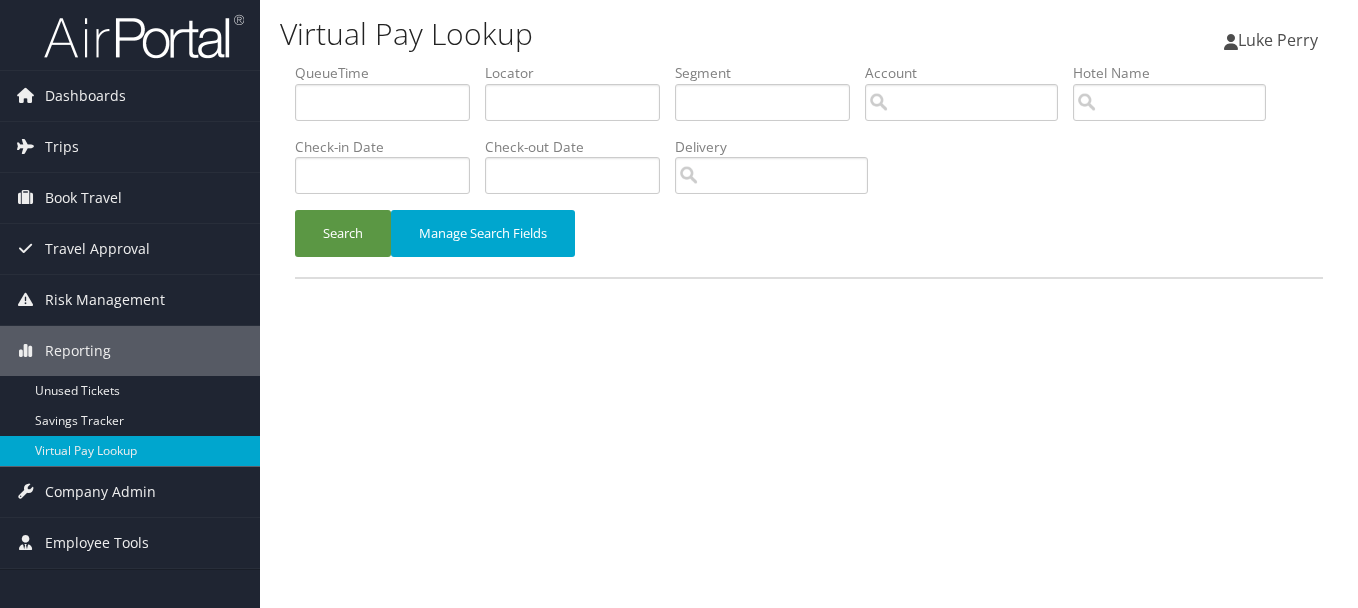 scroll, scrollTop: 0, scrollLeft: 0, axis: both 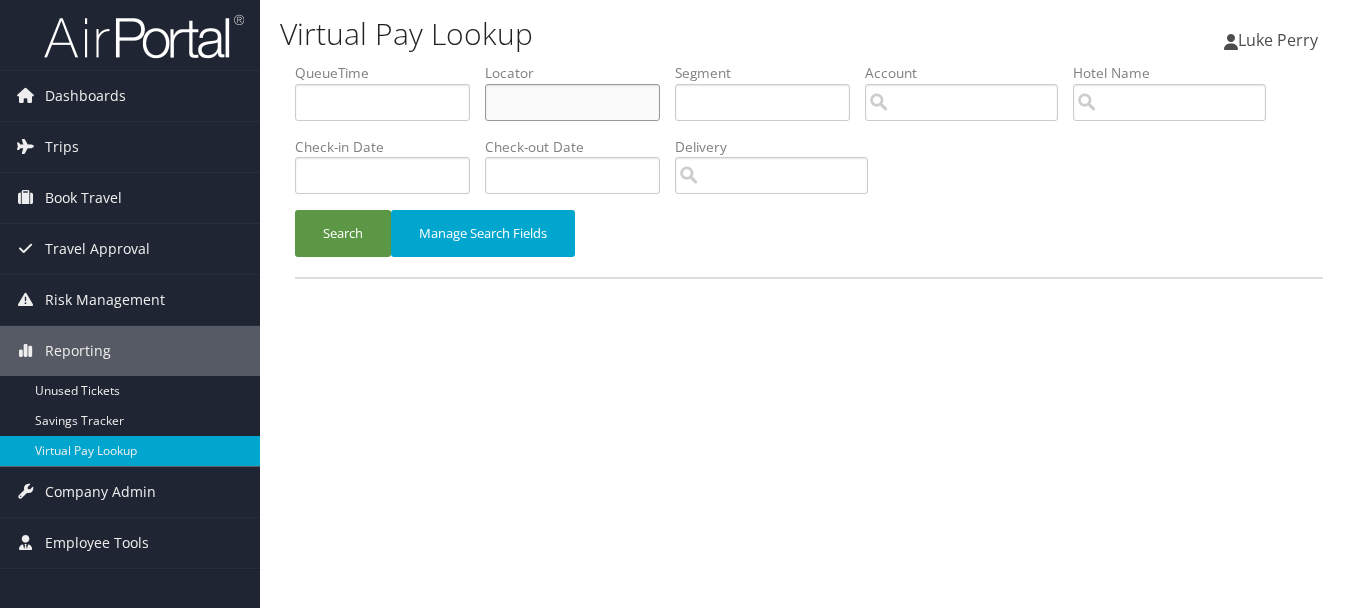 click at bounding box center (572, 102) 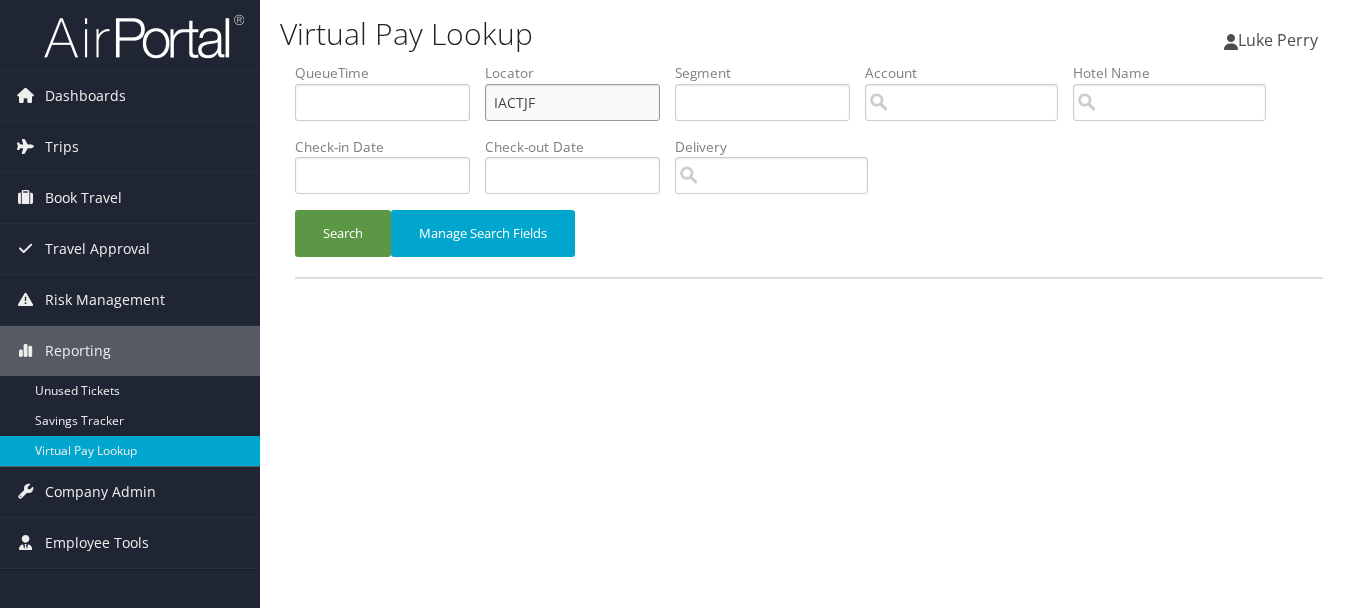 type on "IACTJF" 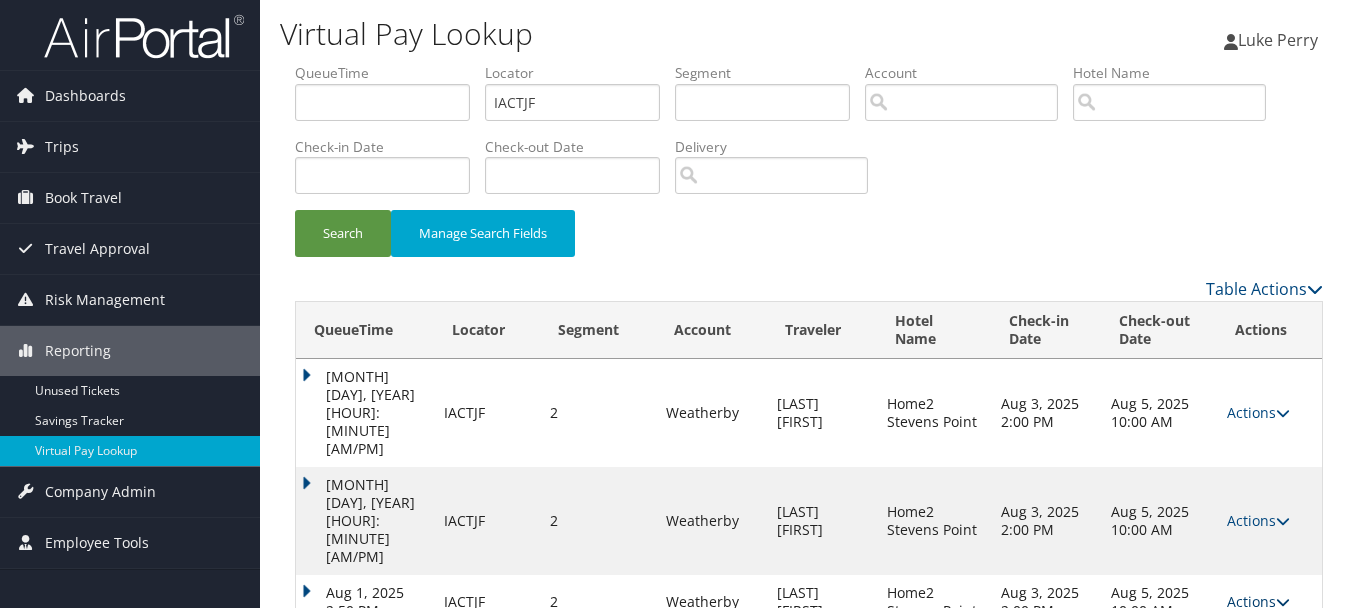 click on "Actions" at bounding box center [1258, 601] 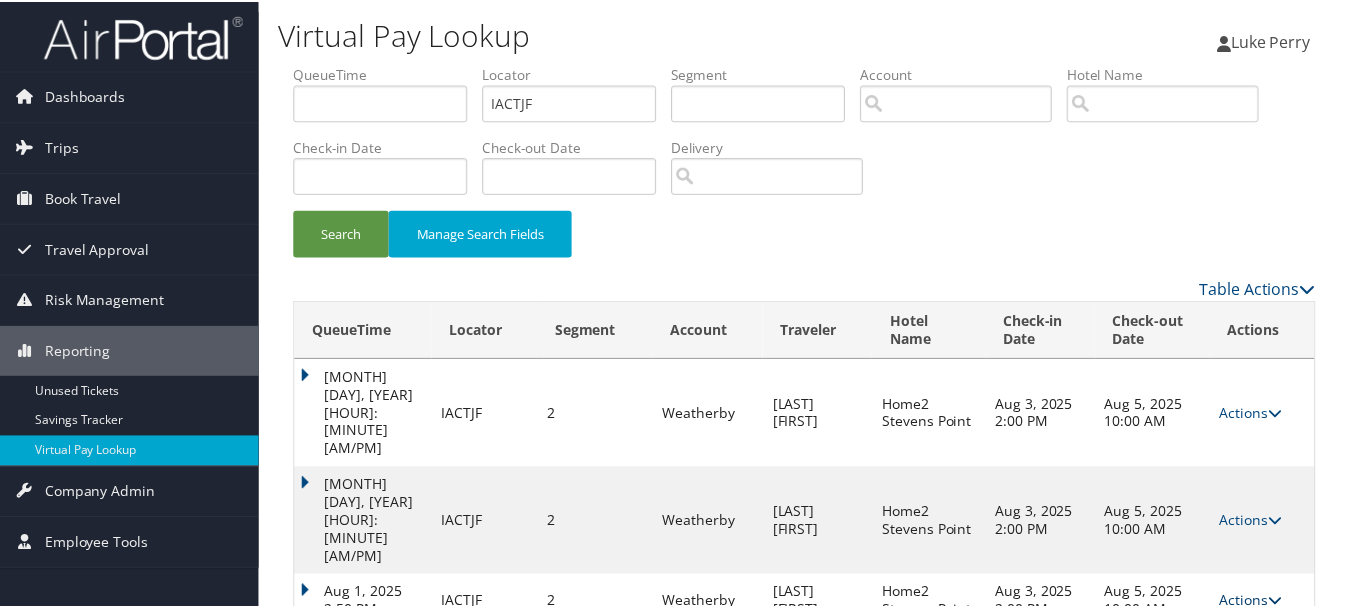 scroll, scrollTop: 19, scrollLeft: 0, axis: vertical 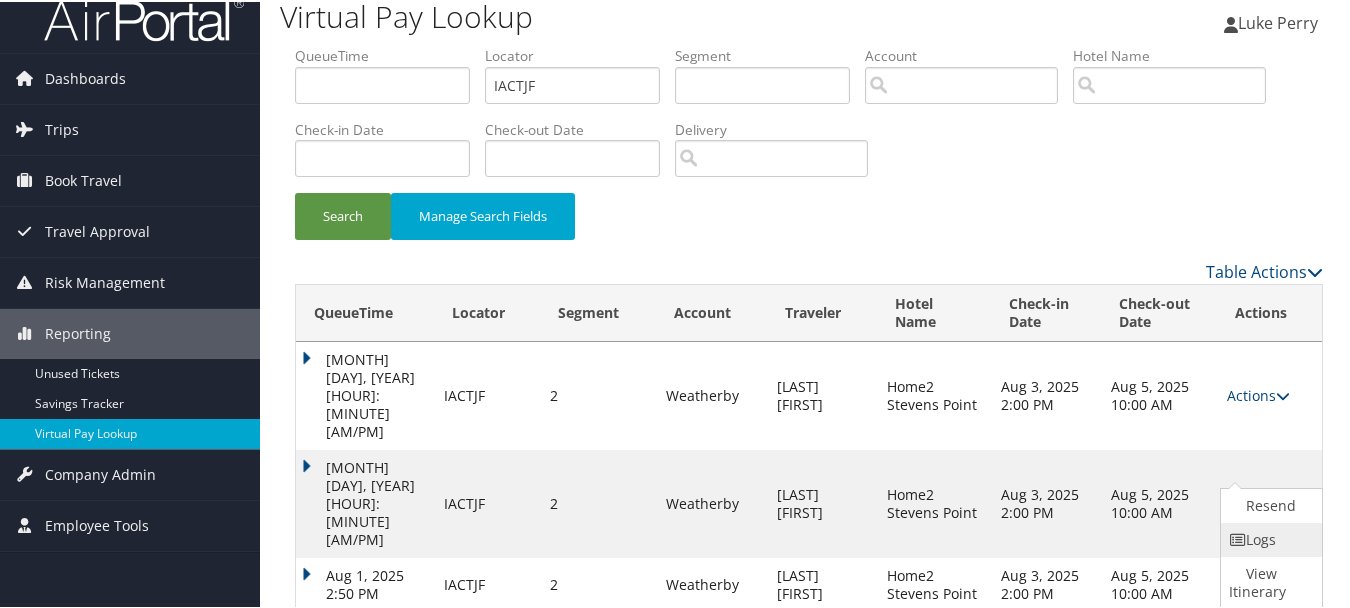 click on "Logs" at bounding box center [1269, 538] 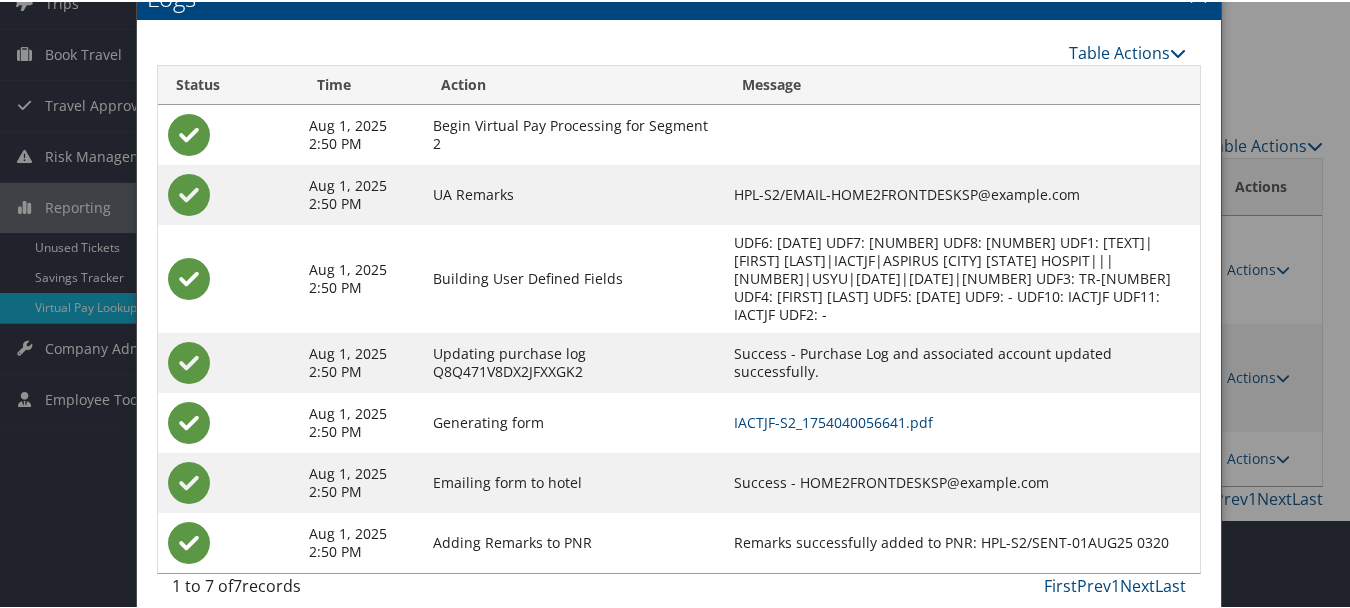 scroll, scrollTop: 164, scrollLeft: 0, axis: vertical 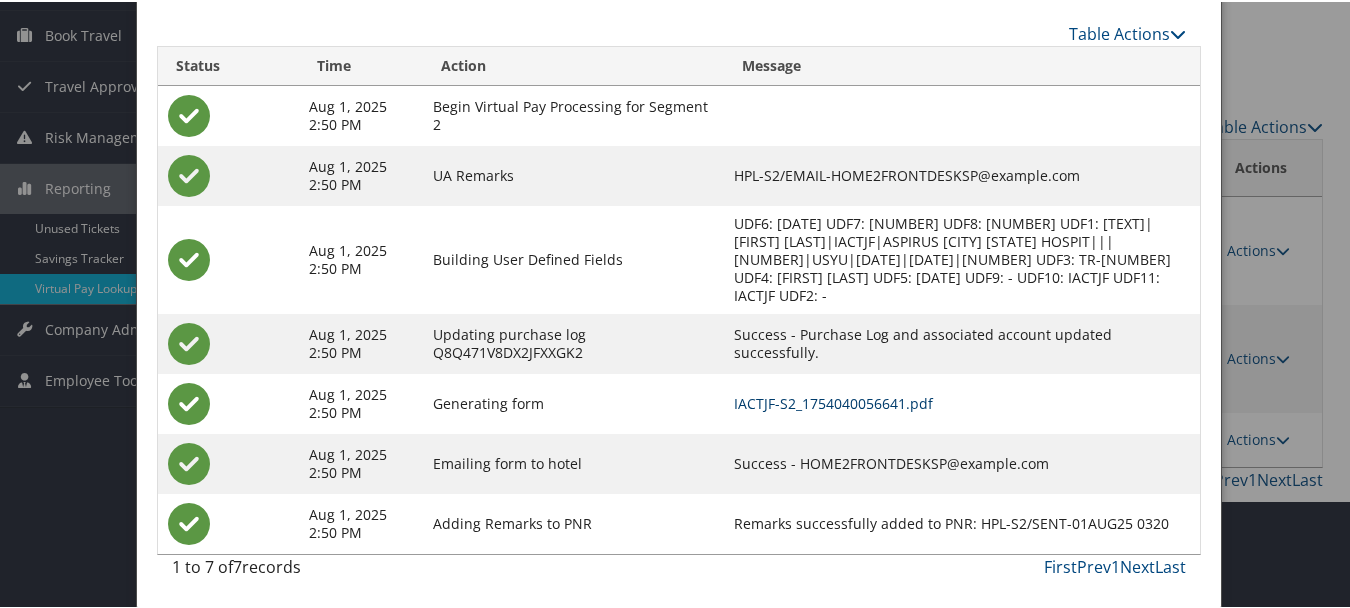 click on "IACTJF-S2_1754040056641.pdf" at bounding box center (833, 401) 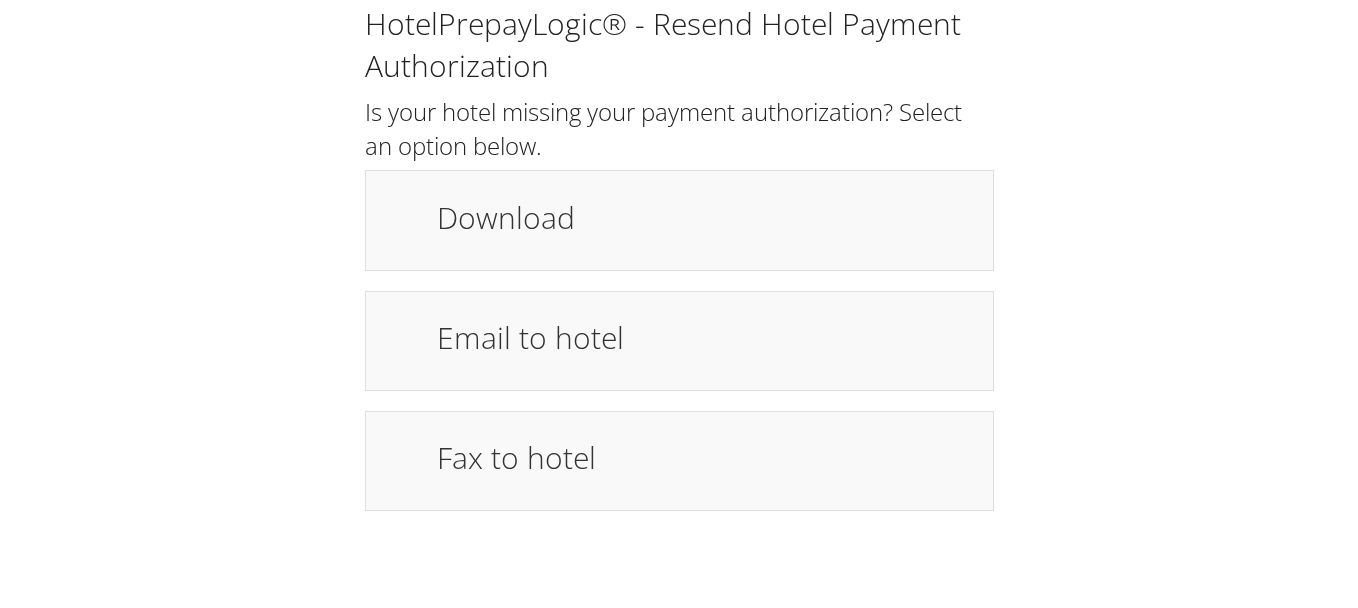 scroll, scrollTop: 0, scrollLeft: 0, axis: both 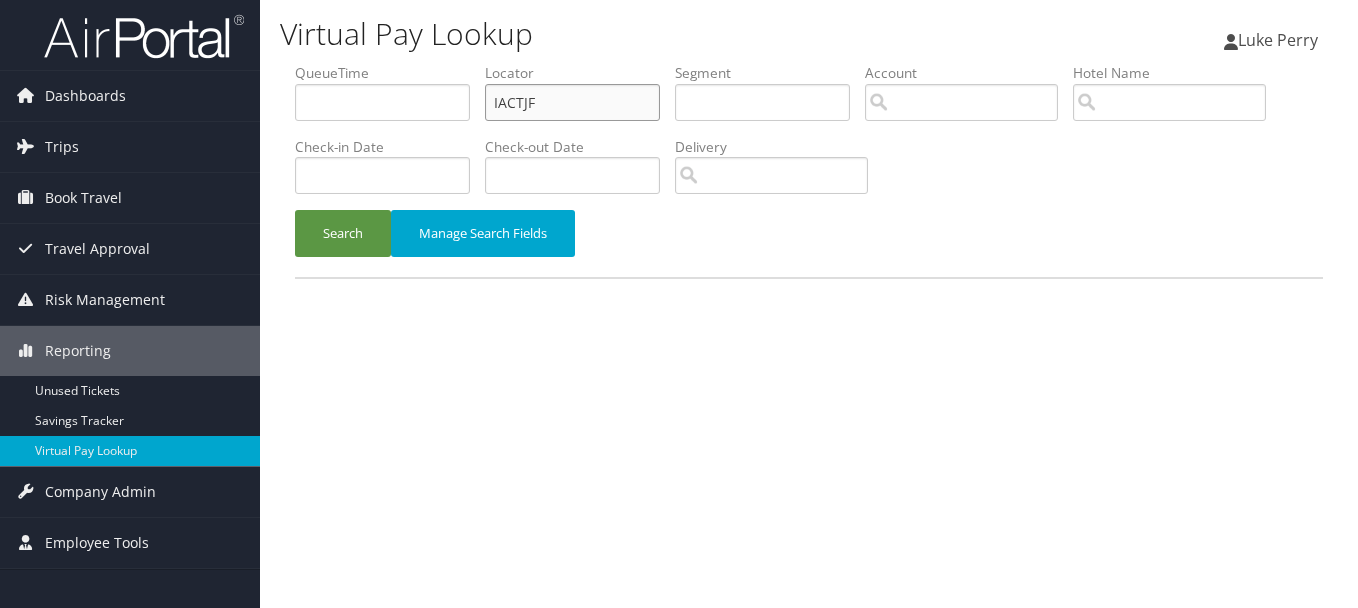 drag, startPoint x: 572, startPoint y: 104, endPoint x: 455, endPoint y: 87, distance: 118.22859 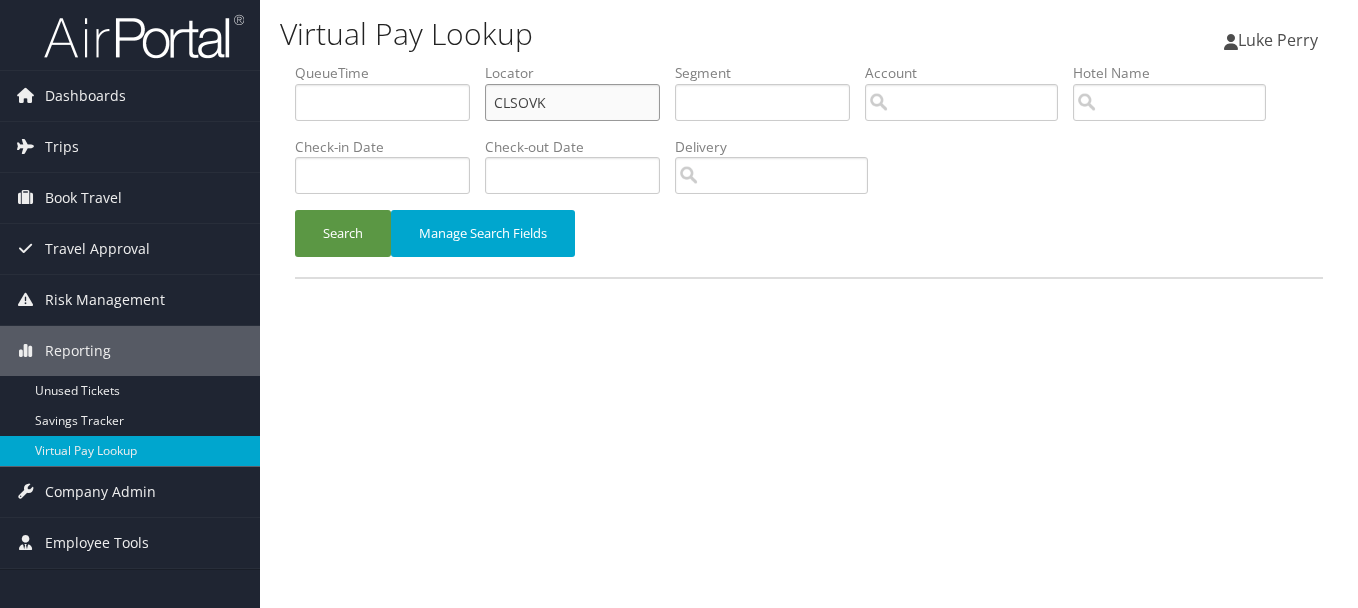 type on "CLSOVK" 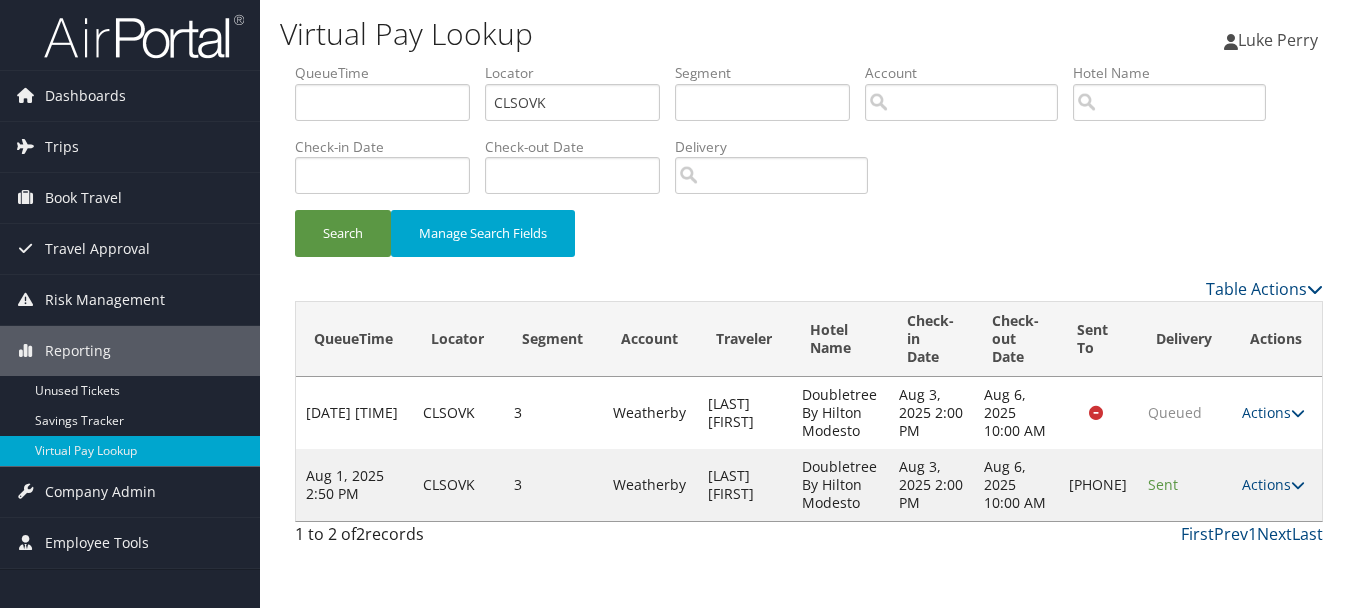 click on "Actions   Resend  Logs  Delivery Information  View Itinerary" at bounding box center [1277, 485] 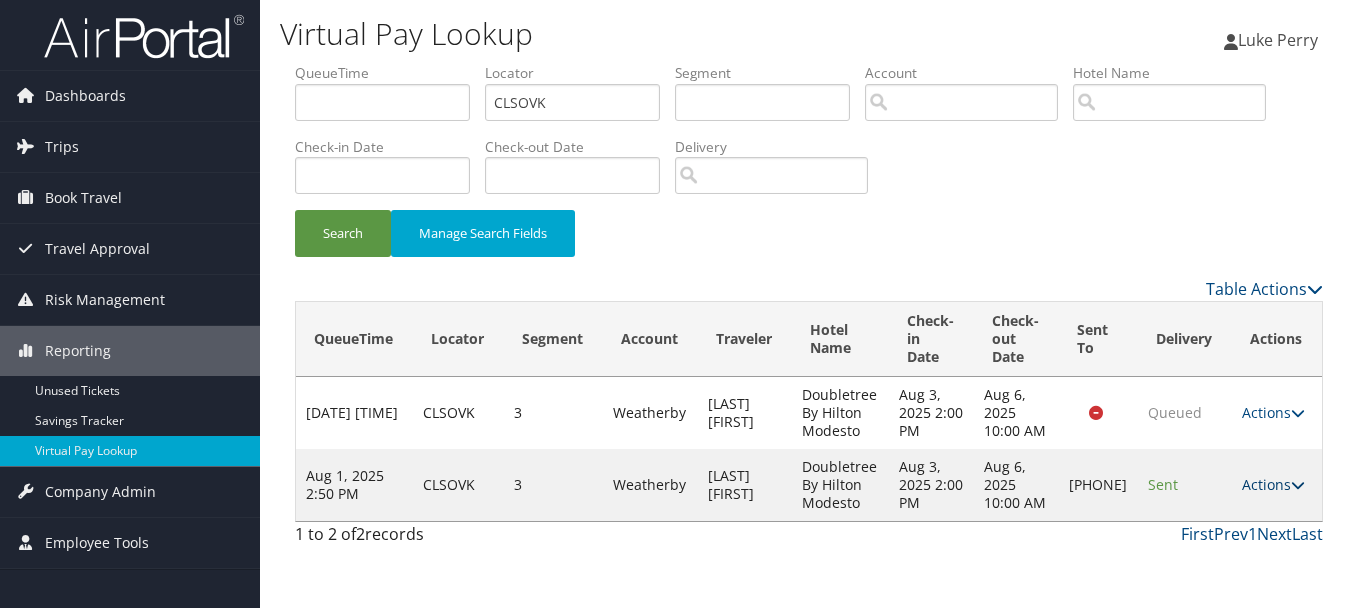 click on "Actions" at bounding box center [1273, 484] 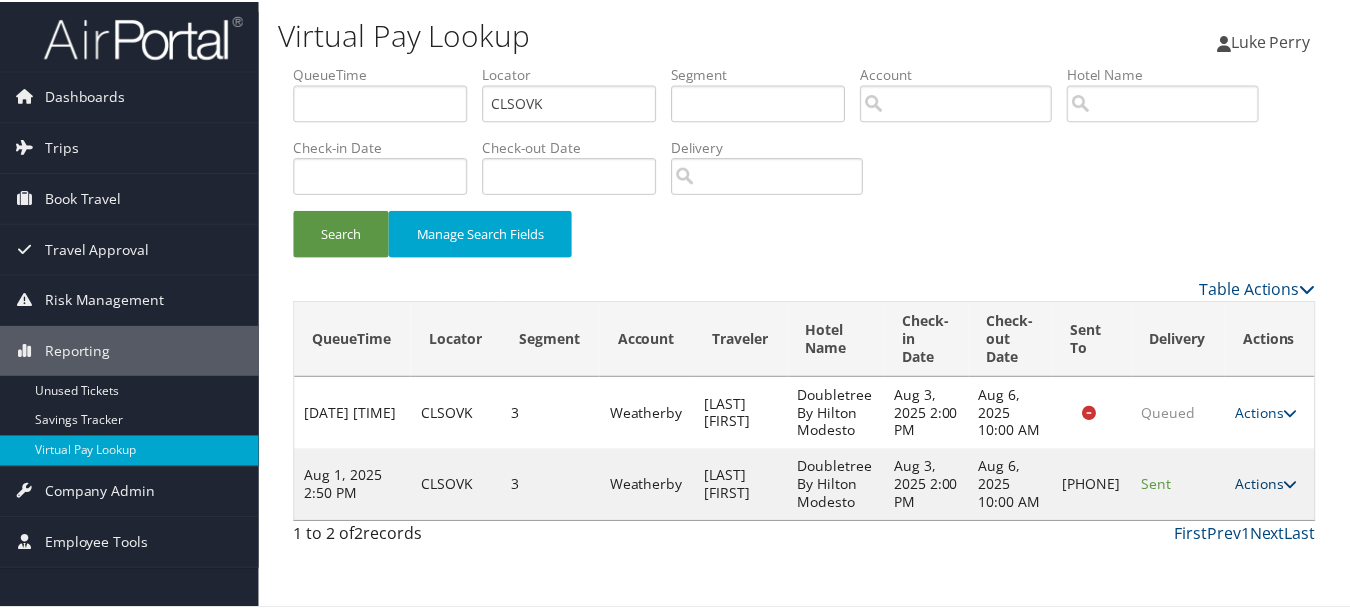 scroll, scrollTop: 35, scrollLeft: 0, axis: vertical 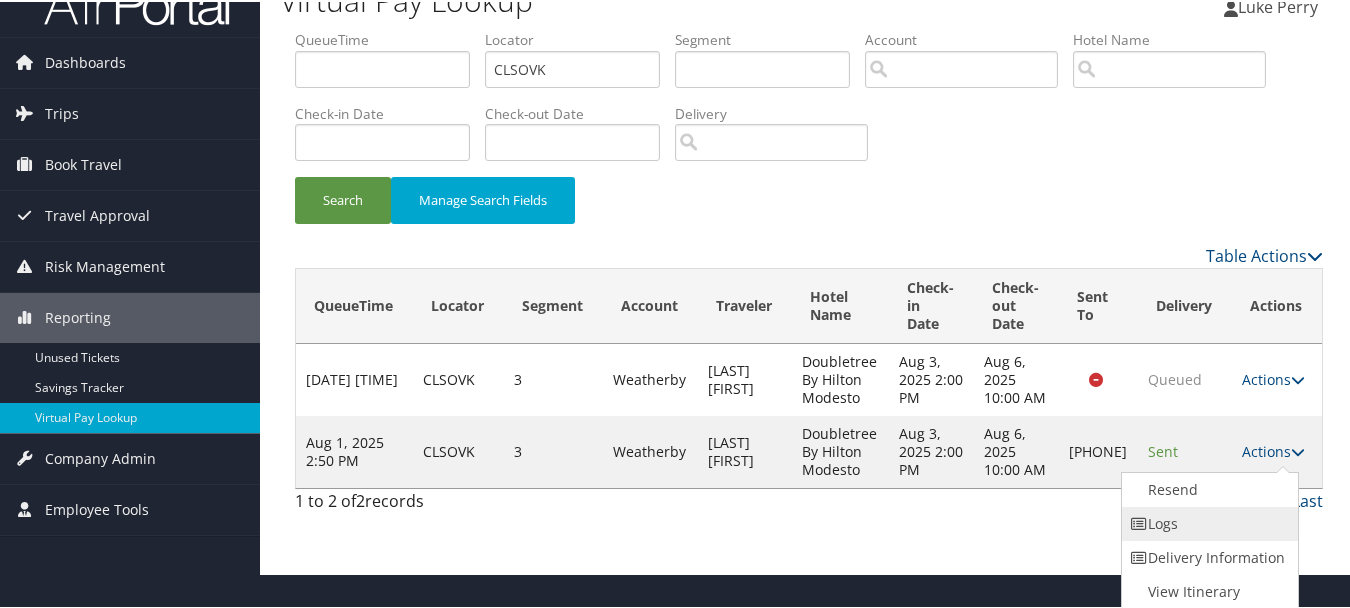 click on "Logs" at bounding box center [1207, 522] 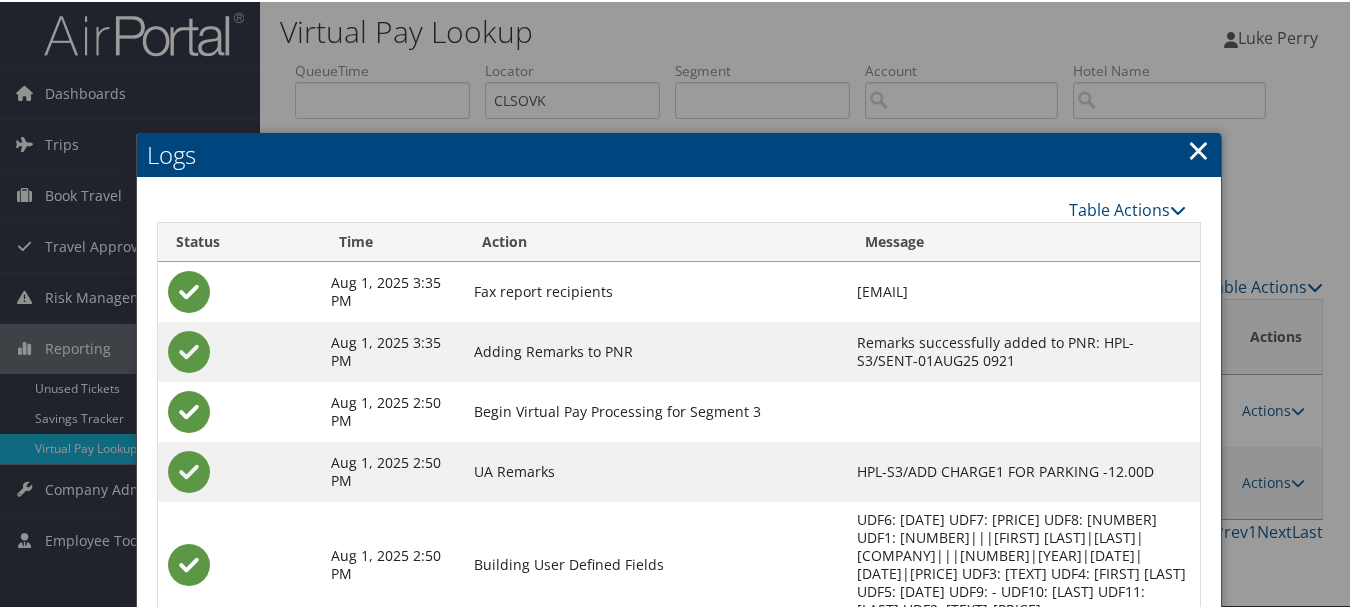 scroll, scrollTop: 258, scrollLeft: 0, axis: vertical 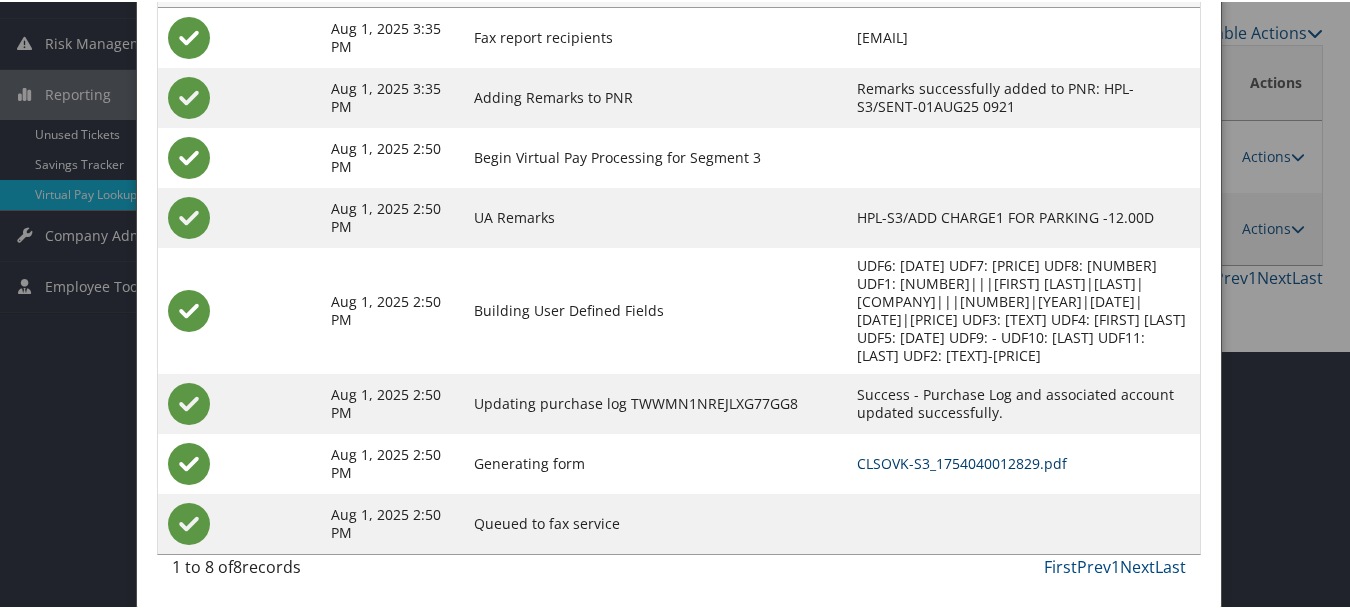 click on "CLSOVK-S3_1754040012829.pdf" at bounding box center [962, 461] 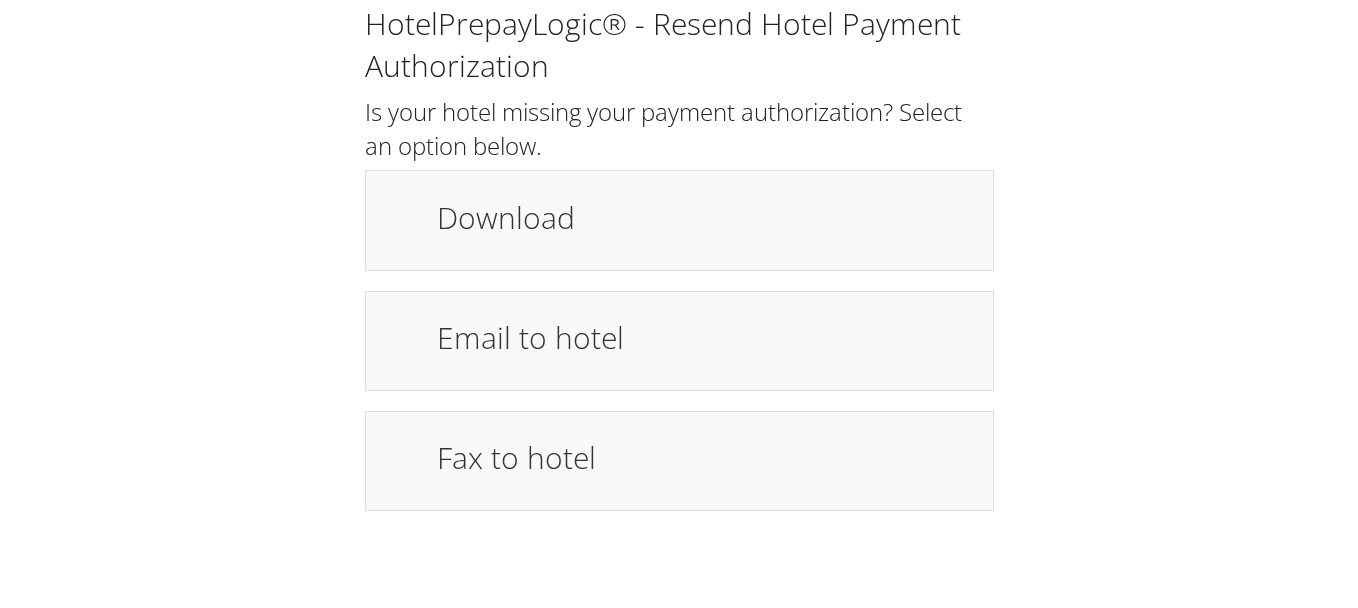 scroll, scrollTop: 0, scrollLeft: 0, axis: both 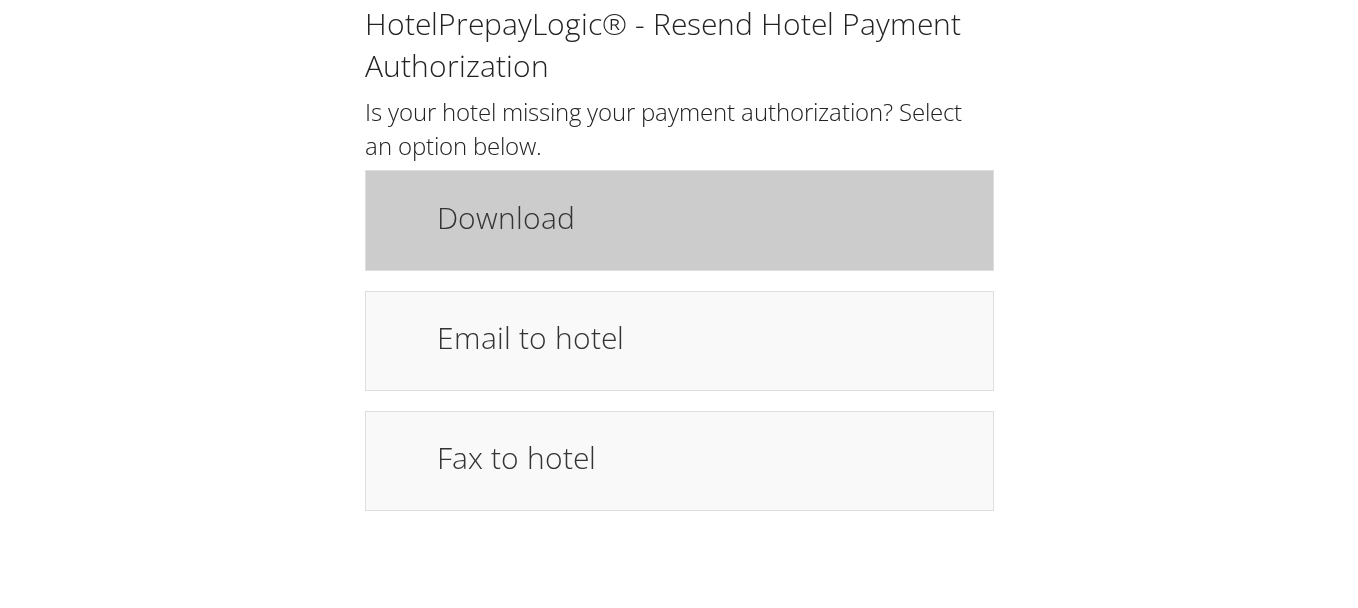 click on "Download" at bounding box center [705, 217] 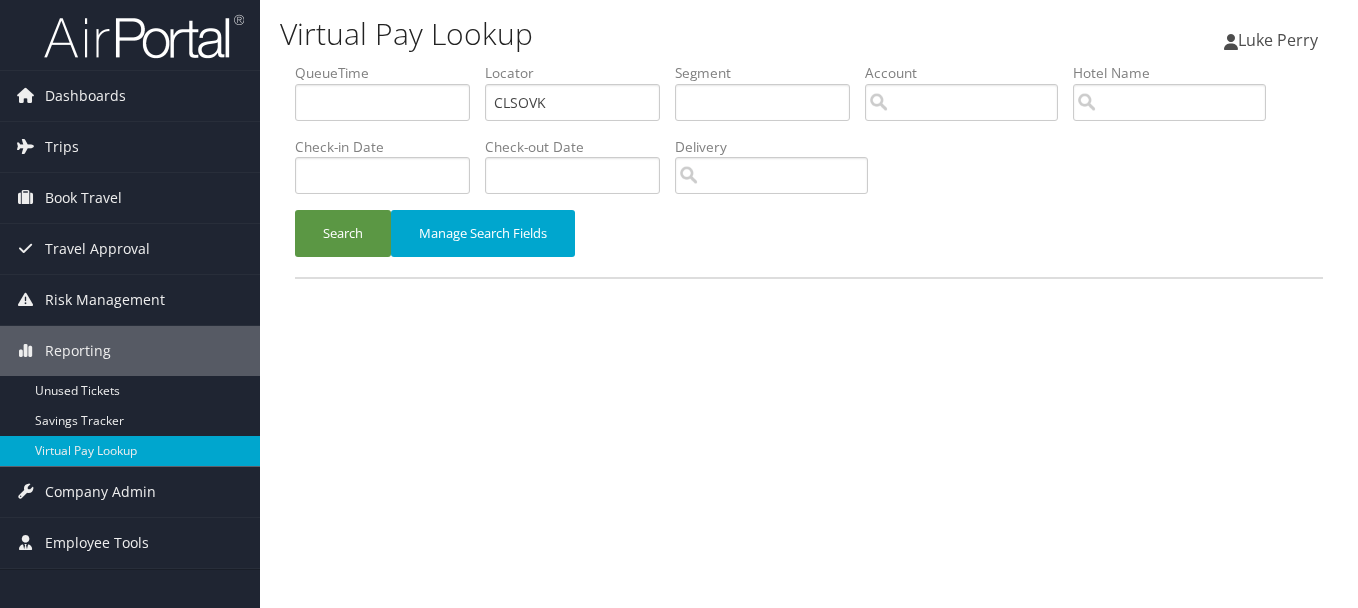scroll, scrollTop: 0, scrollLeft: 0, axis: both 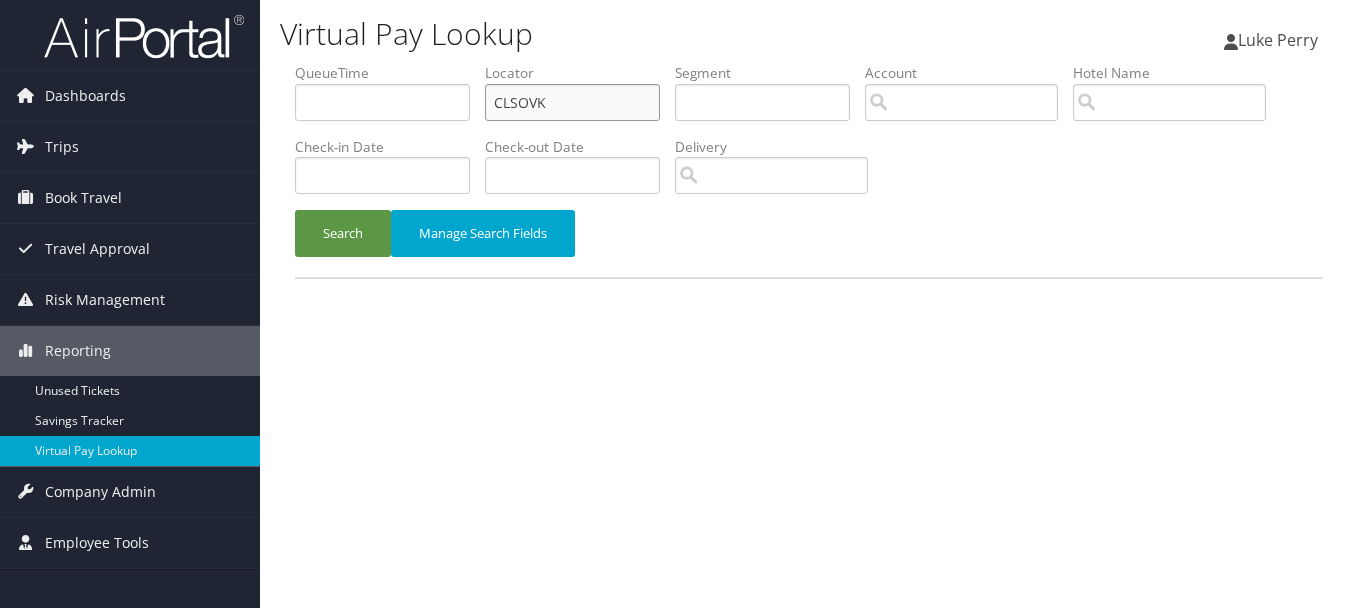 drag, startPoint x: 377, startPoint y: 99, endPoint x: 345, endPoint y: 97, distance: 32.06244 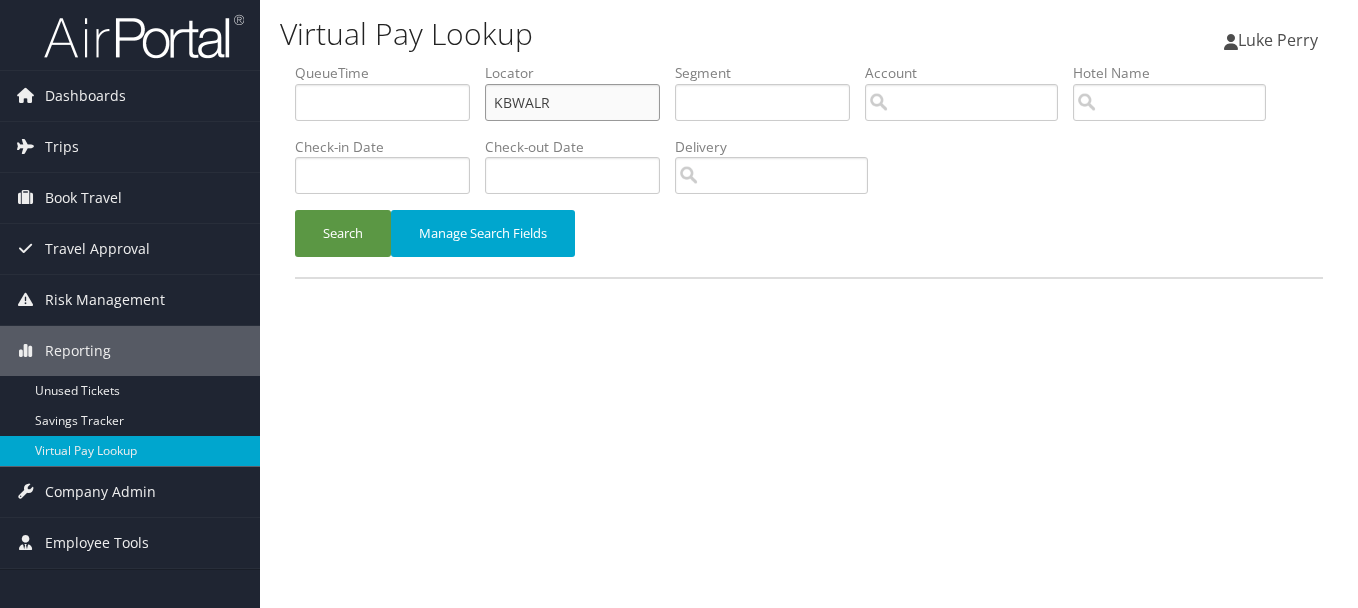 type on "KBWALR" 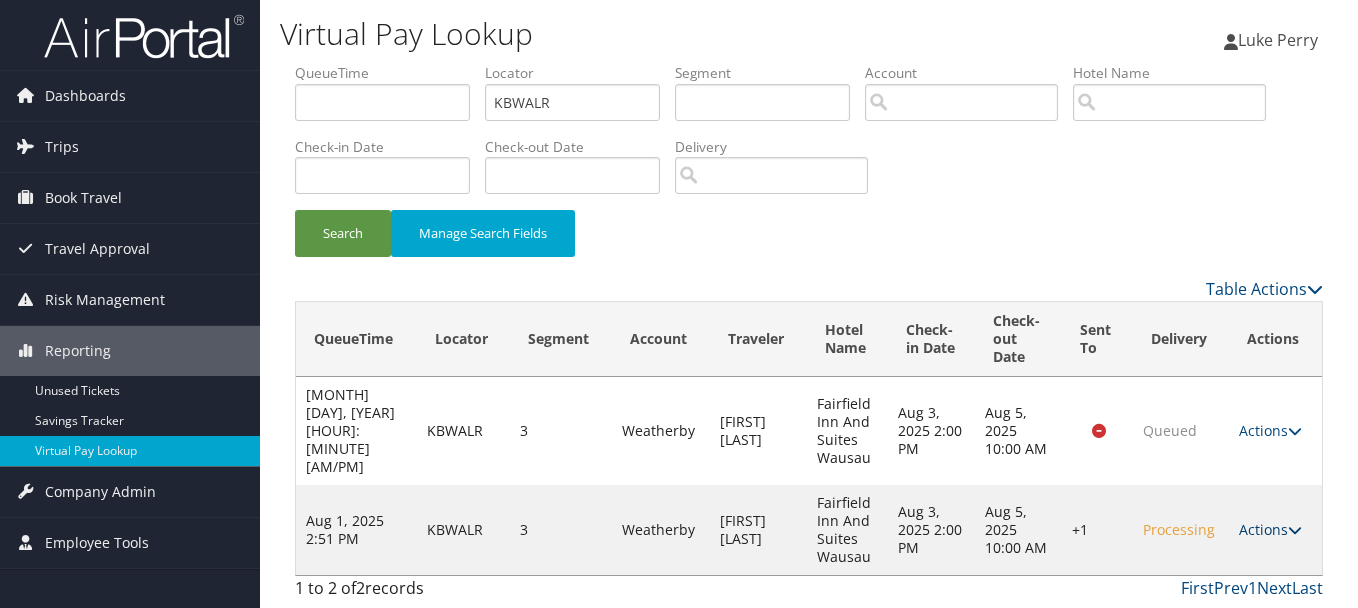 click on "Actions" at bounding box center (1270, 529) 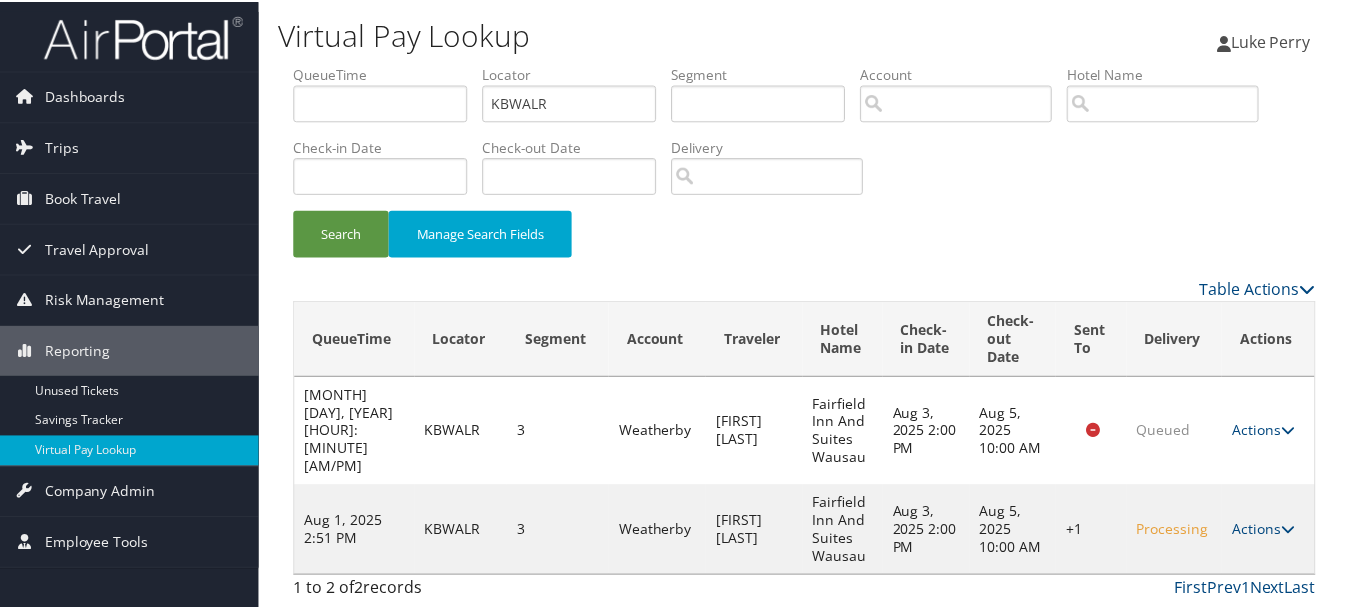 scroll, scrollTop: 53, scrollLeft: 0, axis: vertical 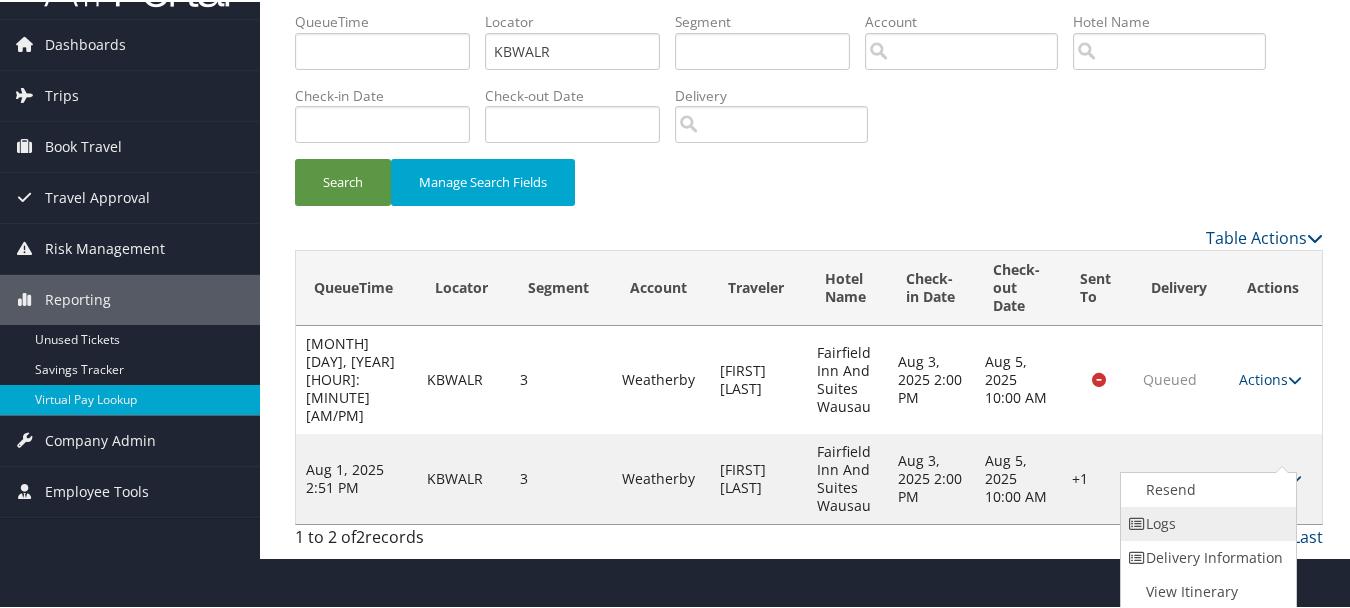 click on "Logs" at bounding box center [1206, 522] 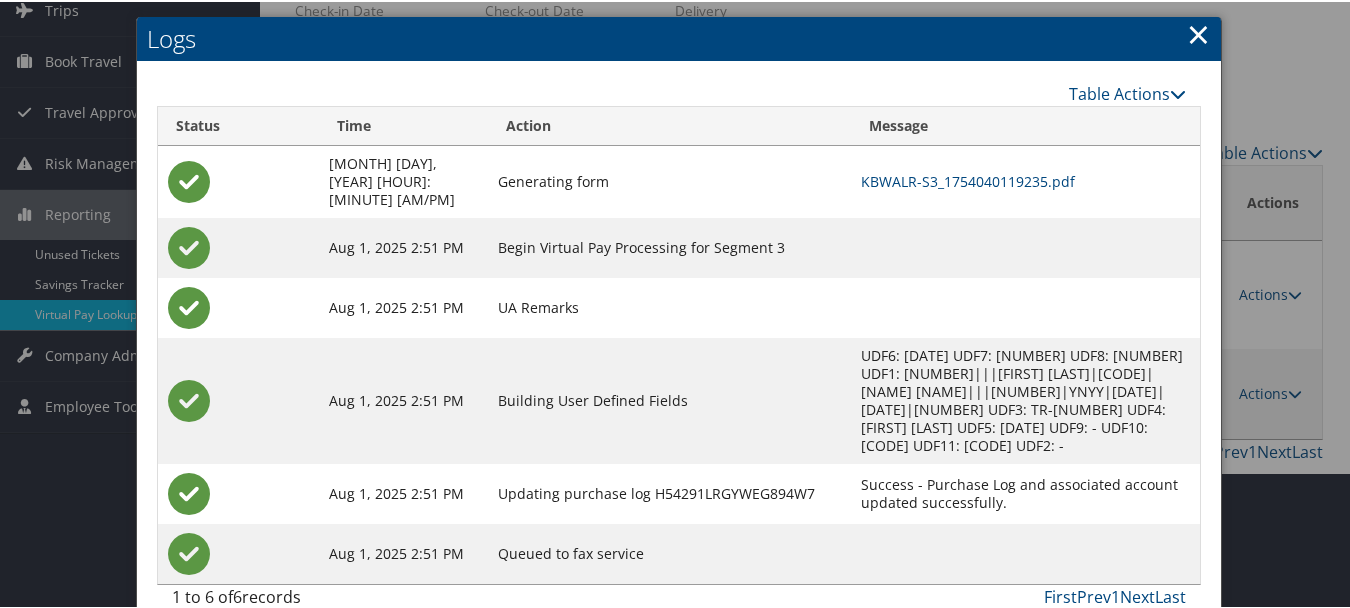 scroll, scrollTop: 0, scrollLeft: 0, axis: both 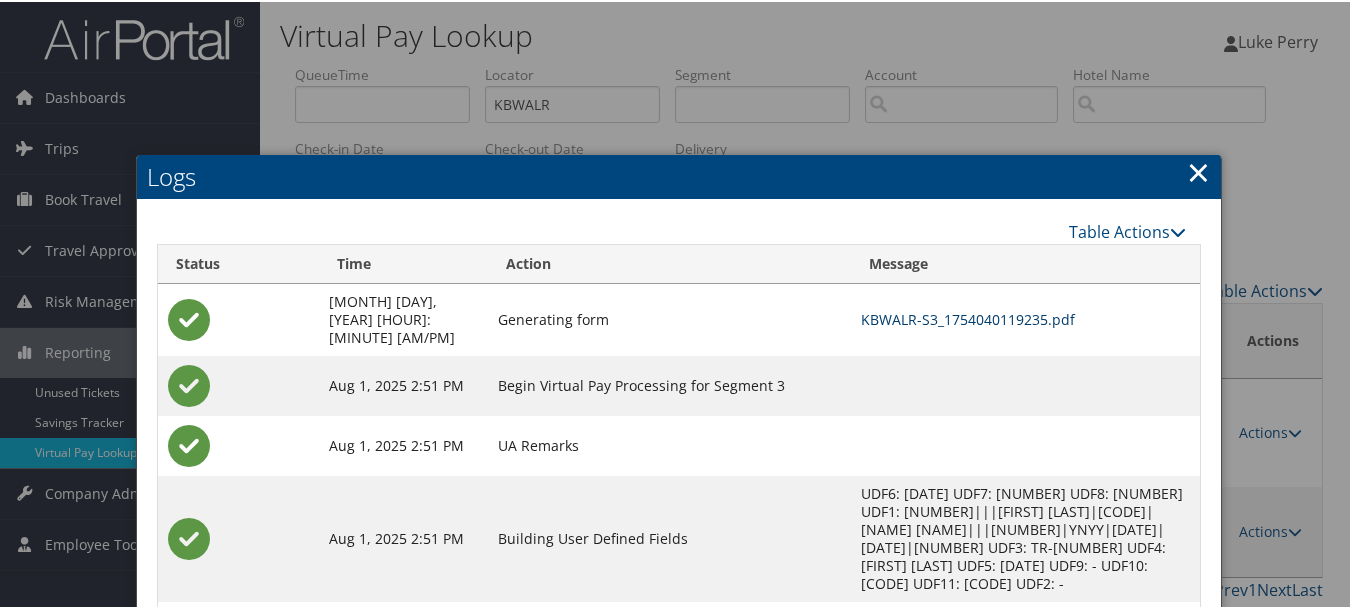 click on "KBWALR-S3_1754040119235.pdf" at bounding box center (968, 317) 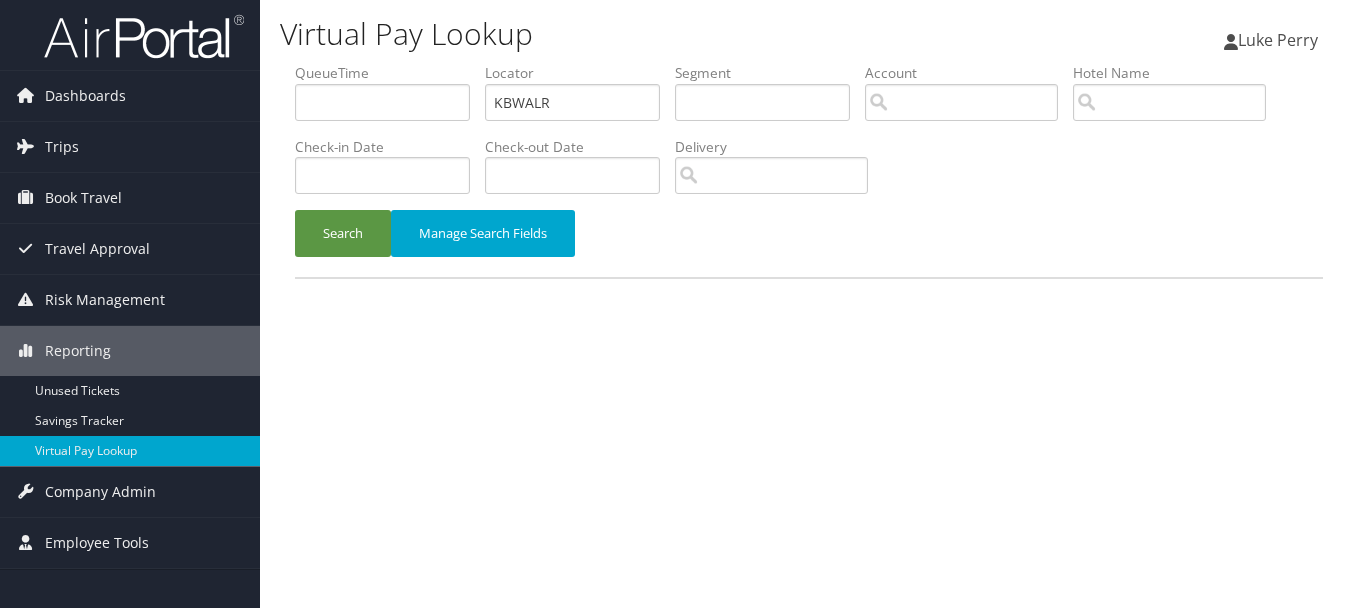 scroll, scrollTop: 0, scrollLeft: 0, axis: both 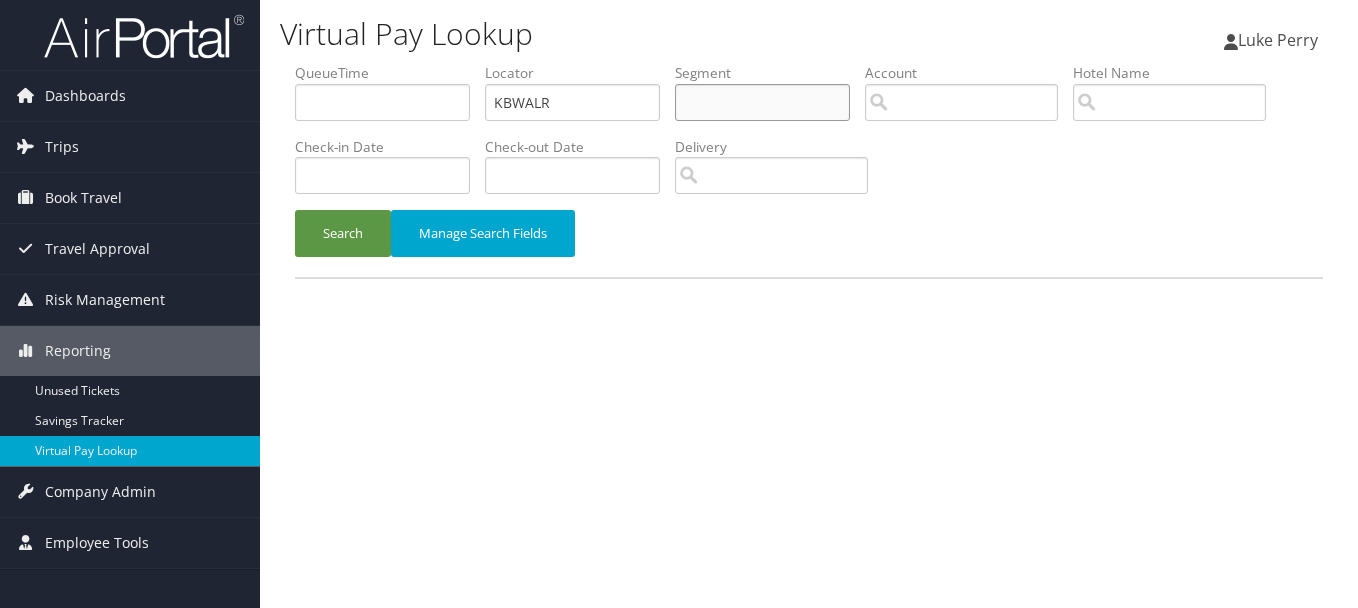 drag, startPoint x: 742, startPoint y: 105, endPoint x: 492, endPoint y: 102, distance: 250.018 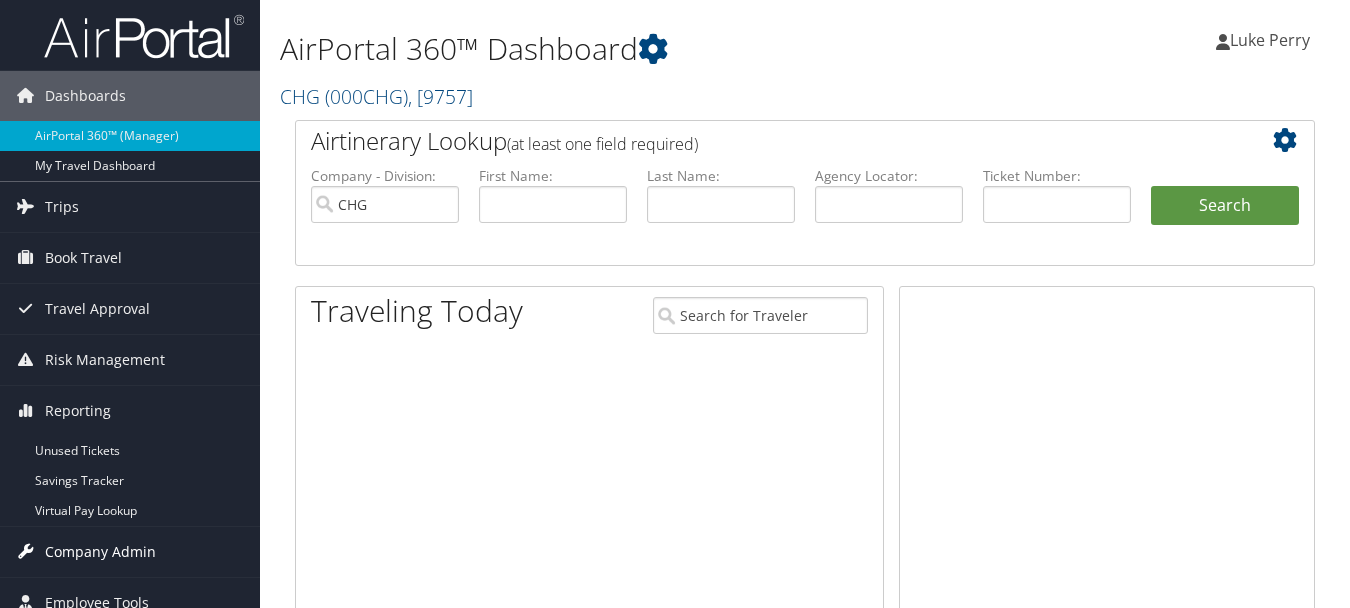 scroll, scrollTop: 0, scrollLeft: 0, axis: both 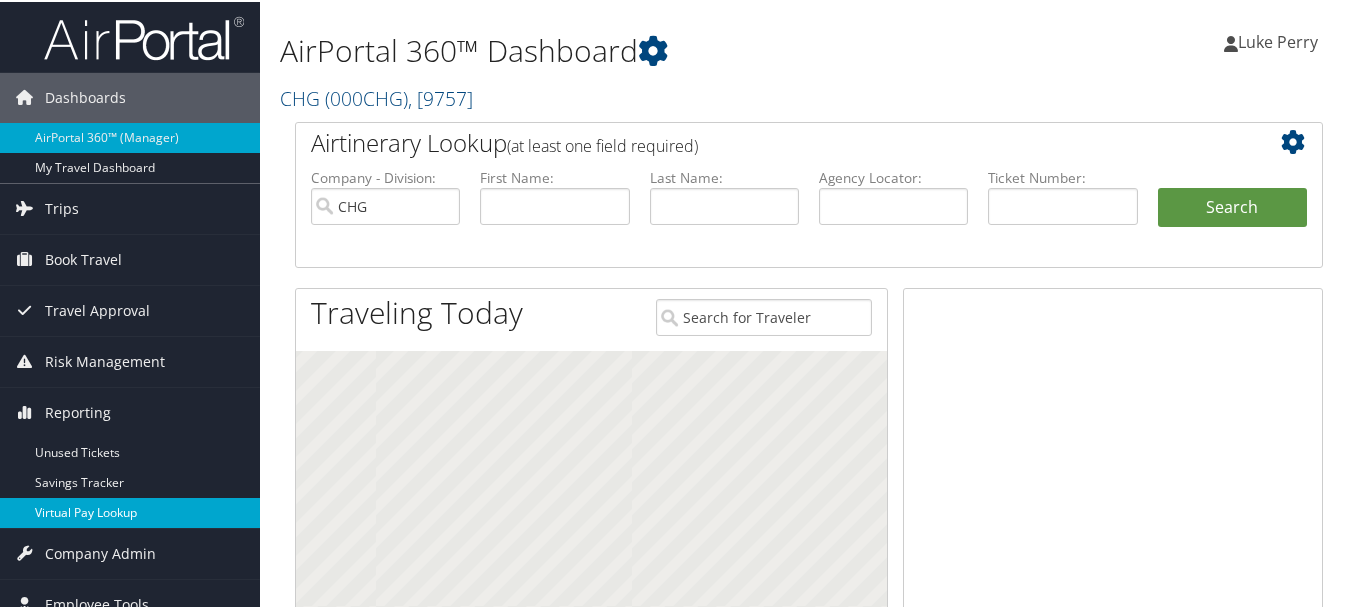 click on "Virtual Pay Lookup" at bounding box center [130, 511] 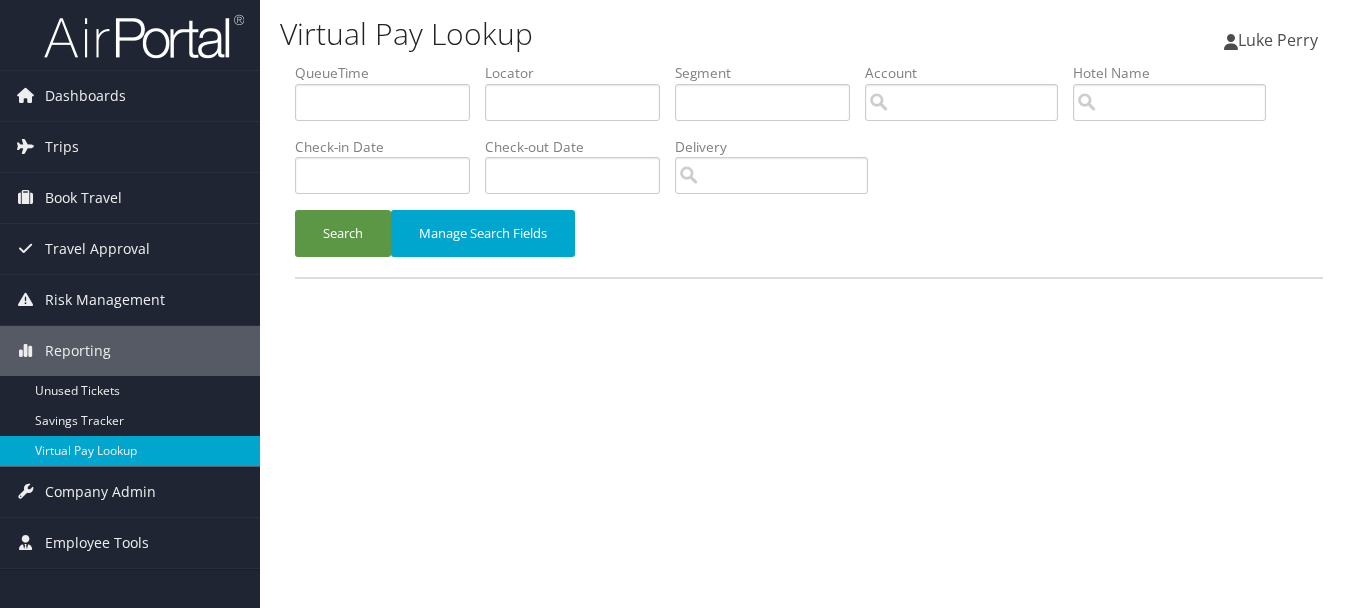 scroll, scrollTop: 0, scrollLeft: 0, axis: both 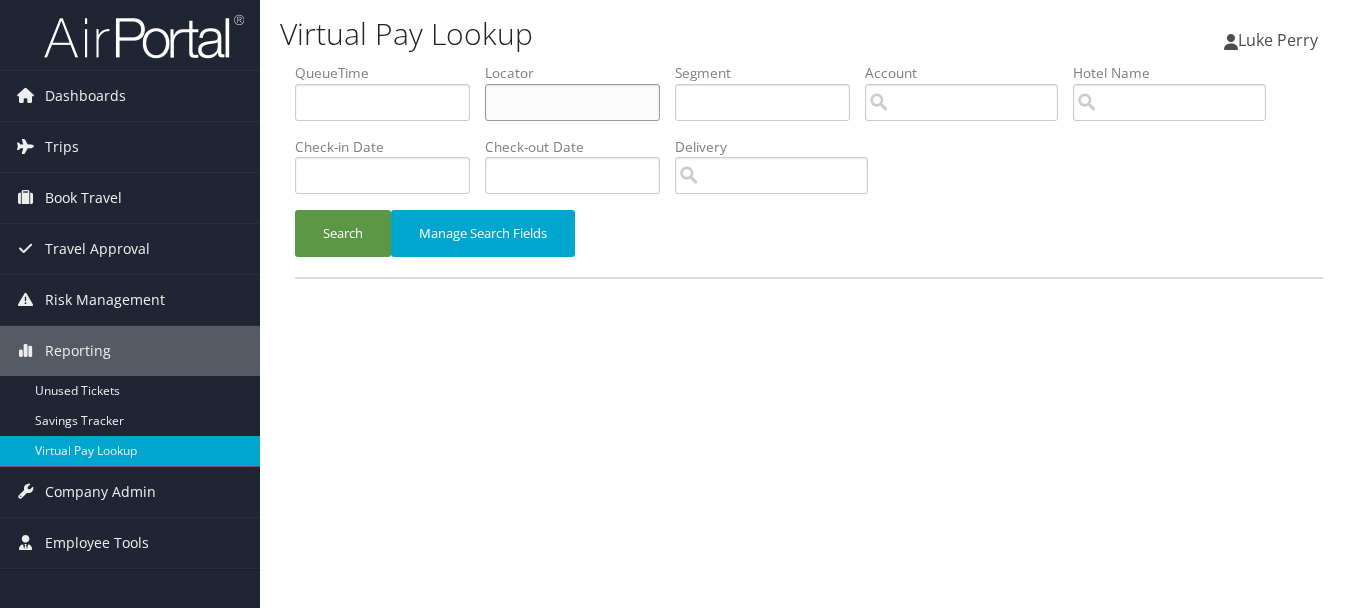click at bounding box center [572, 102] 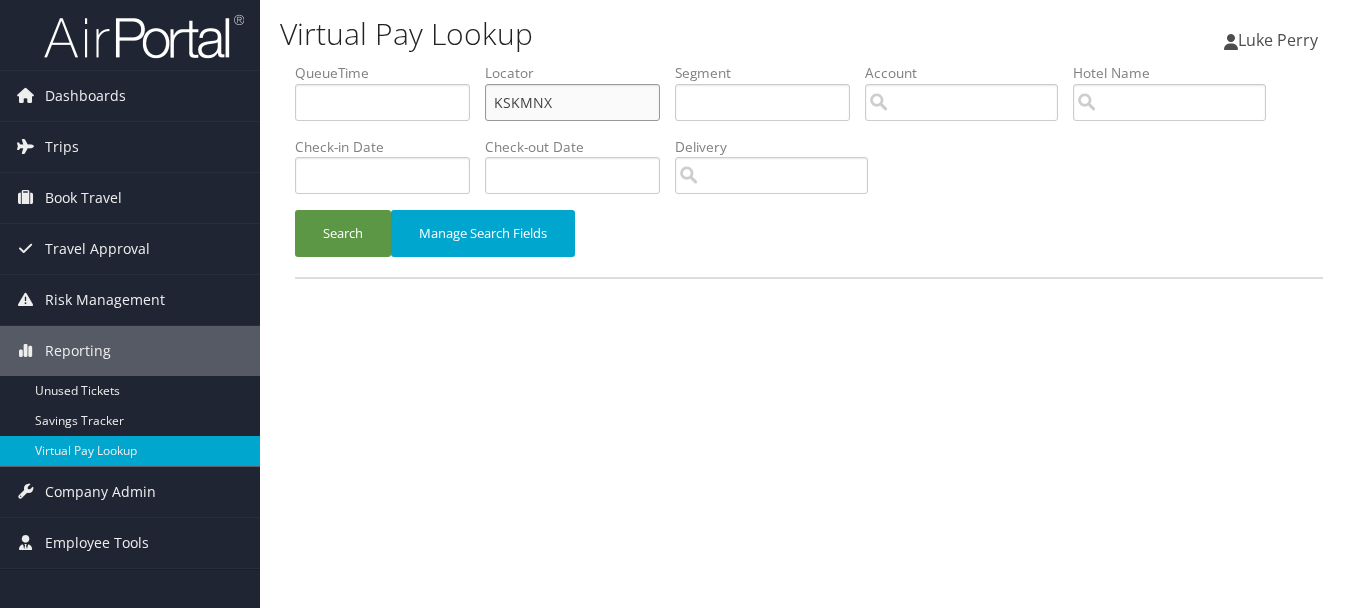 type on "KSKMNX" 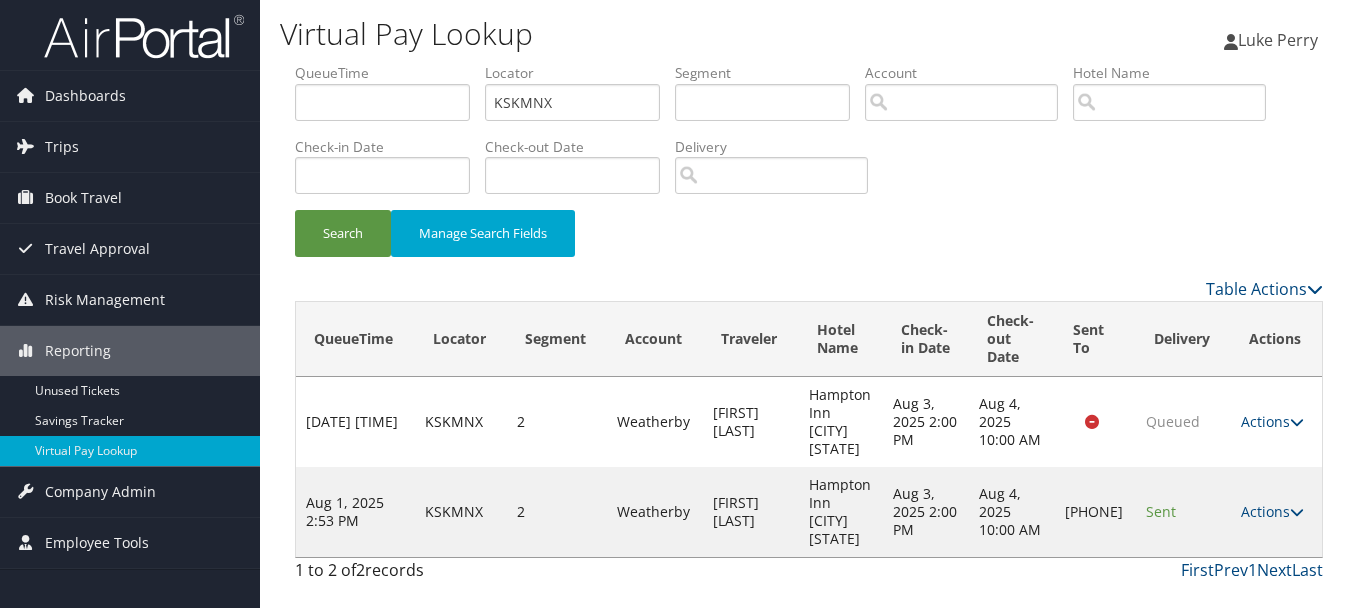 drag, startPoint x: 1263, startPoint y: 489, endPoint x: 1261, endPoint y: 539, distance: 50.039986 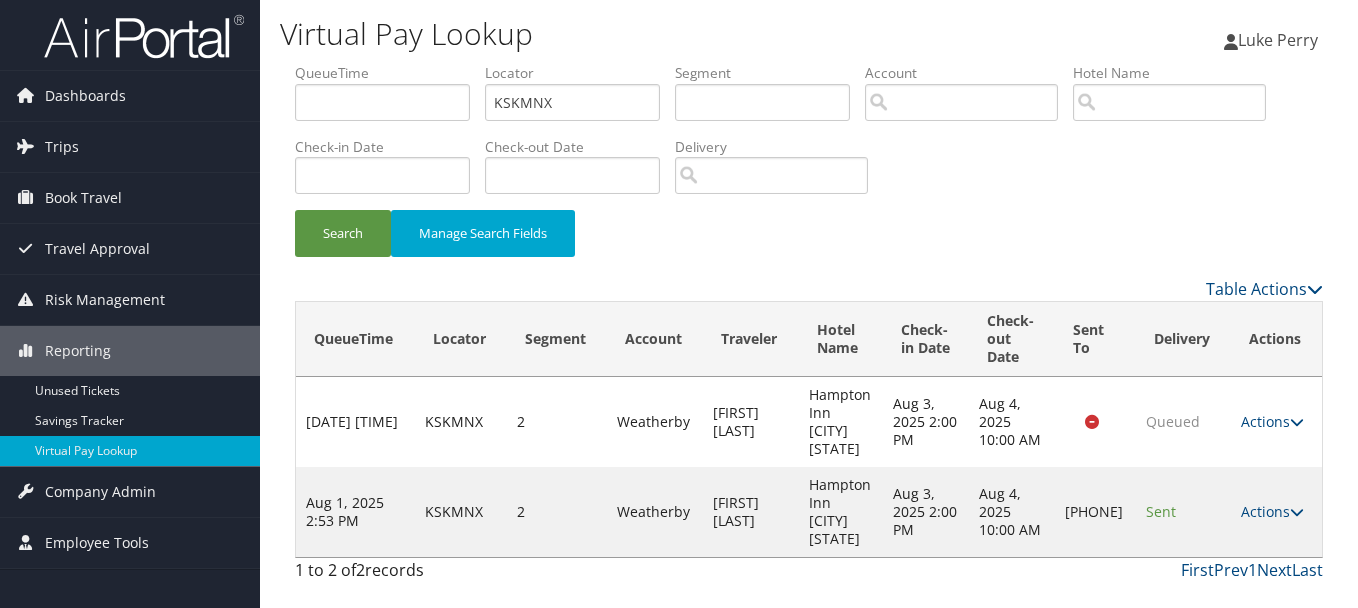 click on "Actions   Resend  Logs  Delivery Information  View Itinerary" at bounding box center [1276, 512] 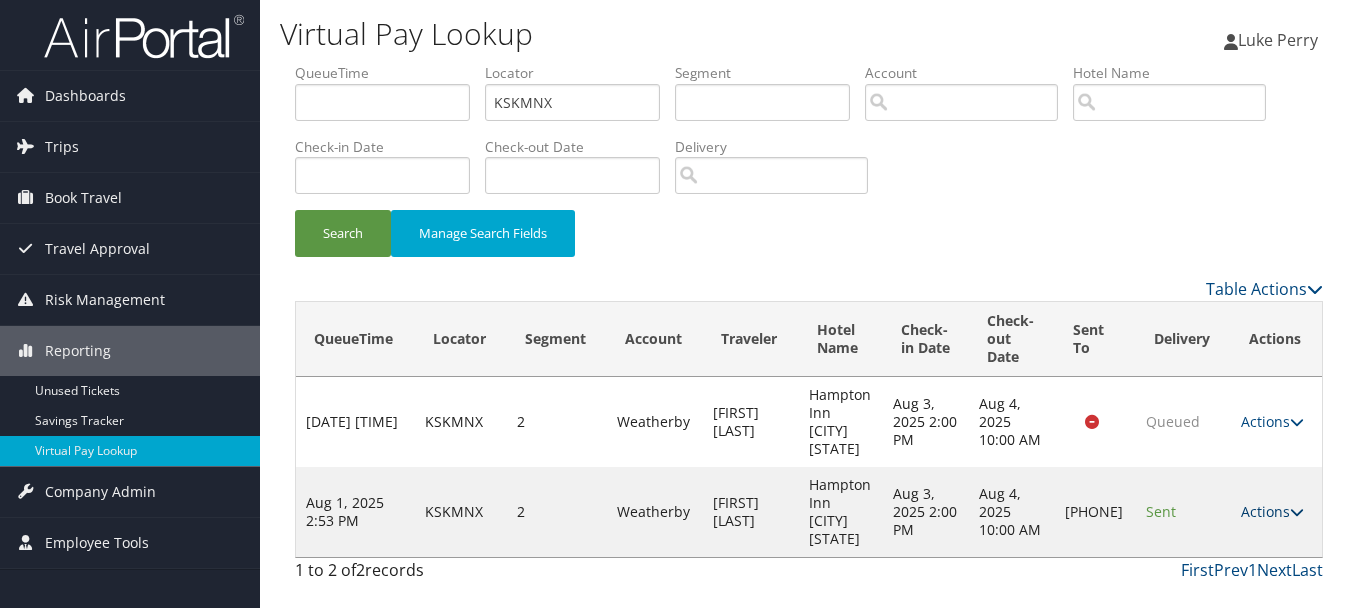 click on "Actions" at bounding box center [1272, 511] 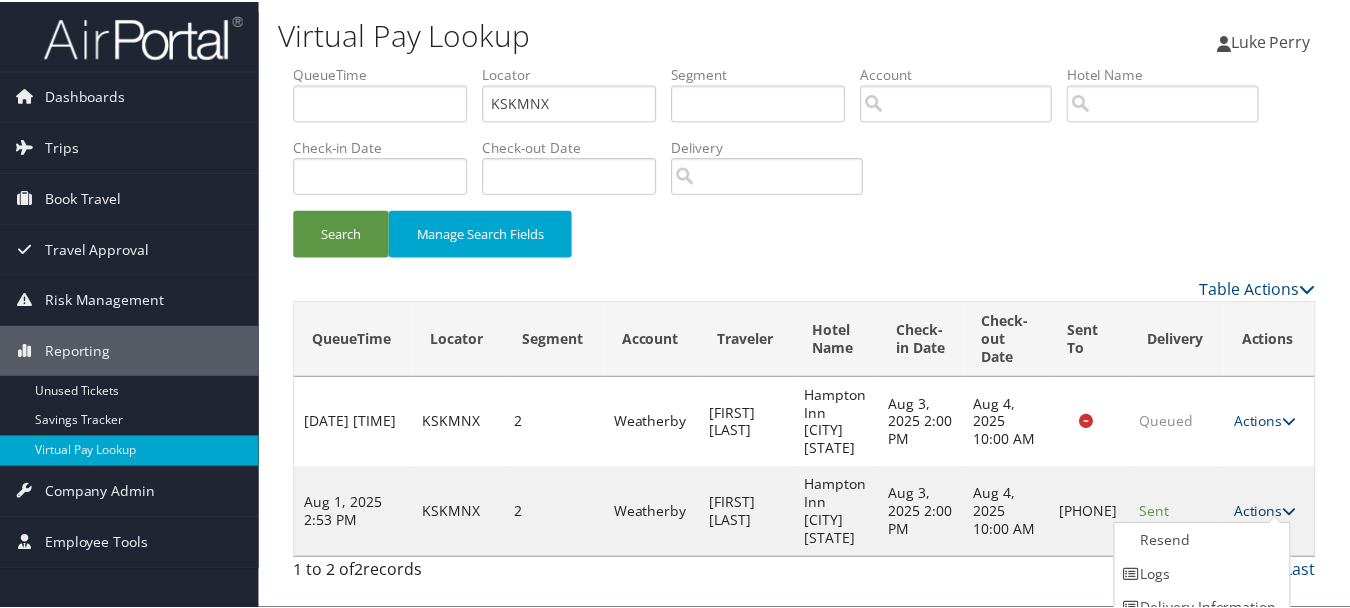 scroll, scrollTop: 53, scrollLeft: 0, axis: vertical 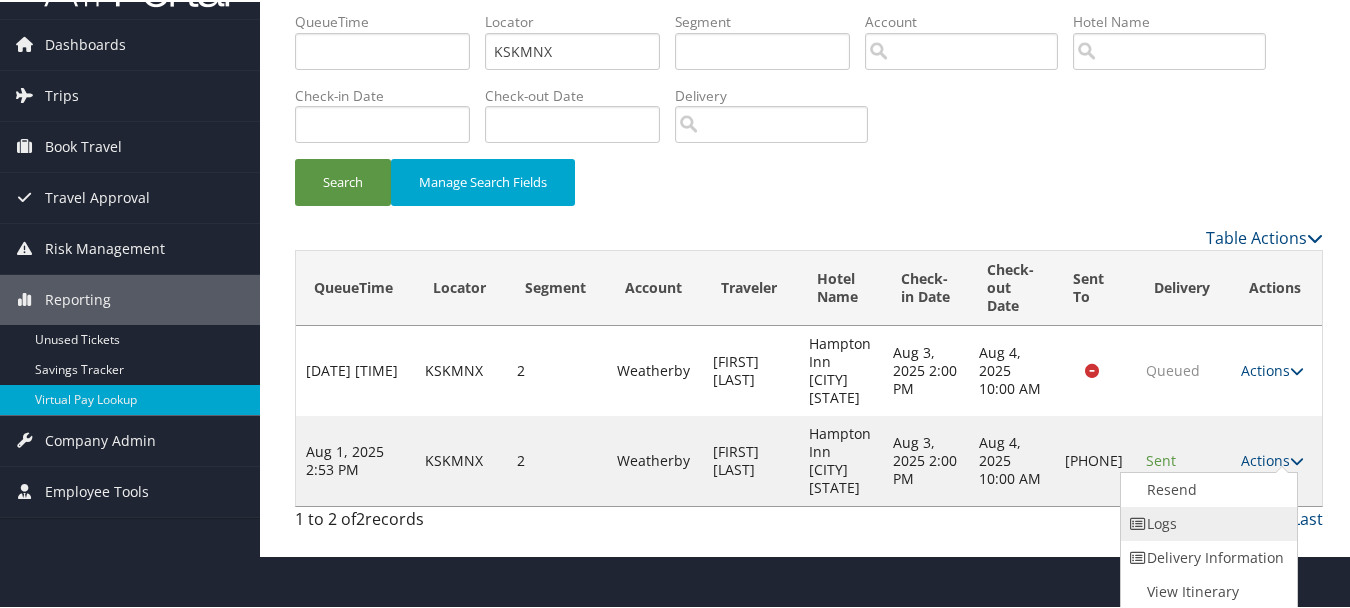 click on "Logs" at bounding box center [1206, 522] 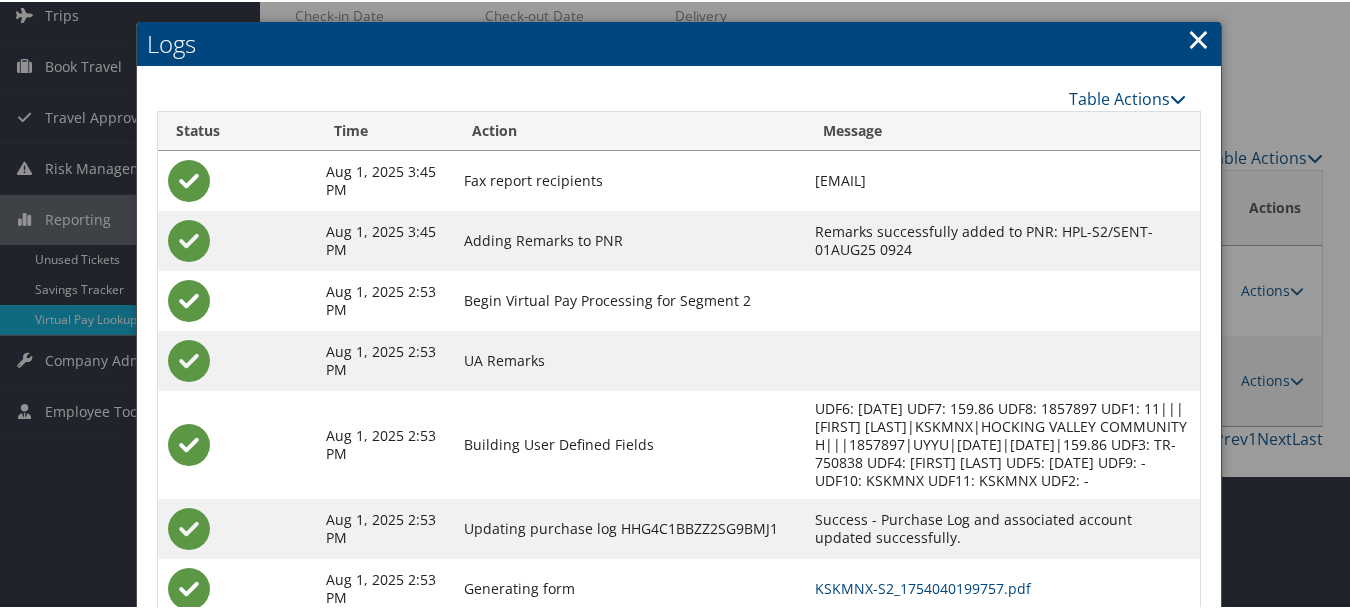 scroll, scrollTop: 258, scrollLeft: 0, axis: vertical 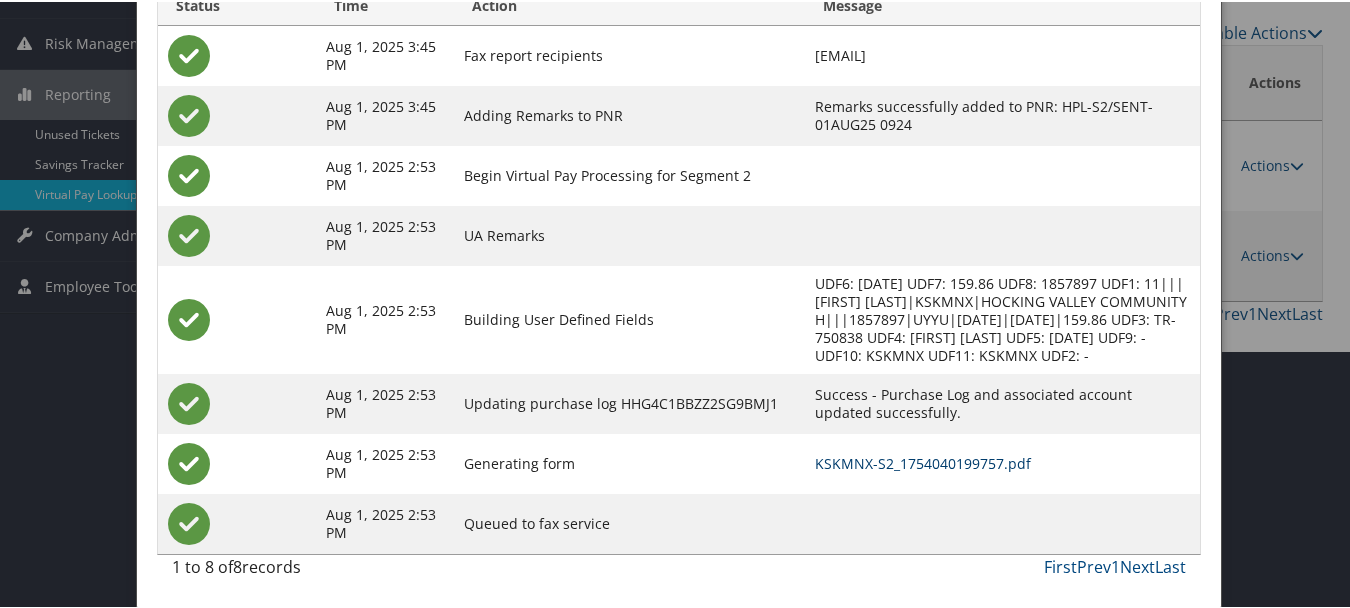click on "KSKMNX-S2_1754040199757.pdf" at bounding box center [923, 461] 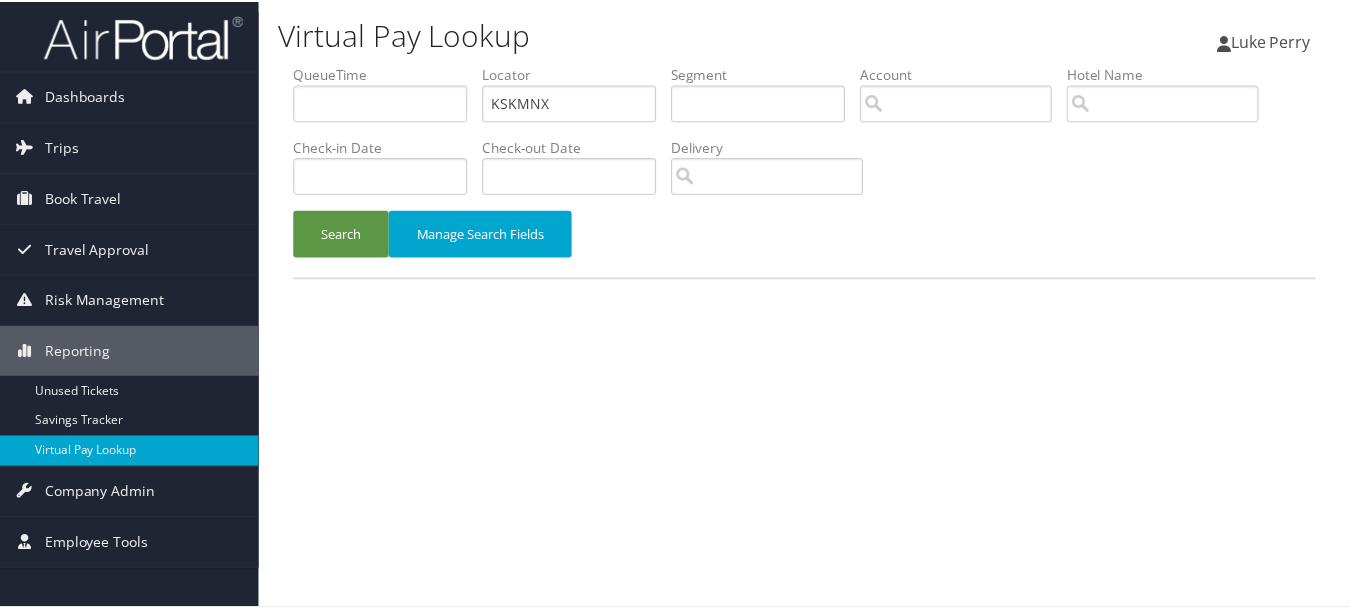 scroll, scrollTop: 0, scrollLeft: 0, axis: both 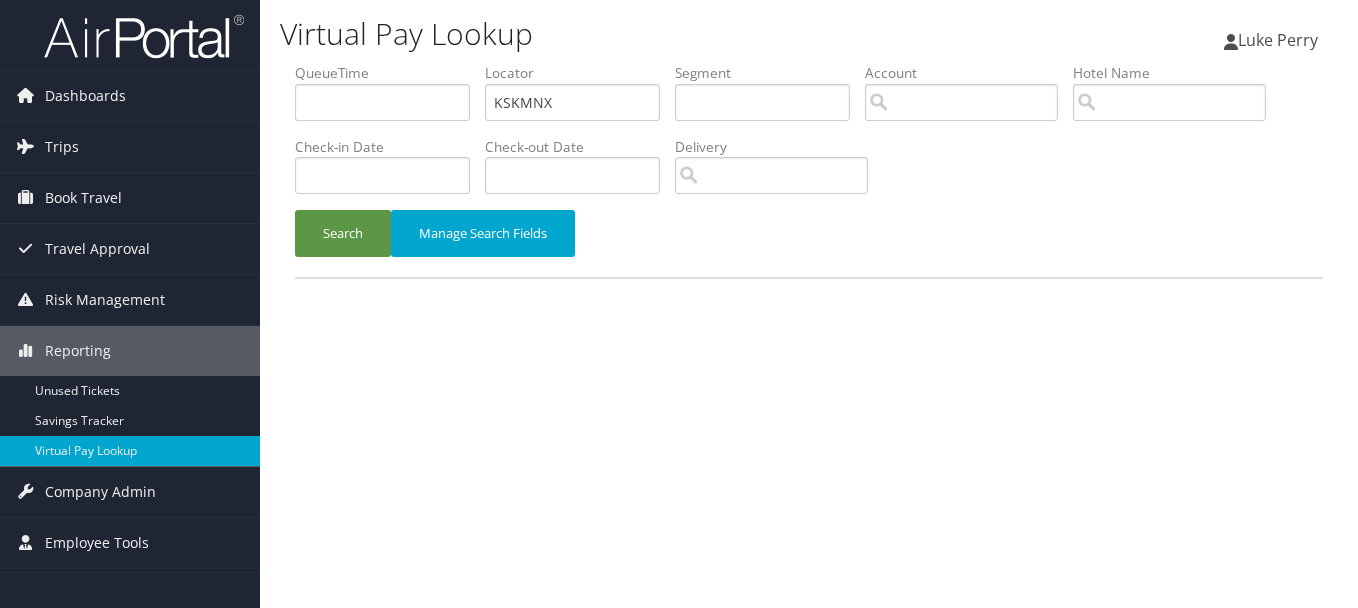 click on "QueueTime Locator KSKMNX Segment Account Traveler Hotel Name Check-in Date Check-out Date Delivery" at bounding box center [809, 63] 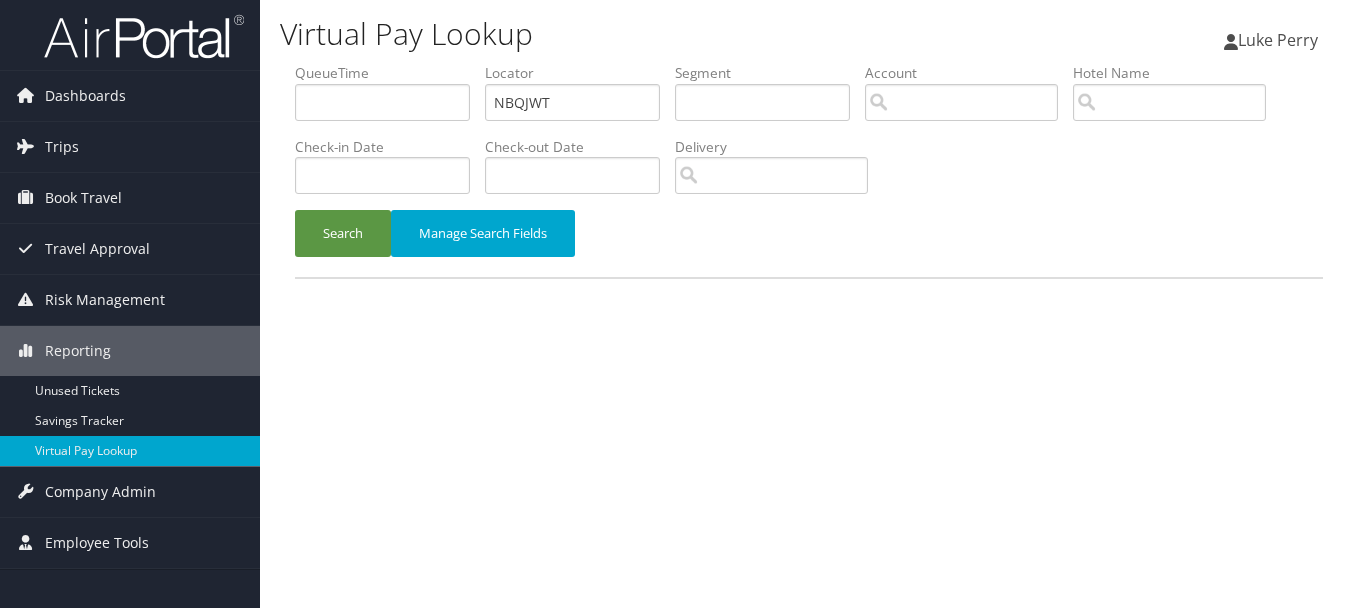 type on "NBQJWT" 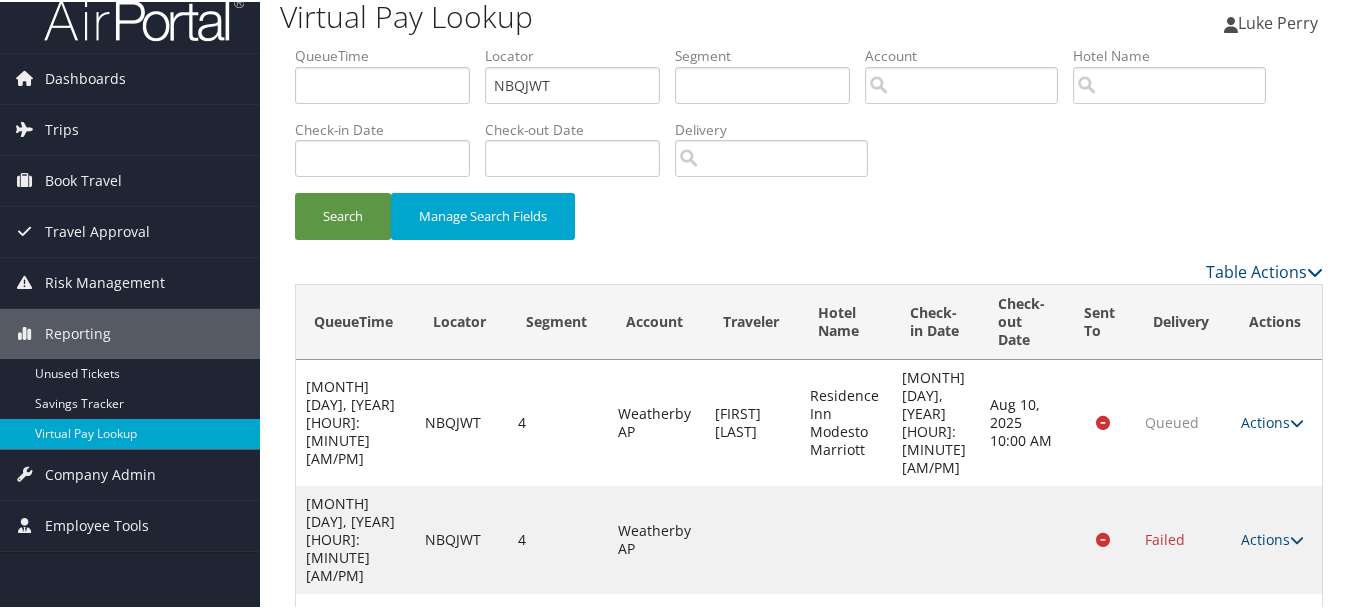 scroll, scrollTop: 38, scrollLeft: 0, axis: vertical 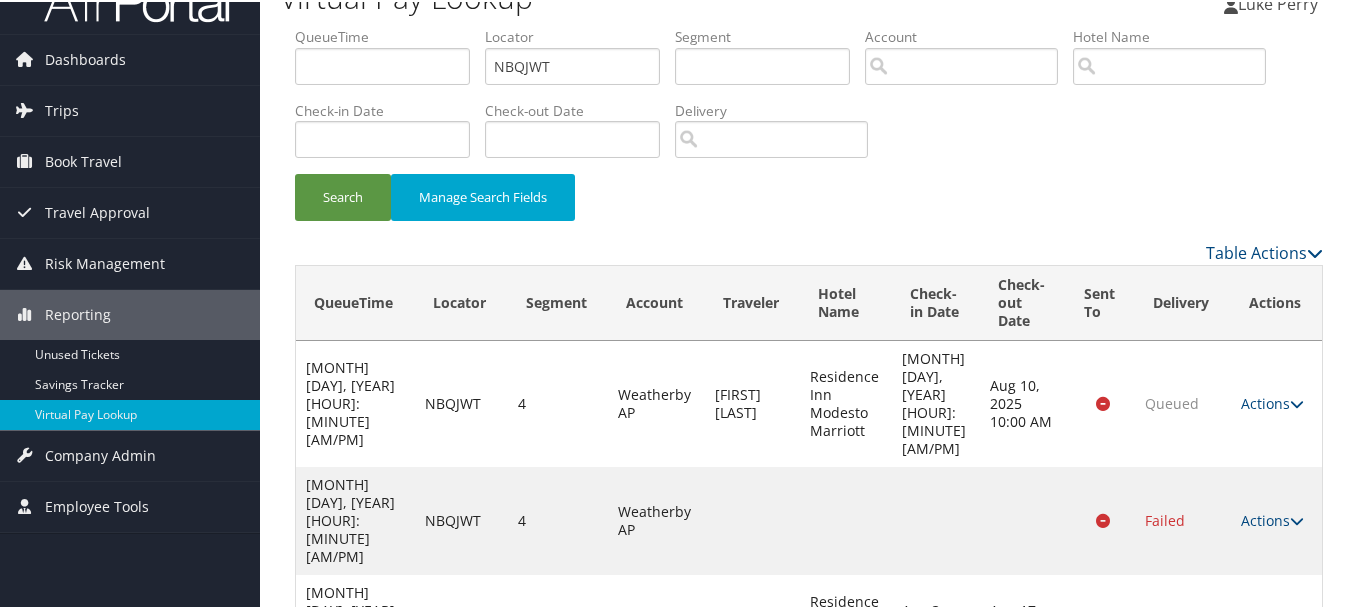 click on "Actions   Resend  Logs  View Itinerary" at bounding box center (1276, 519) 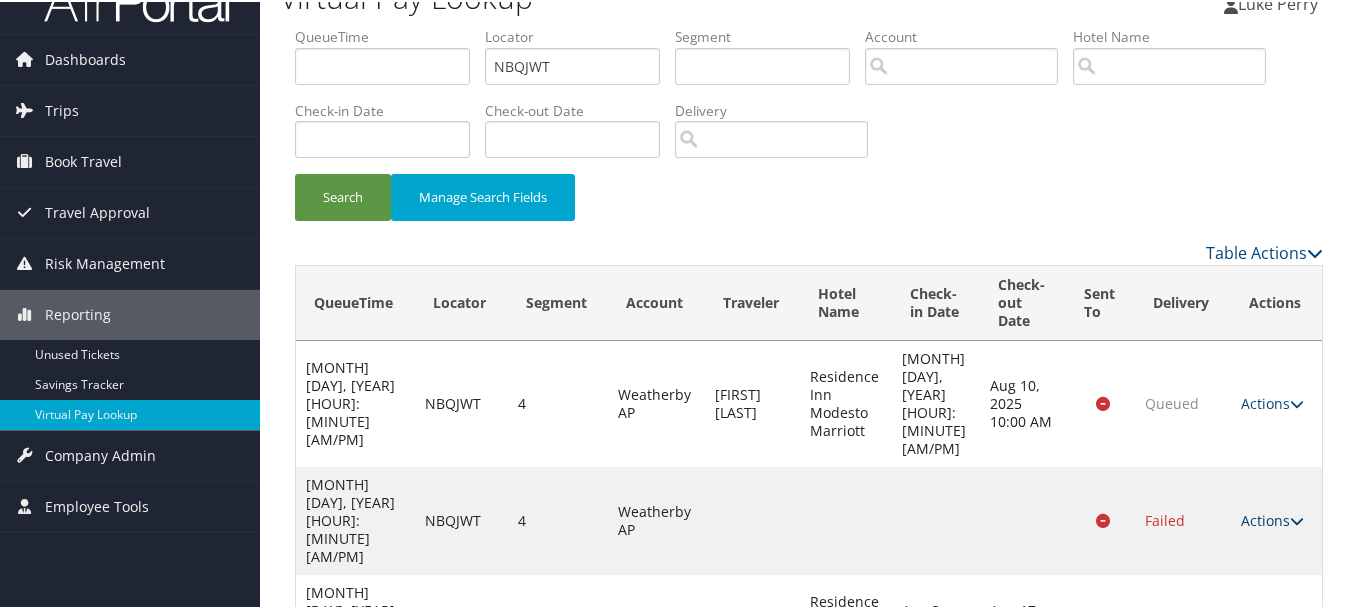 click on "Actions" at bounding box center (1272, 518) 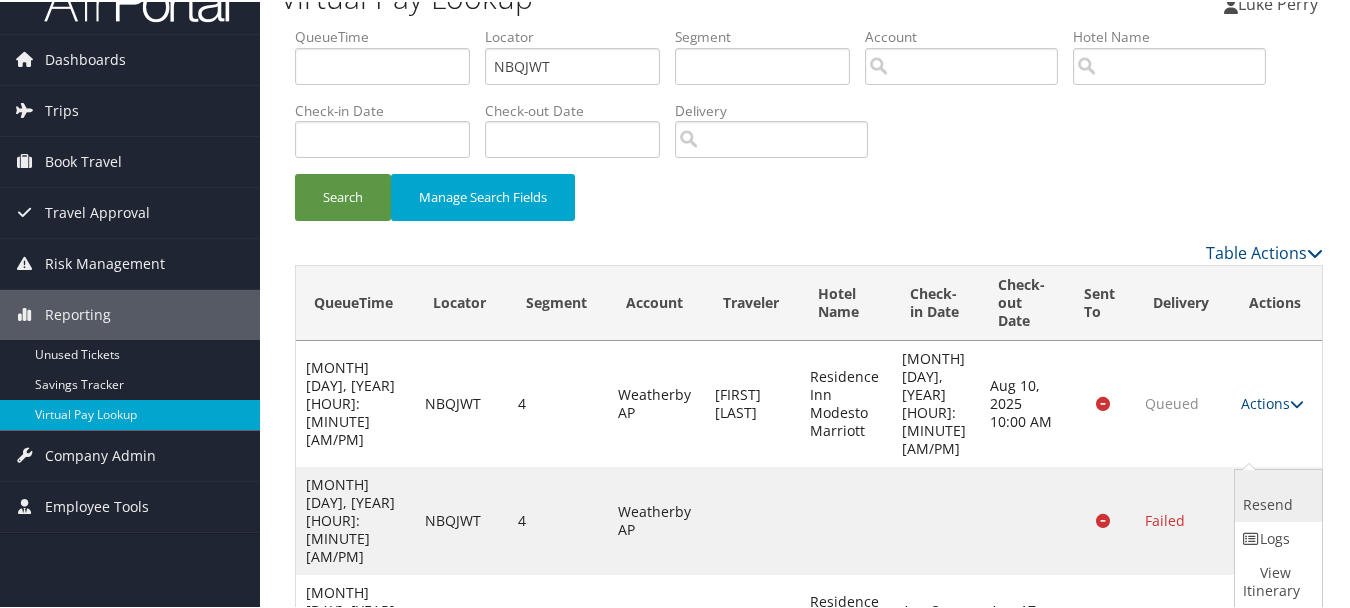 click on "Resend" at bounding box center [1276, 494] 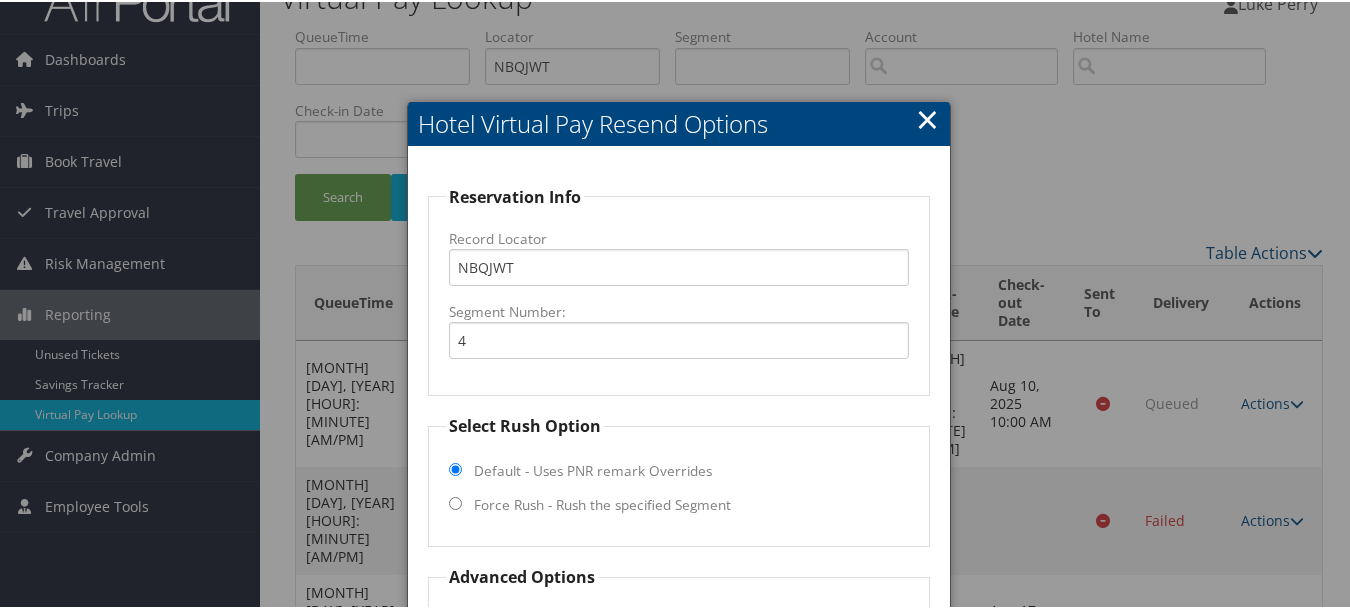 click on "×" at bounding box center [927, 117] 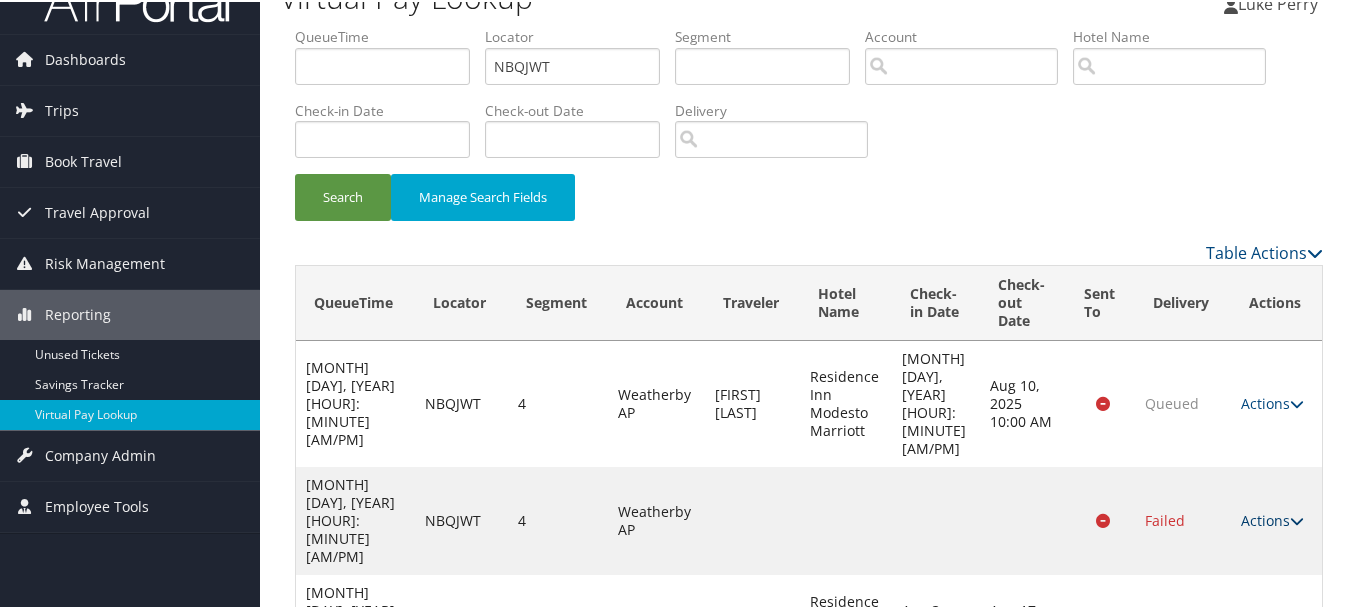 click on "Actions" at bounding box center [1272, 518] 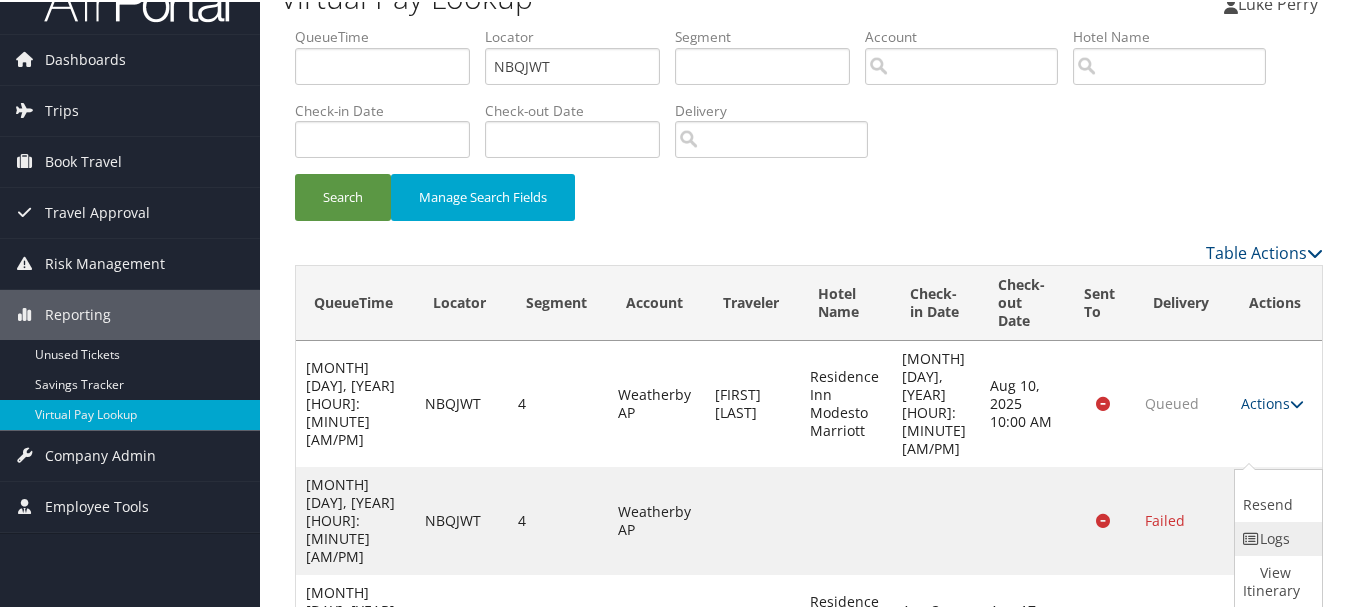 click on "Logs" at bounding box center (1276, 537) 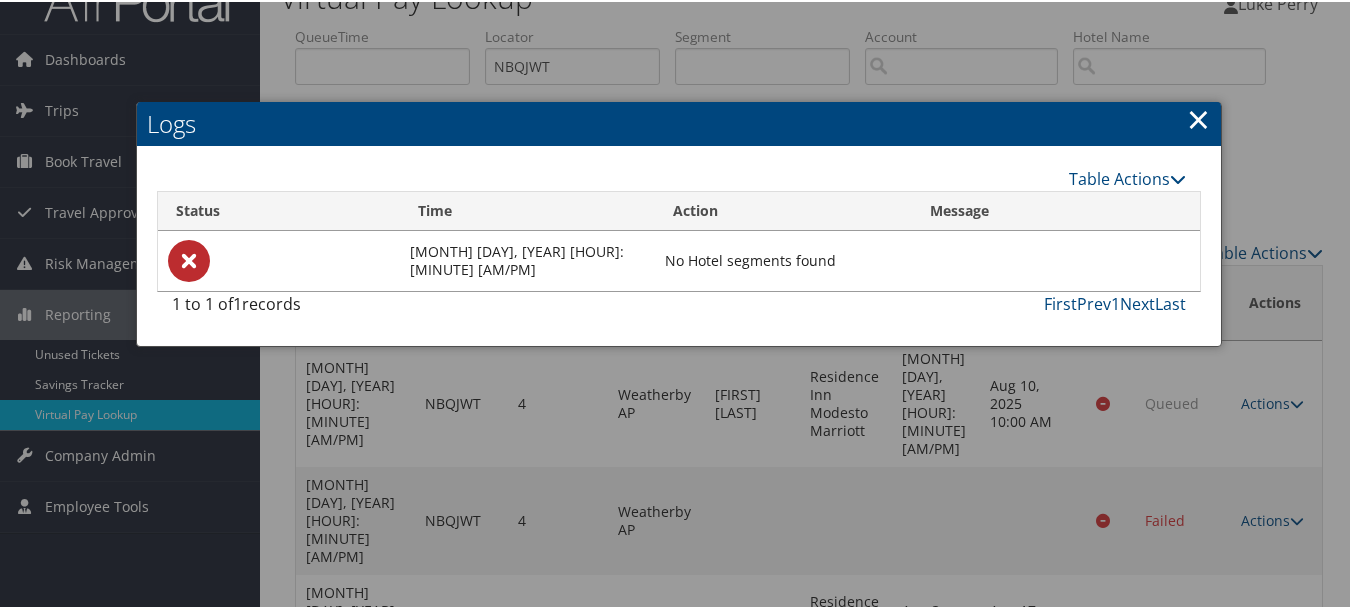 click on "×" at bounding box center (1198, 117) 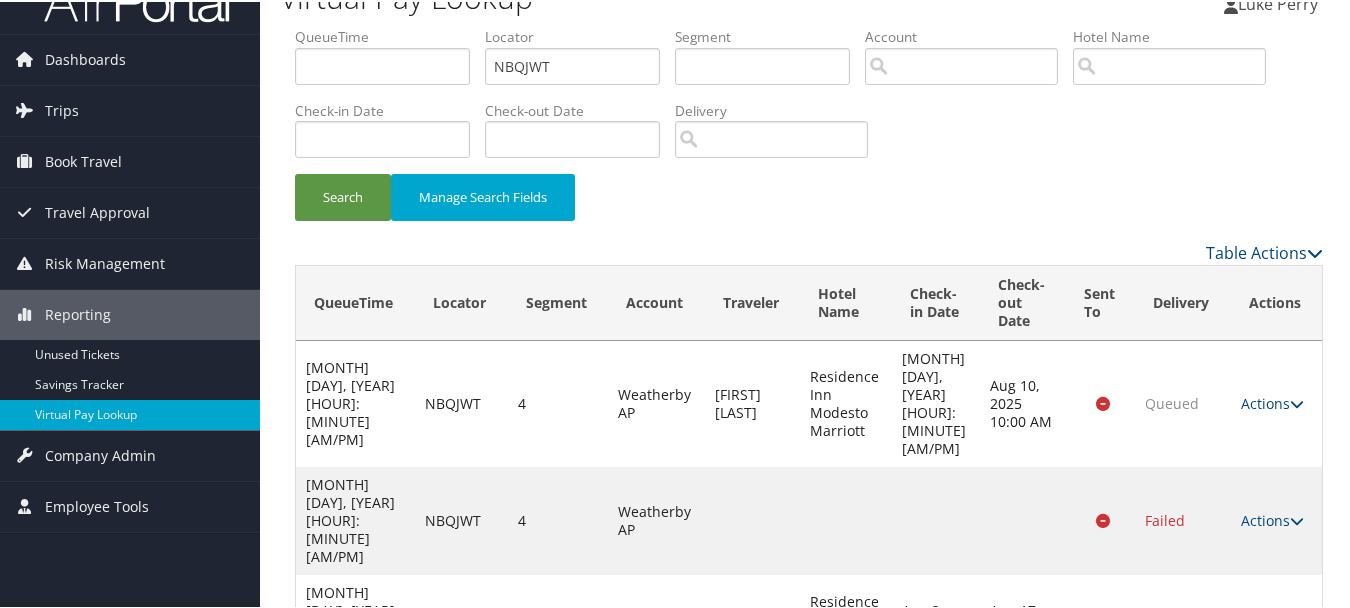 click on "Actions   Resend  Logs  View Itinerary" at bounding box center (1276, 519) 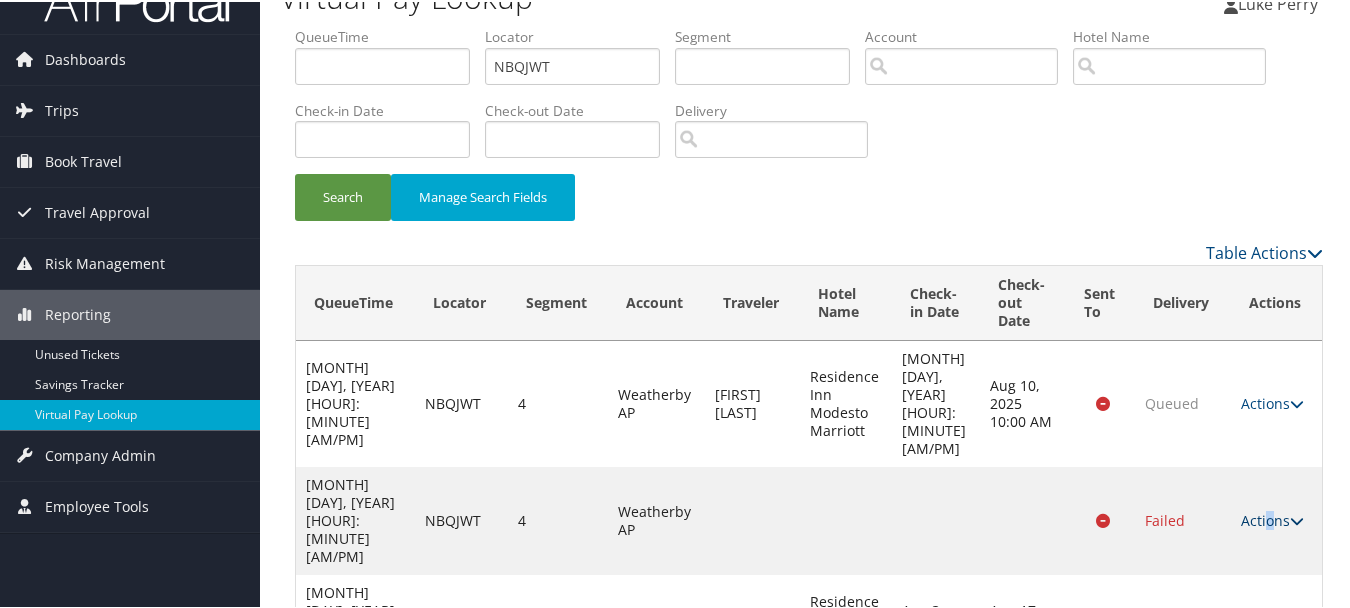 click on "Actions   Resend  Logs  View Itinerary" at bounding box center (1276, 519) 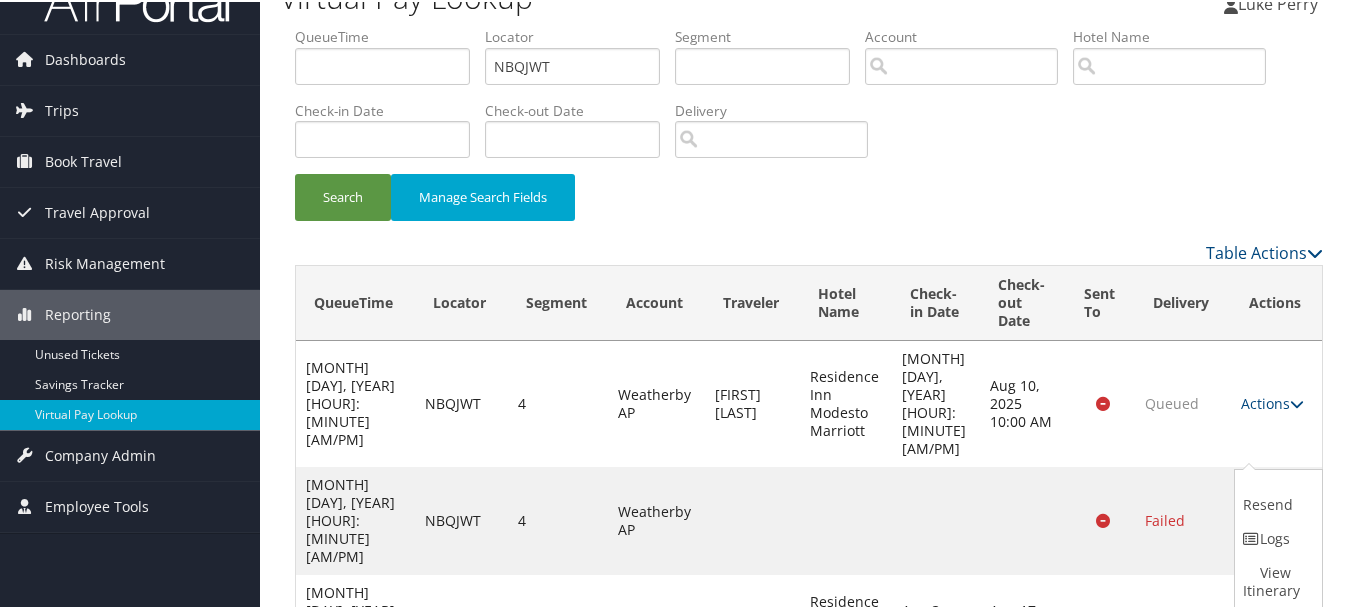 click on "Resend" at bounding box center [1276, 494] 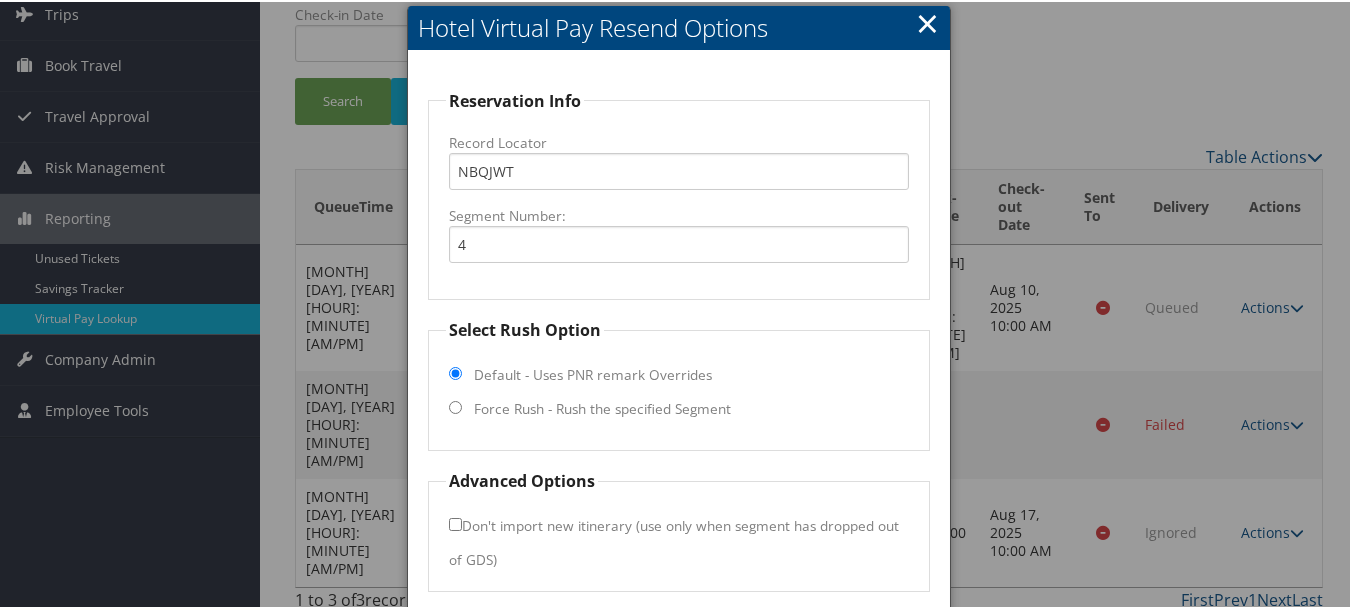 scroll, scrollTop: 207, scrollLeft: 0, axis: vertical 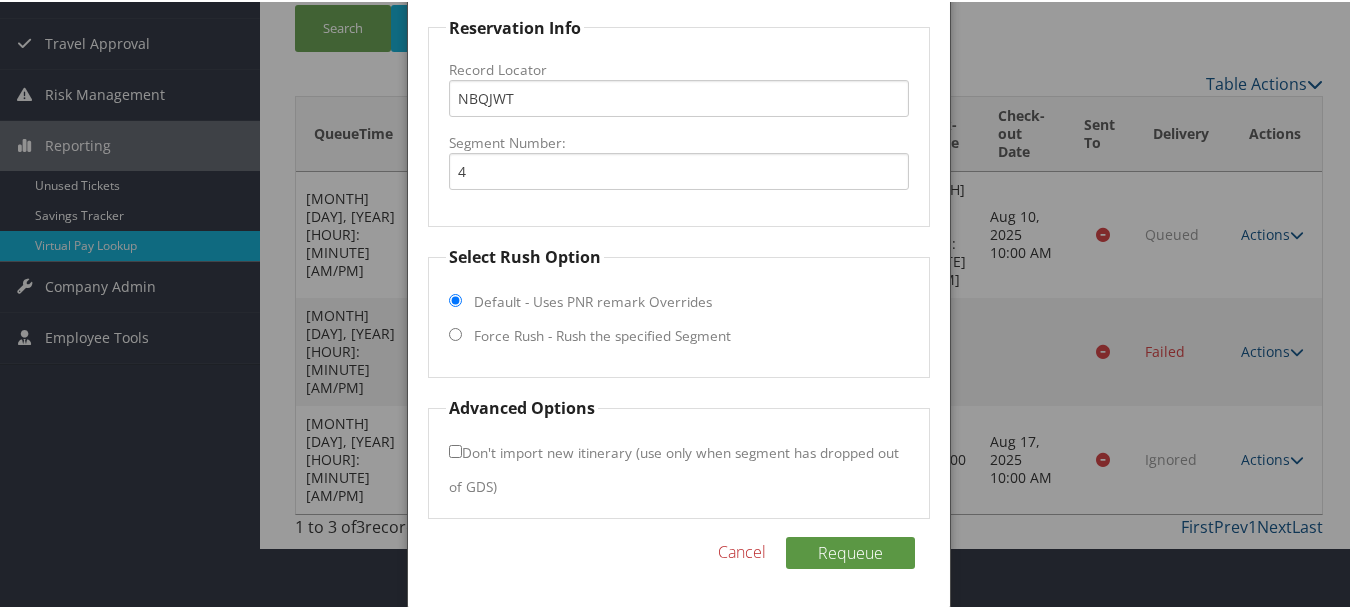 click on "Force Rush - Rush the specified Segment" at bounding box center [602, 334] 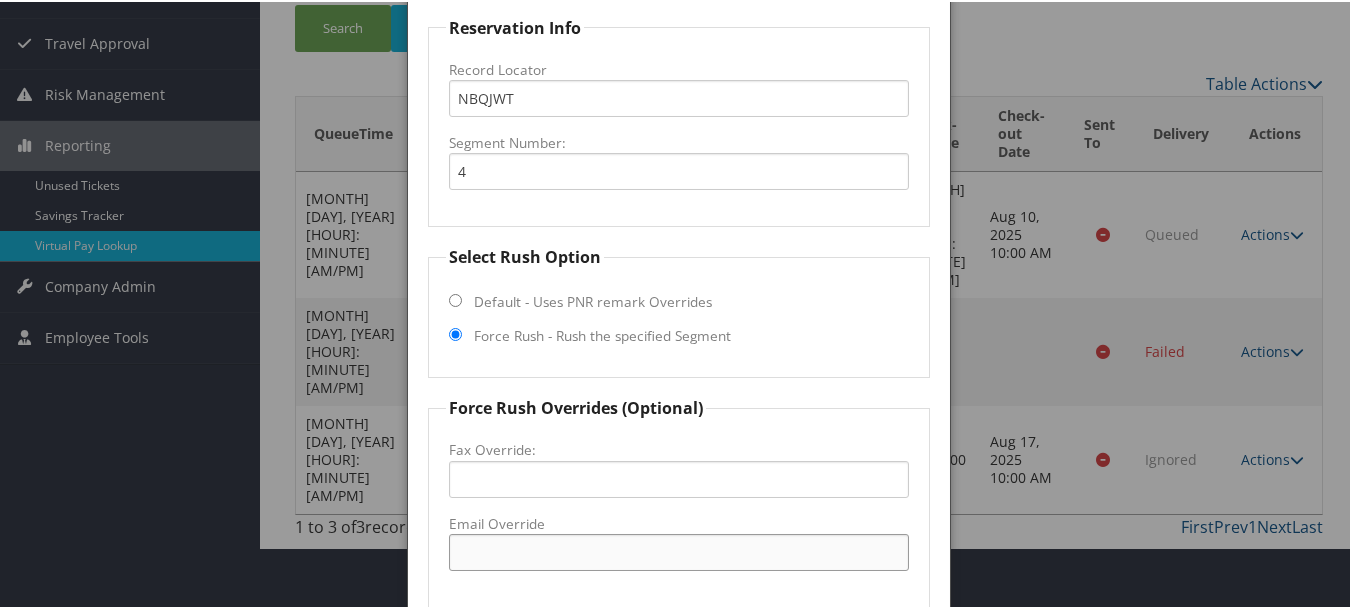 click on "Email Override" at bounding box center (678, 550) 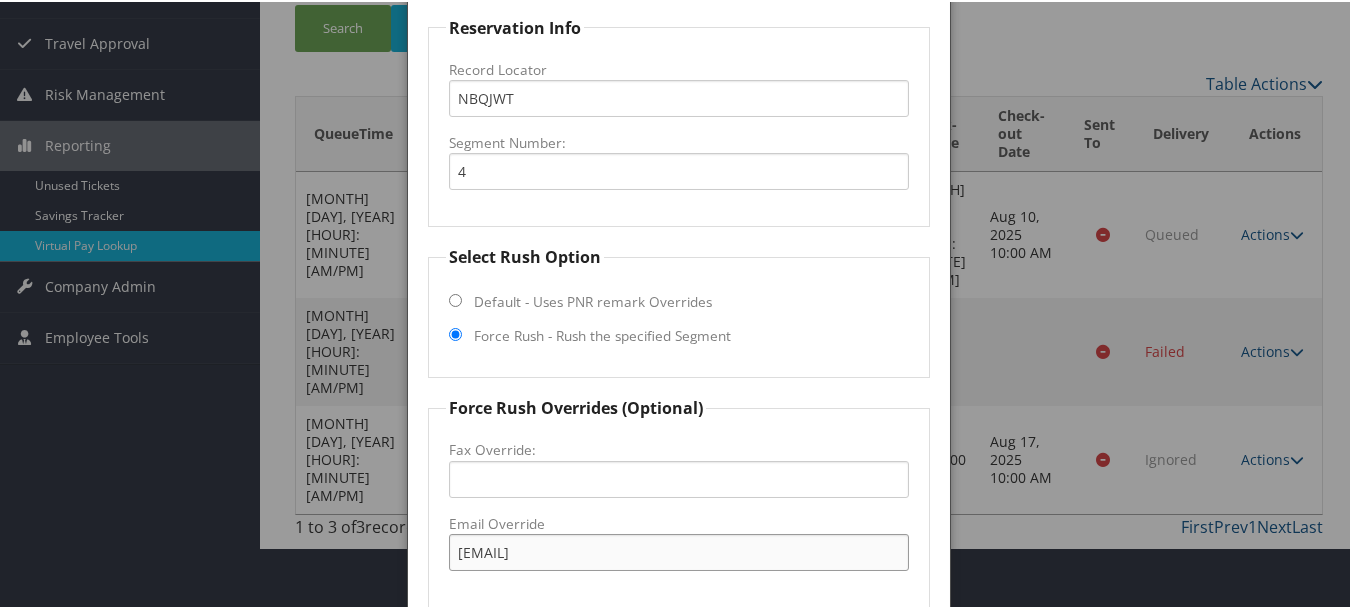 scroll, scrollTop: 437, scrollLeft: 0, axis: vertical 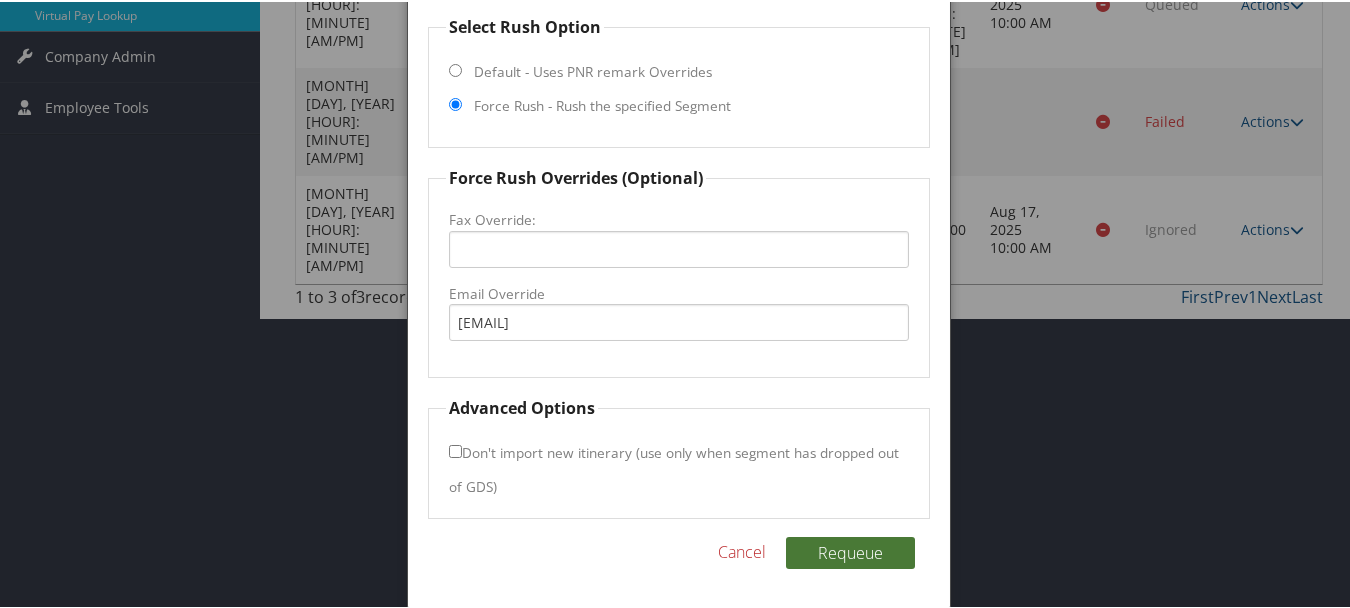 click on "Requeue" at bounding box center (850, 551) 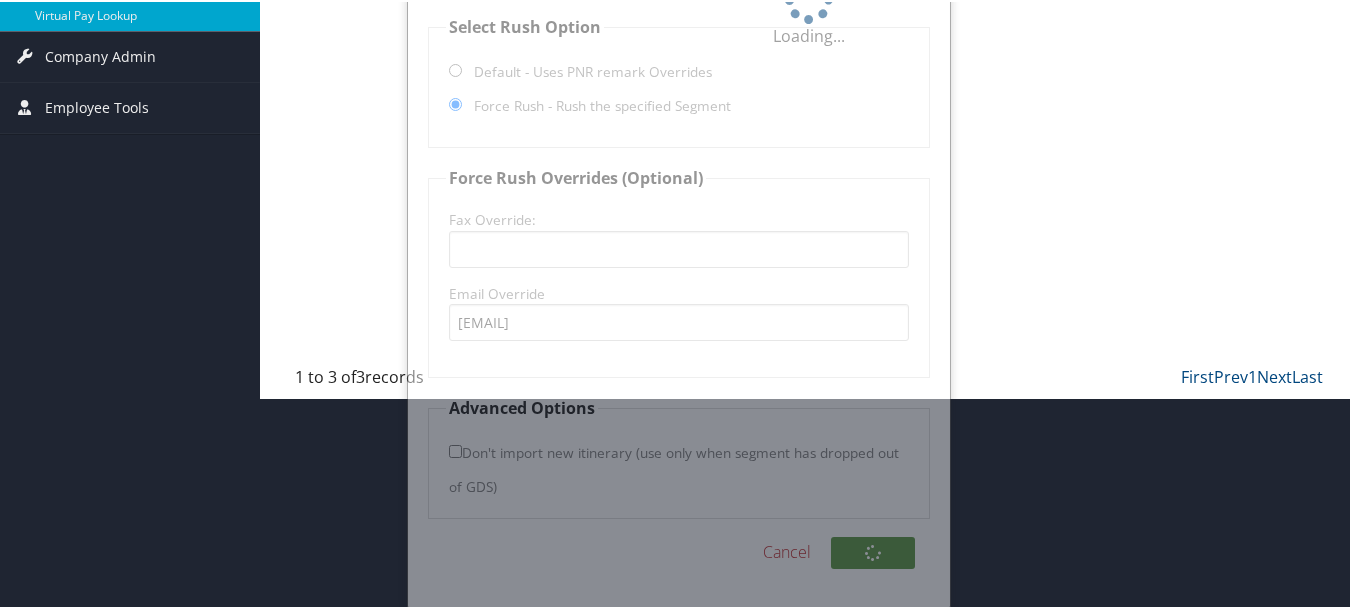 scroll, scrollTop: 136, scrollLeft: 0, axis: vertical 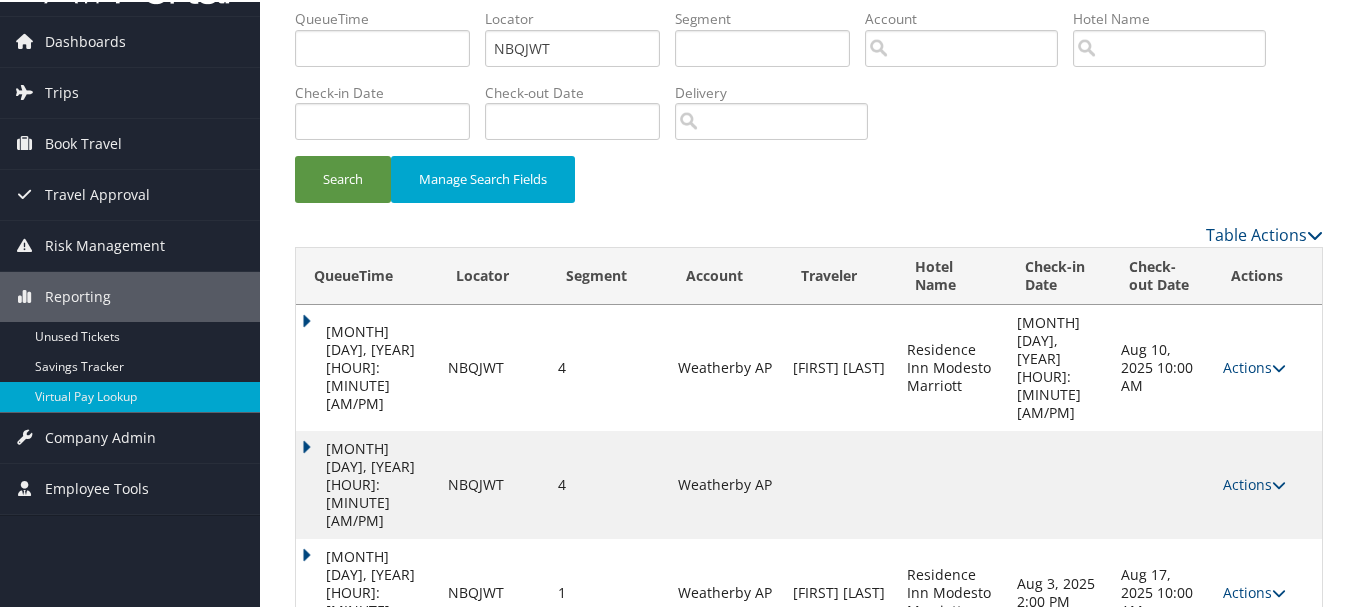 click on "Actions" at bounding box center [1254, 698] 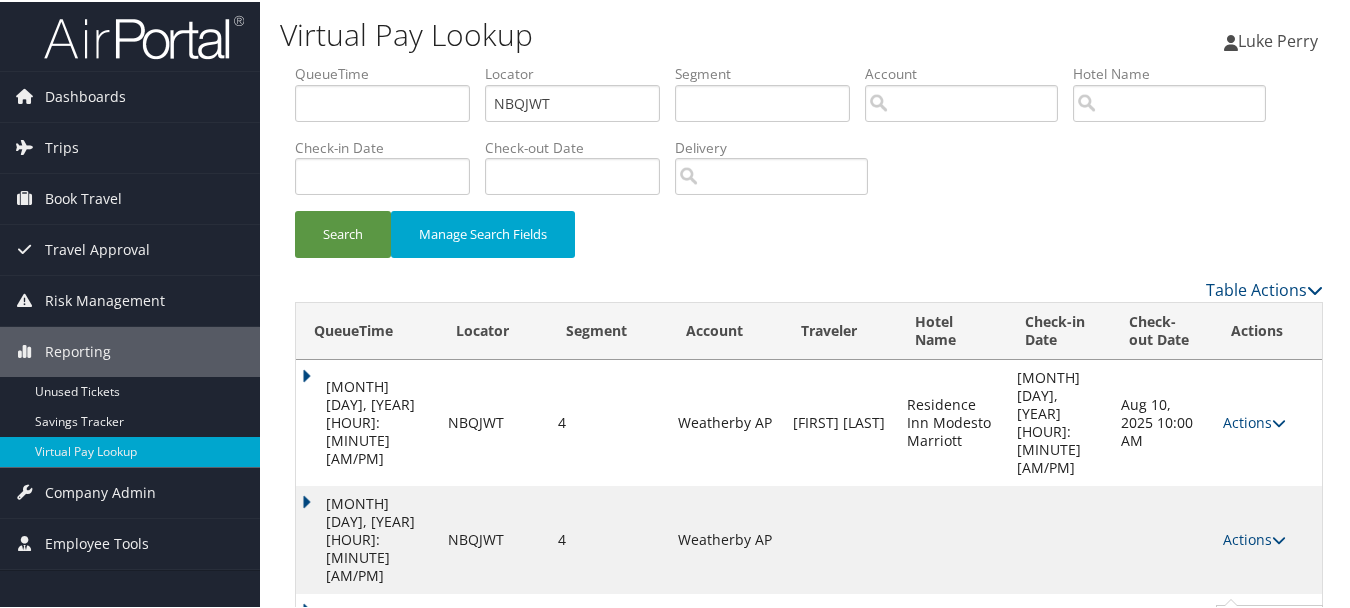 scroll, scrollTop: 0, scrollLeft: 0, axis: both 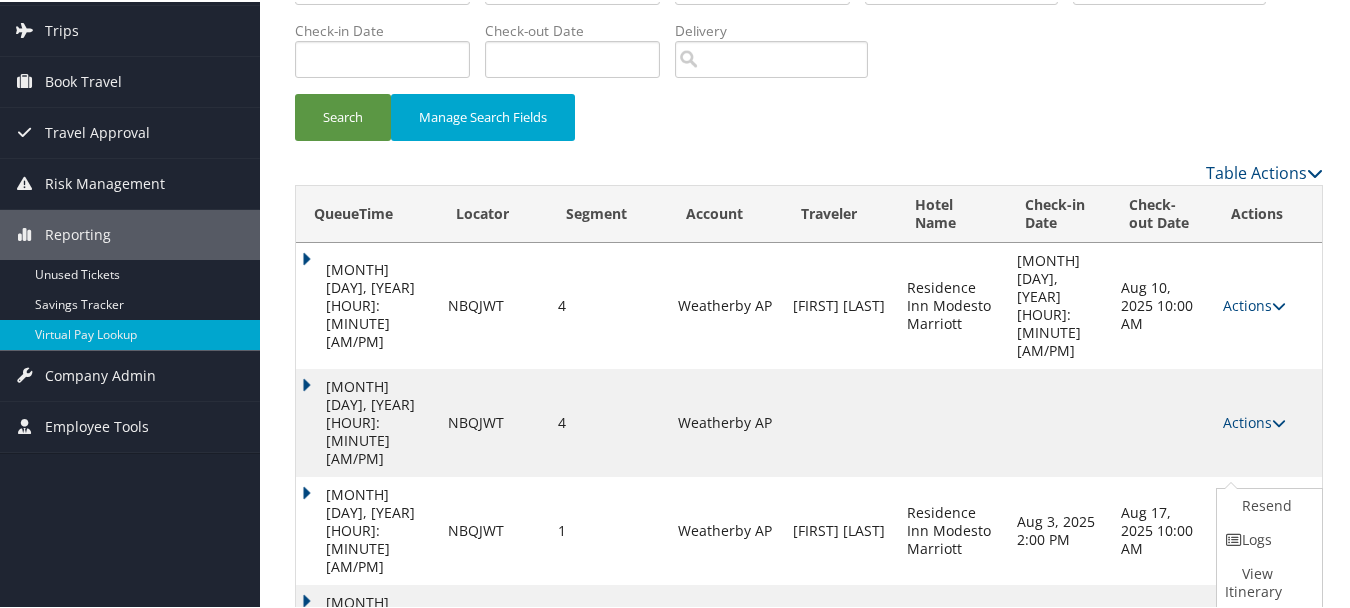 click at bounding box center [952, 421] 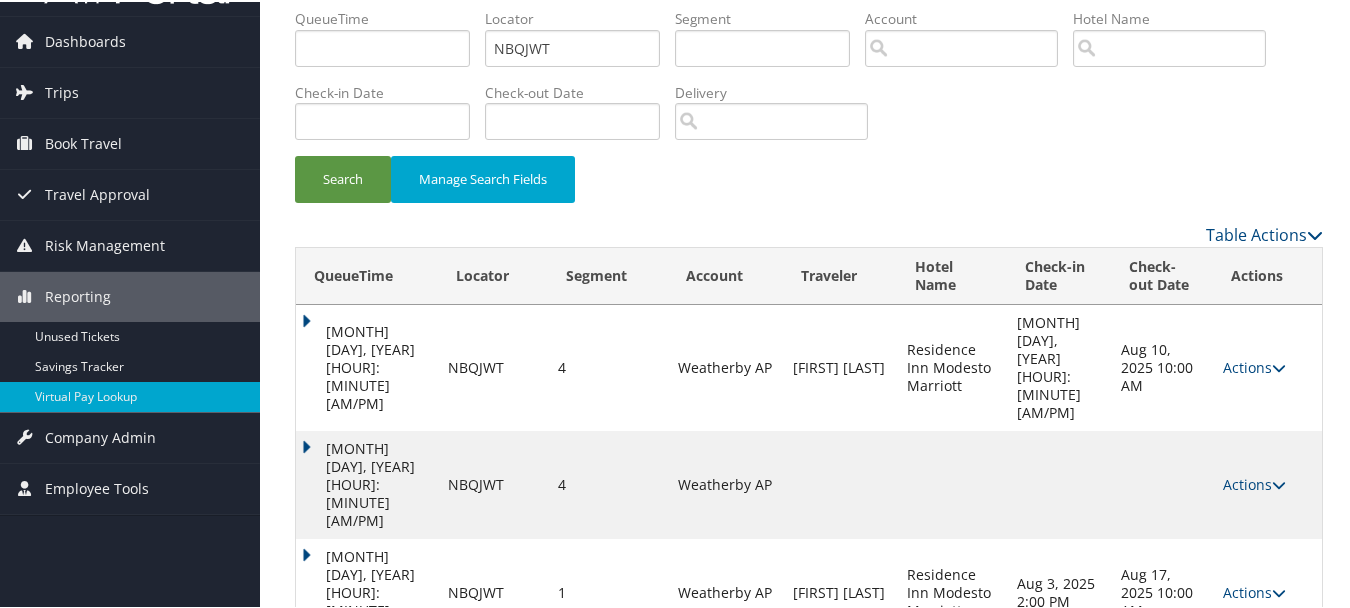 scroll, scrollTop: 0, scrollLeft: 0, axis: both 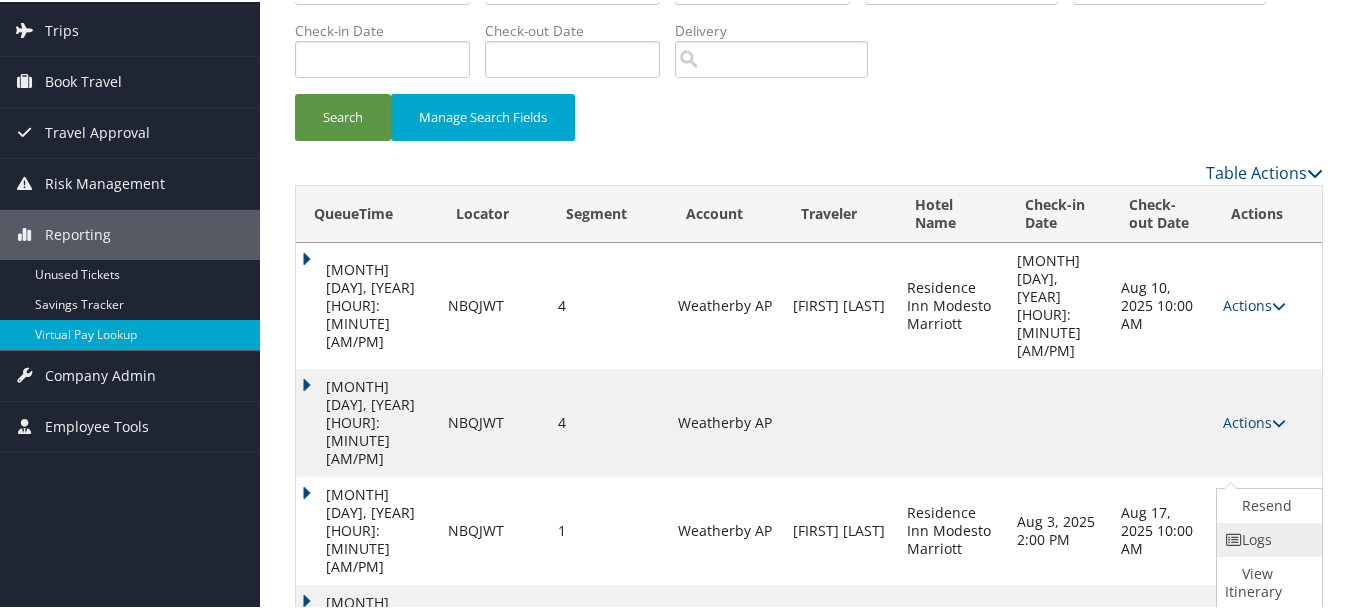 click on "Logs" at bounding box center (1267, 538) 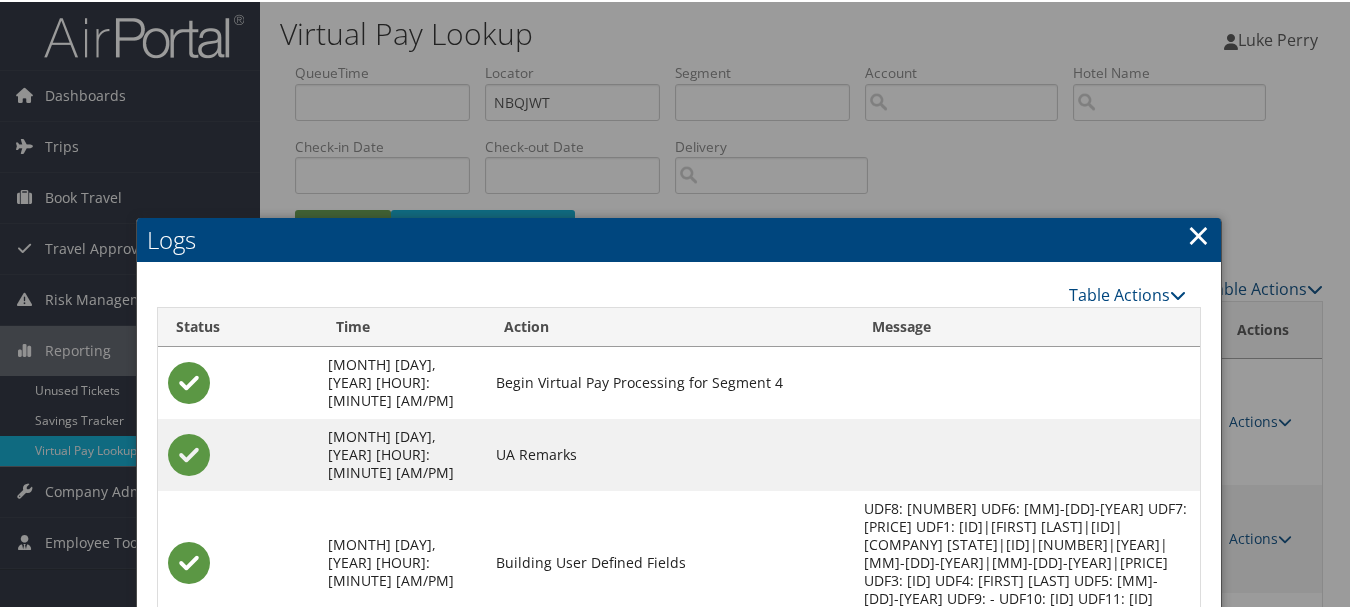 scroll, scrollTop: 323, scrollLeft: 0, axis: vertical 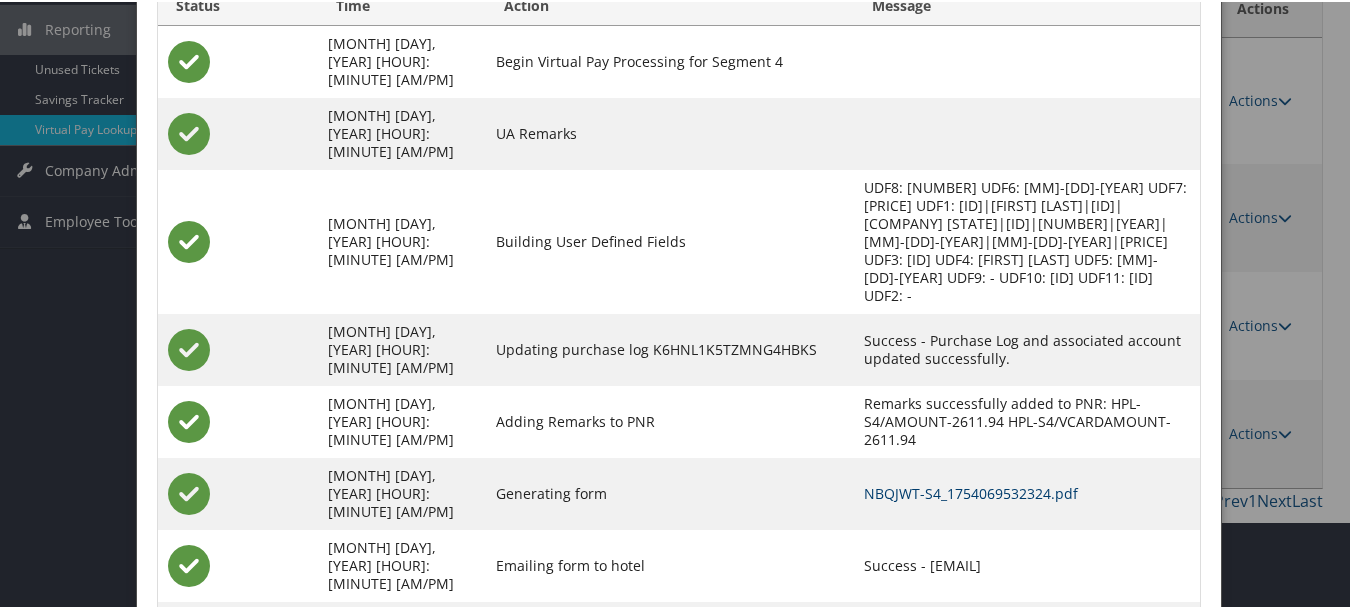 click on "NBQJWT-S4_1754069532324.pdf" at bounding box center [971, 491] 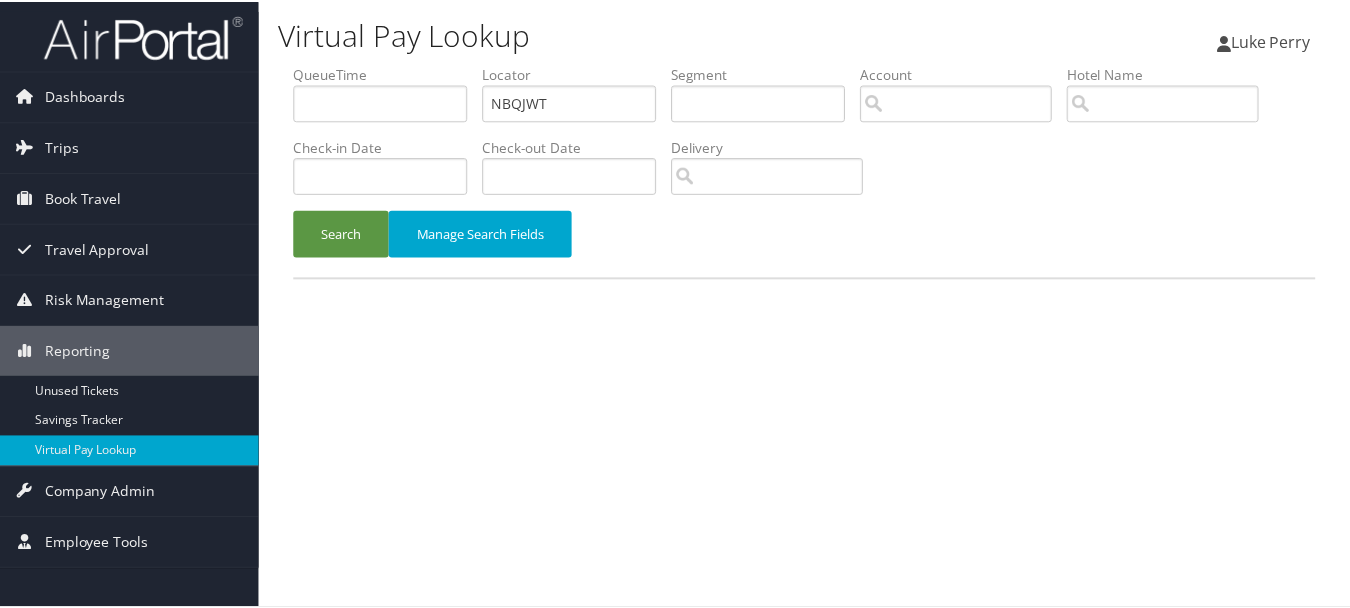 scroll, scrollTop: 0, scrollLeft: 0, axis: both 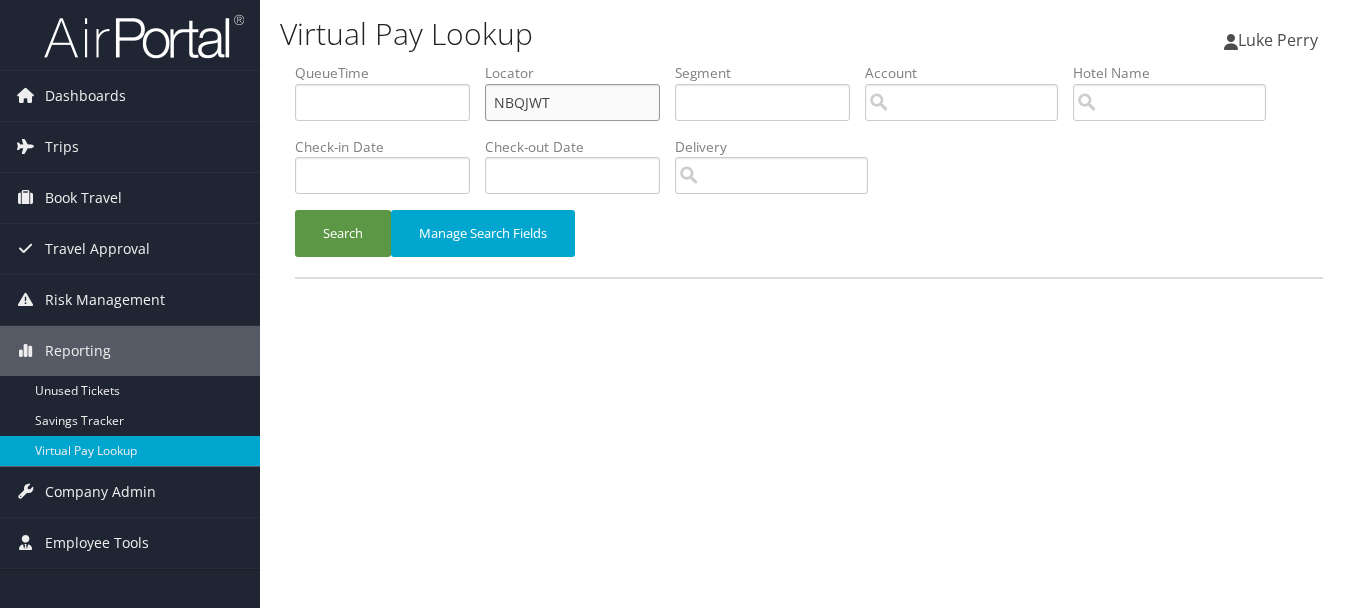 drag, startPoint x: 634, startPoint y: 102, endPoint x: 437, endPoint y: 98, distance: 197.0406 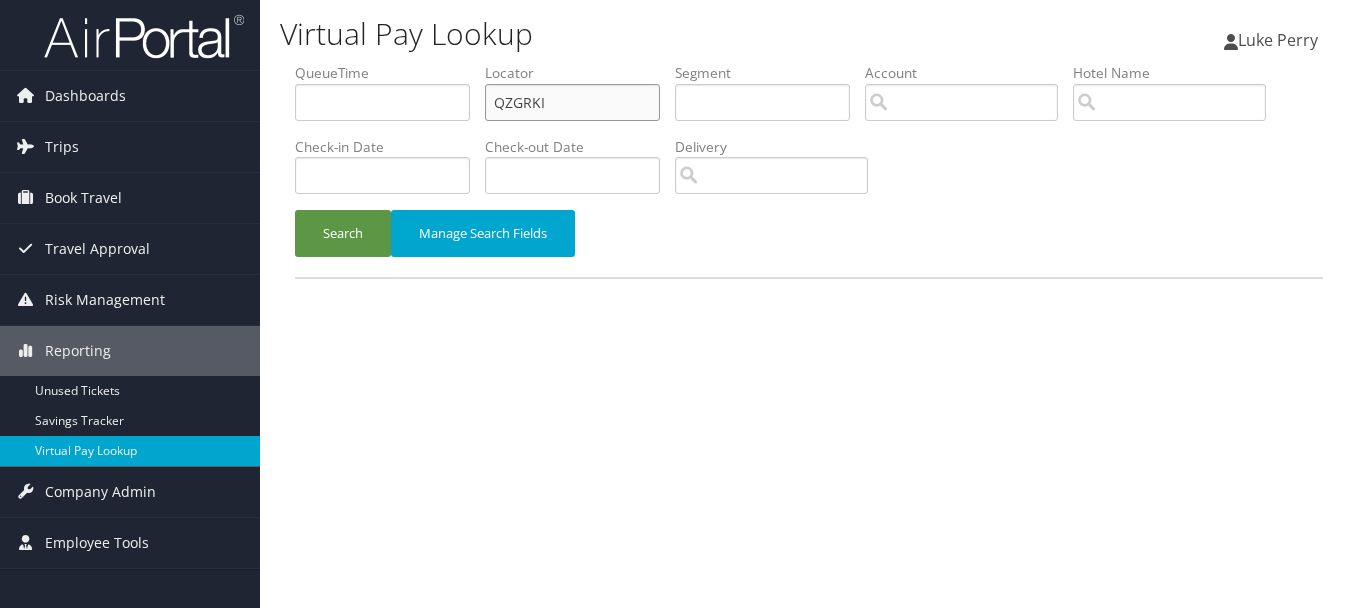 type on "QZGRKI" 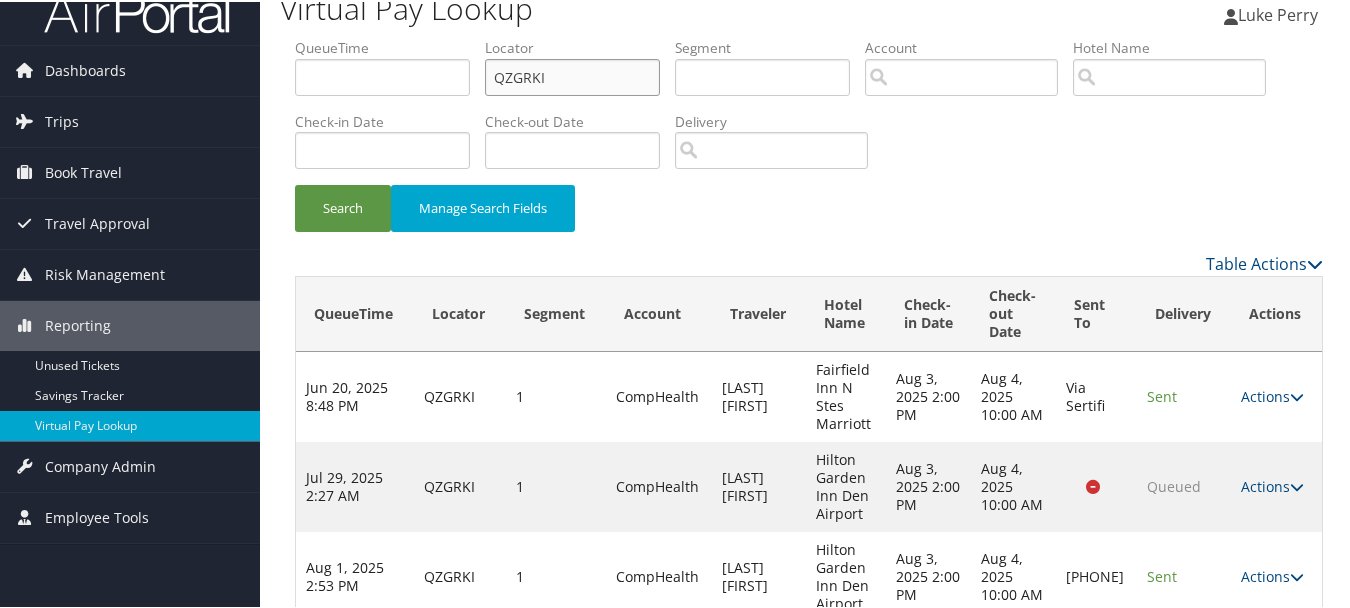 scroll, scrollTop: 74, scrollLeft: 0, axis: vertical 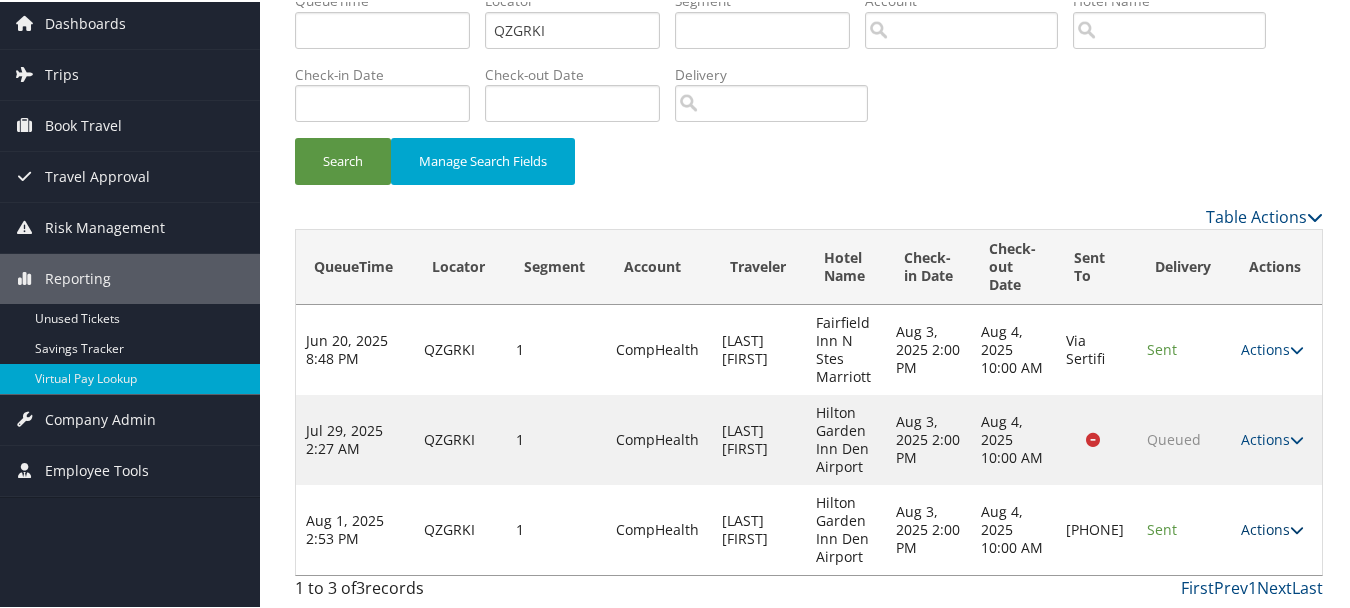 click on "Actions" at bounding box center [1272, 527] 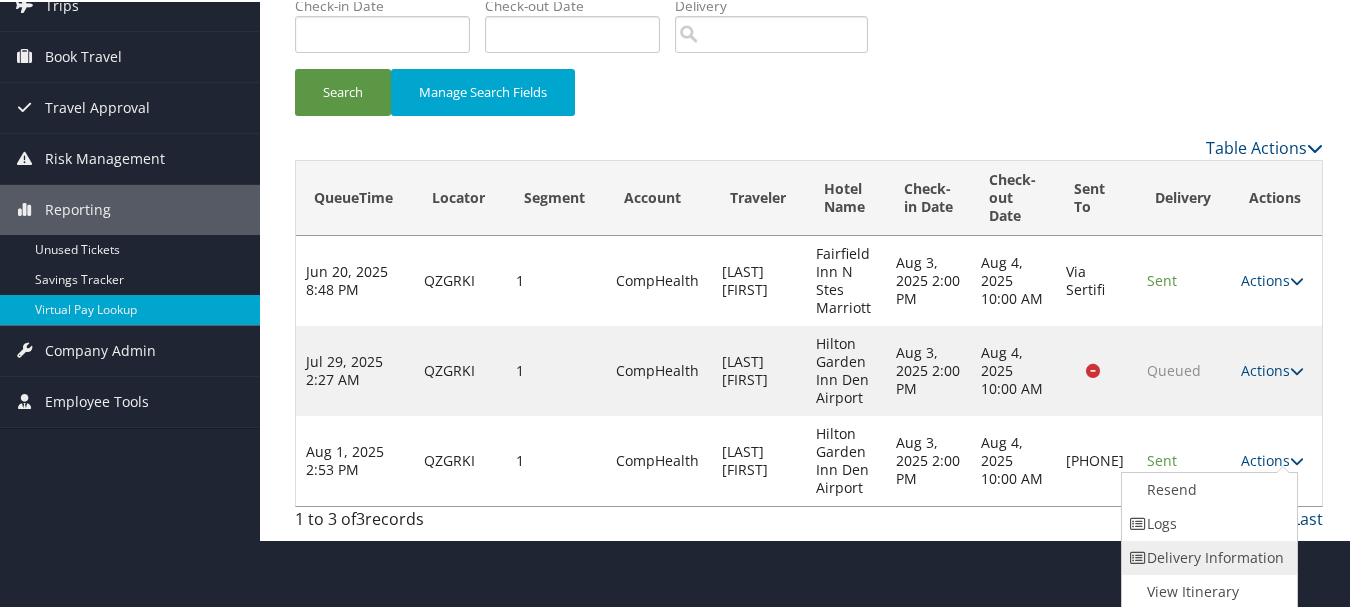 click on "Delivery Information" at bounding box center [1207, 556] 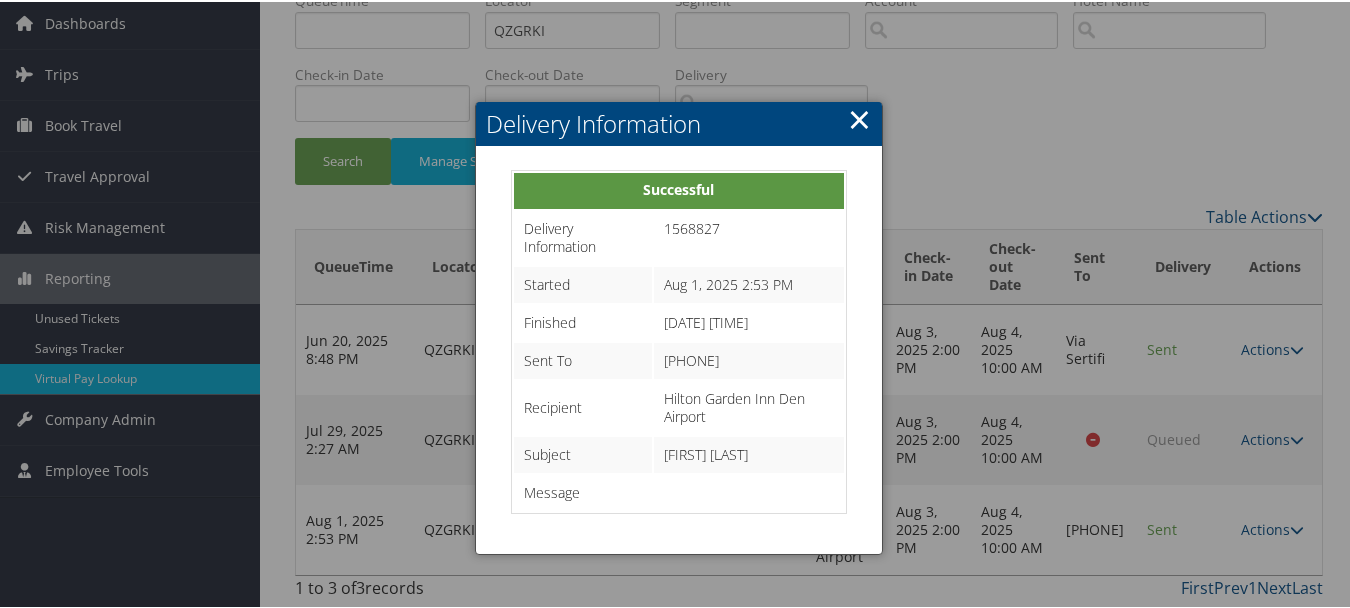 click on "×" at bounding box center [859, 117] 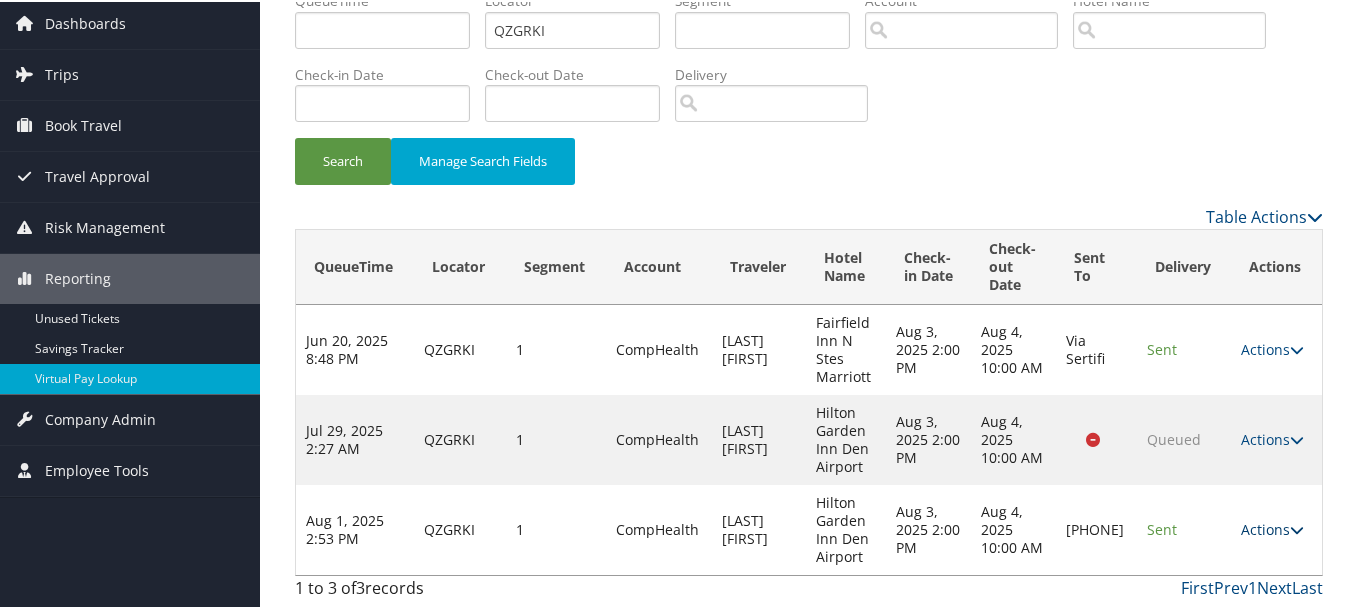 click on "Actions" at bounding box center [1272, 527] 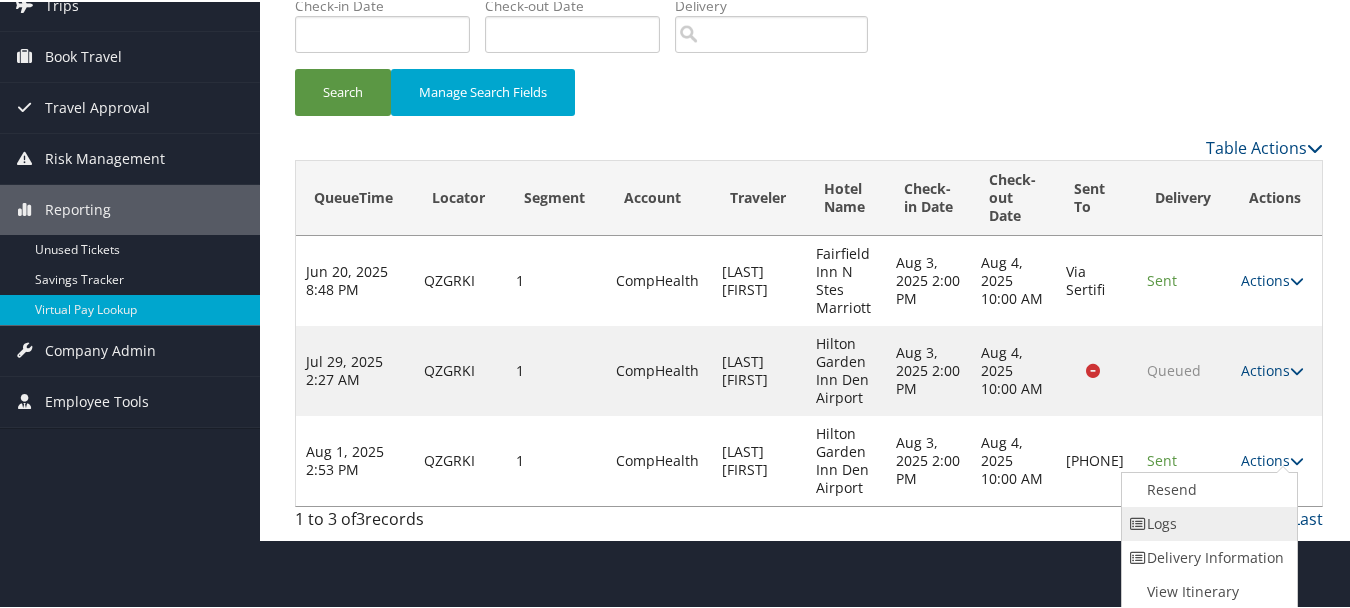 click on "Logs" at bounding box center [1207, 522] 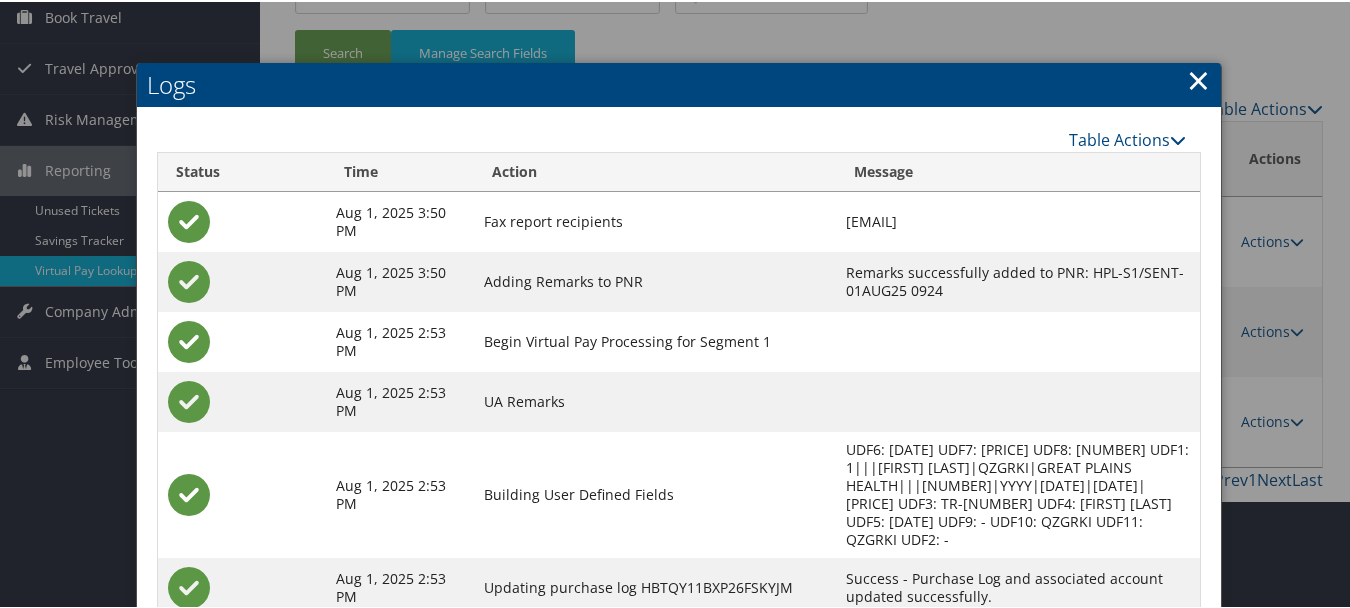 scroll, scrollTop: 330, scrollLeft: 0, axis: vertical 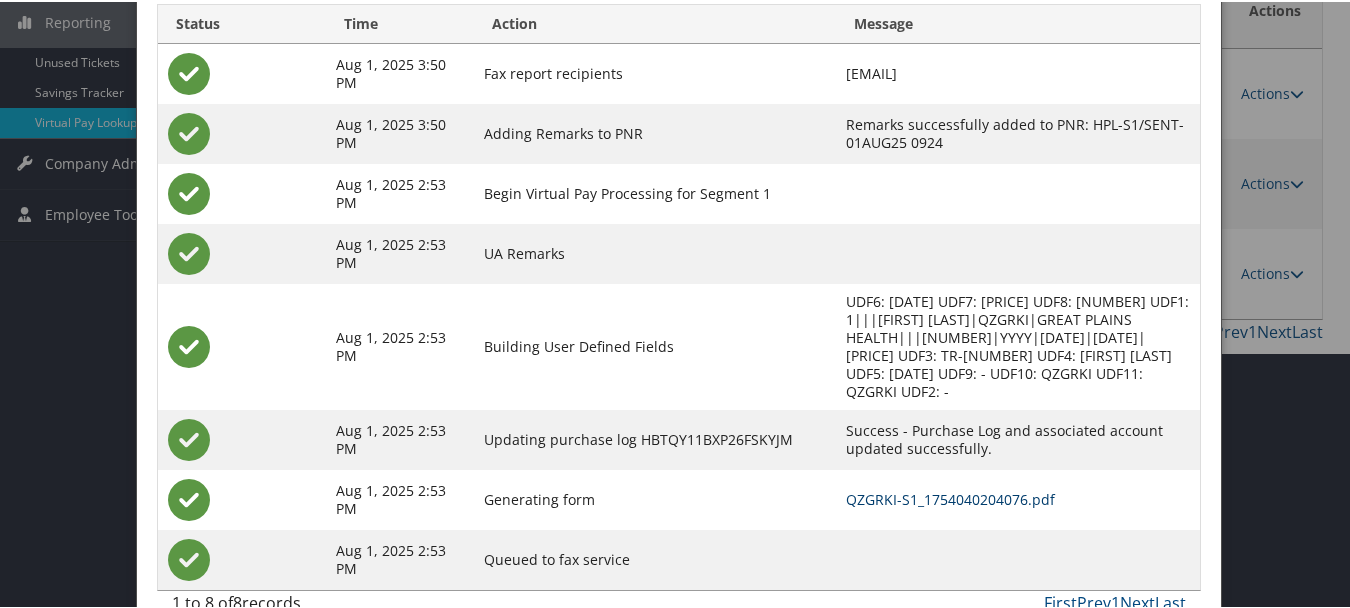 click on "QZGRKI-S1_1754040204076.pdf" at bounding box center [950, 497] 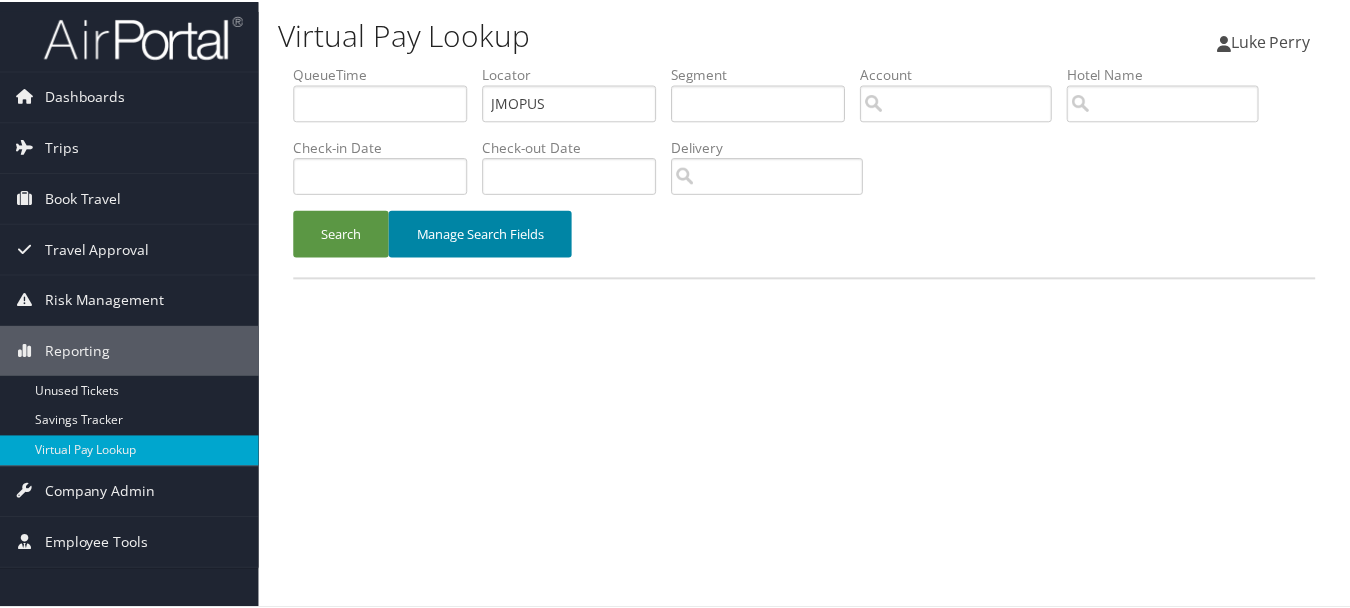 scroll, scrollTop: 0, scrollLeft: 0, axis: both 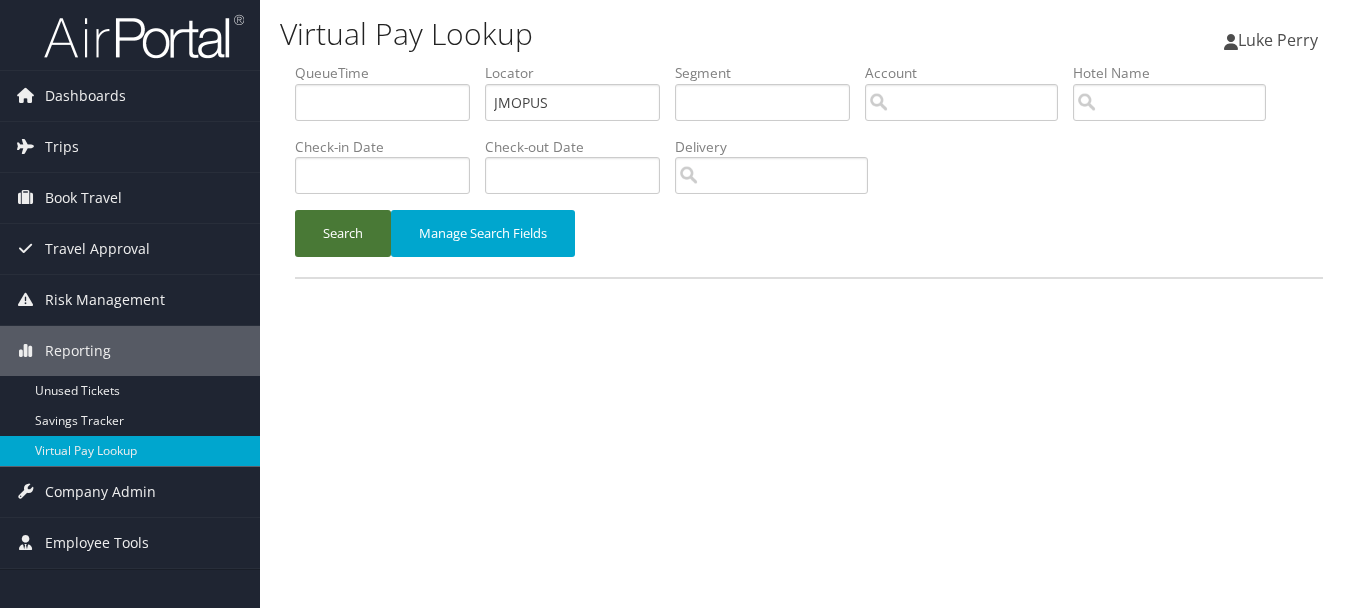 click on "Search" at bounding box center [343, 233] 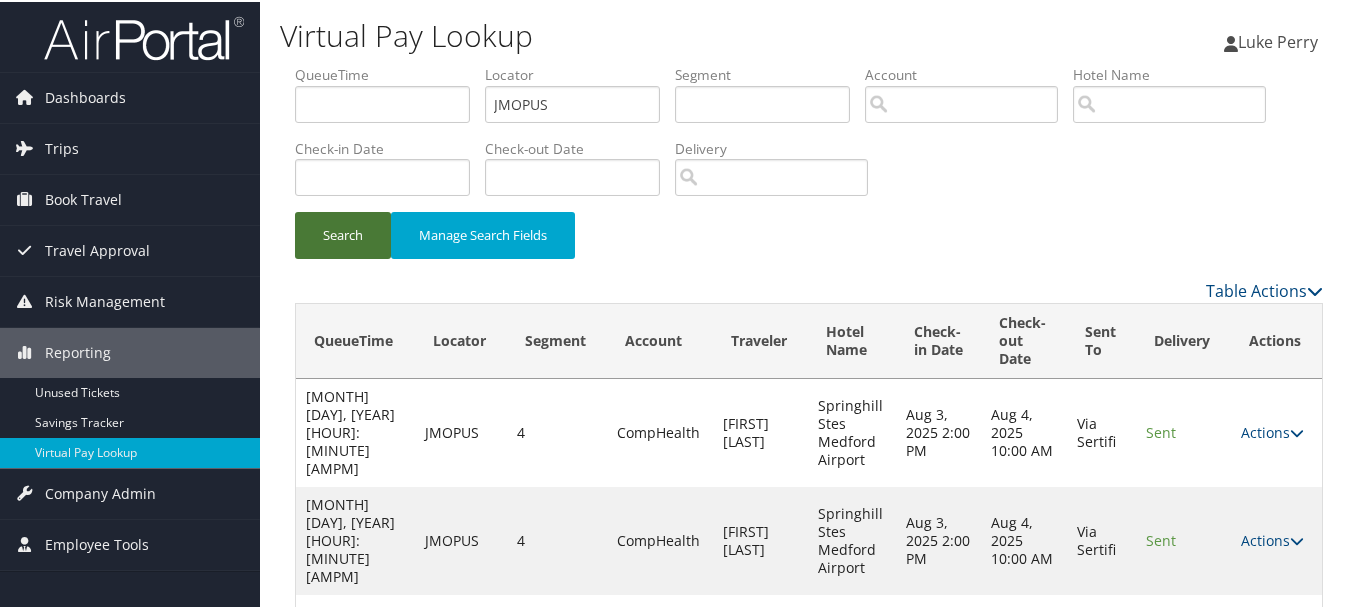 scroll, scrollTop: 74, scrollLeft: 0, axis: vertical 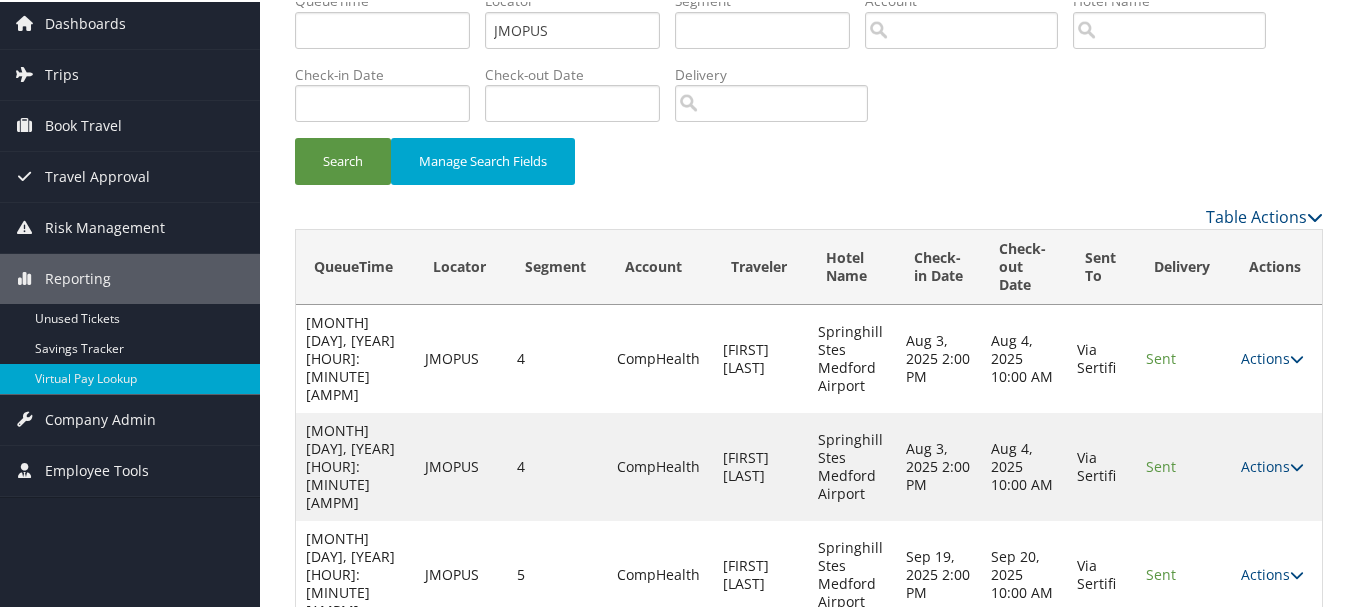click on "Actions   Resend  Logs  View Itinerary" at bounding box center [1276, 573] 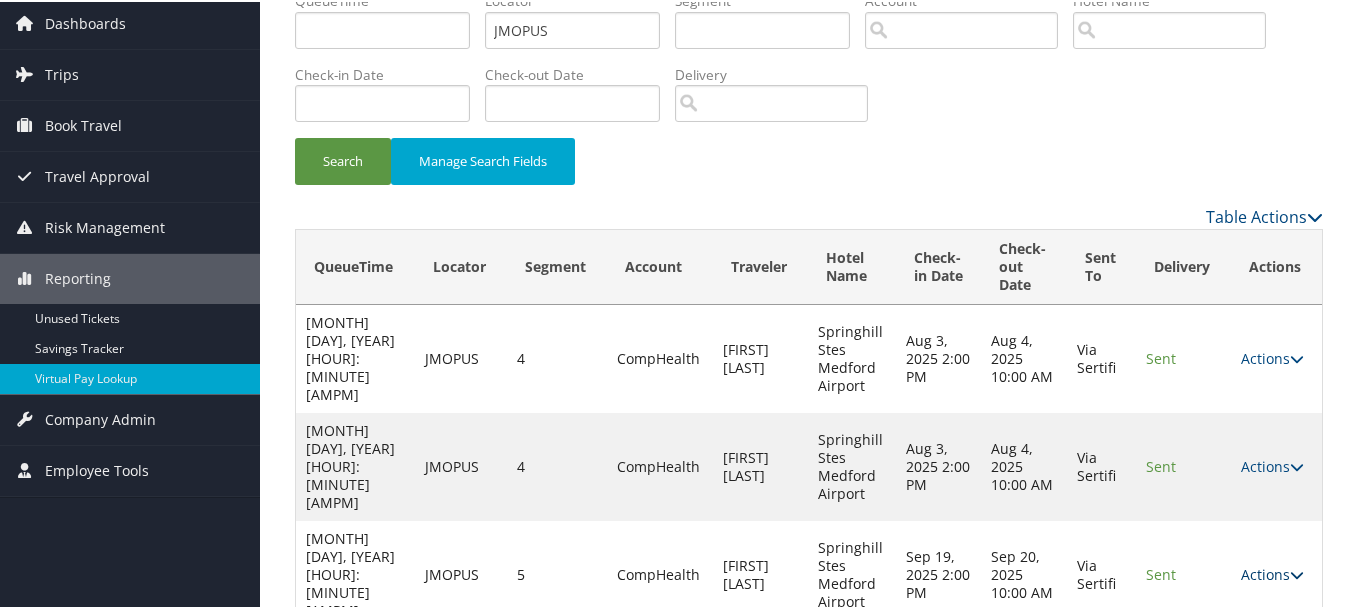 click on "Actions" at bounding box center [1272, 572] 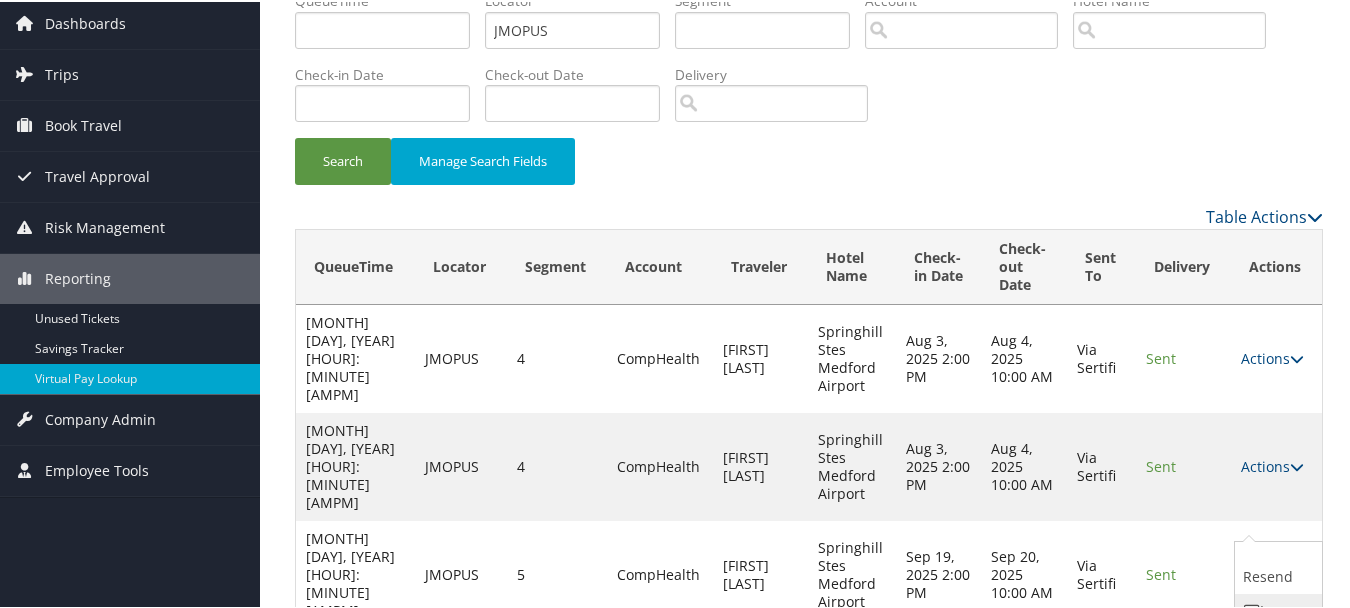 scroll, scrollTop: 145, scrollLeft: 0, axis: vertical 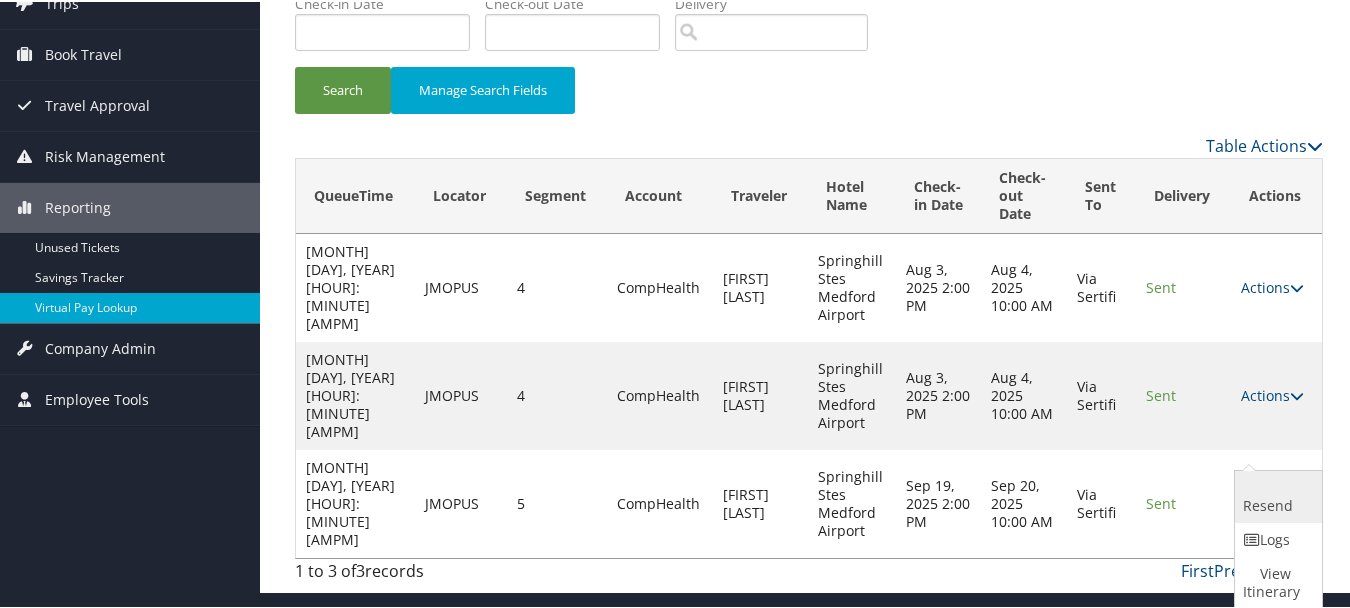 click on "Resend" at bounding box center [1276, 495] 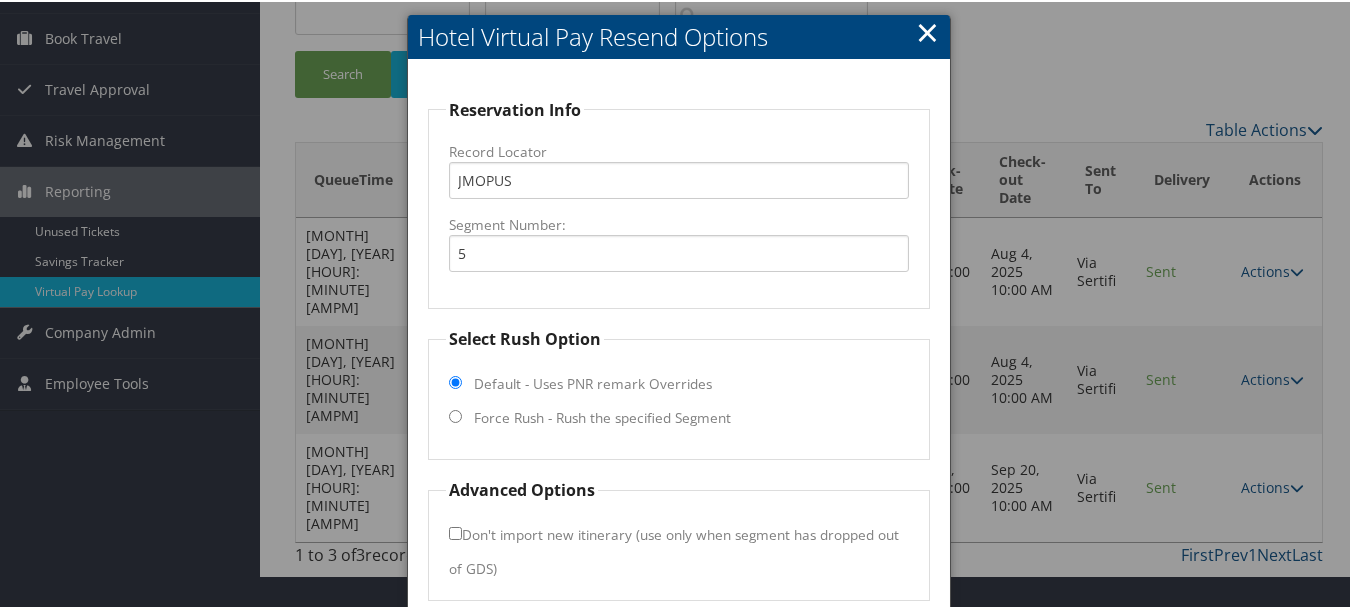 scroll, scrollTop: 243, scrollLeft: 0, axis: vertical 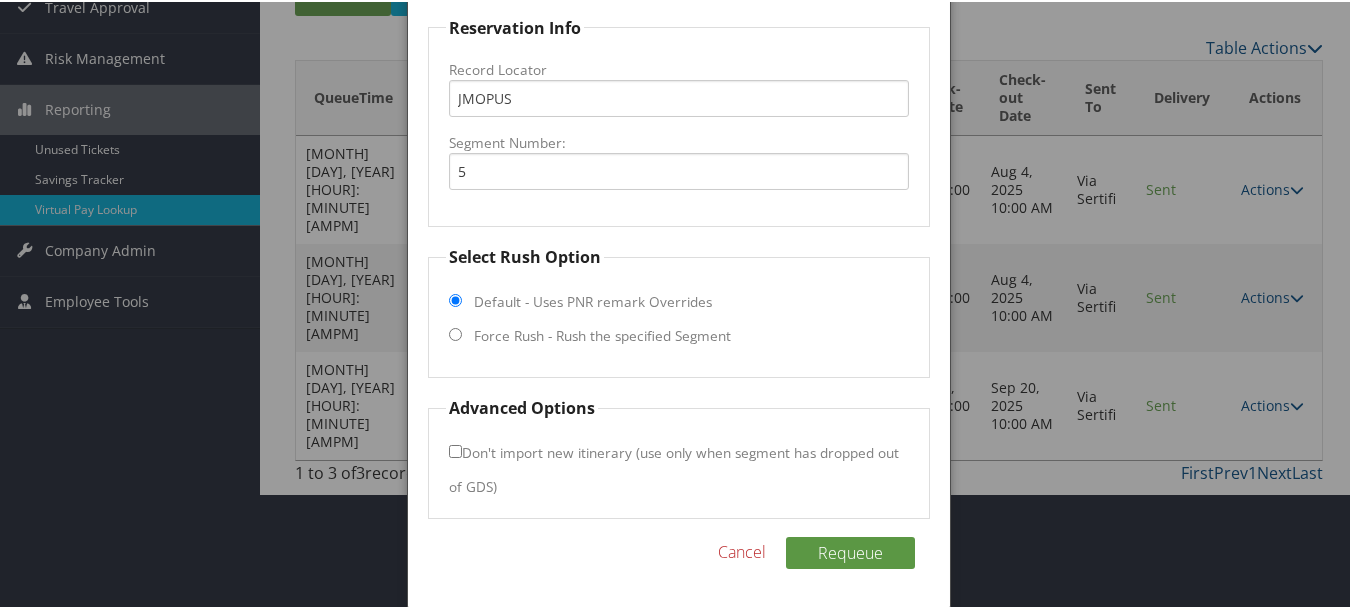 click on "Force Rush - Rush the specified Segment" at bounding box center [602, 334] 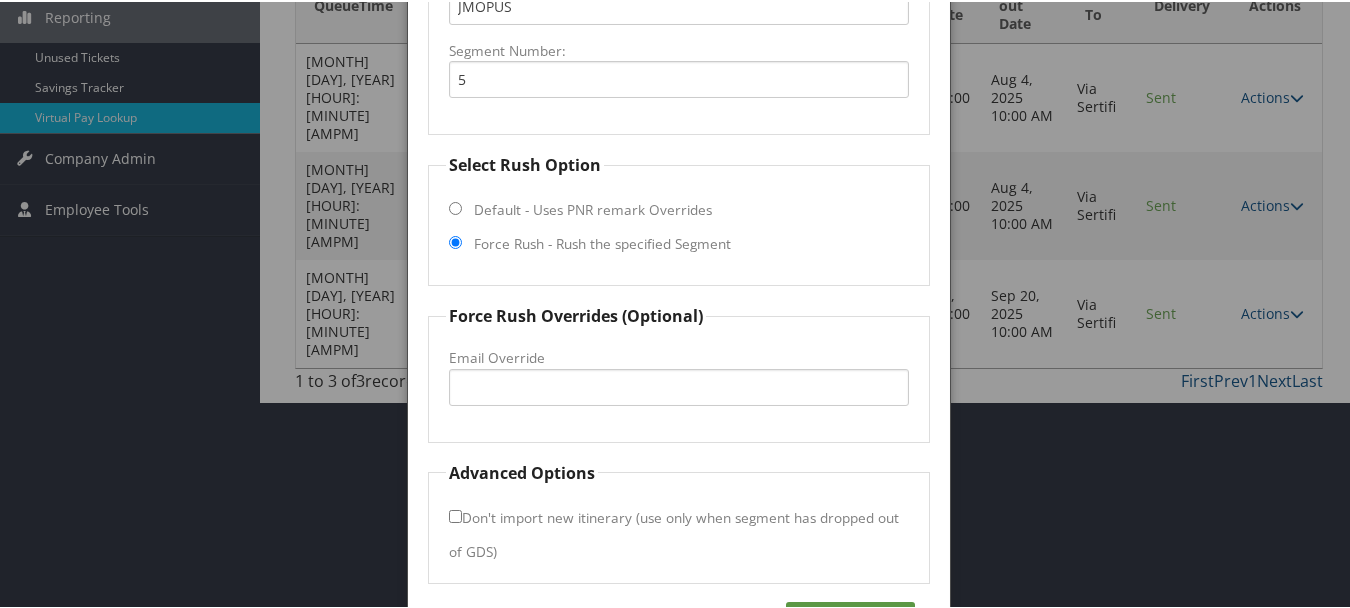 scroll, scrollTop: 300, scrollLeft: 0, axis: vertical 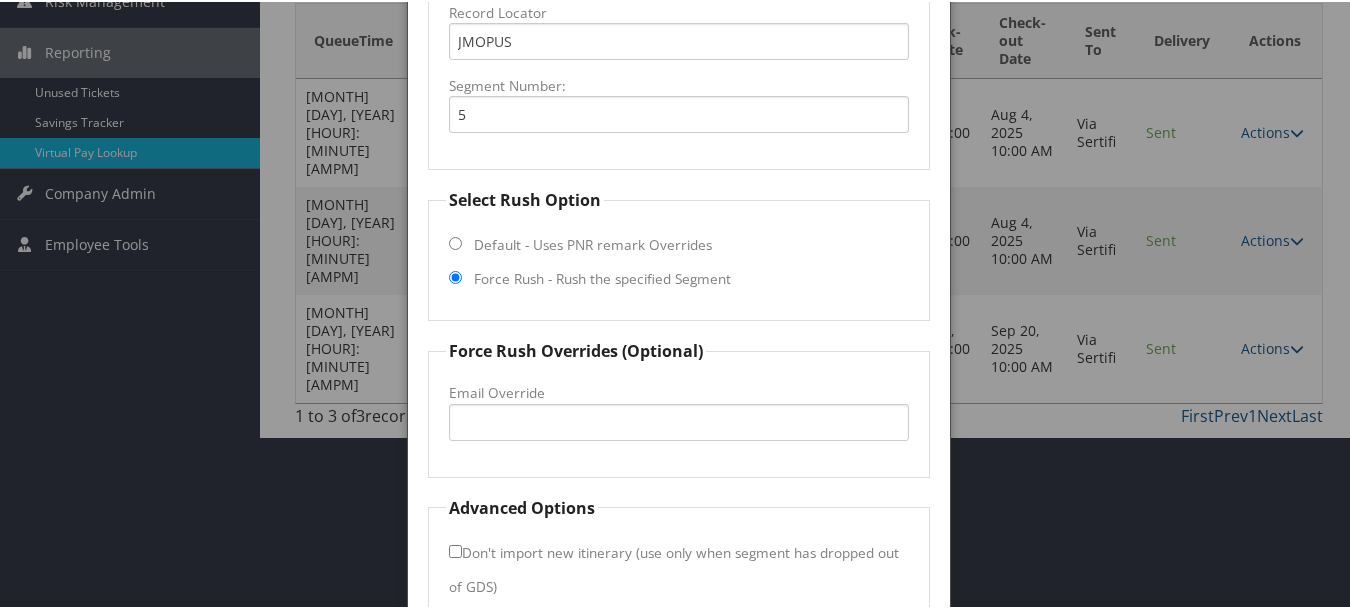 drag, startPoint x: 613, startPoint y: 258, endPoint x: 610, endPoint y: 247, distance: 11.401754 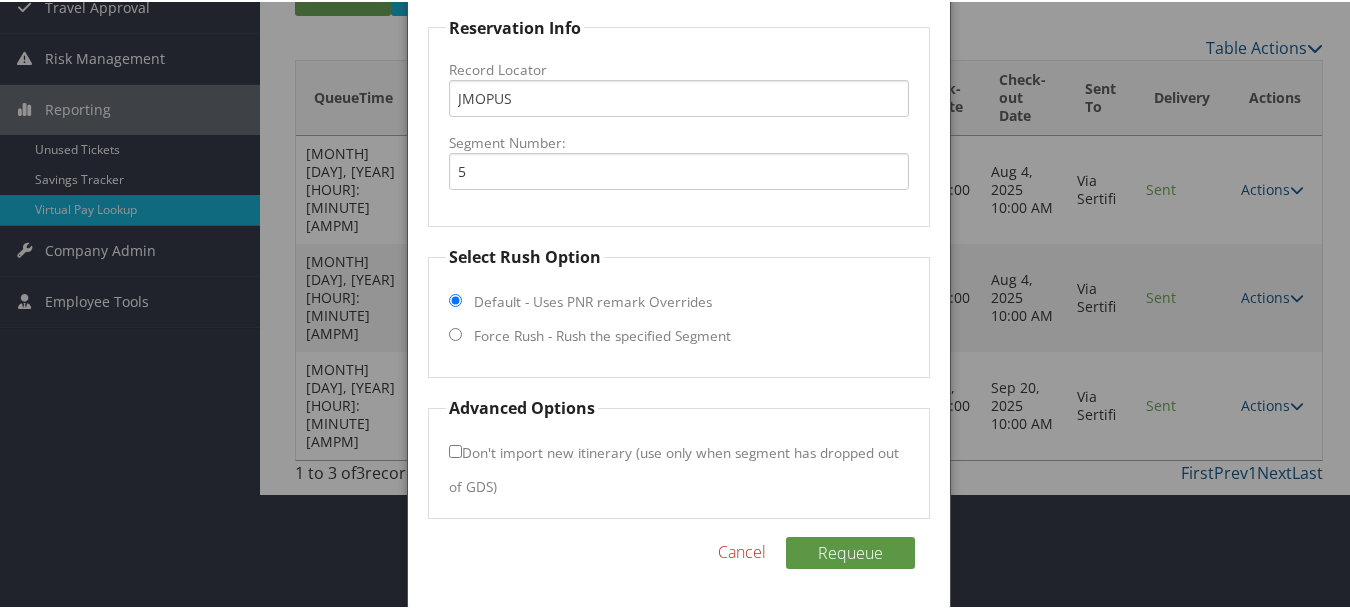scroll, scrollTop: 243, scrollLeft: 0, axis: vertical 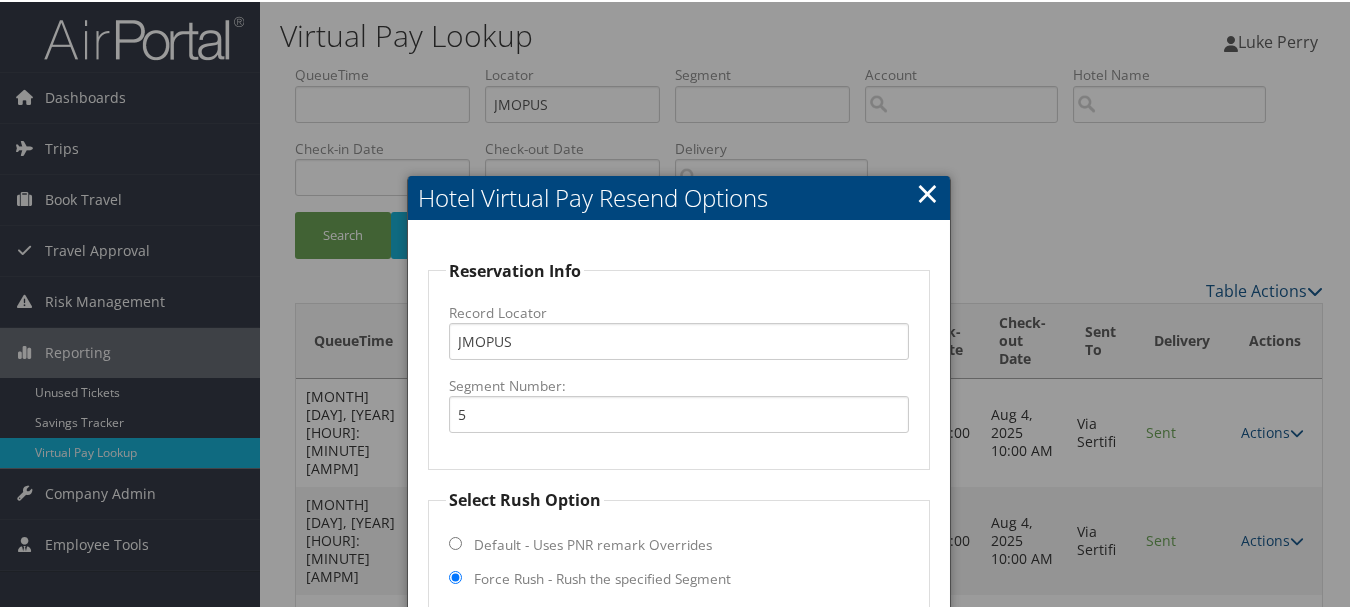 click on "×" at bounding box center (927, 191) 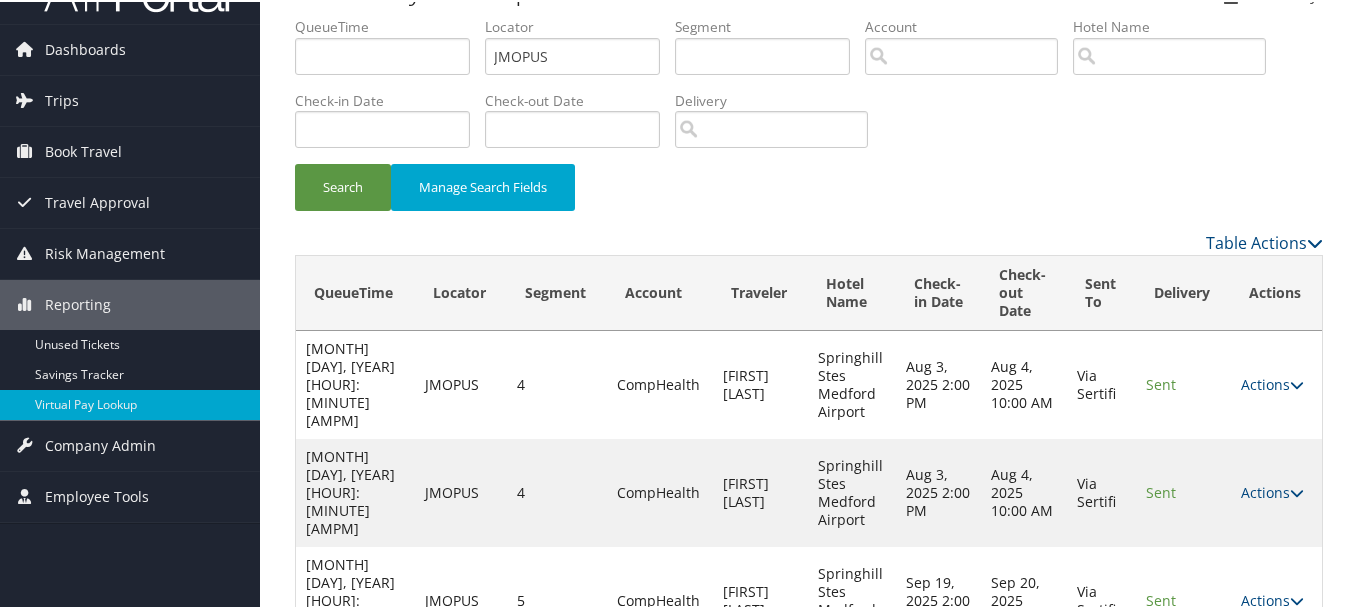 scroll, scrollTop: 74, scrollLeft: 0, axis: vertical 